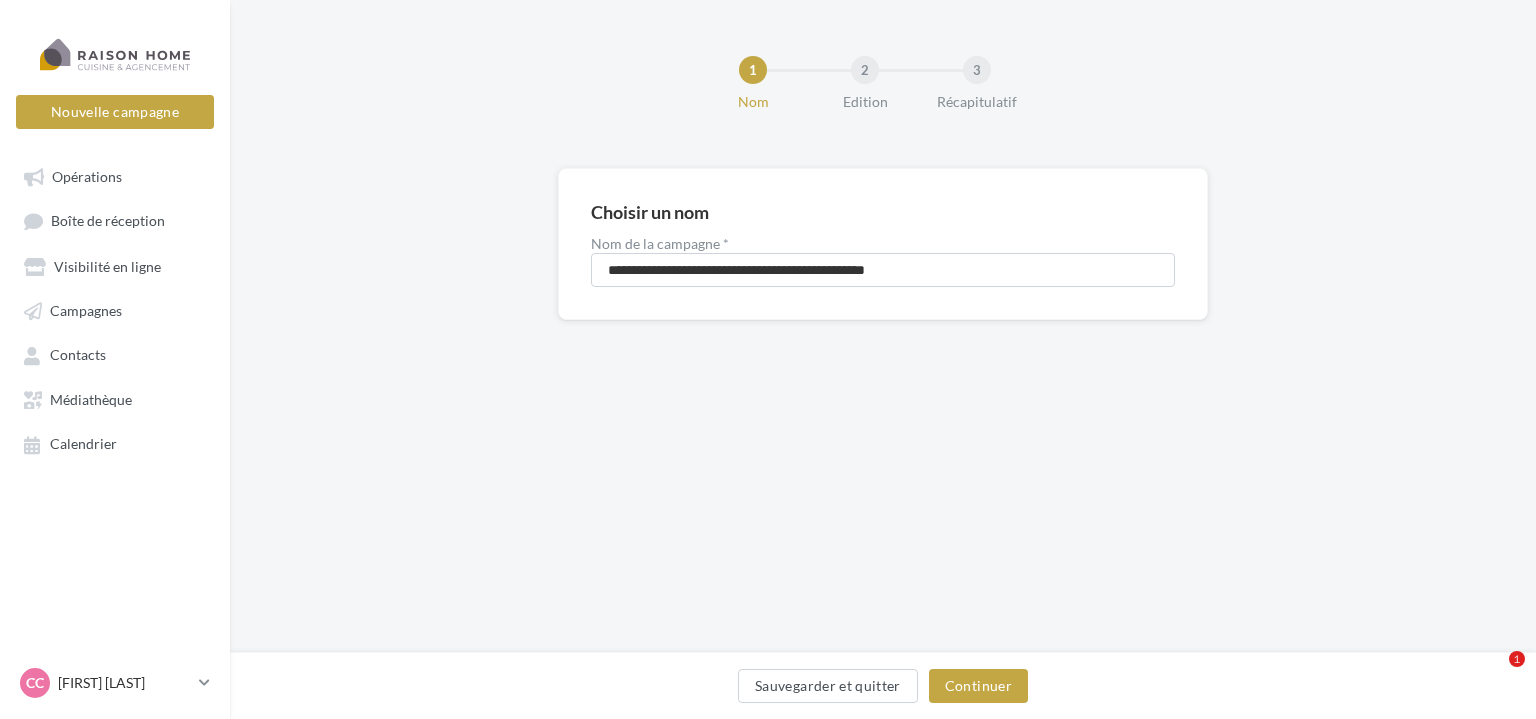 scroll, scrollTop: 0, scrollLeft: 0, axis: both 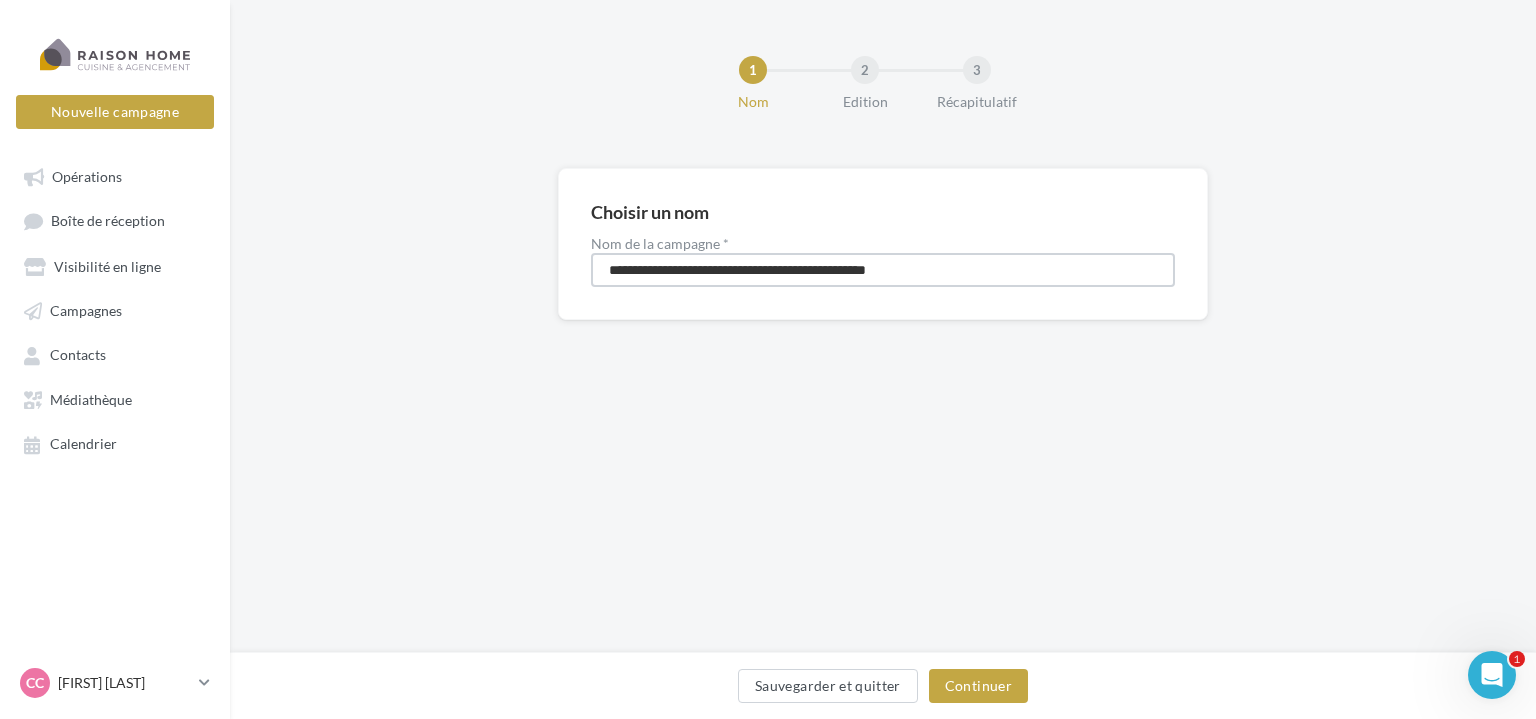 click on "**********" at bounding box center [883, 270] 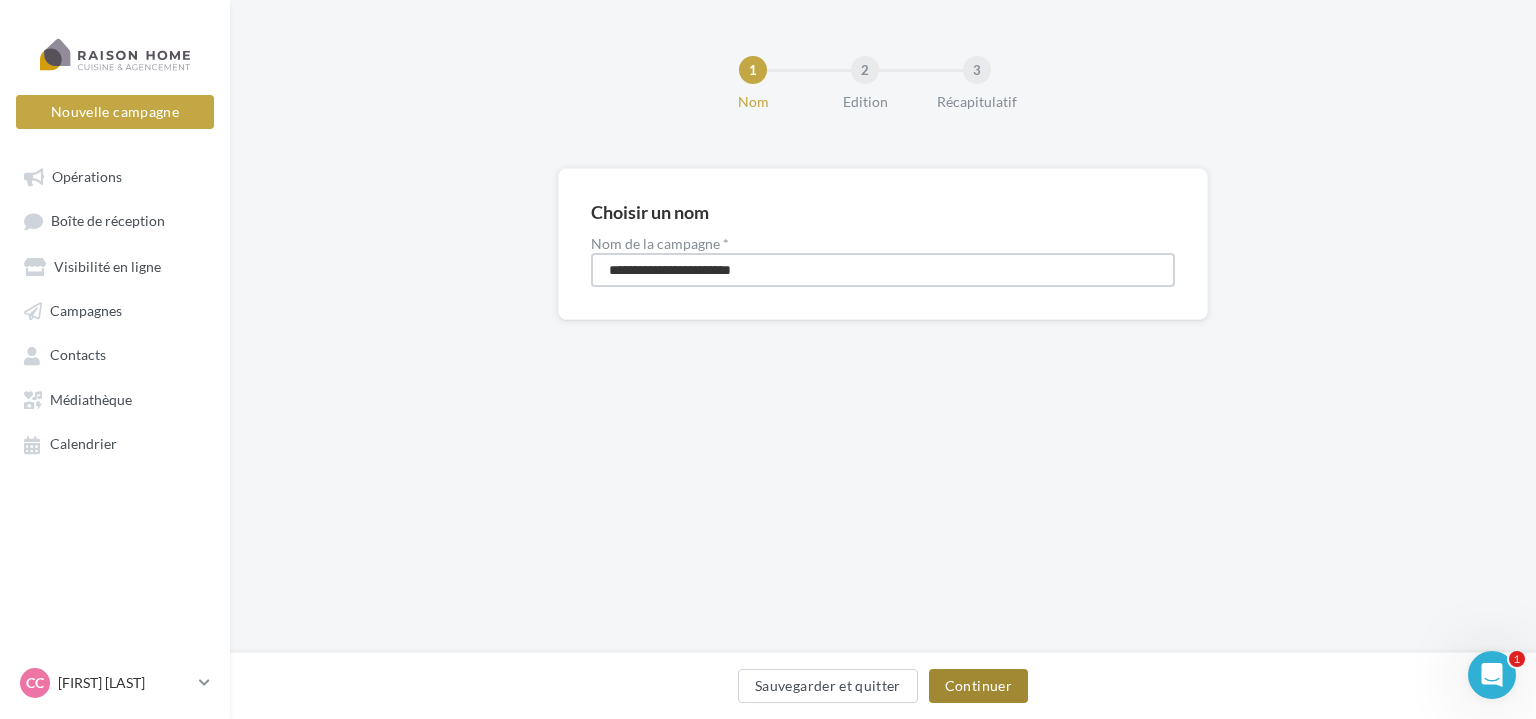type on "**********" 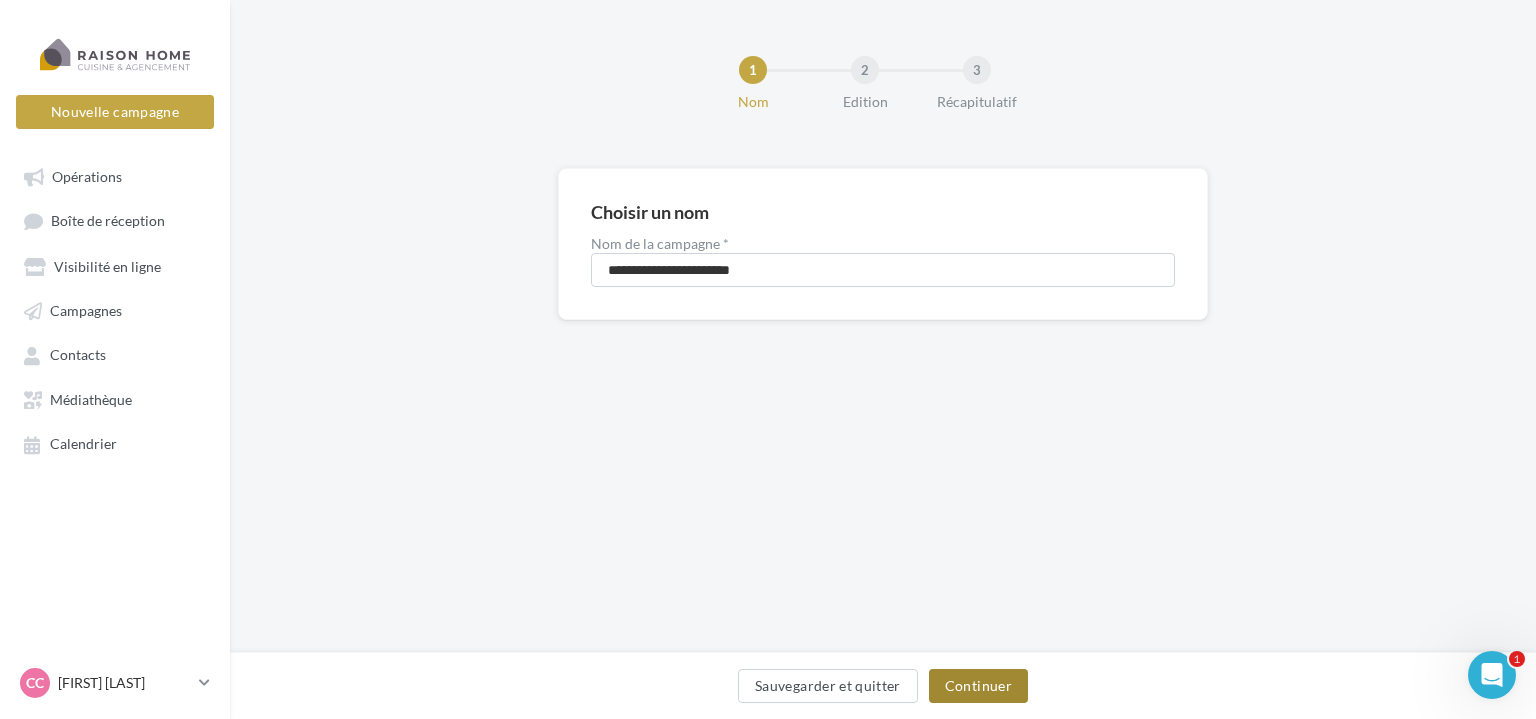 click on "Continuer" at bounding box center (978, 686) 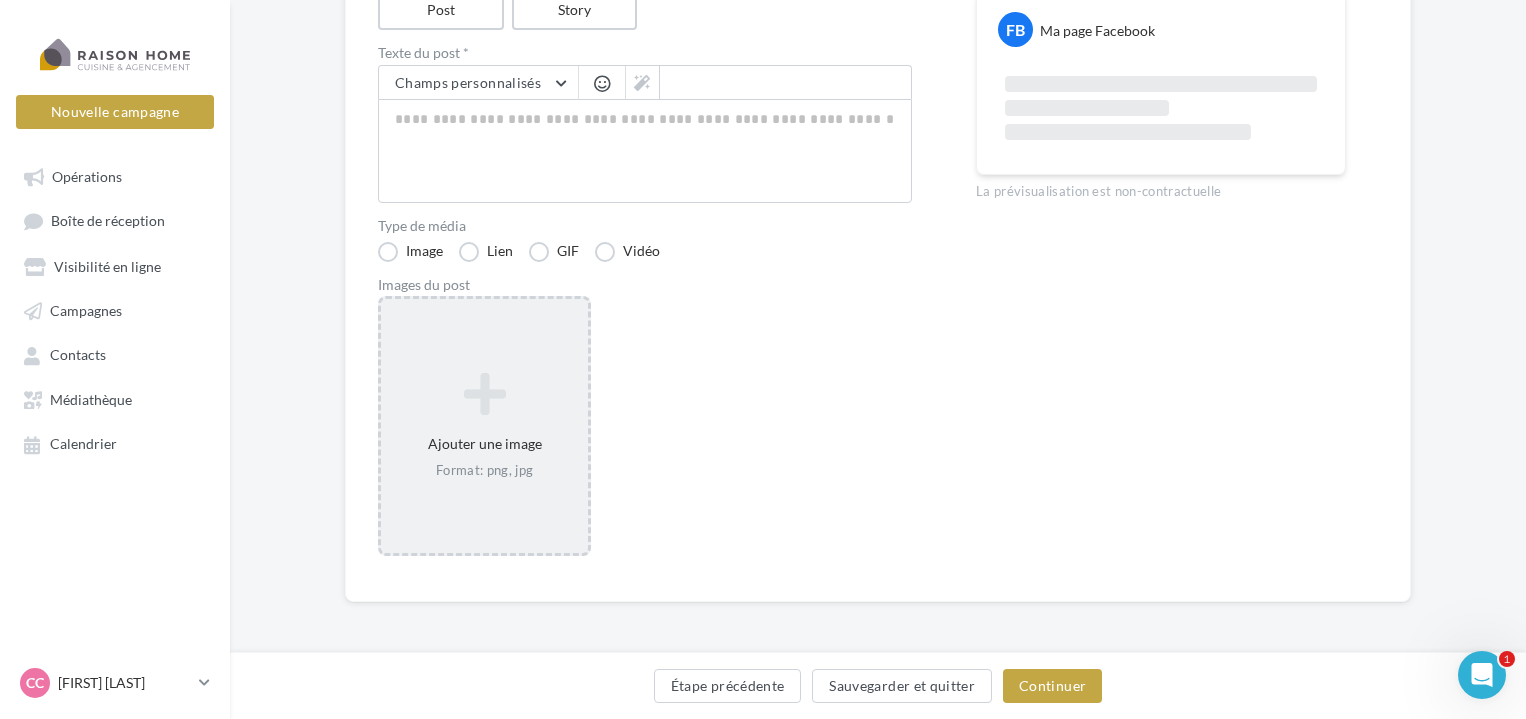 click on "Ajouter une image     Format: png, jpg" at bounding box center (484, 426) 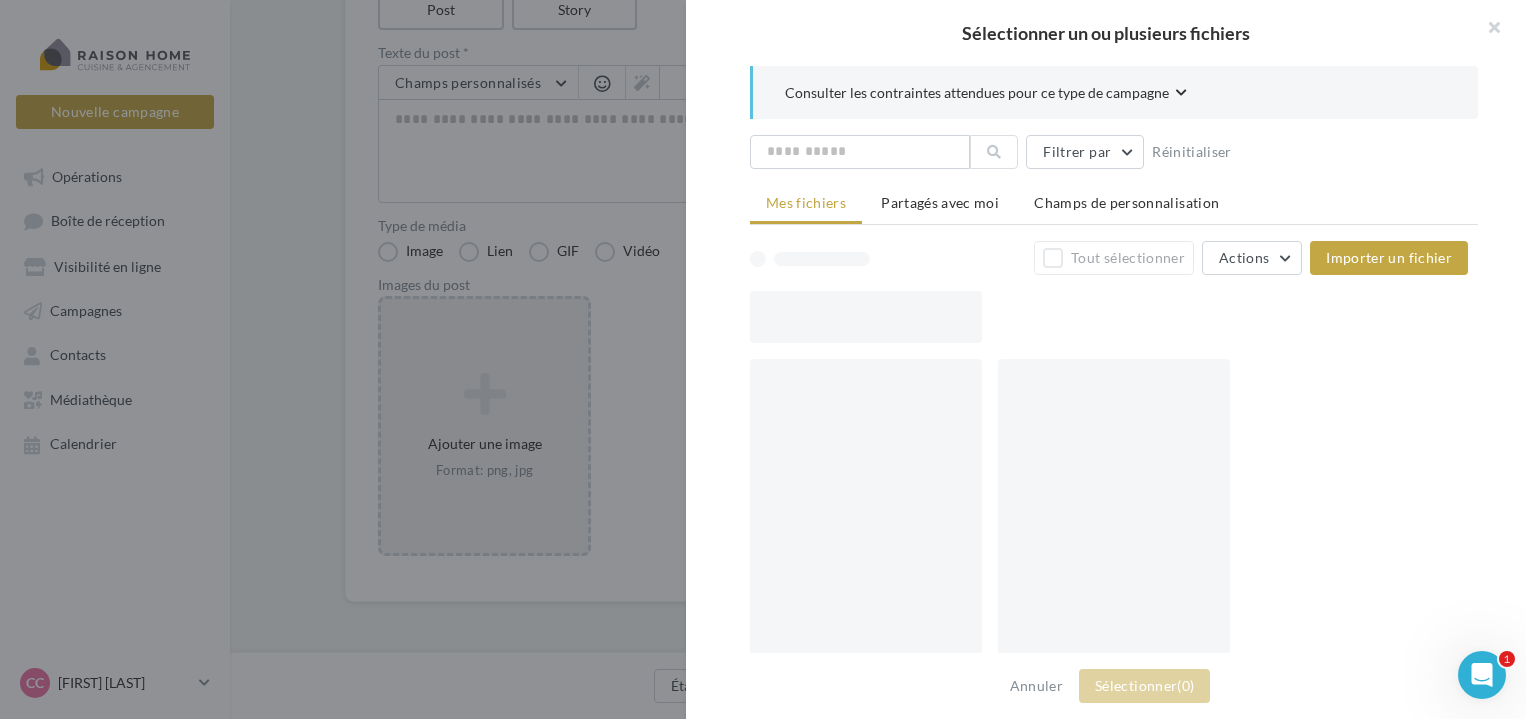 scroll, scrollTop: 253, scrollLeft: 0, axis: vertical 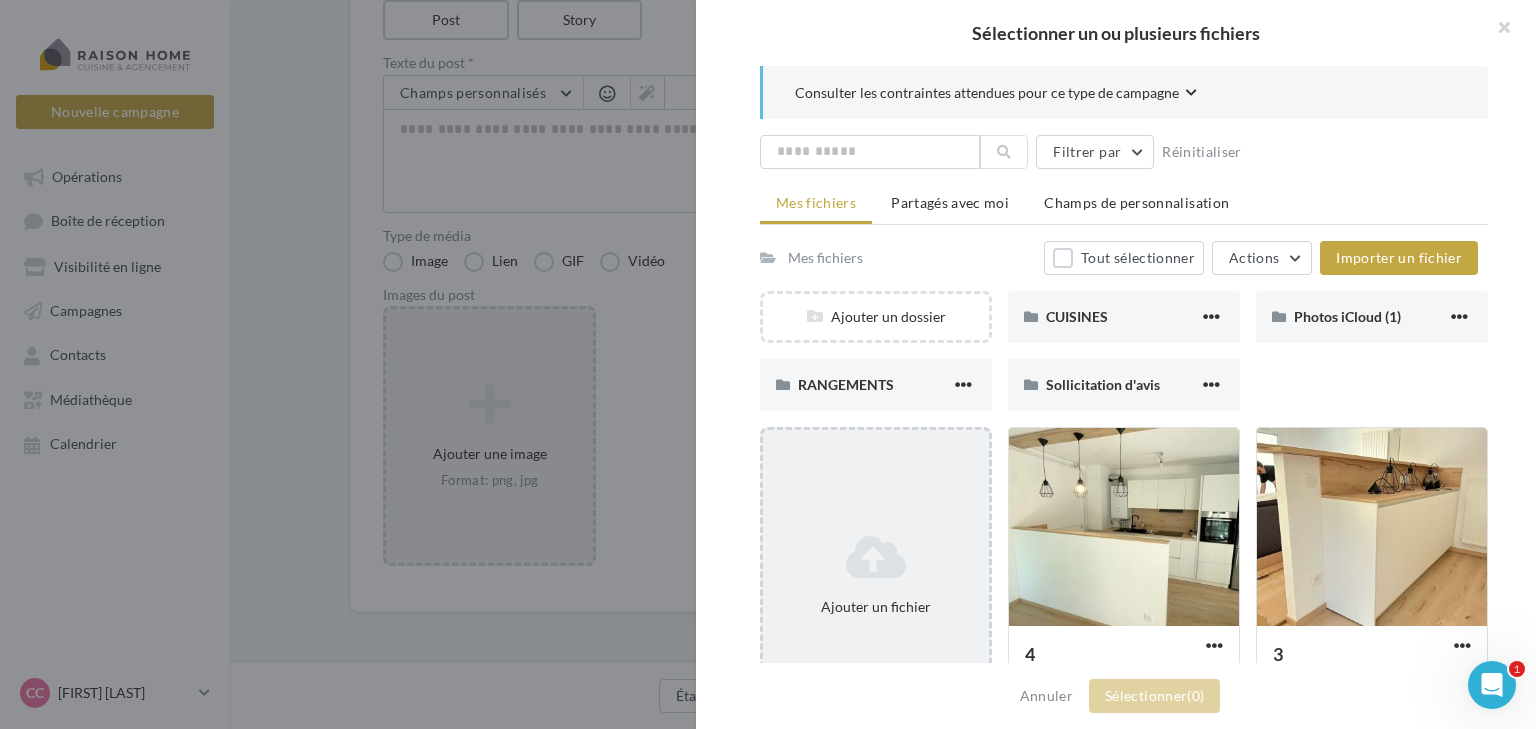 click on "Ajouter un fichier" at bounding box center (876, 575) 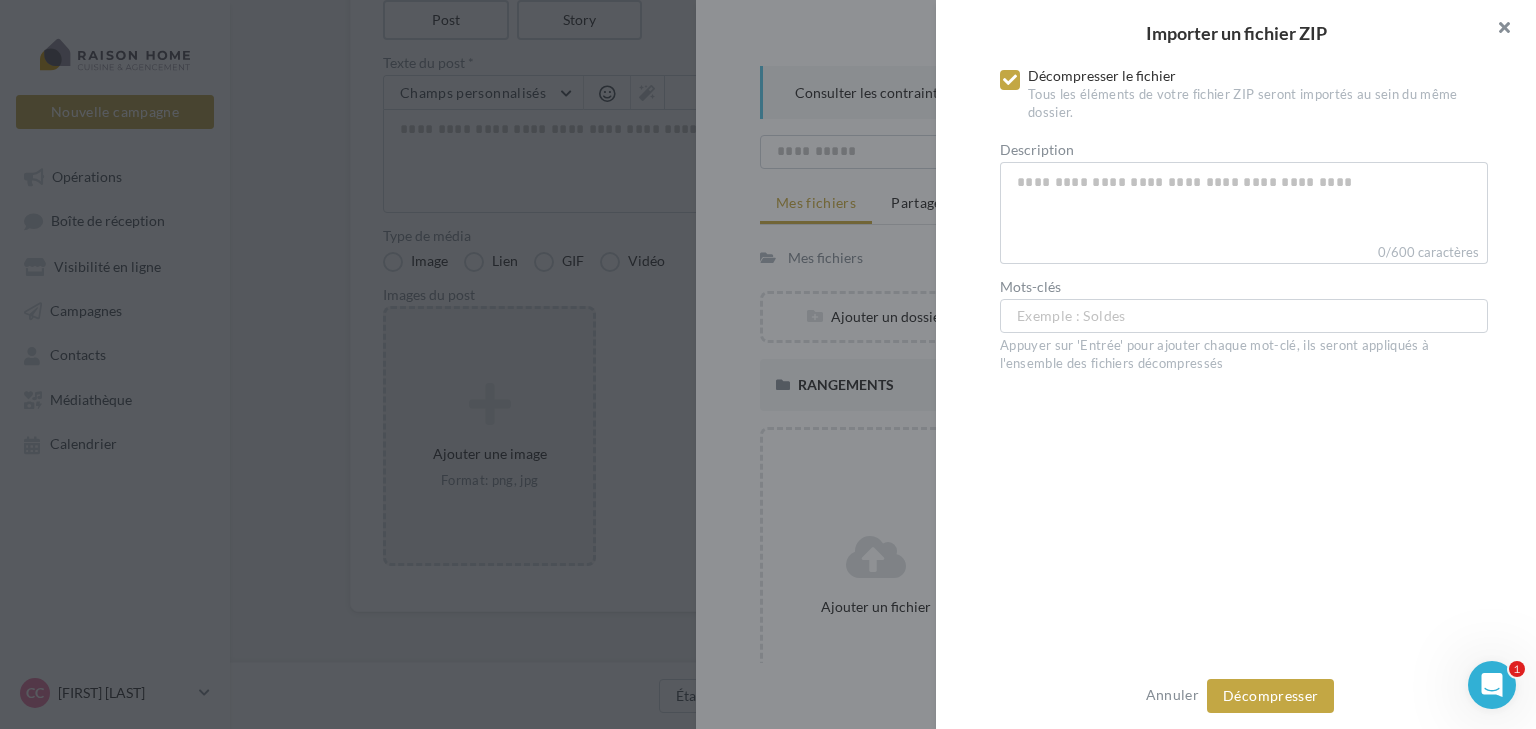 click at bounding box center (1496, 30) 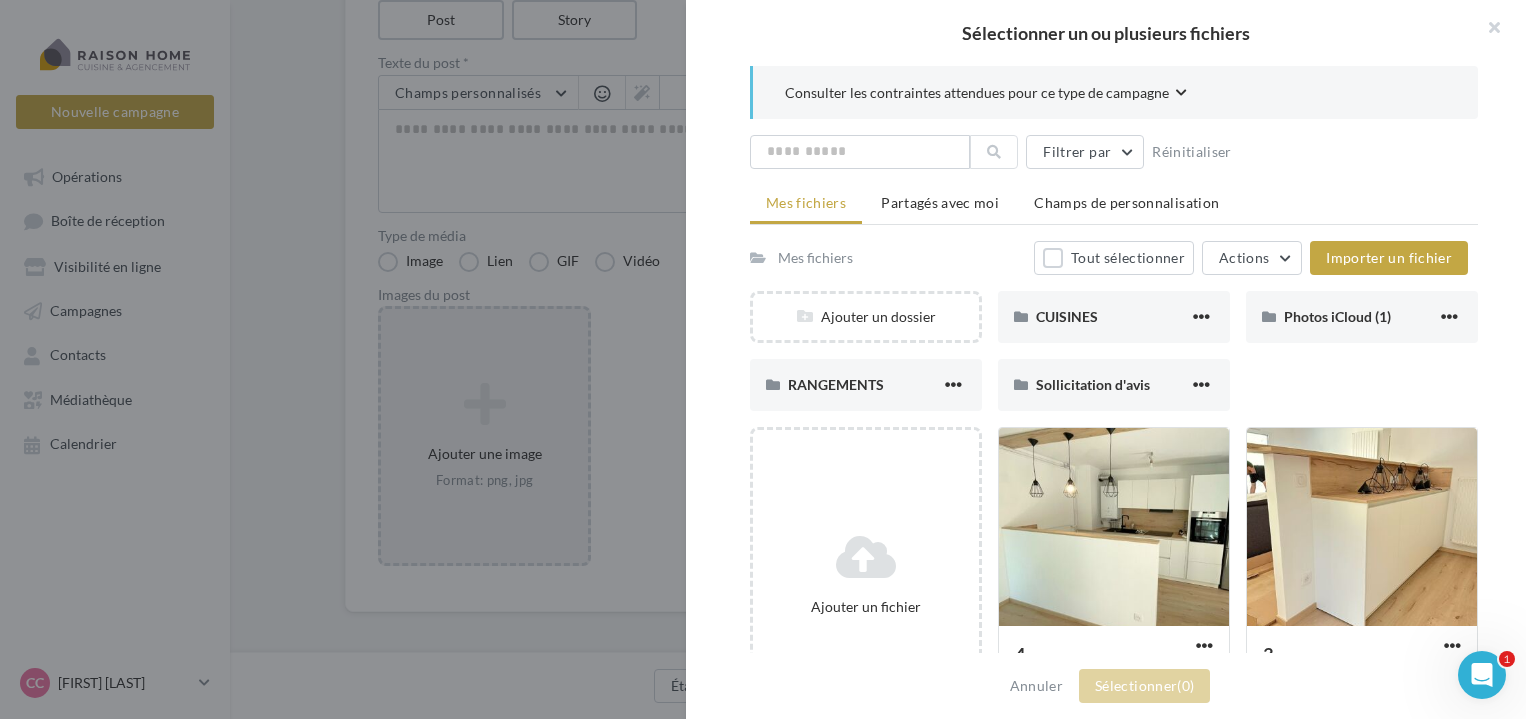 click on "Ajouter un dossier    CUISINES                CUISINES      Photos iCloud (1)                Photos iCloud (1)      RANGEMENTS                RANGEMENTS      Sollicitation d'avis                Sollicitation d'avis" at bounding box center [1122, 359] 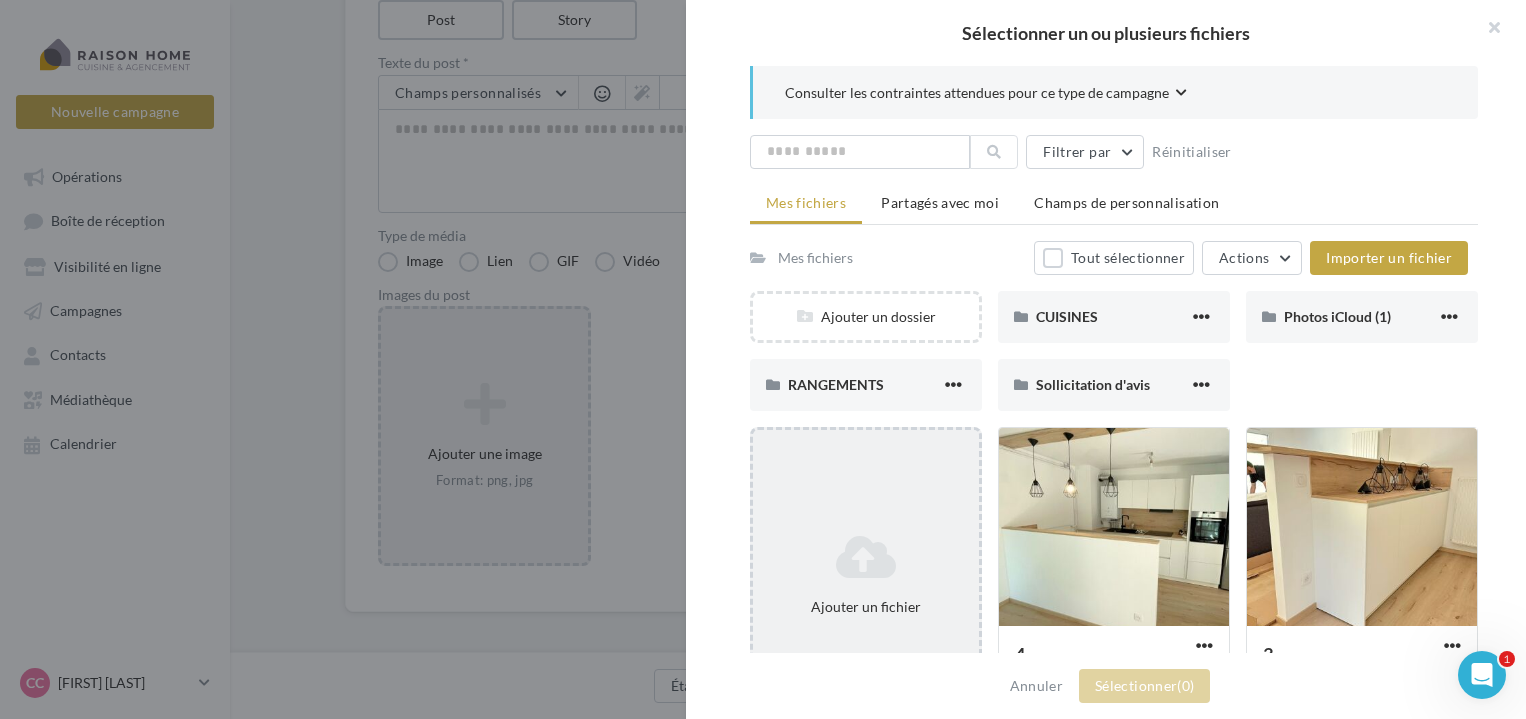 click on "Ajouter un fichier" at bounding box center (866, 575) 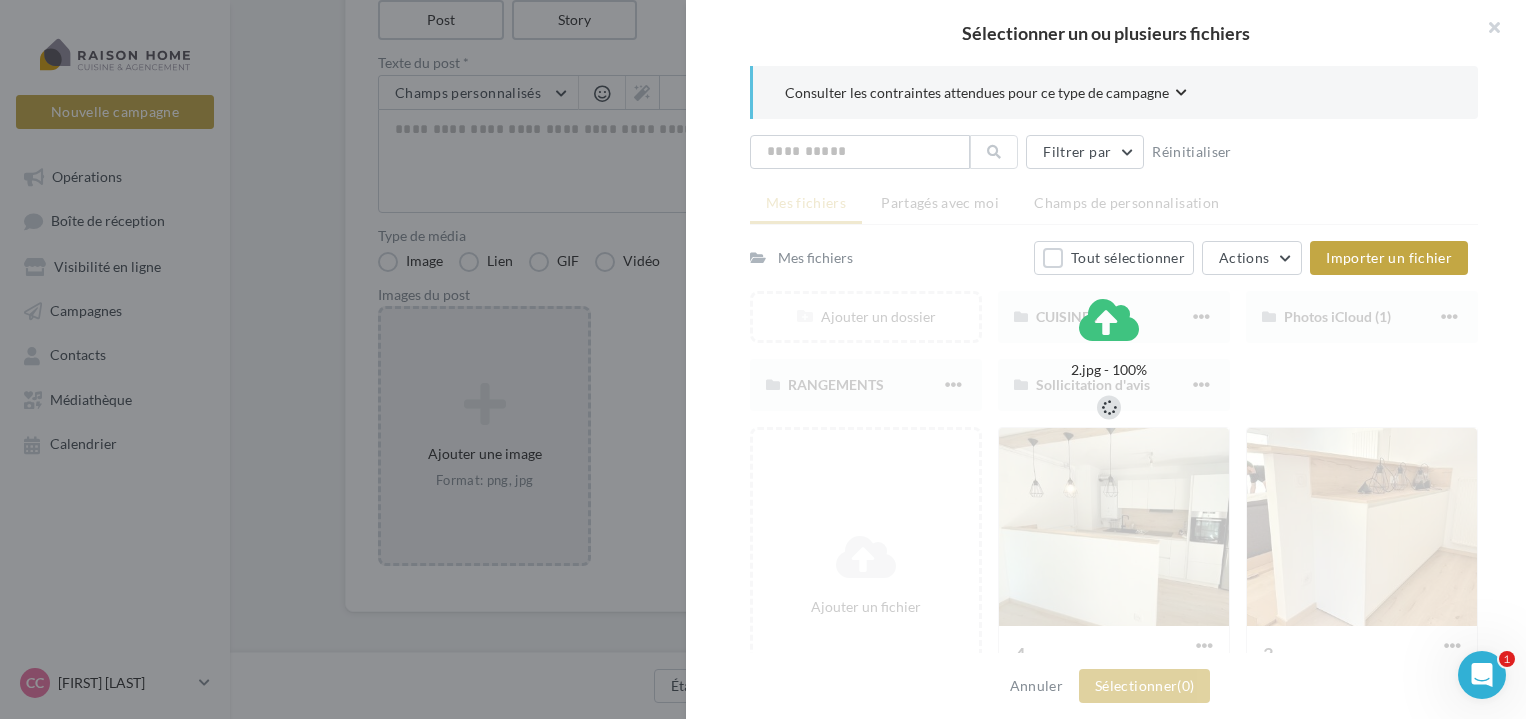 scroll, scrollTop: 100, scrollLeft: 0, axis: vertical 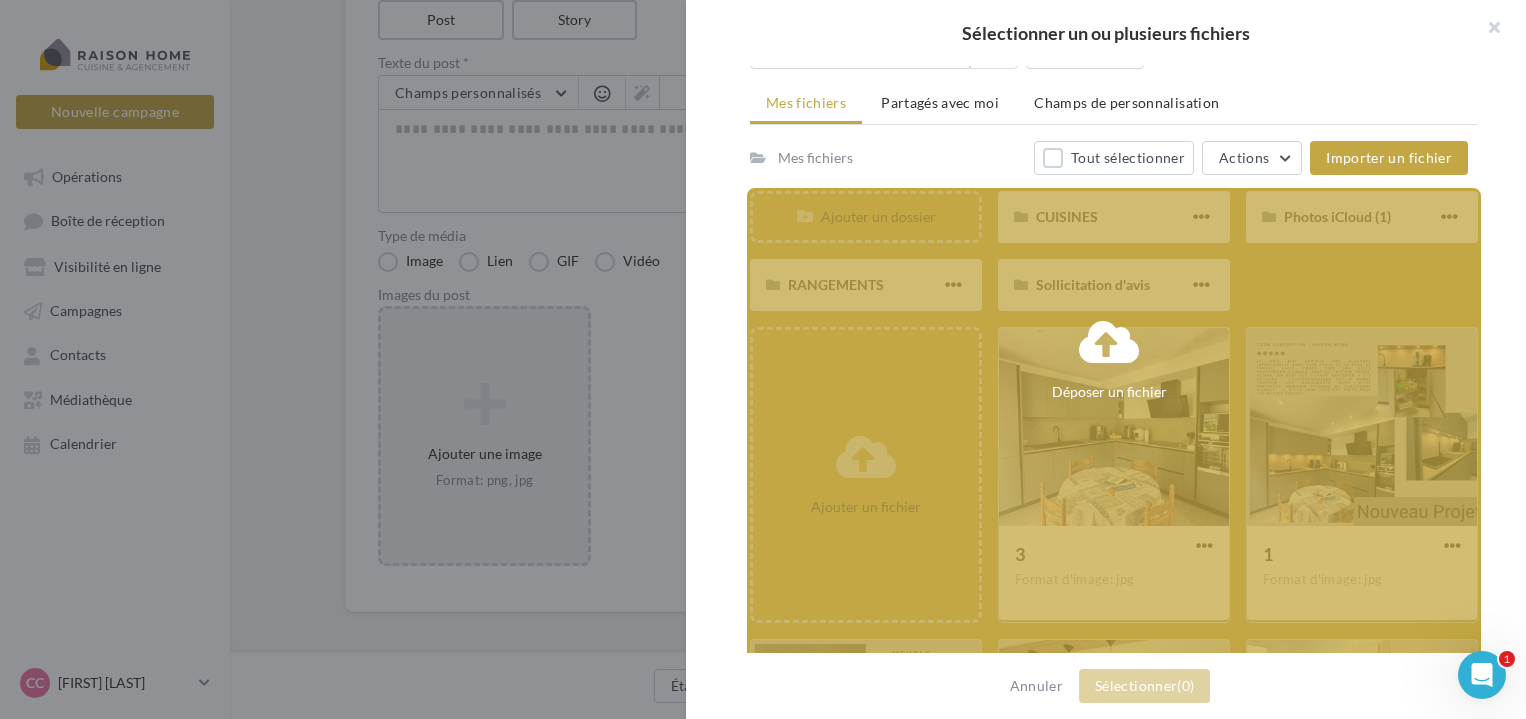 click on "Mes fichiers
Partagés avec moi
Champs de personnalisation
Mes fichiers
Tout sélectionner
Actions                Importer un fichier     Ajouter un dossier    CUISINES                CUISINES      Photos iCloud (1)                Photos iCloud (1)      RANGEMENTS                RANGEMENTS      Sollicitation d'avis                Sollicitation d'avis       Ajouter un fichier                  3  Format d'image: jpg                   3                      1  Format d'image: jpg                   1                      2  Format d'image: jpg                   2                      4  Format d'image: jpg                   4                      3  Format d'image: jpg                   3       Déposer un fichier" at bounding box center (1114, 519) 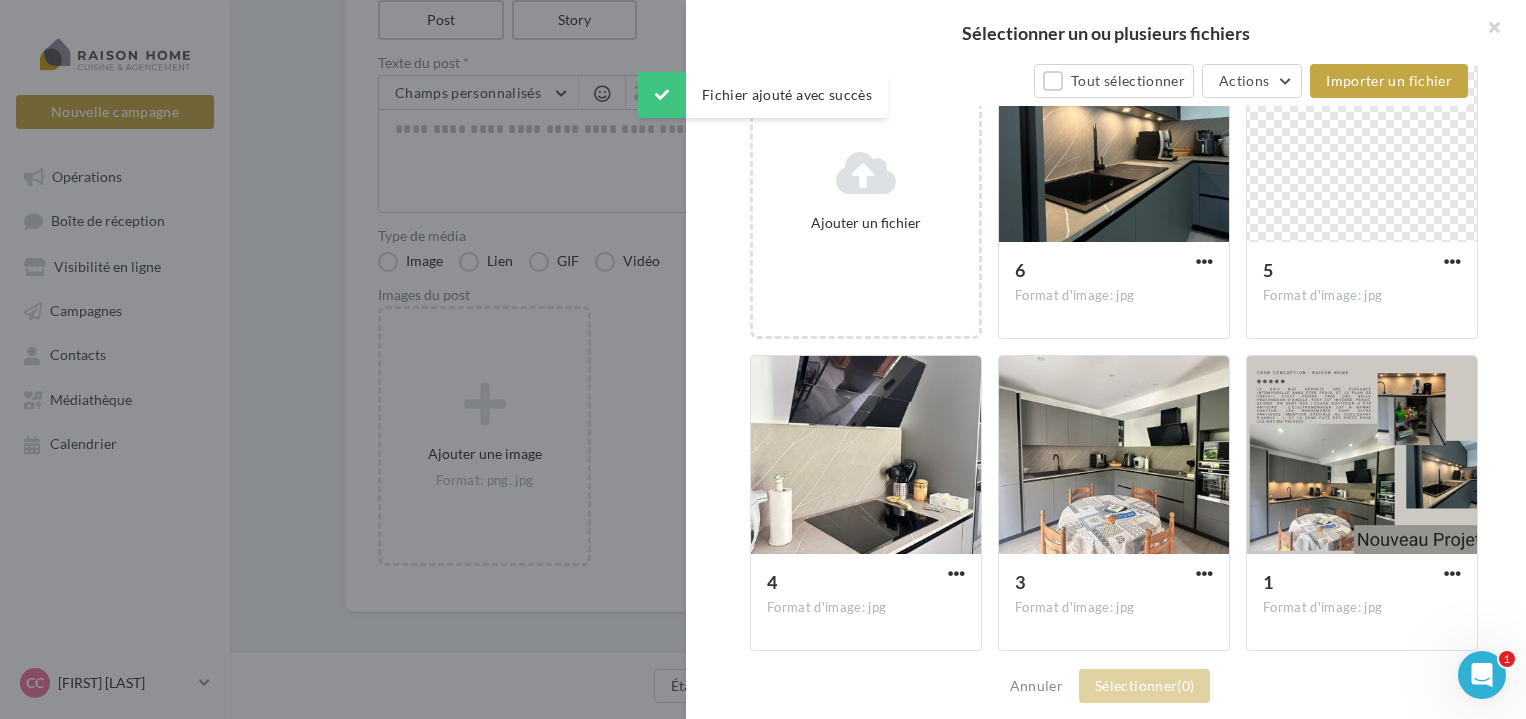 scroll, scrollTop: 584, scrollLeft: 0, axis: vertical 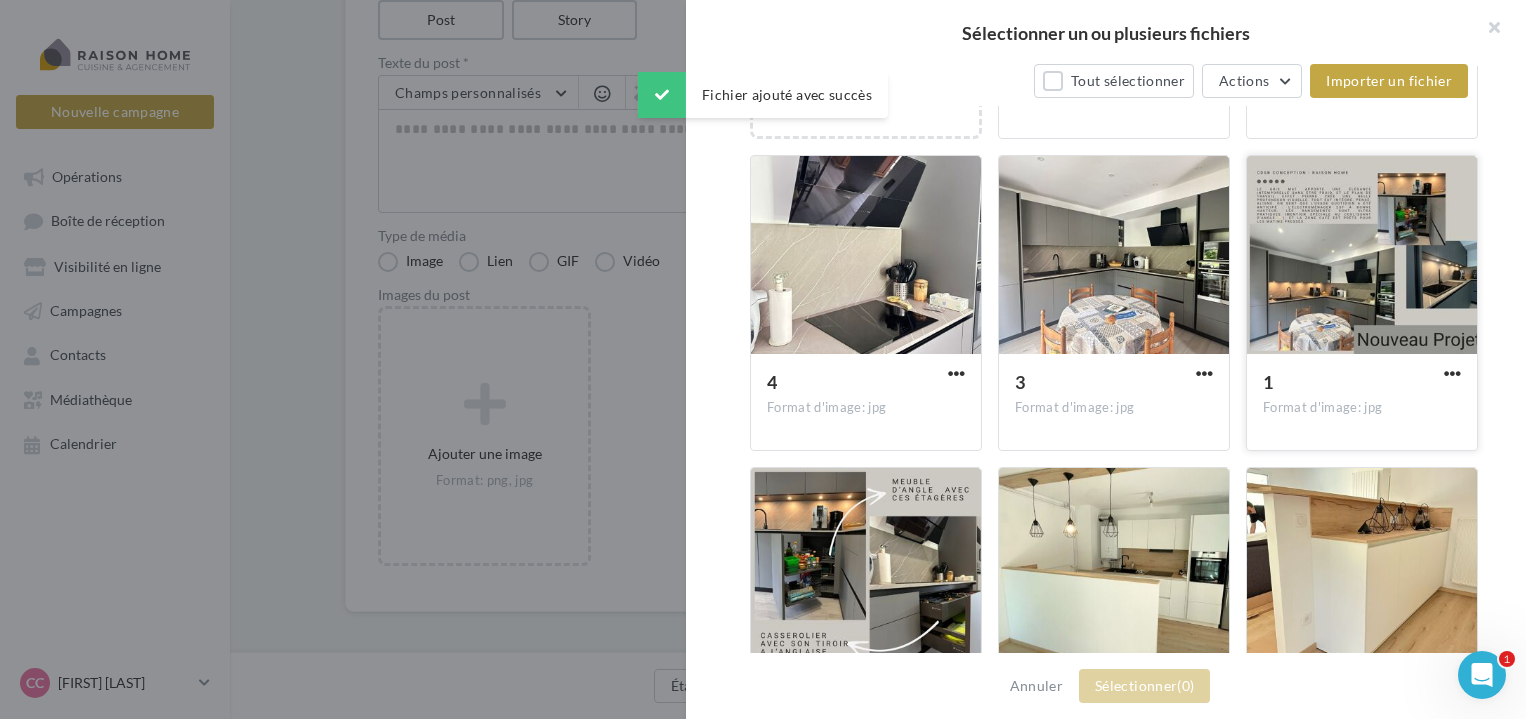 click at bounding box center [1362, 256] 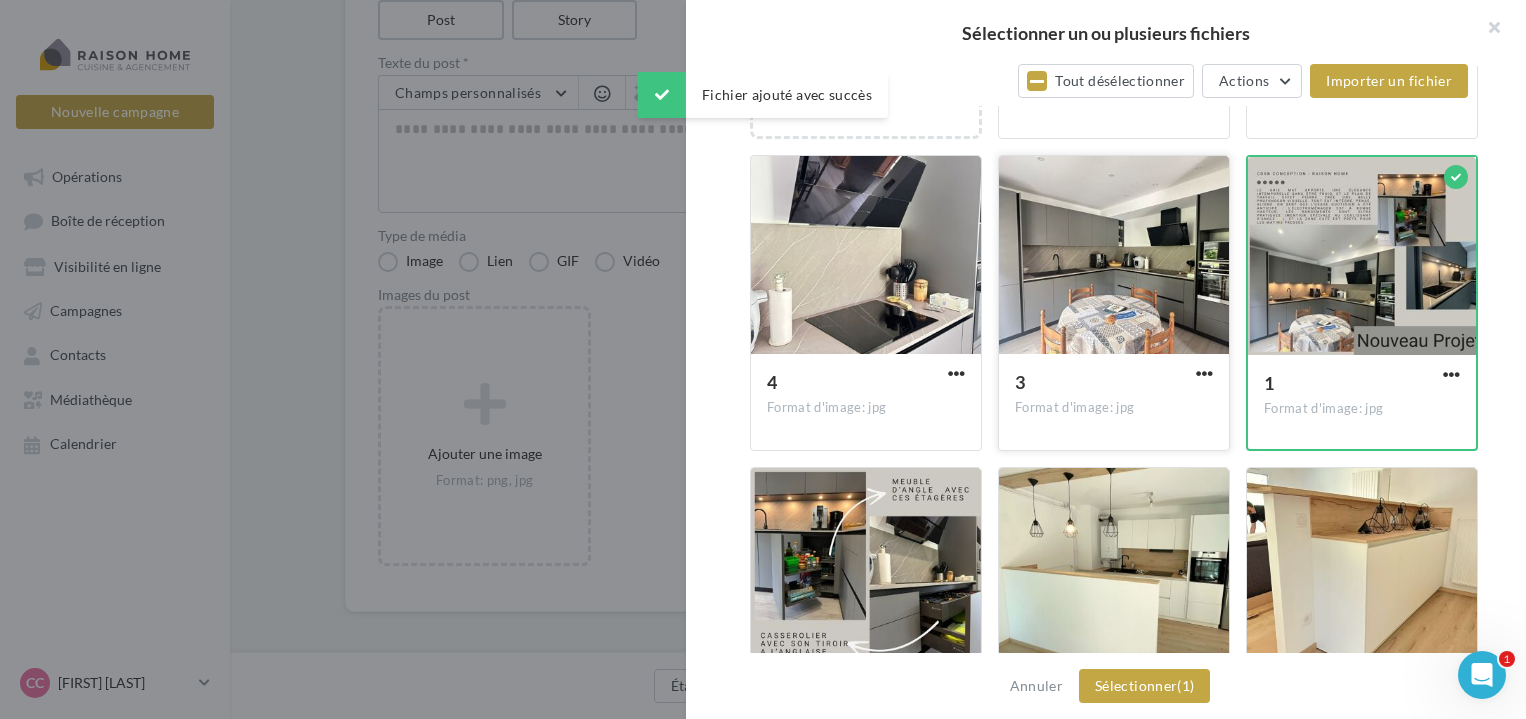 click at bounding box center [1114, 256] 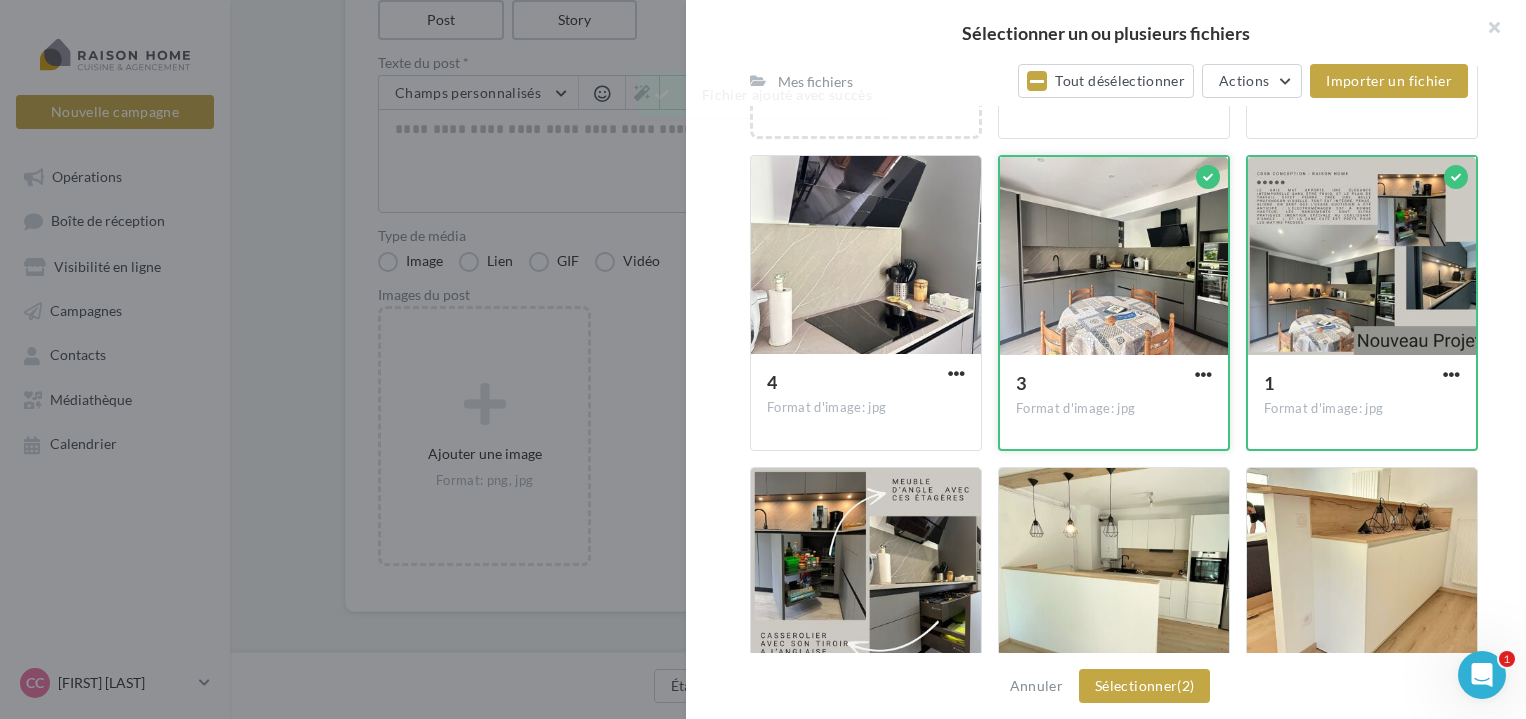 click at bounding box center (1114, 257) 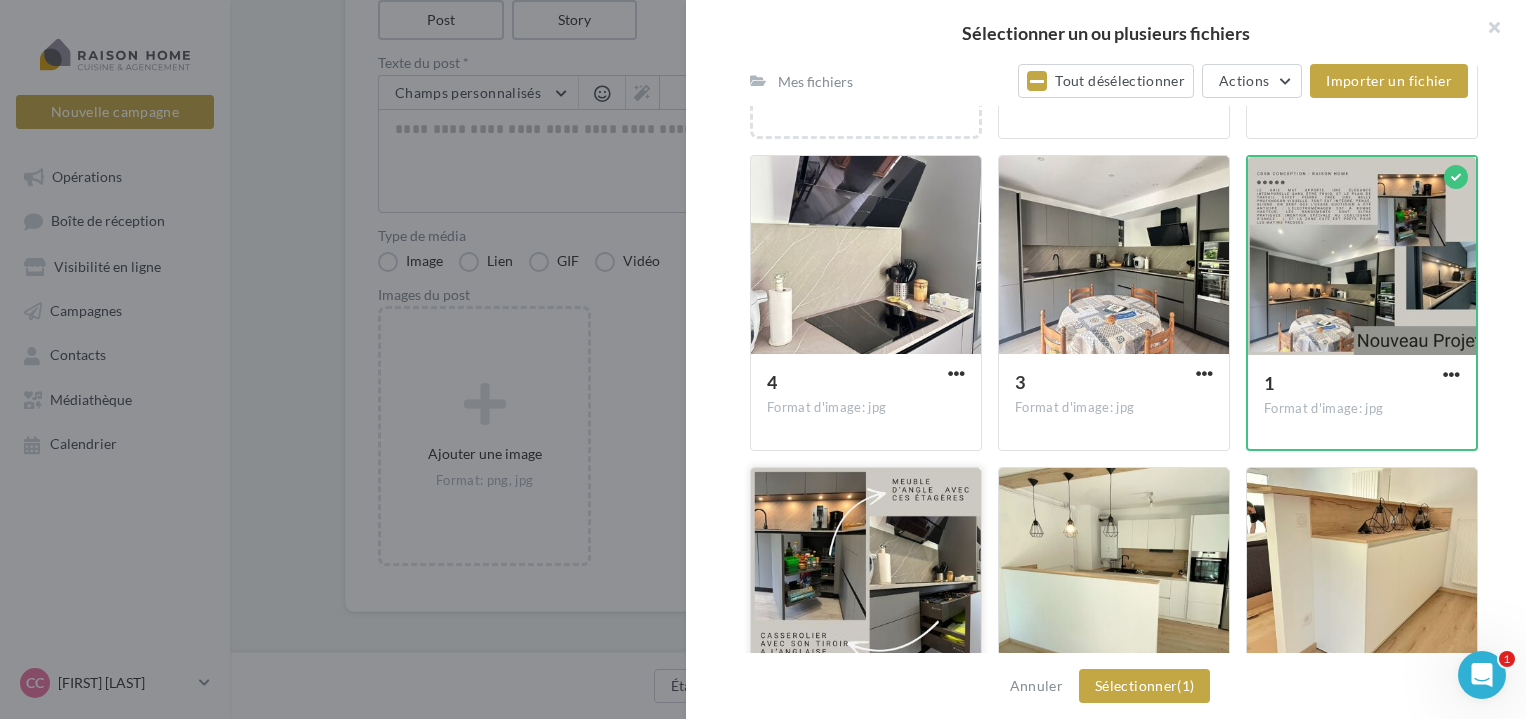 click at bounding box center (866, 568) 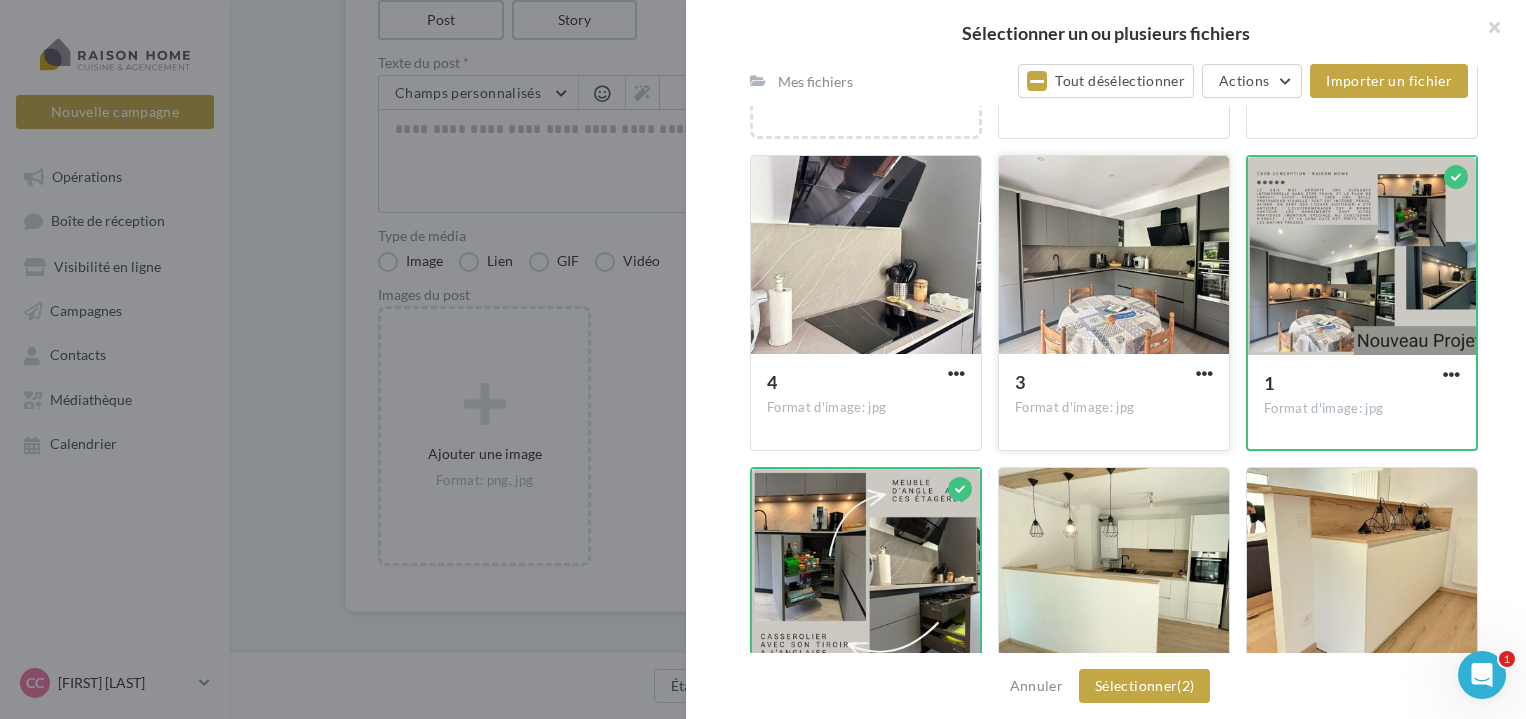 click at bounding box center [1114, 256] 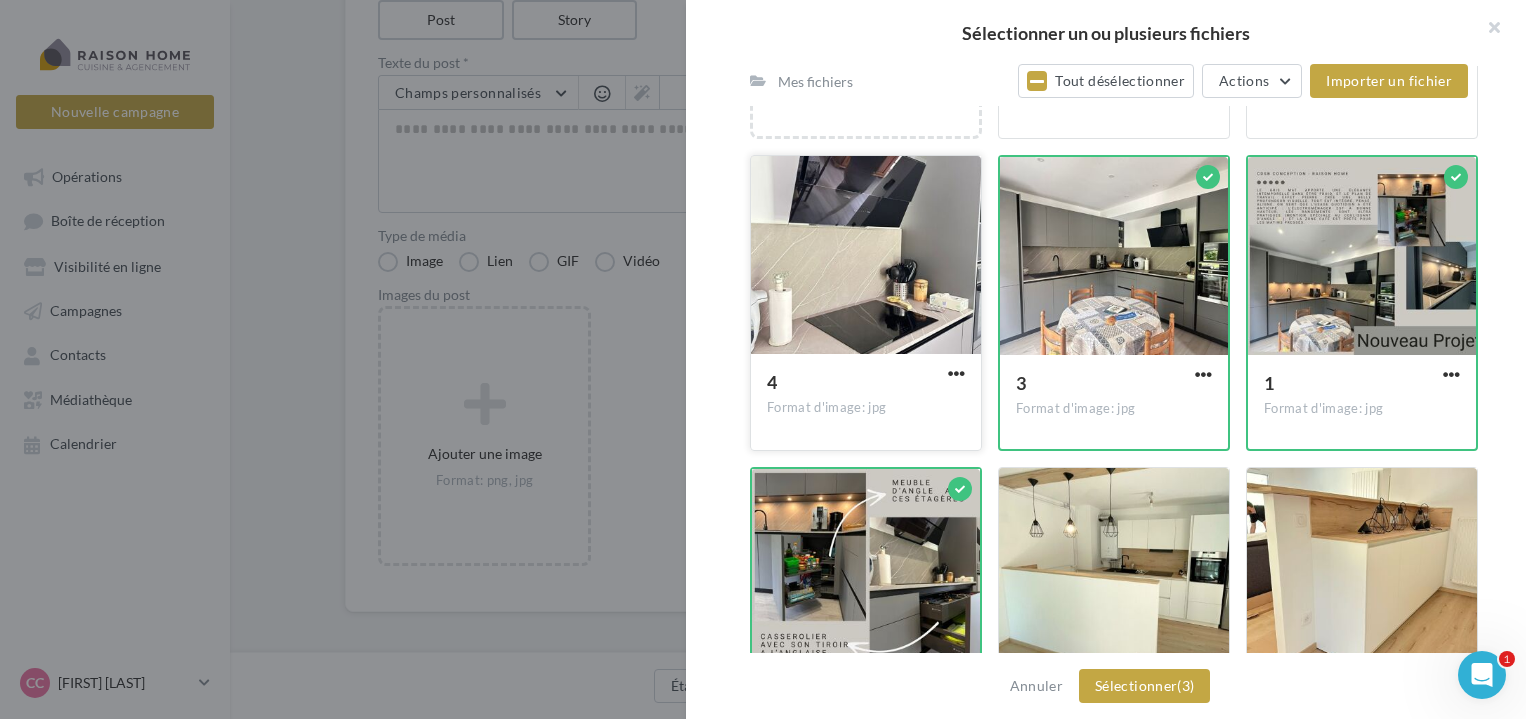click at bounding box center (866, 256) 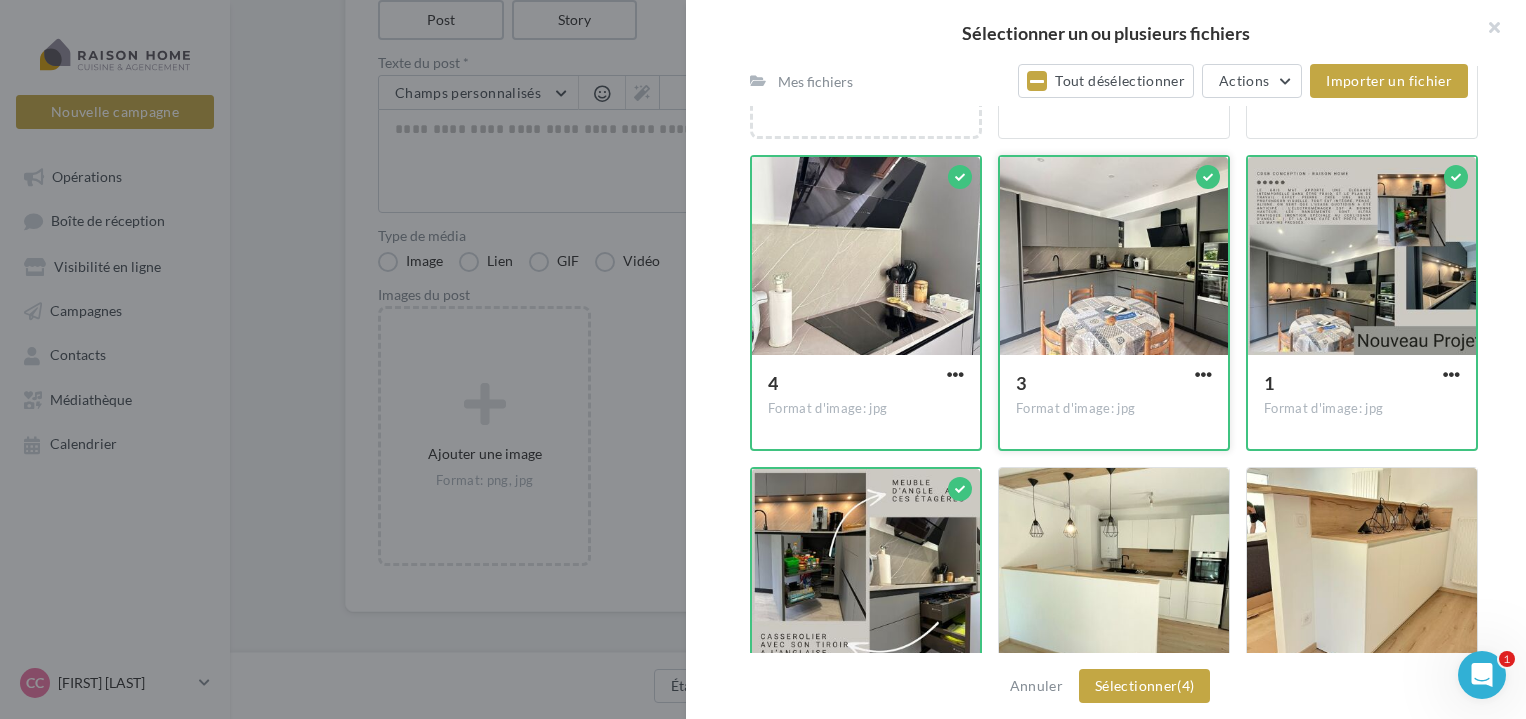 scroll, scrollTop: 284, scrollLeft: 0, axis: vertical 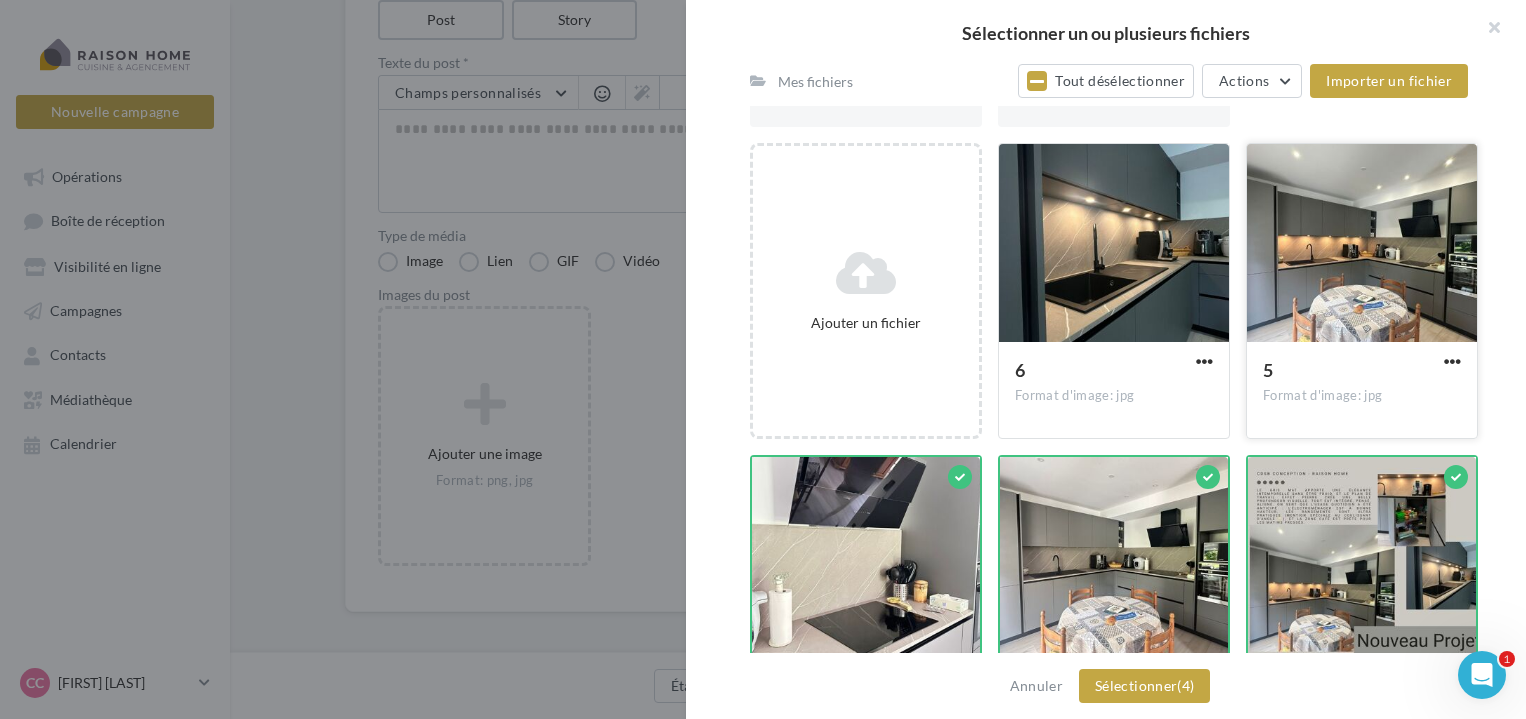 click at bounding box center [1362, 244] 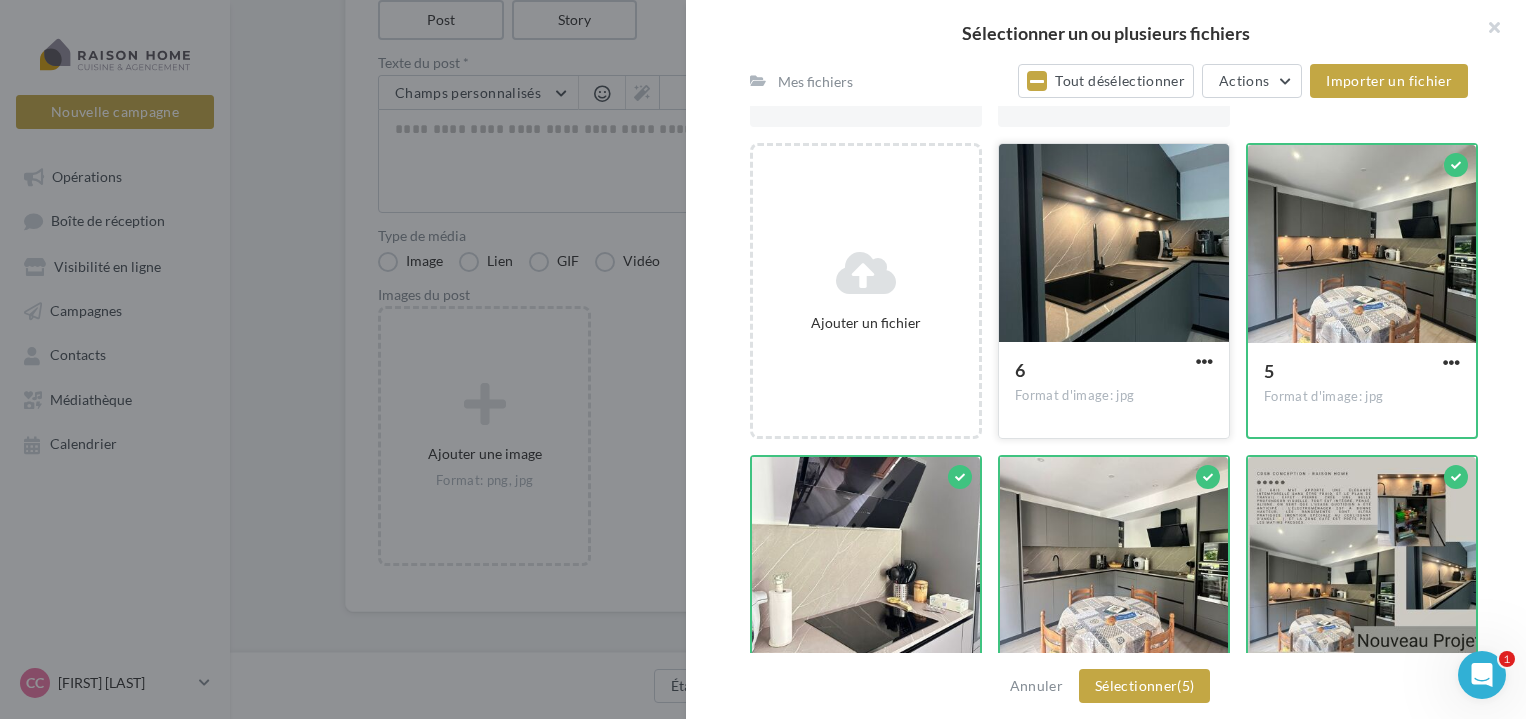 click at bounding box center (1114, 244) 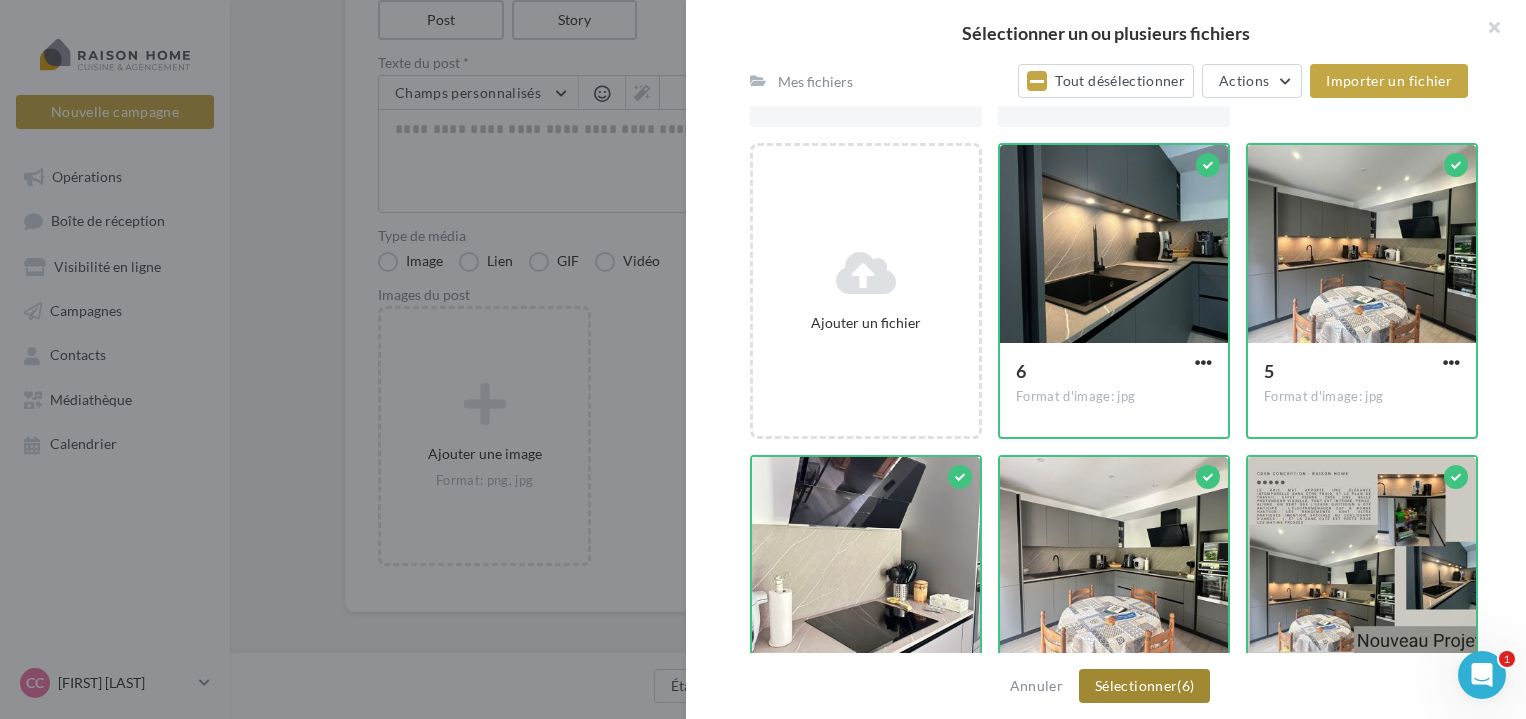 click on "Sélectionner   (6)" at bounding box center [1144, 686] 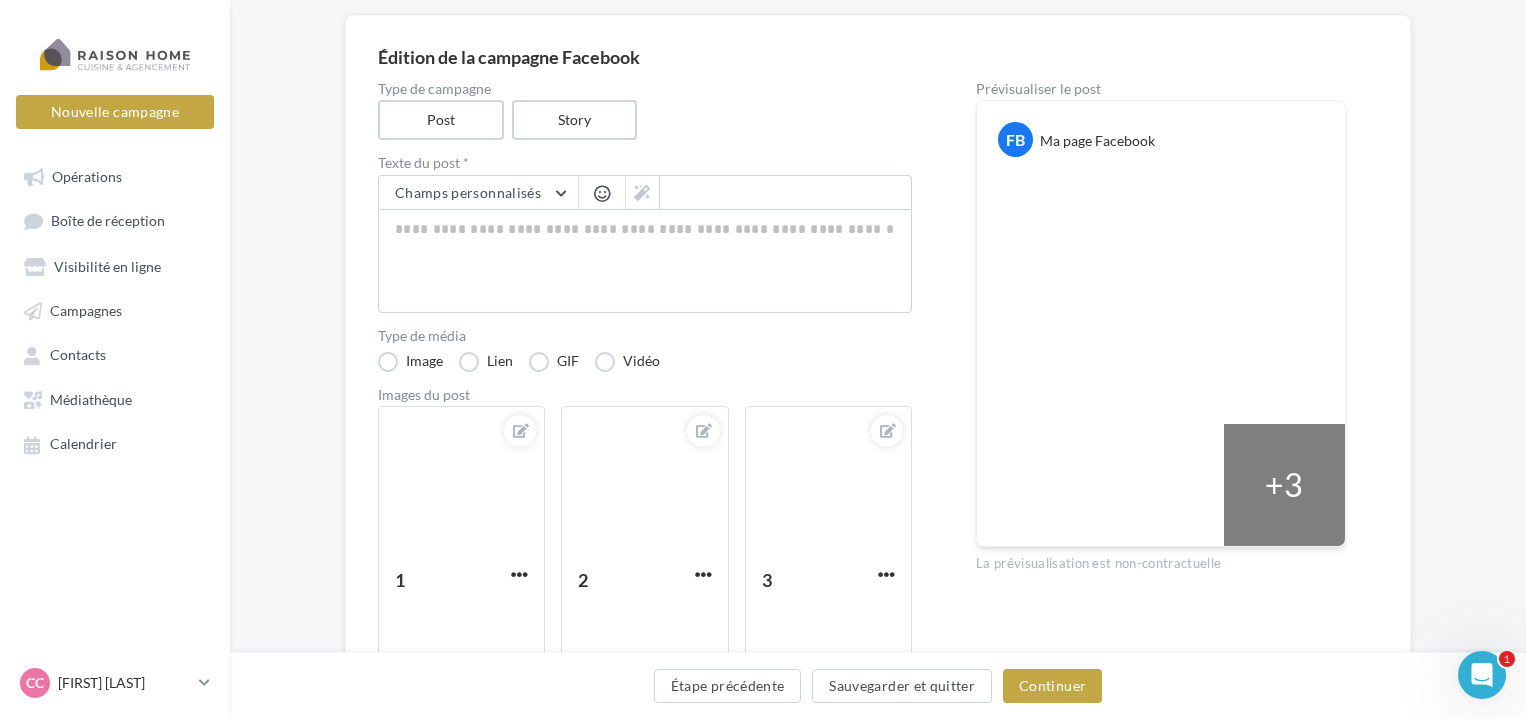 scroll, scrollTop: 53, scrollLeft: 0, axis: vertical 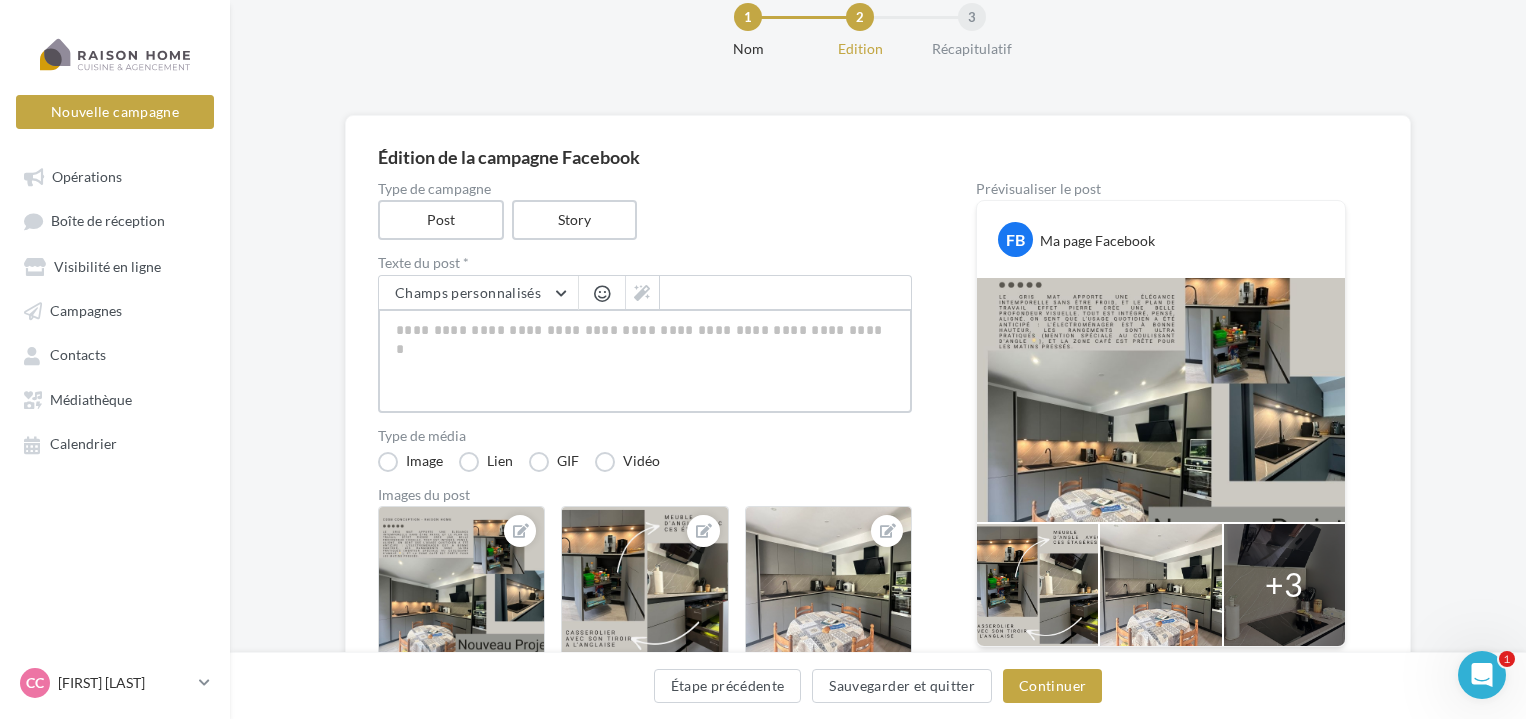 click at bounding box center [645, 361] 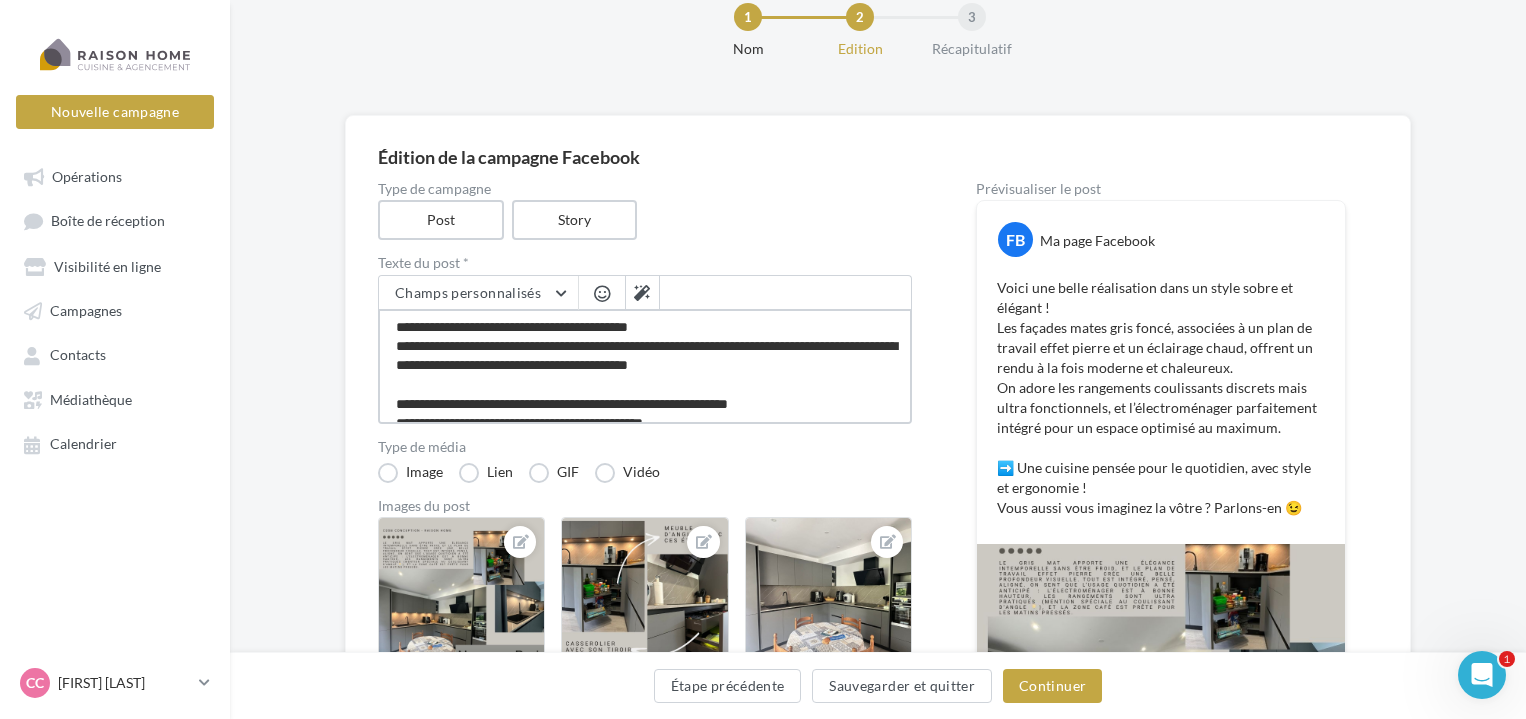 scroll, scrollTop: 58, scrollLeft: 0, axis: vertical 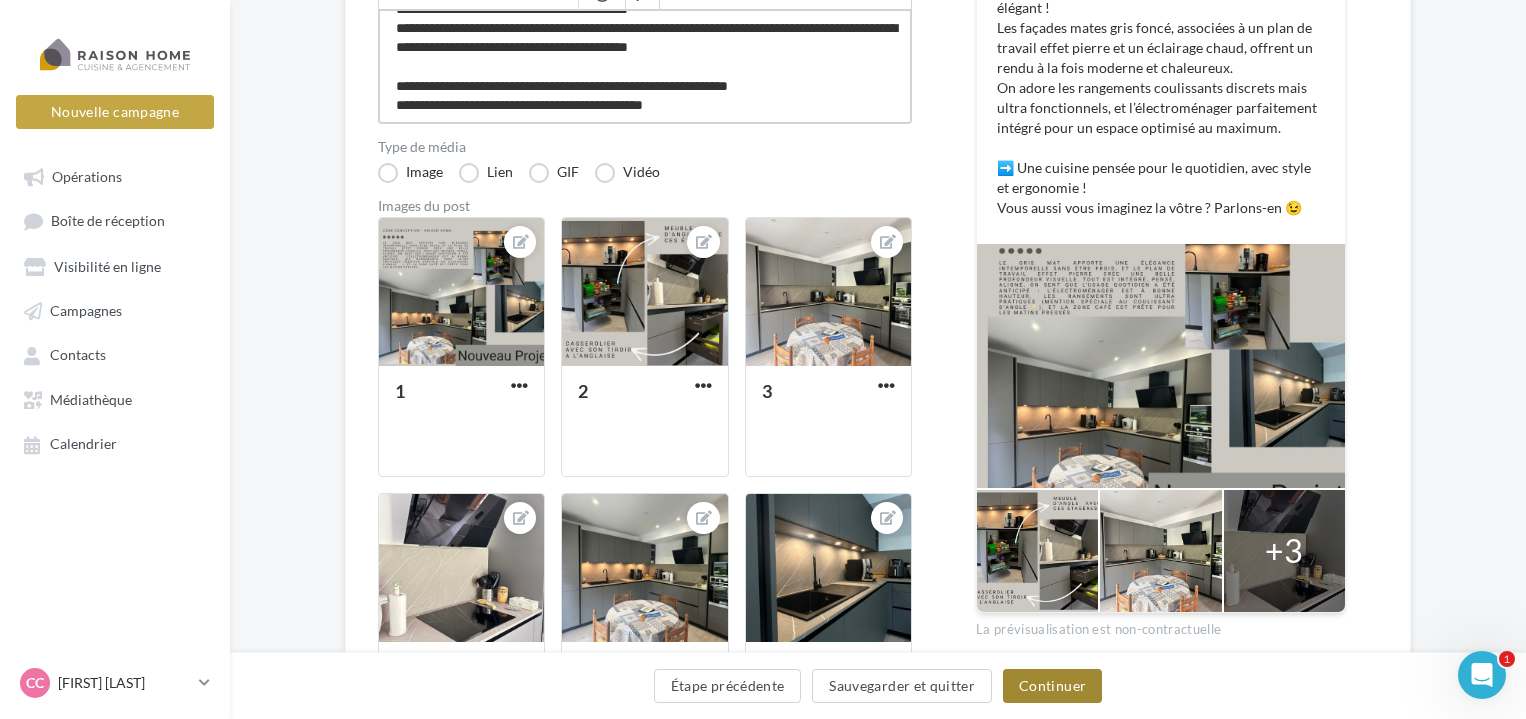type on "**********" 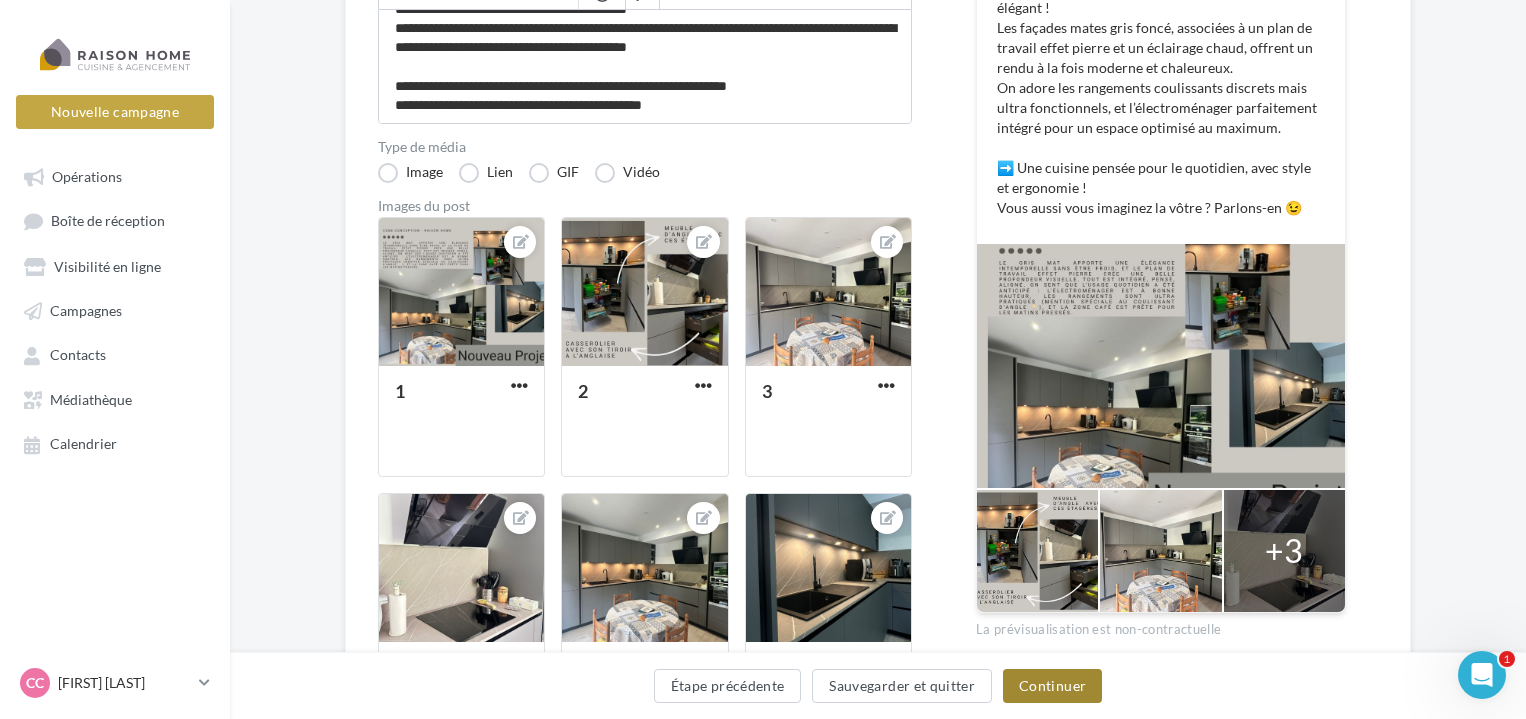 scroll, scrollTop: 56, scrollLeft: 0, axis: vertical 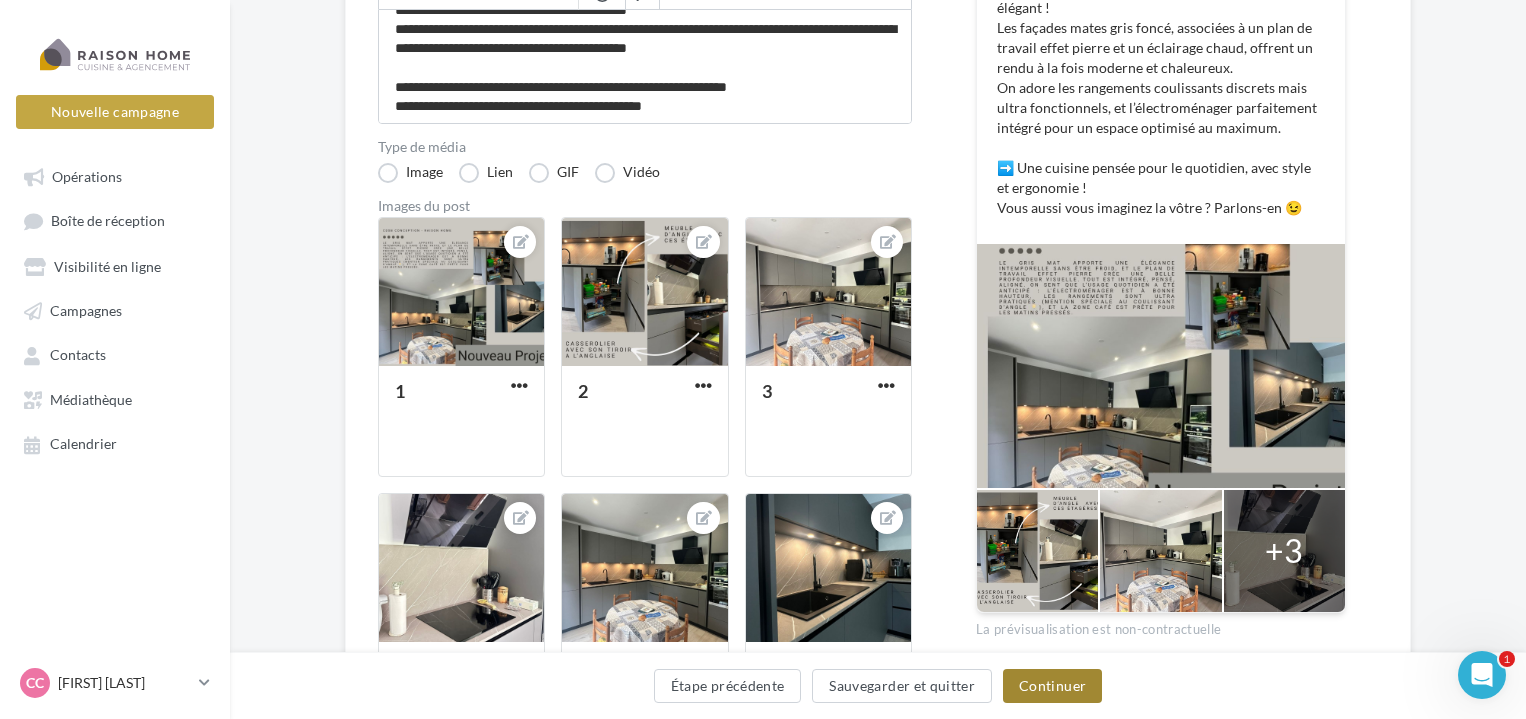 click on "Continuer" at bounding box center (1052, 686) 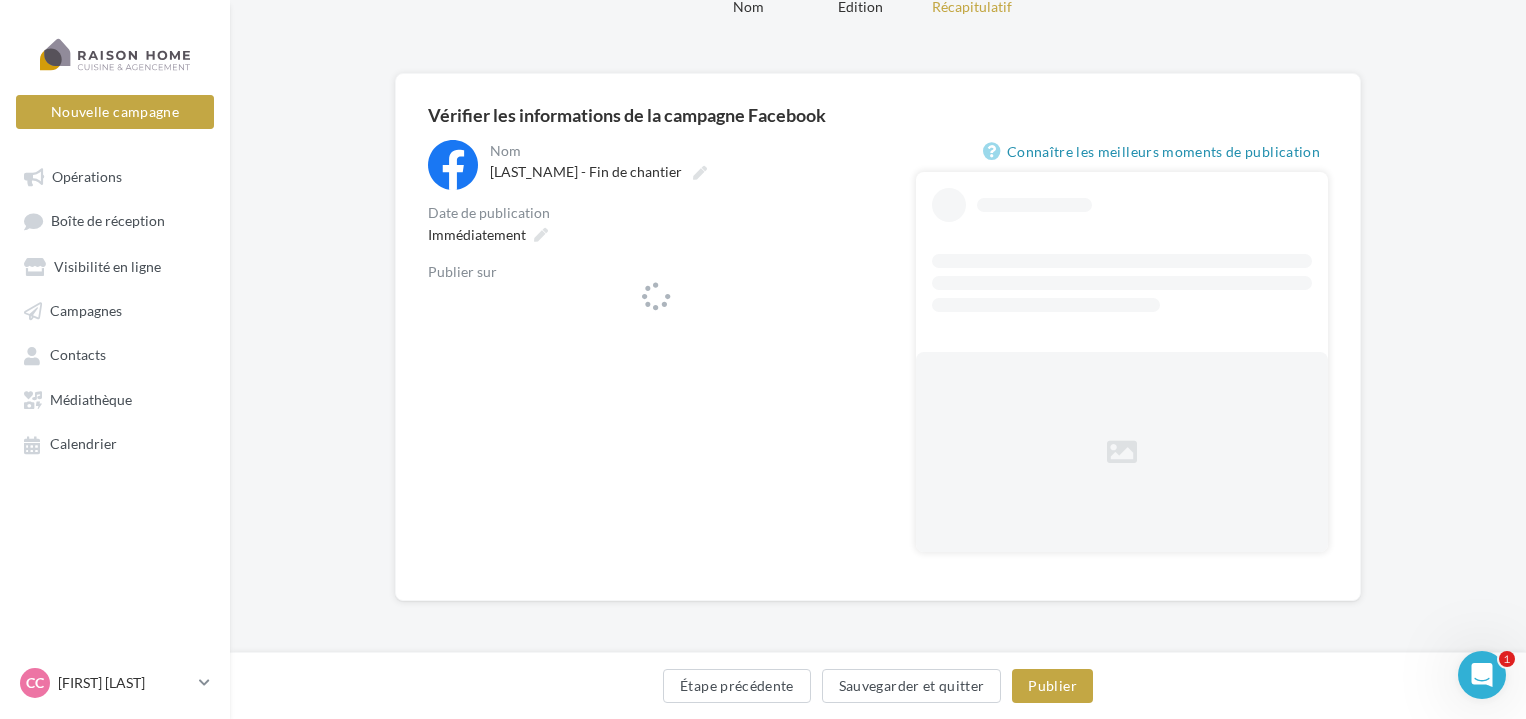 scroll, scrollTop: 0, scrollLeft: 0, axis: both 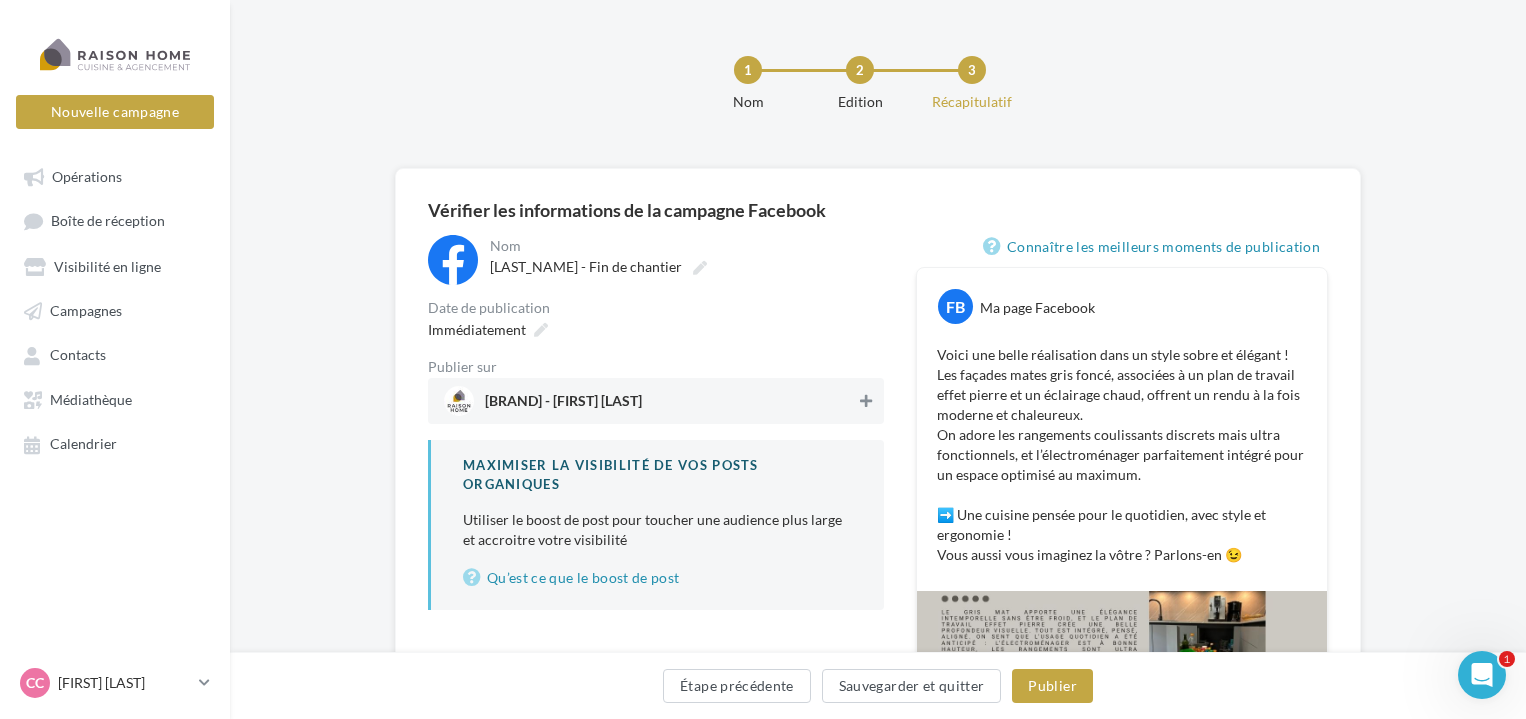 click at bounding box center (866, 401) 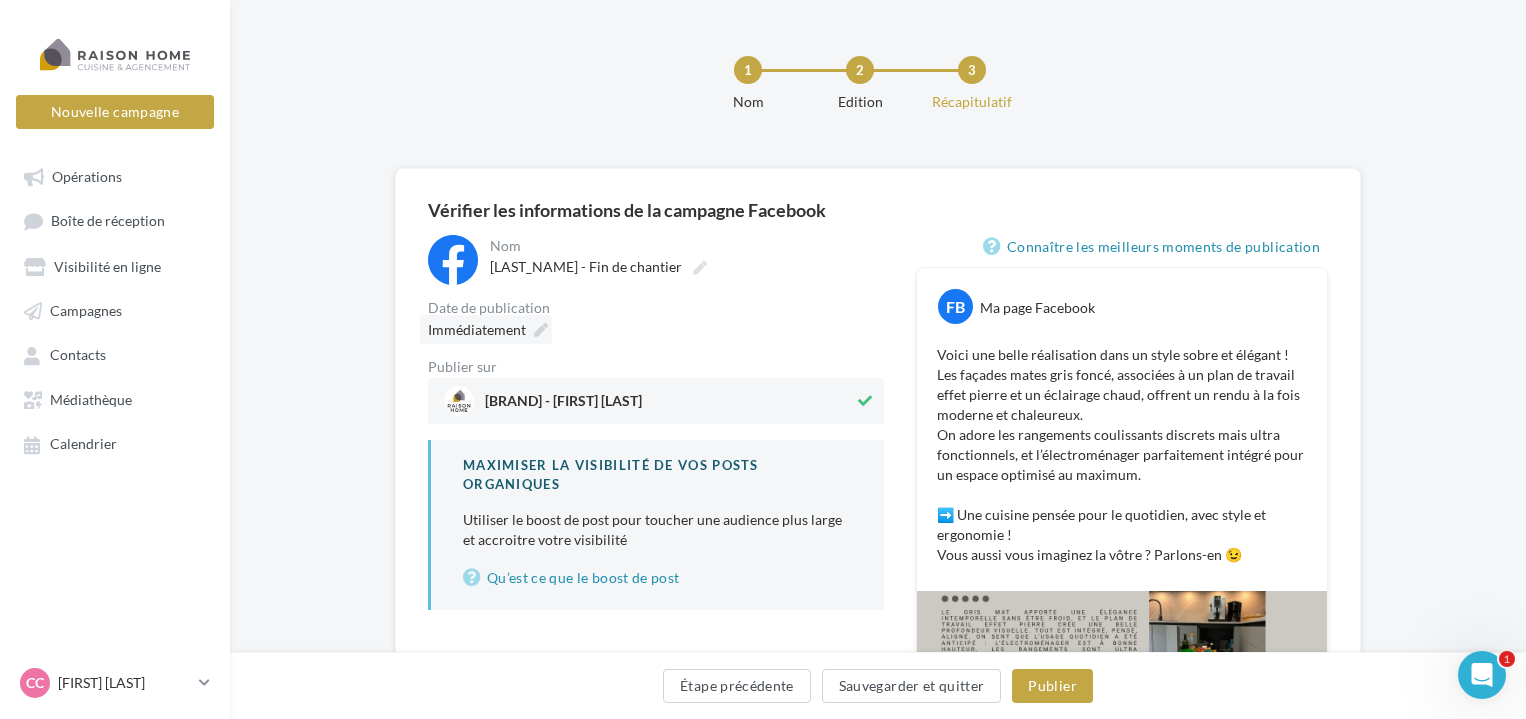click on "Immédiatement" at bounding box center (486, 329) 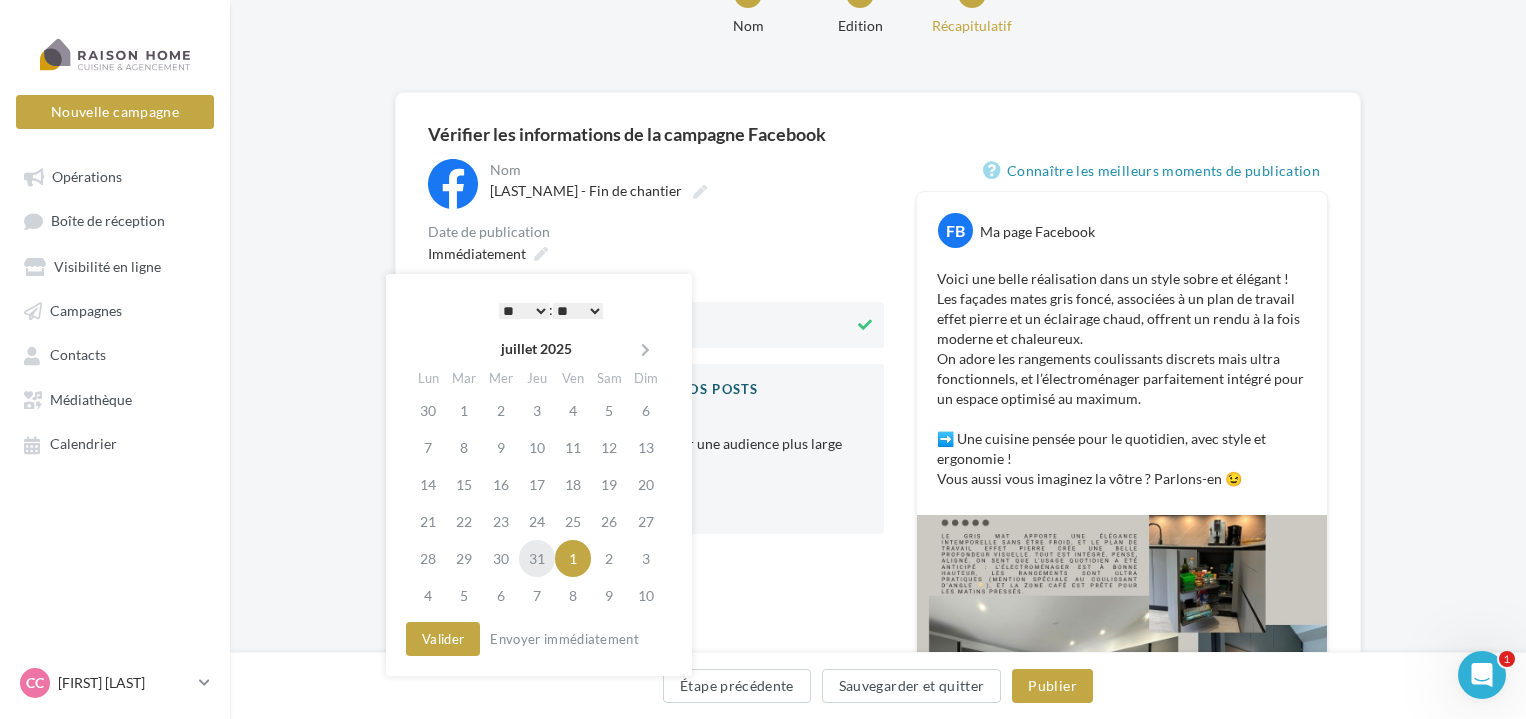 scroll, scrollTop: 100, scrollLeft: 0, axis: vertical 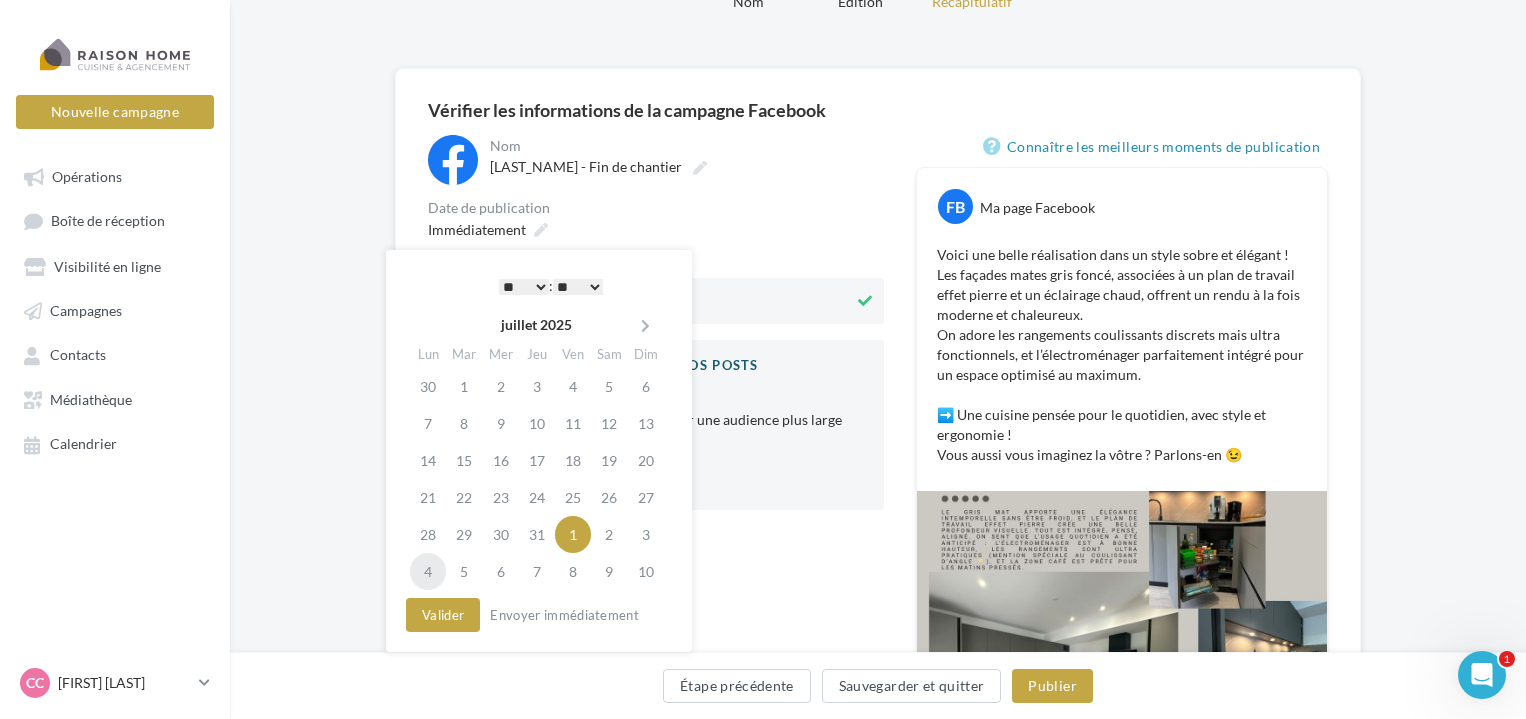 click on "4" at bounding box center [428, 571] 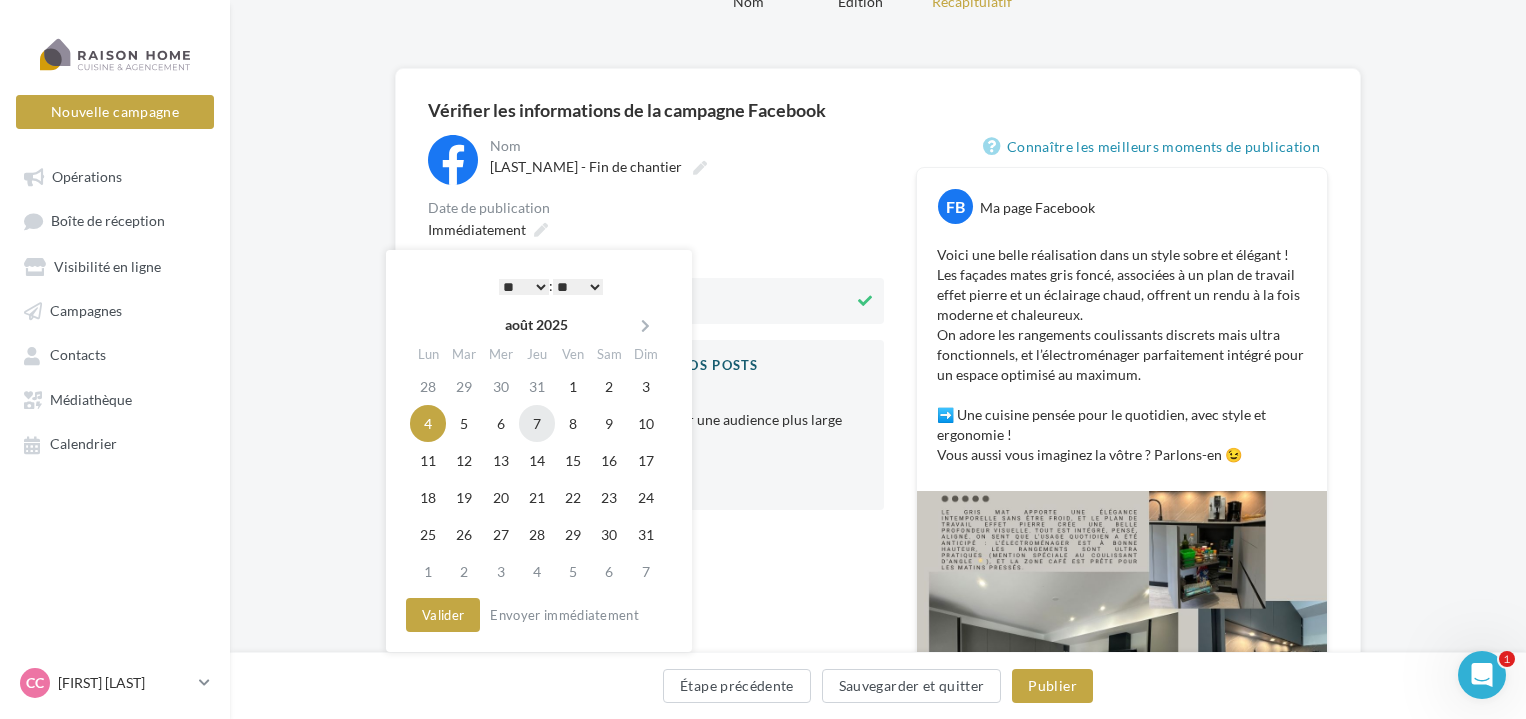 click on "7" at bounding box center (537, 423) 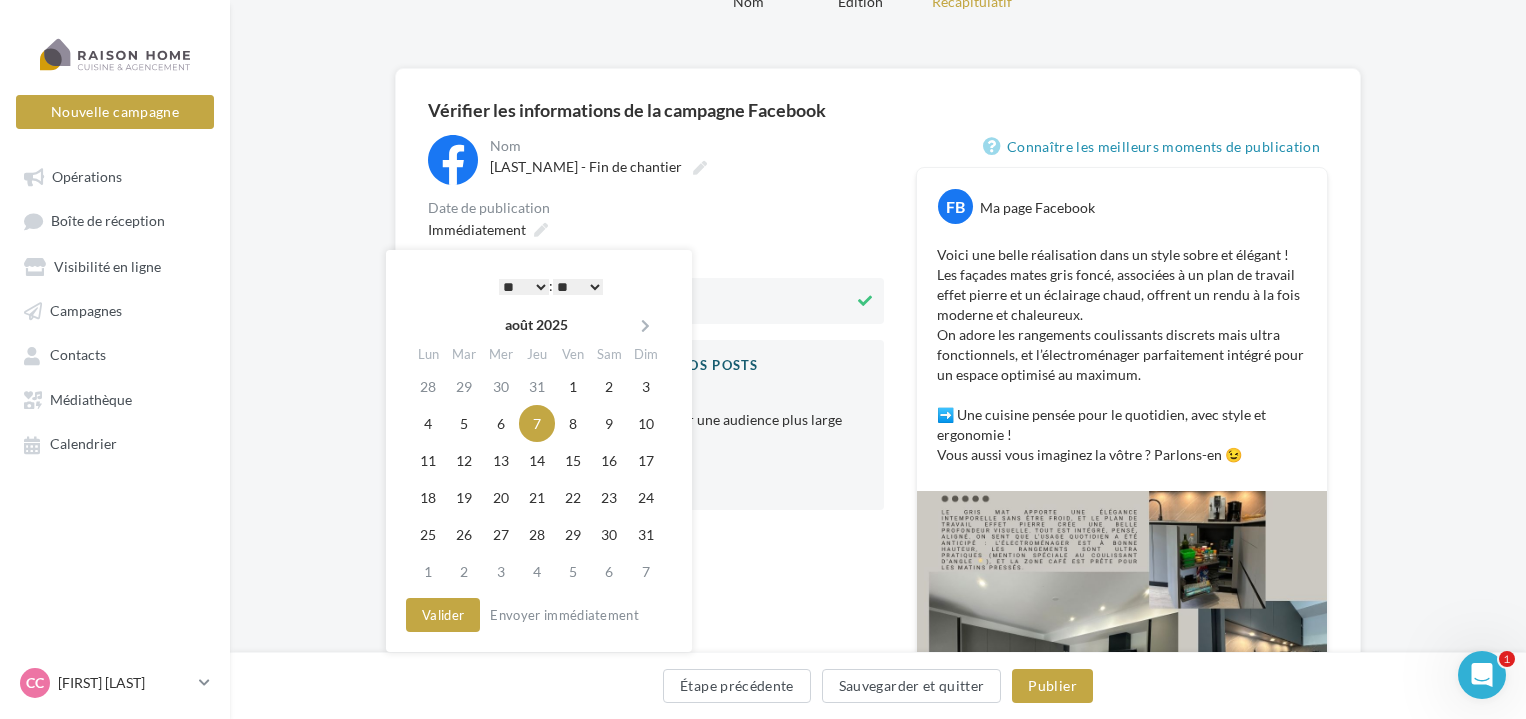 click on "* * * * * * * * * * ** ** ** ** ** ** ** ** ** ** ** ** ** **" at bounding box center [524, 287] 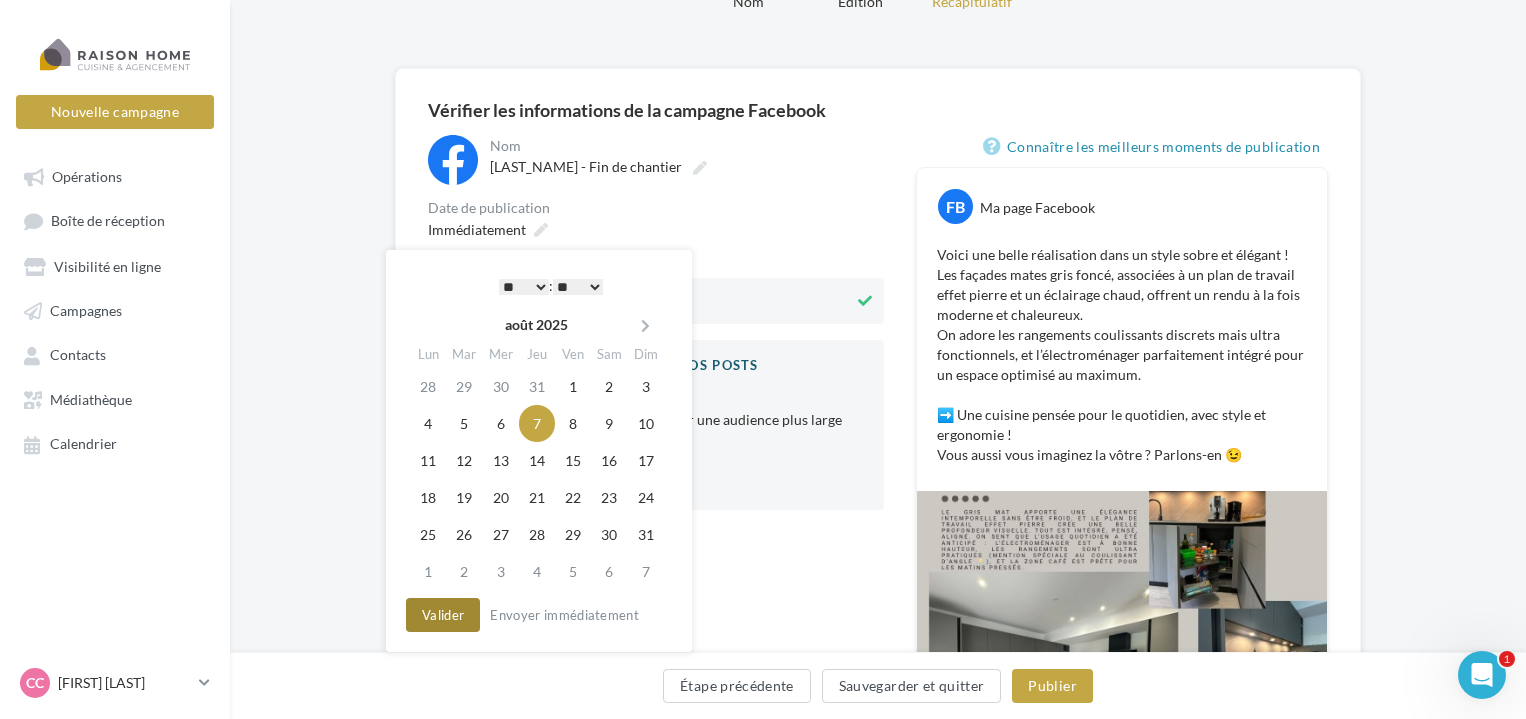 click on "Valider" at bounding box center [443, 615] 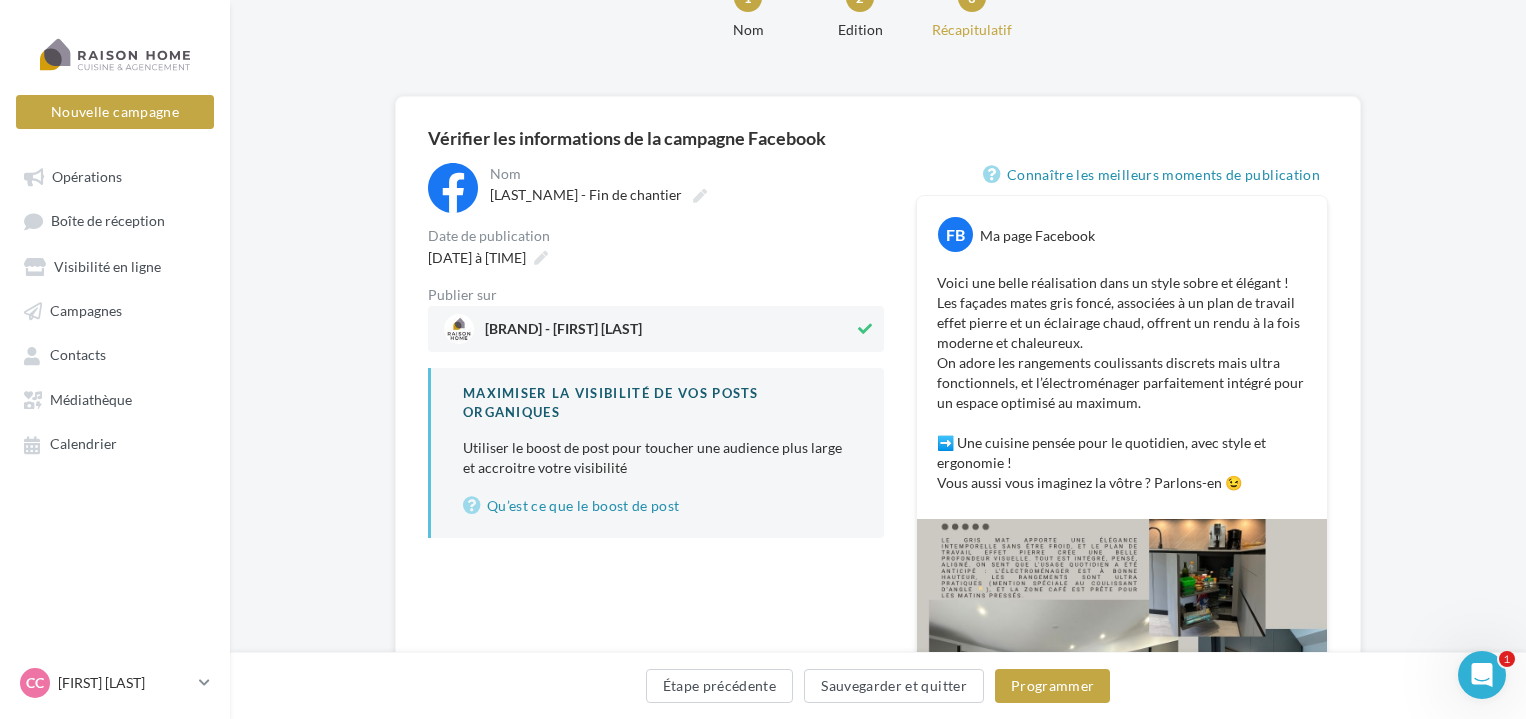 scroll, scrollTop: 100, scrollLeft: 0, axis: vertical 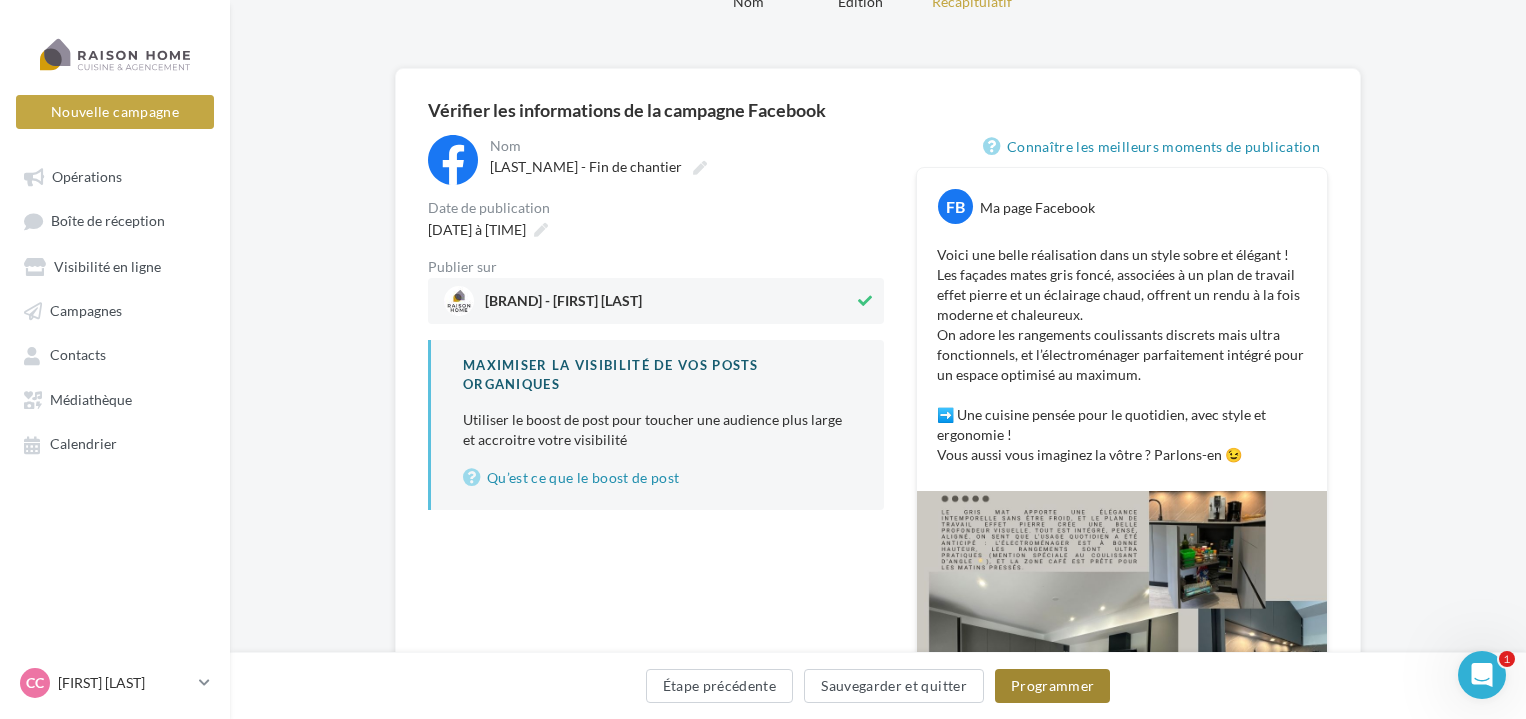 click on "Programmer" at bounding box center (1053, 686) 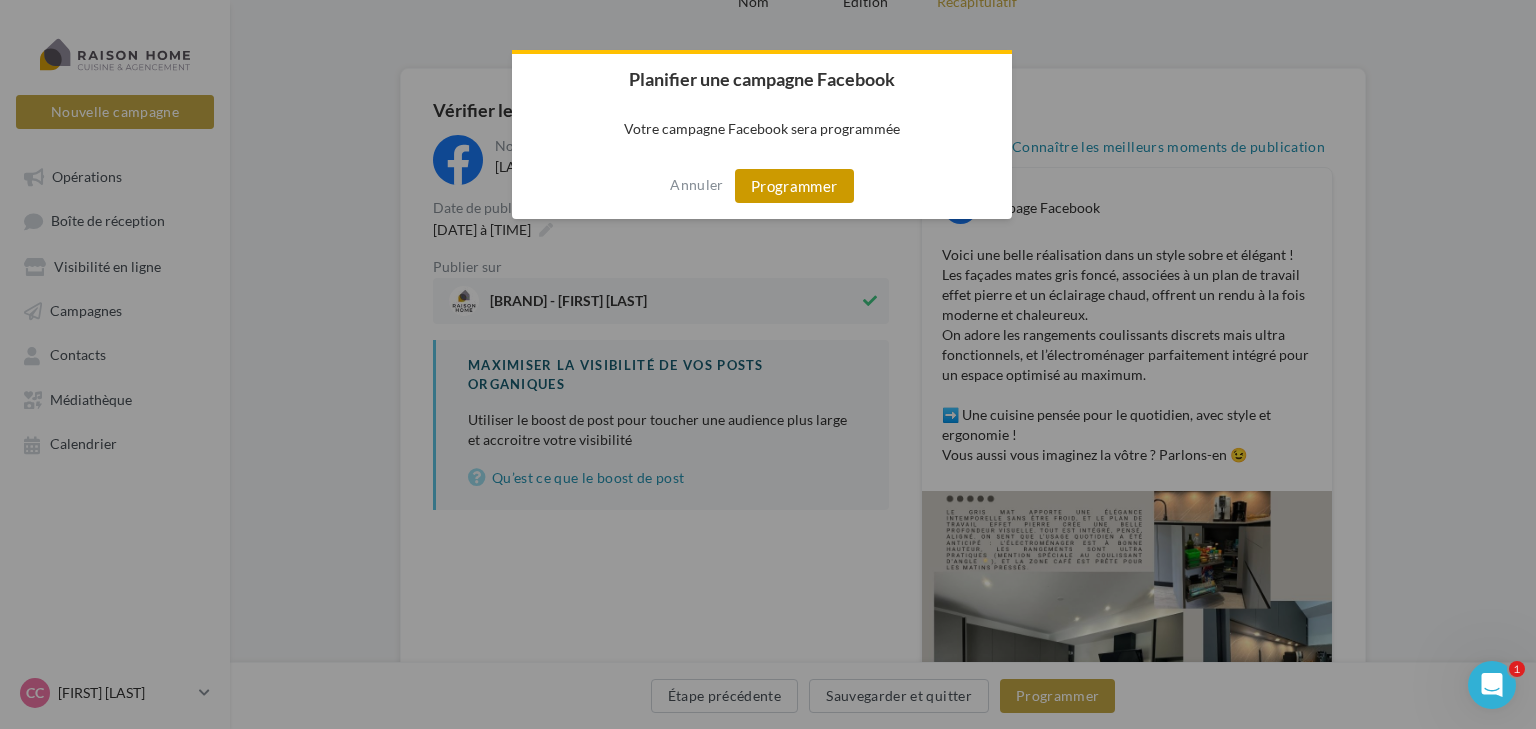click on "Programmer" at bounding box center (794, 186) 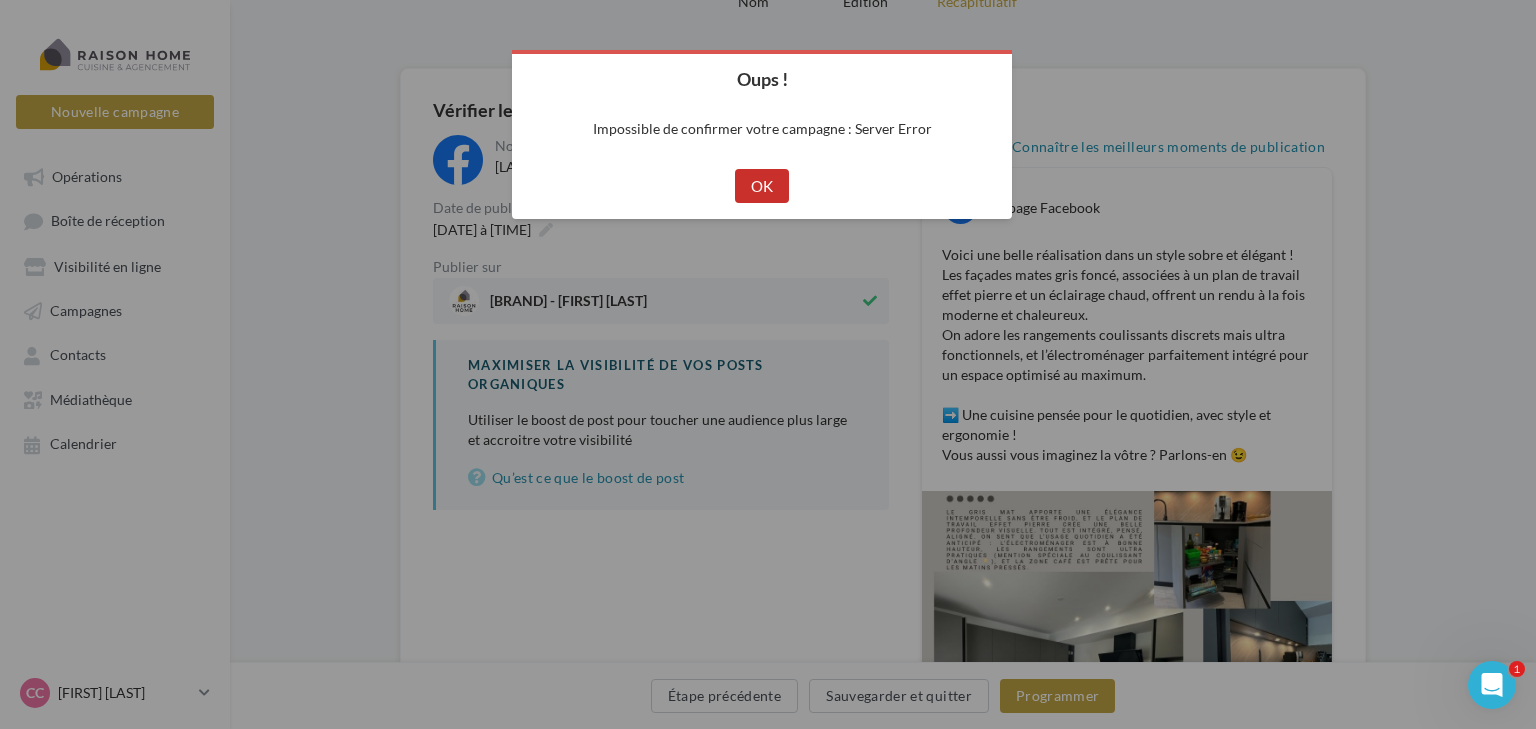 click on "OK" at bounding box center (762, 186) 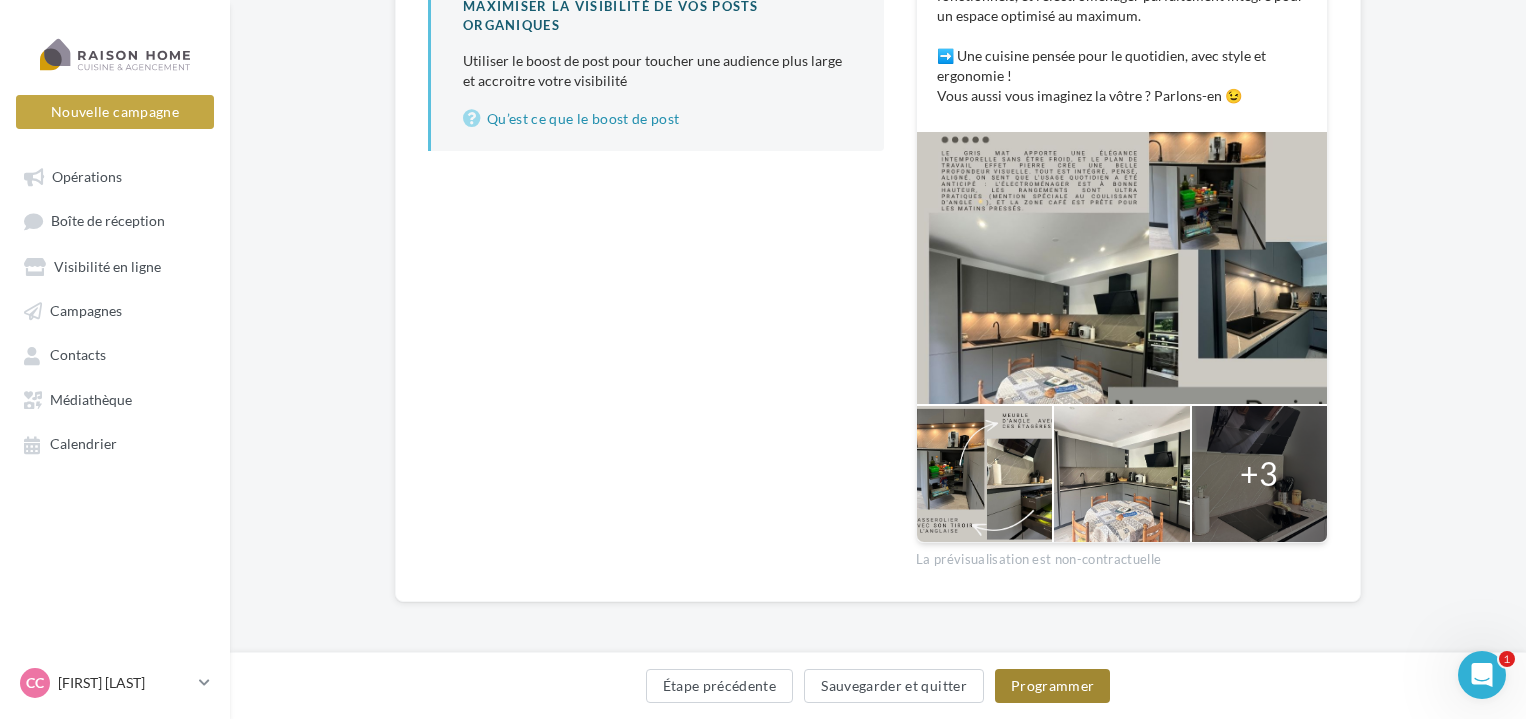 click on "Programmer" at bounding box center (1053, 686) 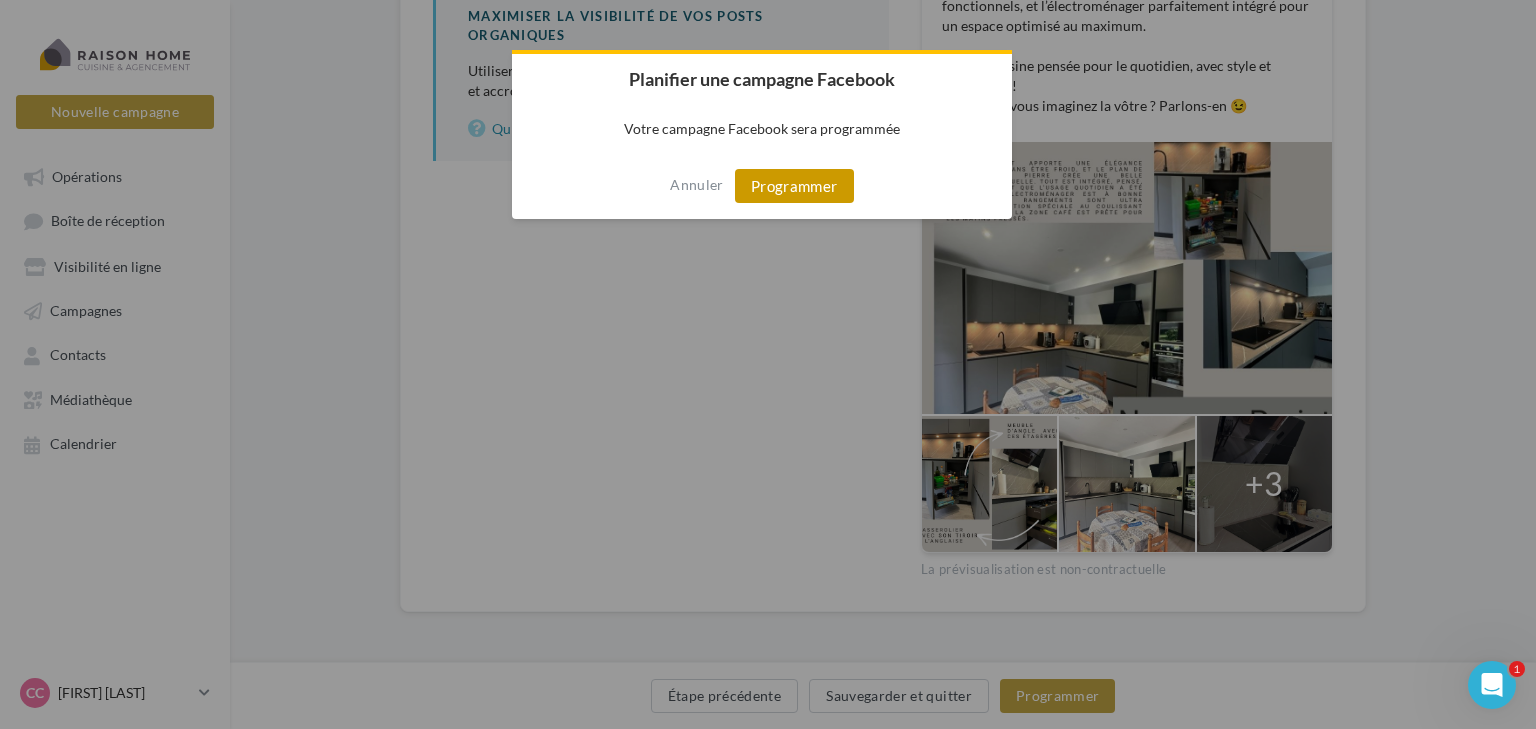 click on "Programmer" at bounding box center [794, 186] 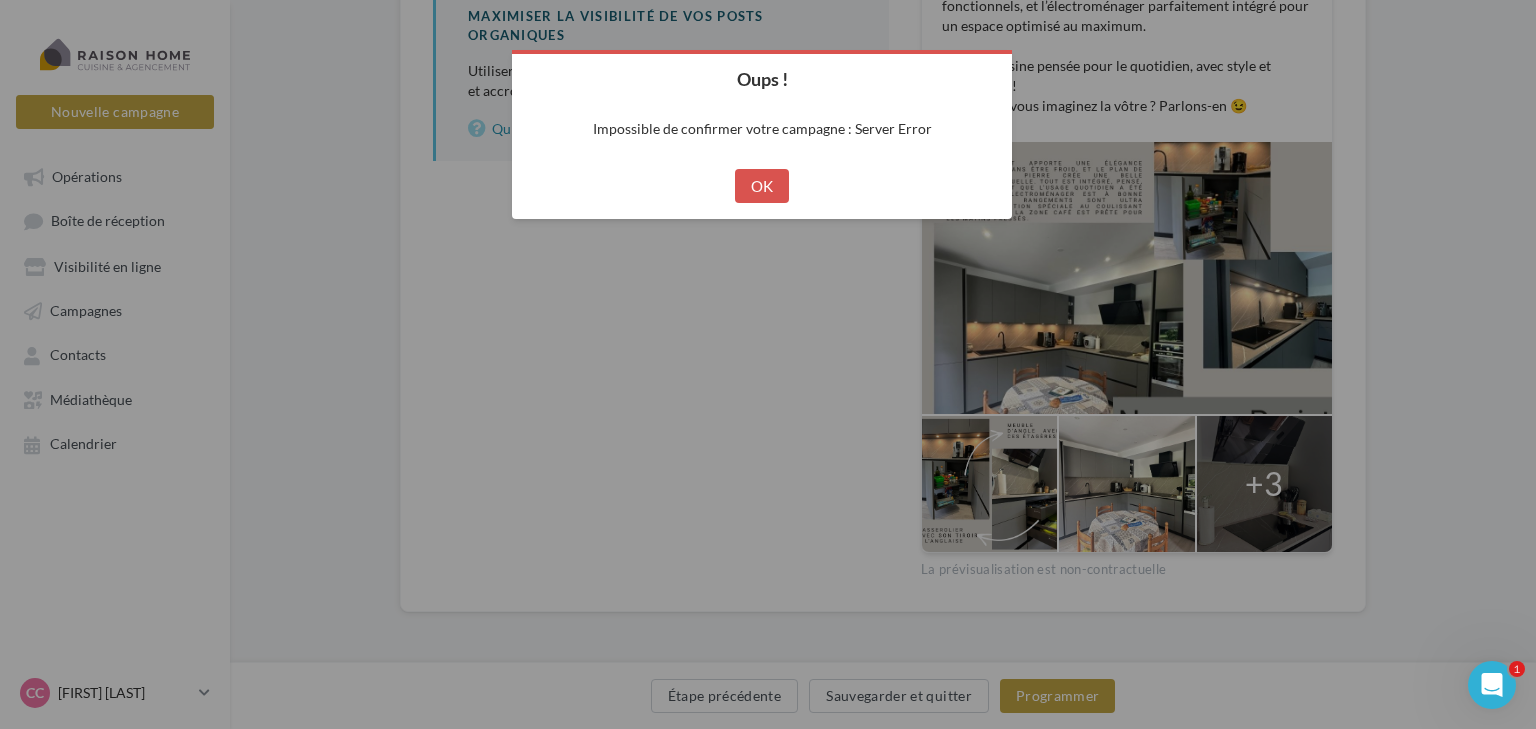 click on "OK" at bounding box center [762, 186] 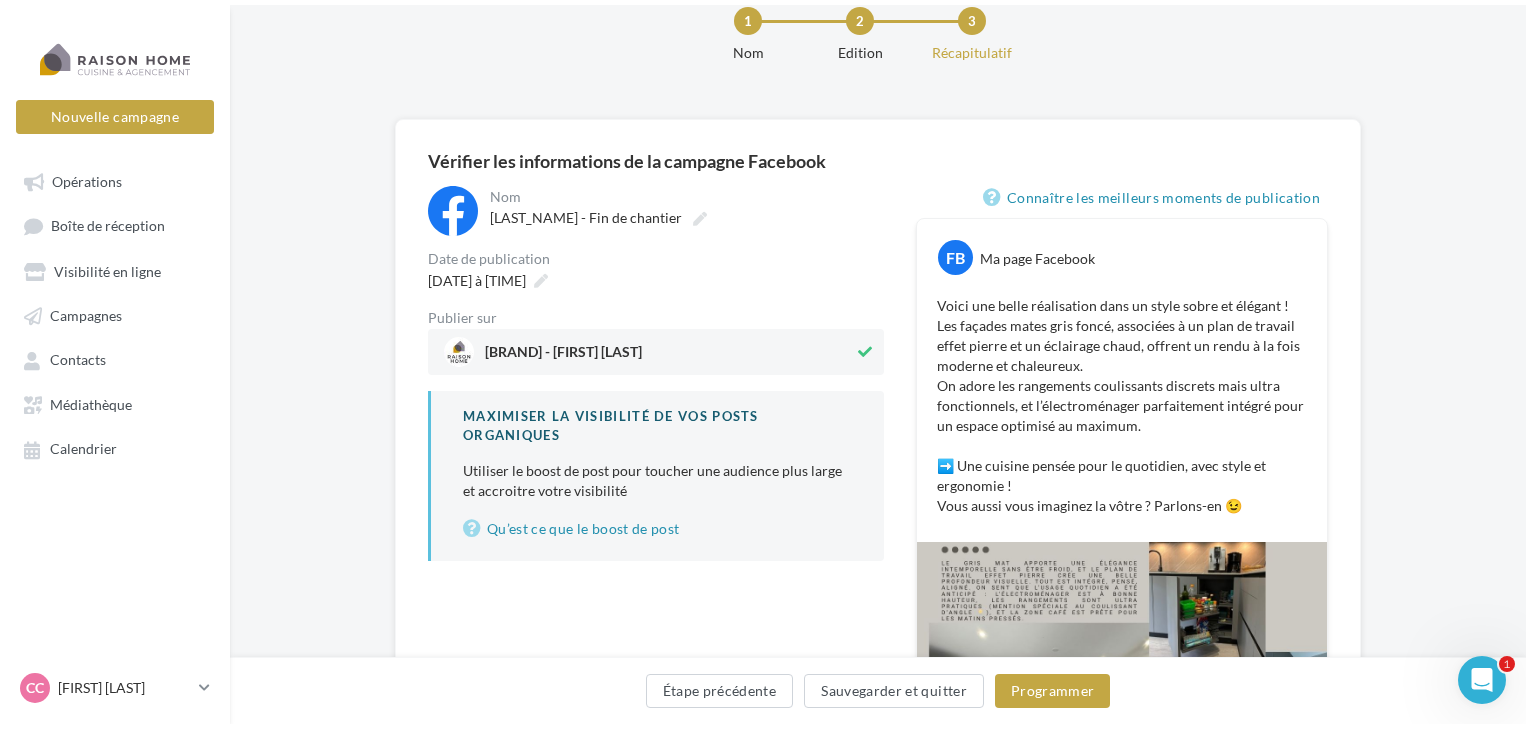 scroll, scrollTop: 0, scrollLeft: 0, axis: both 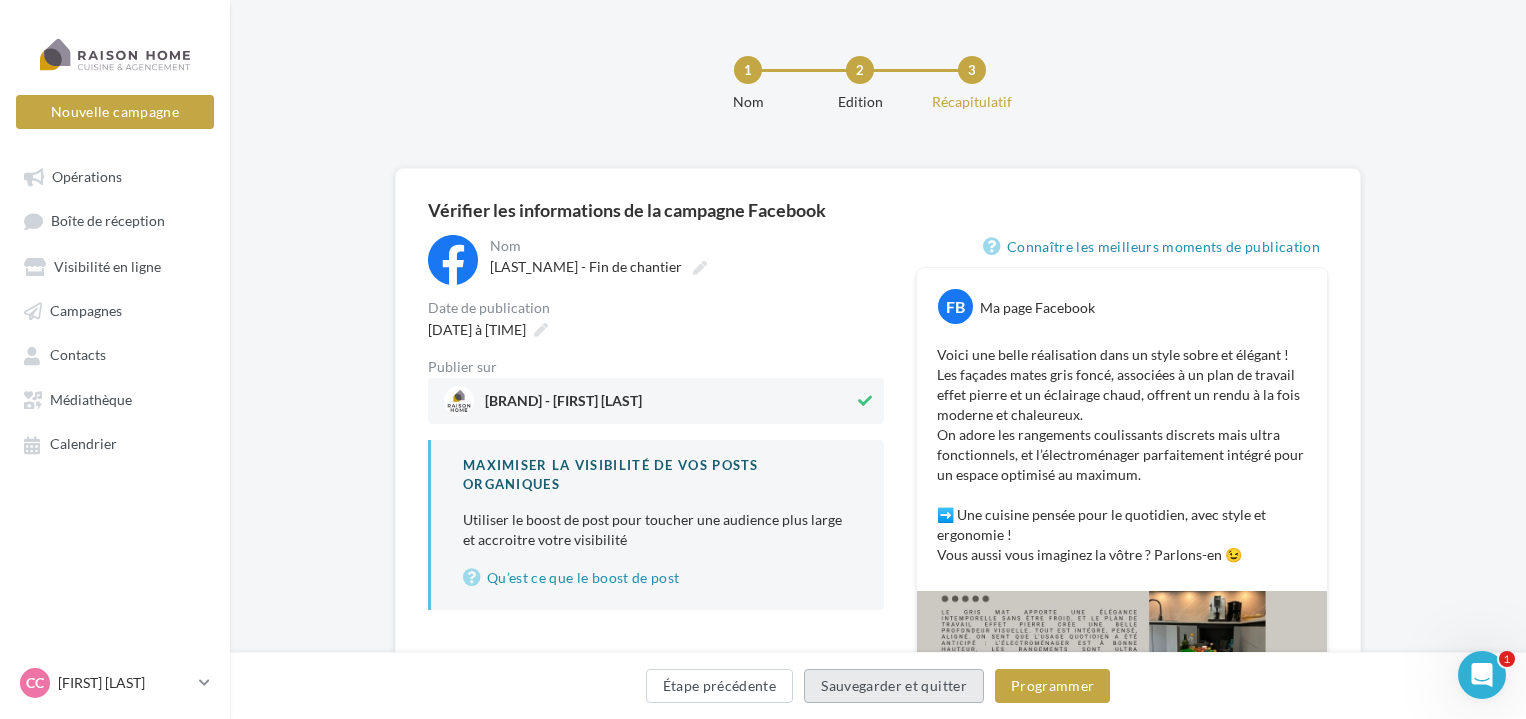click on "Sauvegarder et quitter" at bounding box center (894, 686) 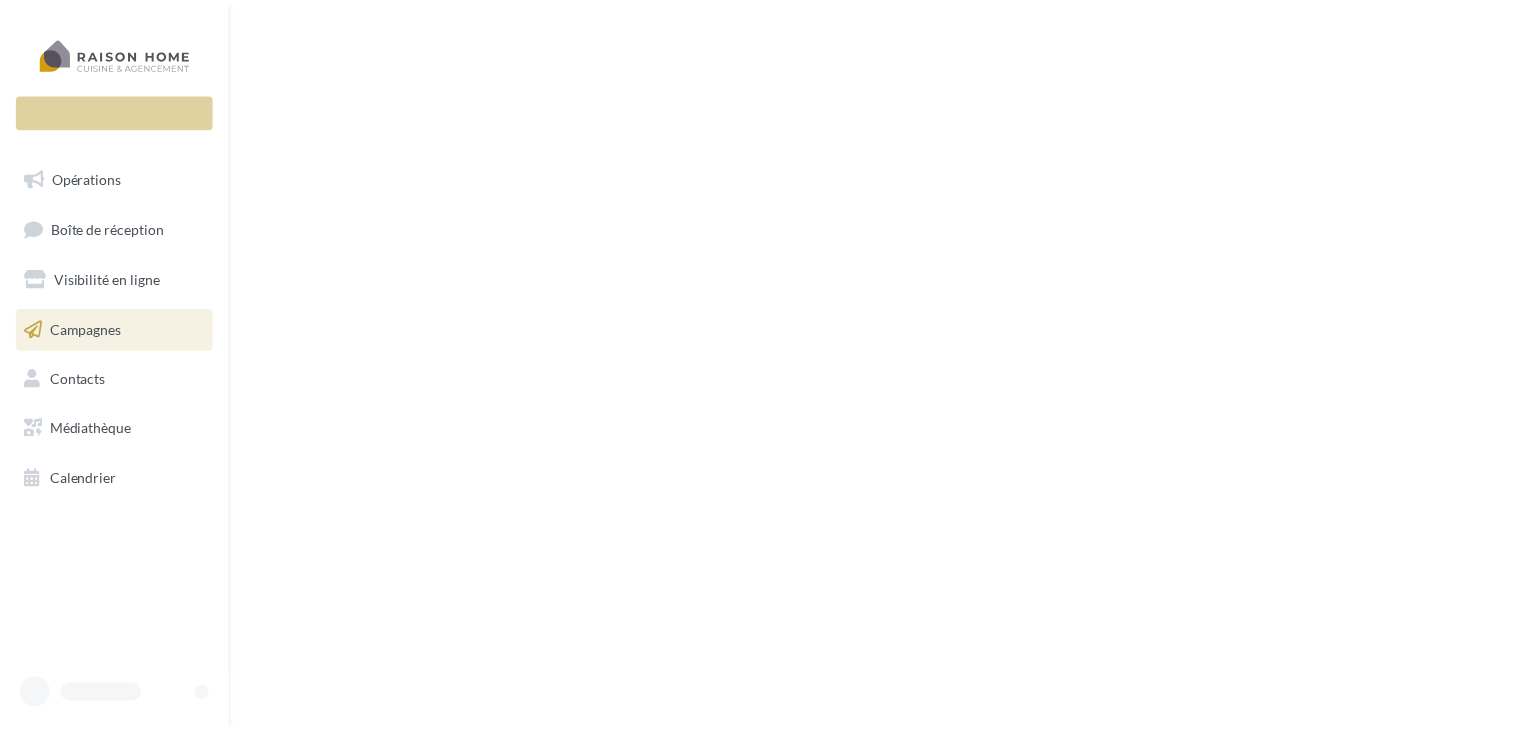 scroll, scrollTop: 0, scrollLeft: 0, axis: both 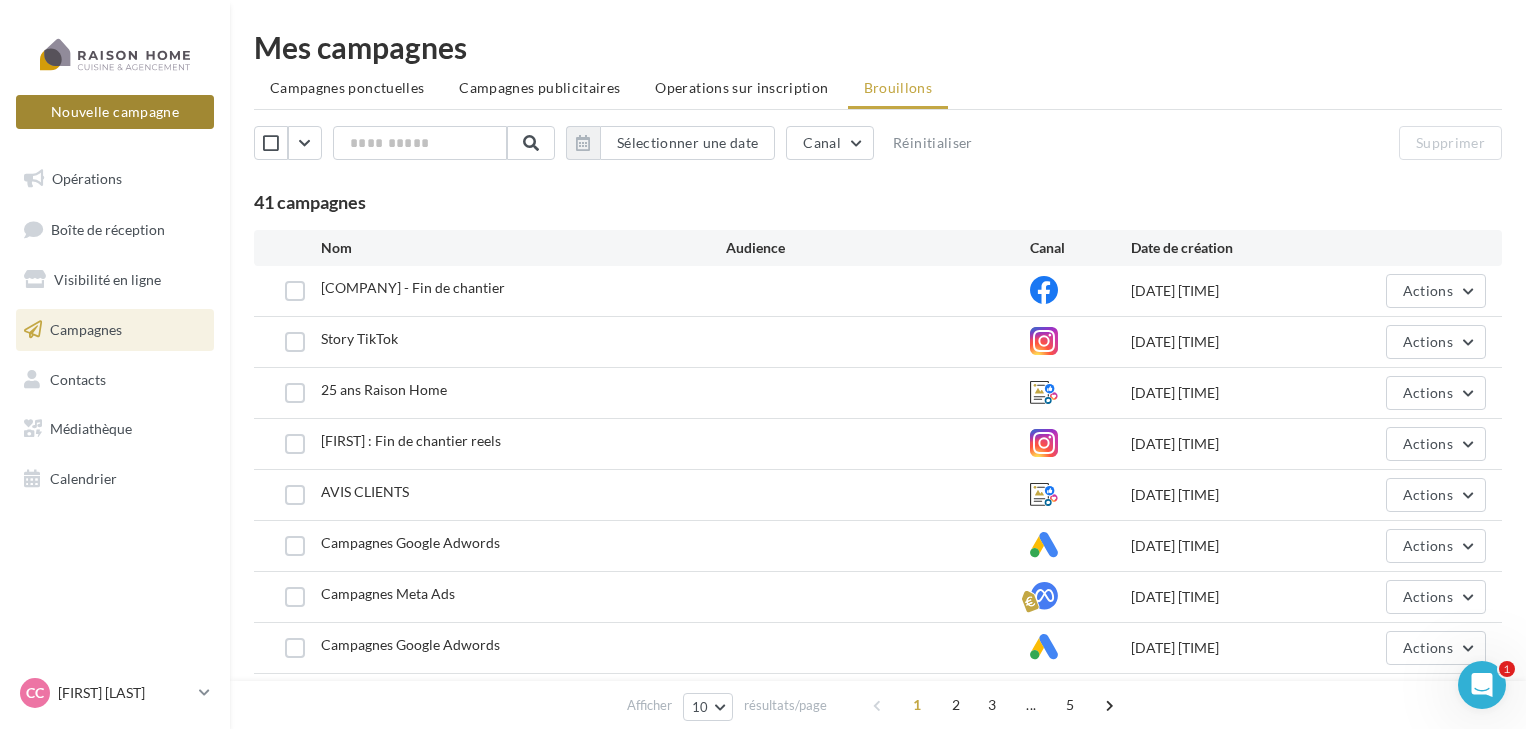 click on "Nouvelle campagne" at bounding box center [115, 112] 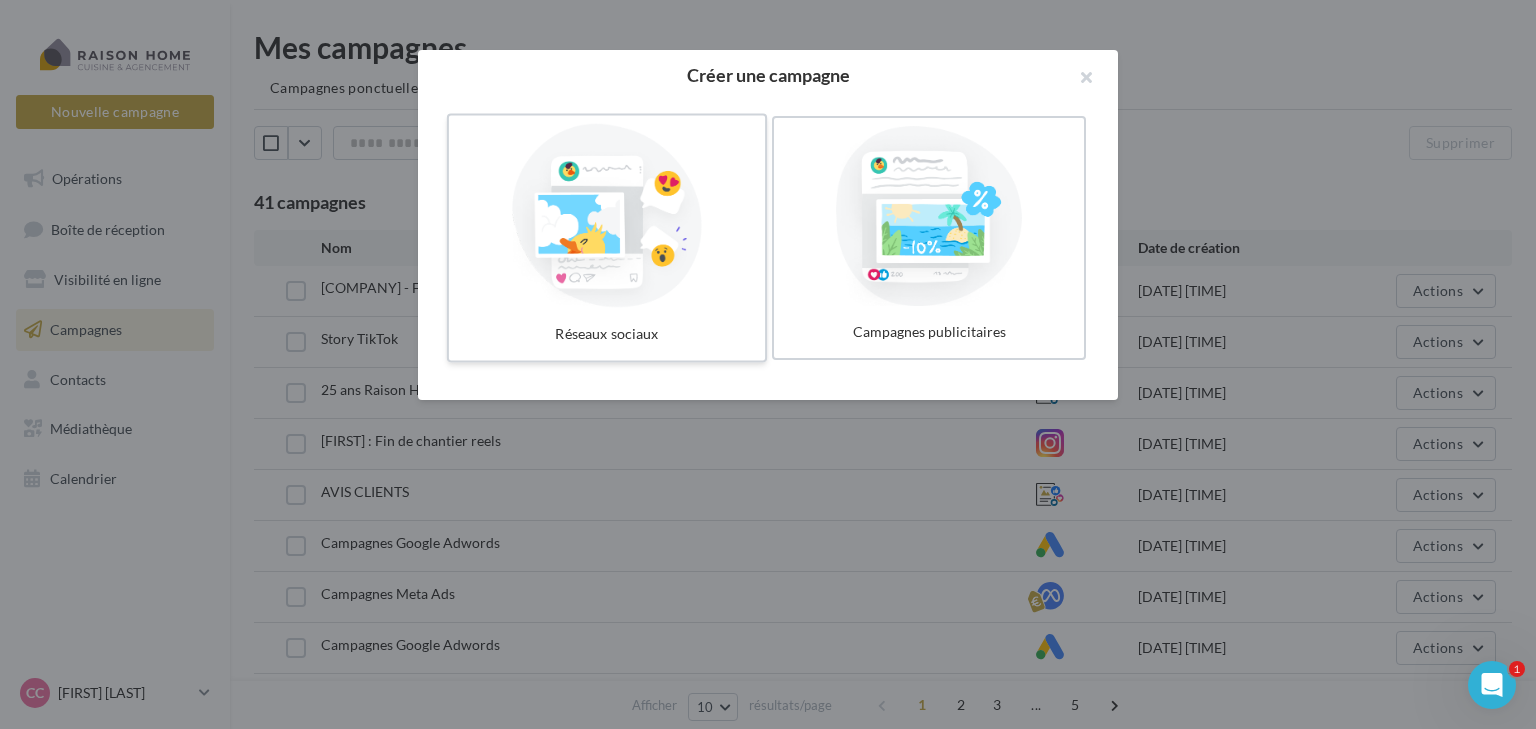 click at bounding box center [607, 216] 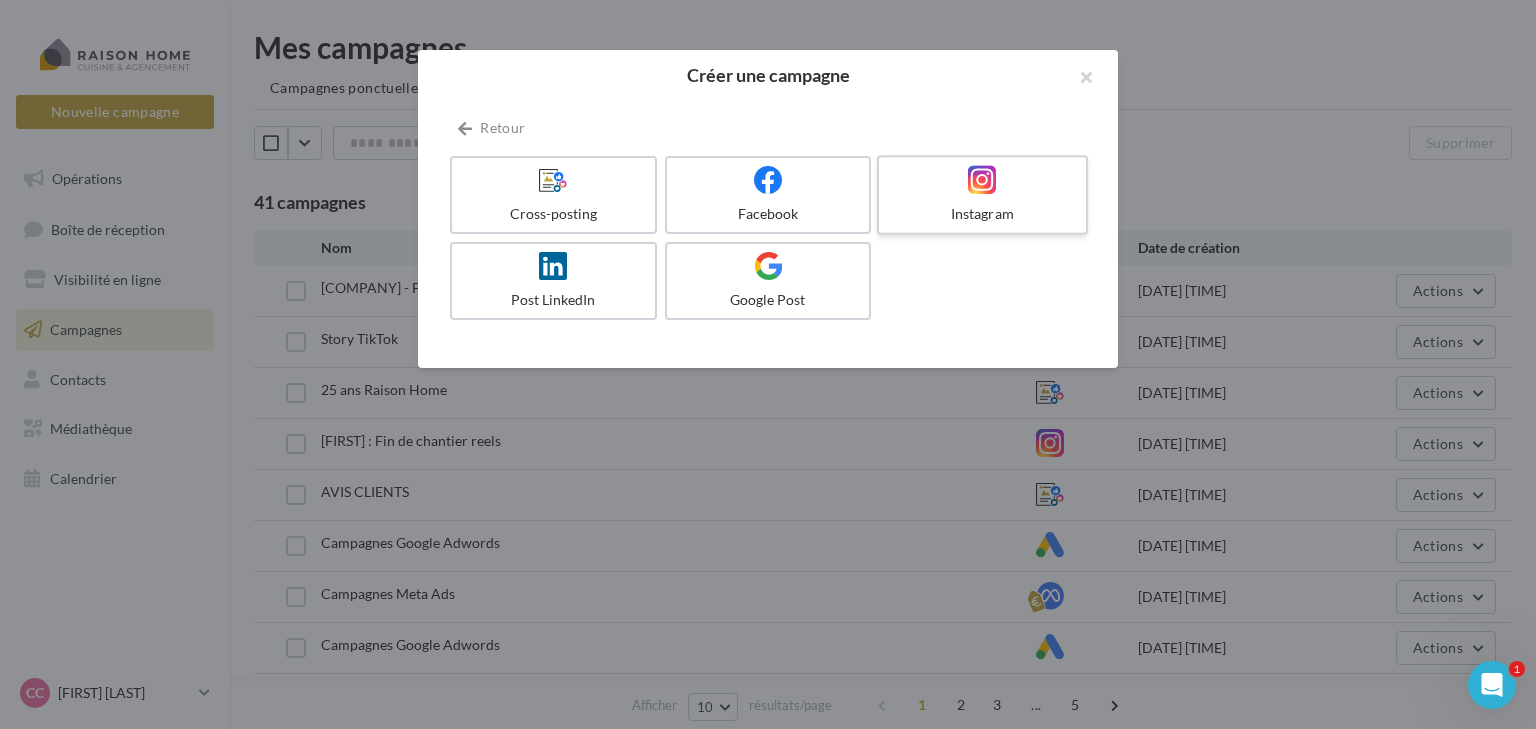 click on "Instagram" at bounding box center (982, 214) 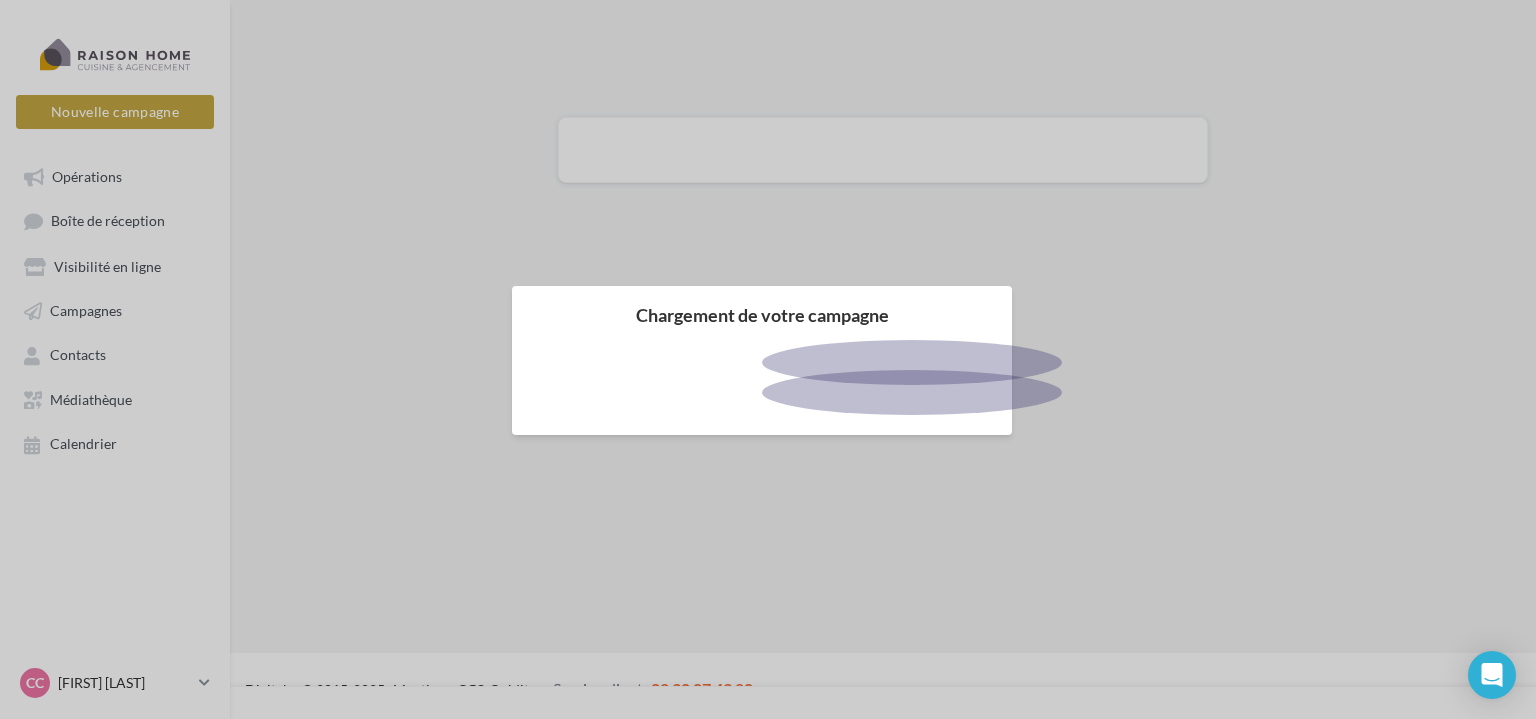scroll, scrollTop: 0, scrollLeft: 0, axis: both 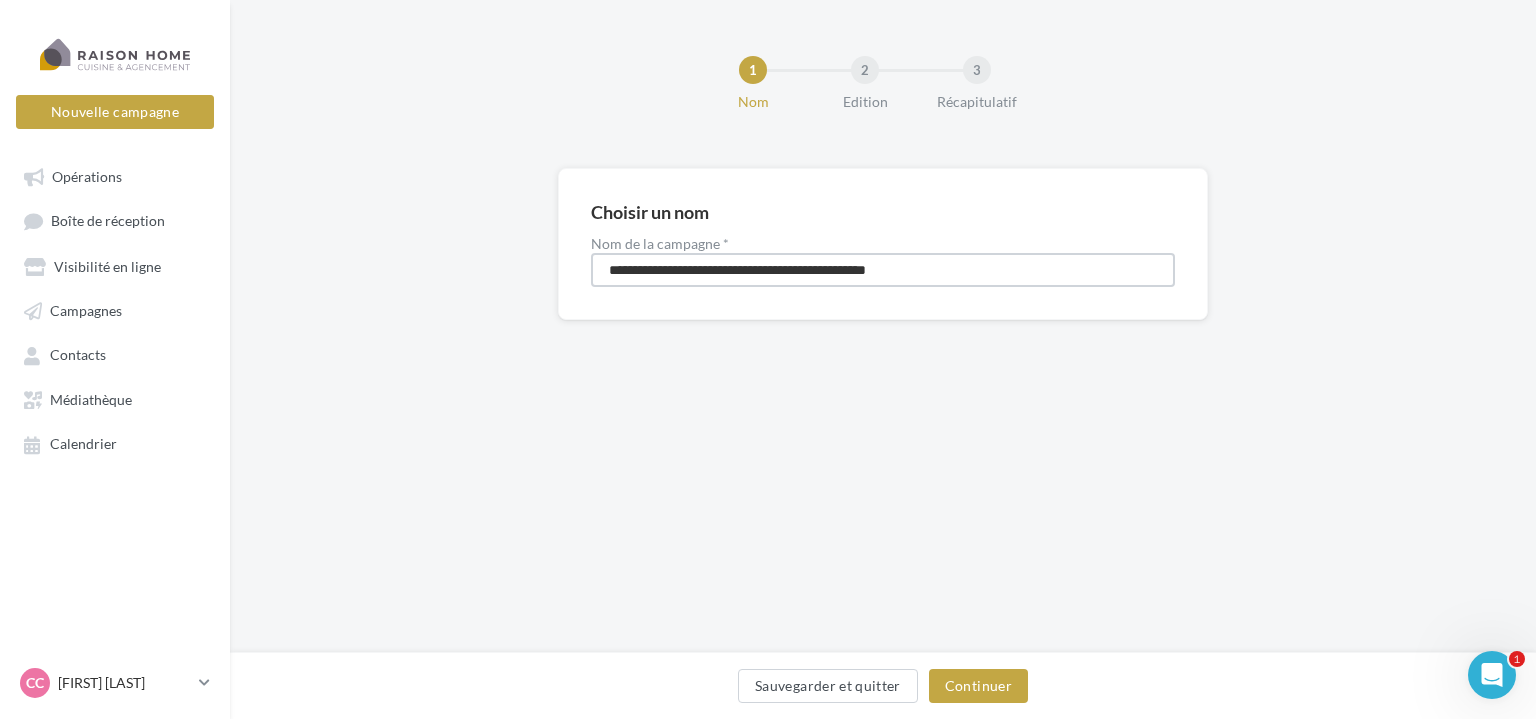 drag, startPoint x: 1022, startPoint y: 264, endPoint x: 344, endPoint y: 281, distance: 678.2131 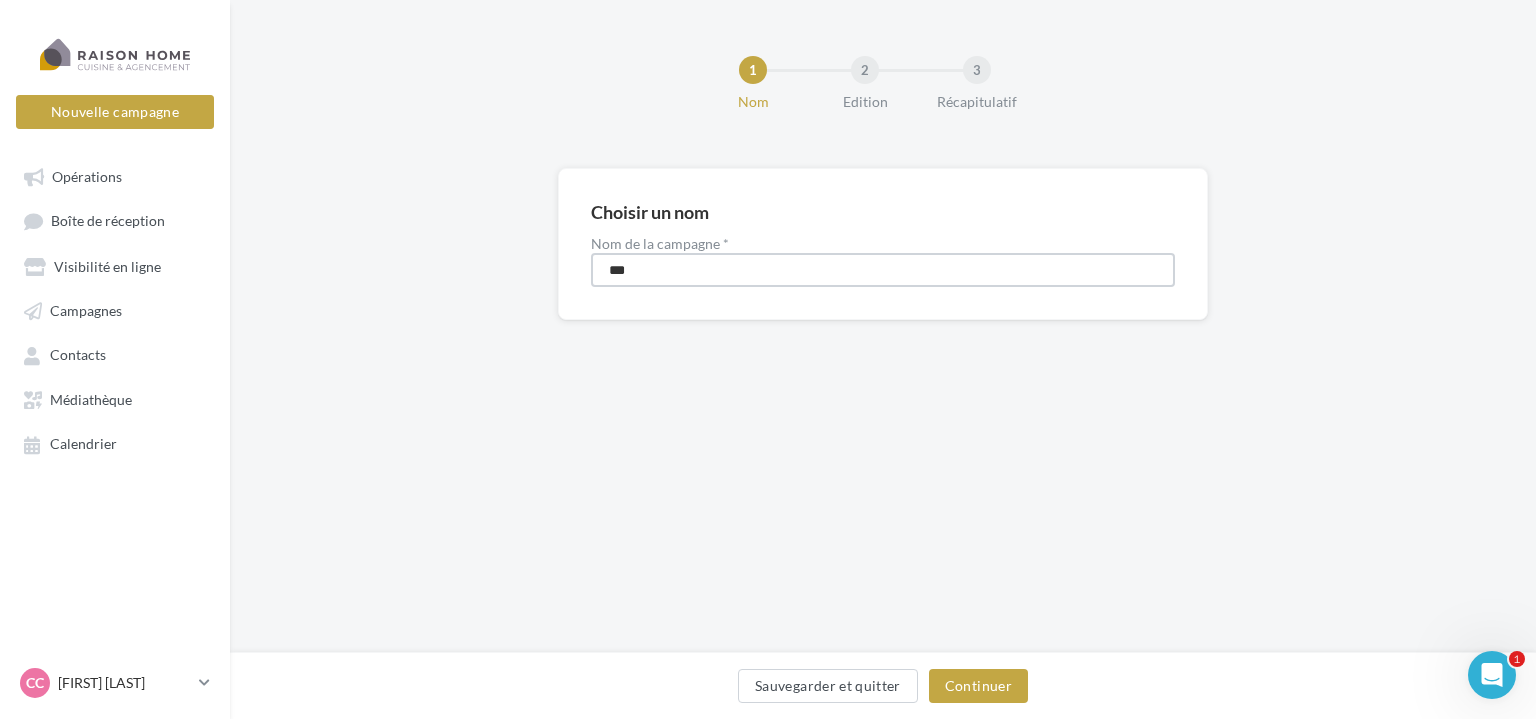 type on "**********" 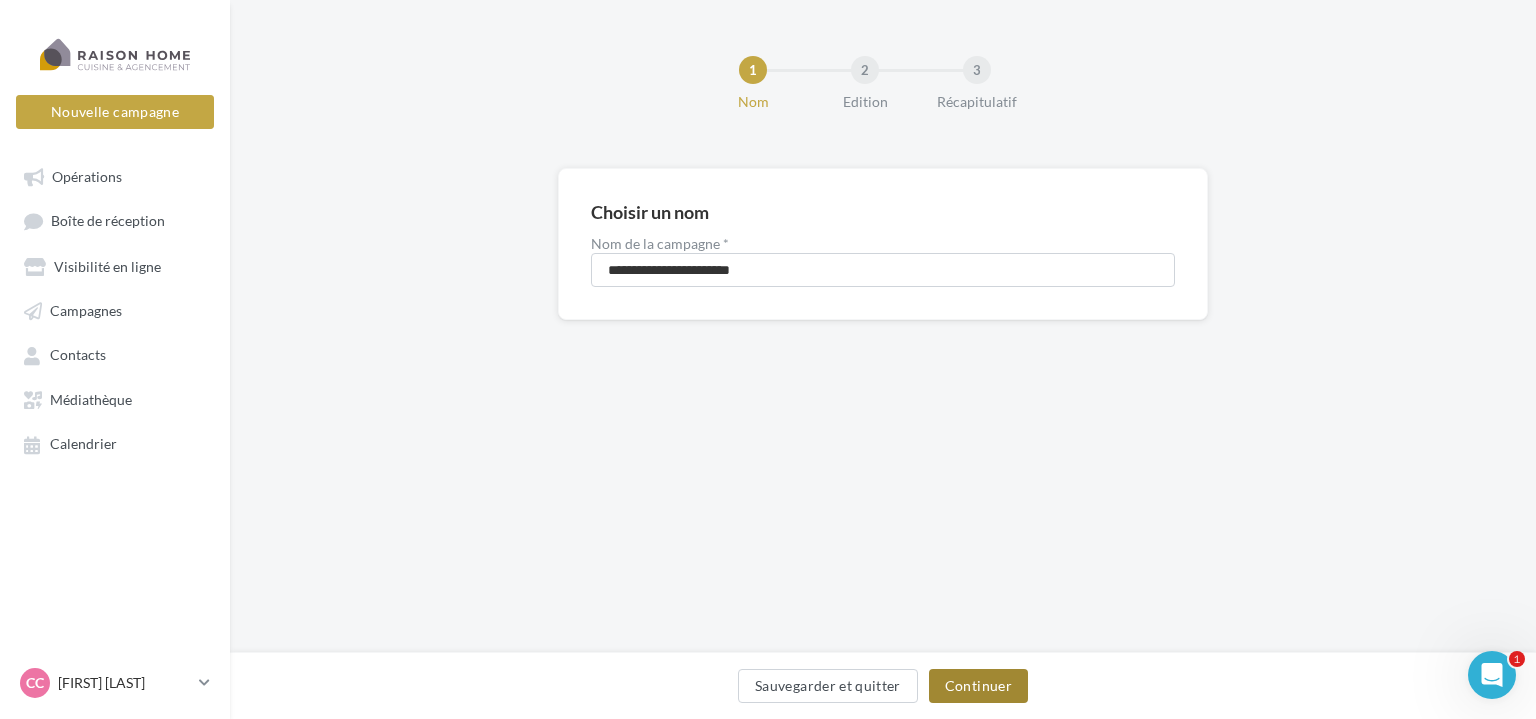 click on "Continuer" at bounding box center [978, 686] 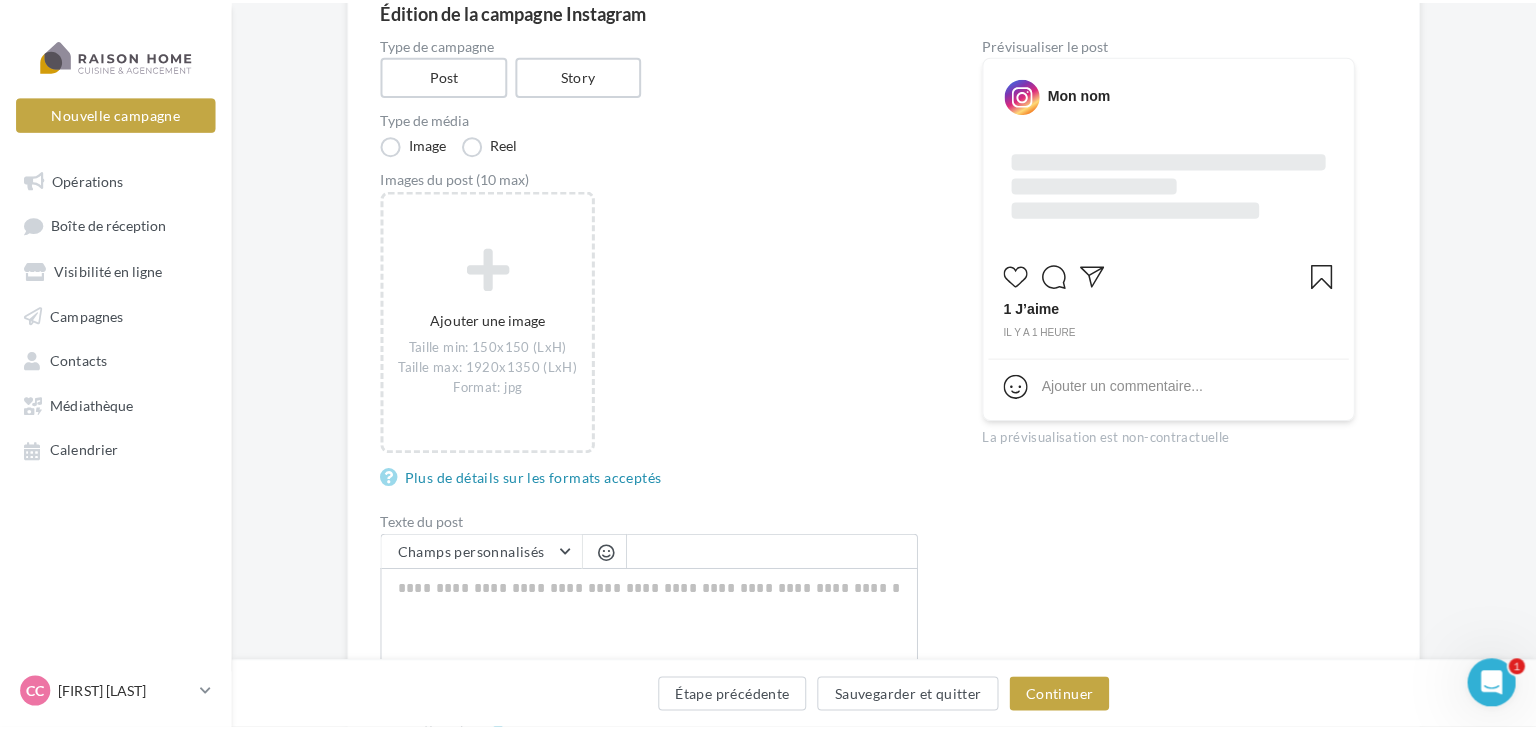 scroll, scrollTop: 200, scrollLeft: 0, axis: vertical 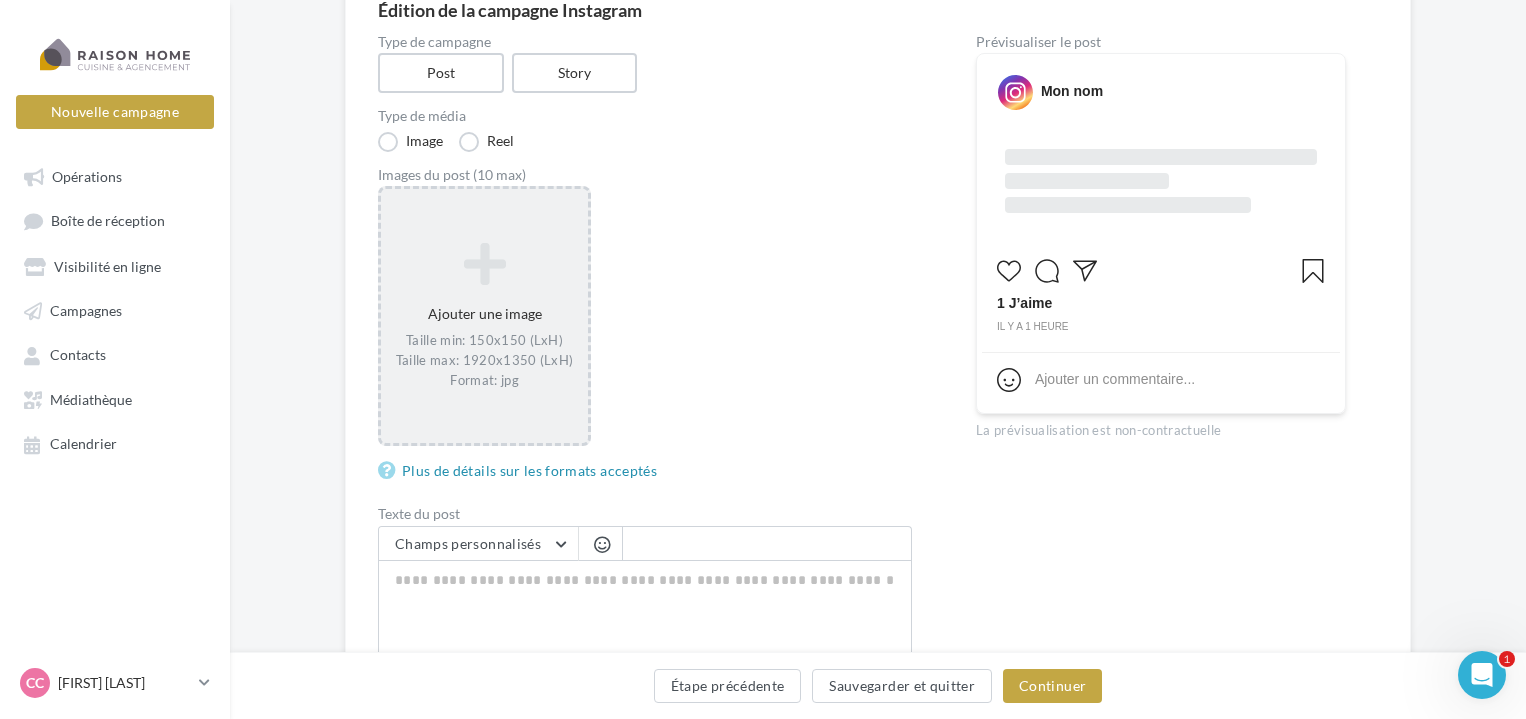 click at bounding box center [484, 264] 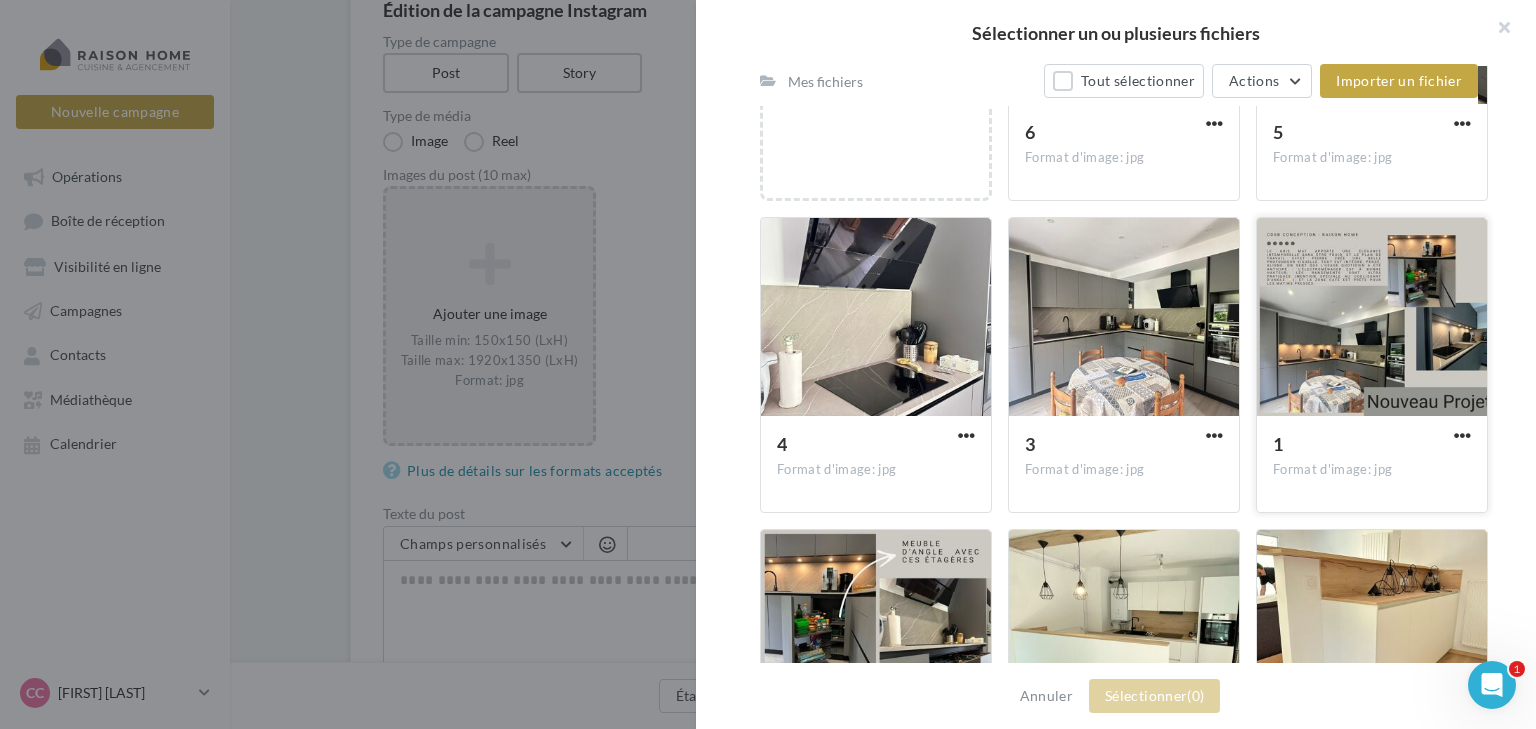 scroll, scrollTop: 584, scrollLeft: 0, axis: vertical 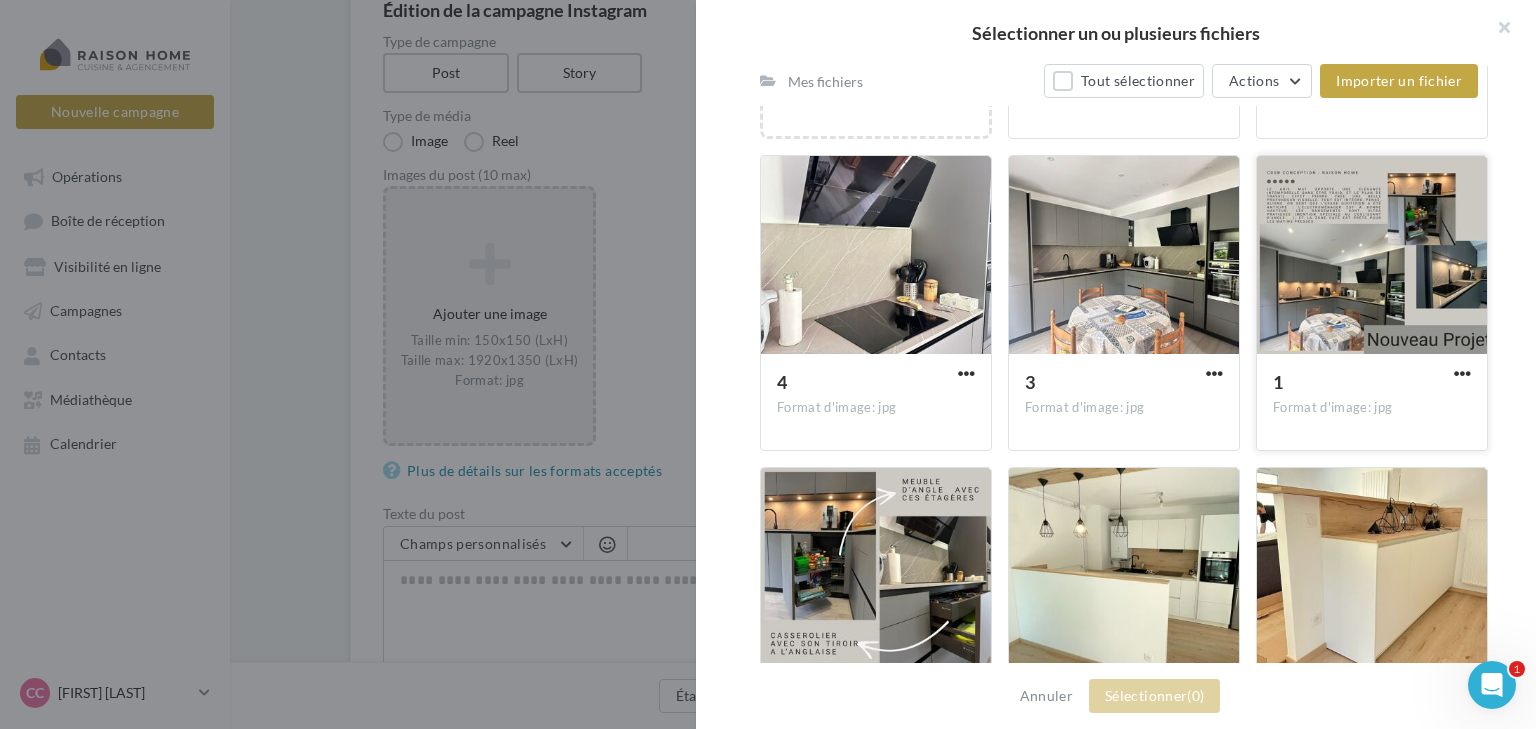click at bounding box center [1372, 256] 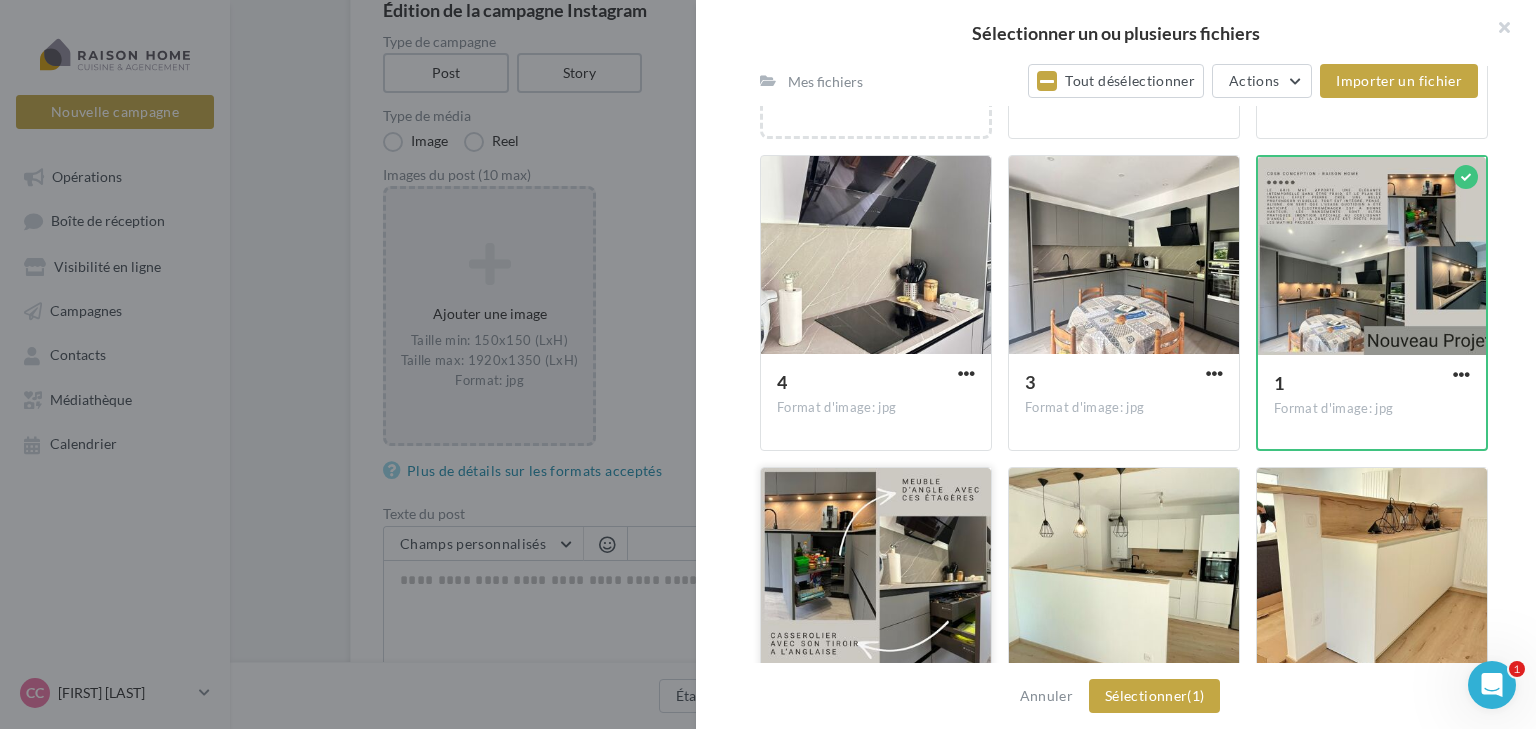 click at bounding box center (876, 568) 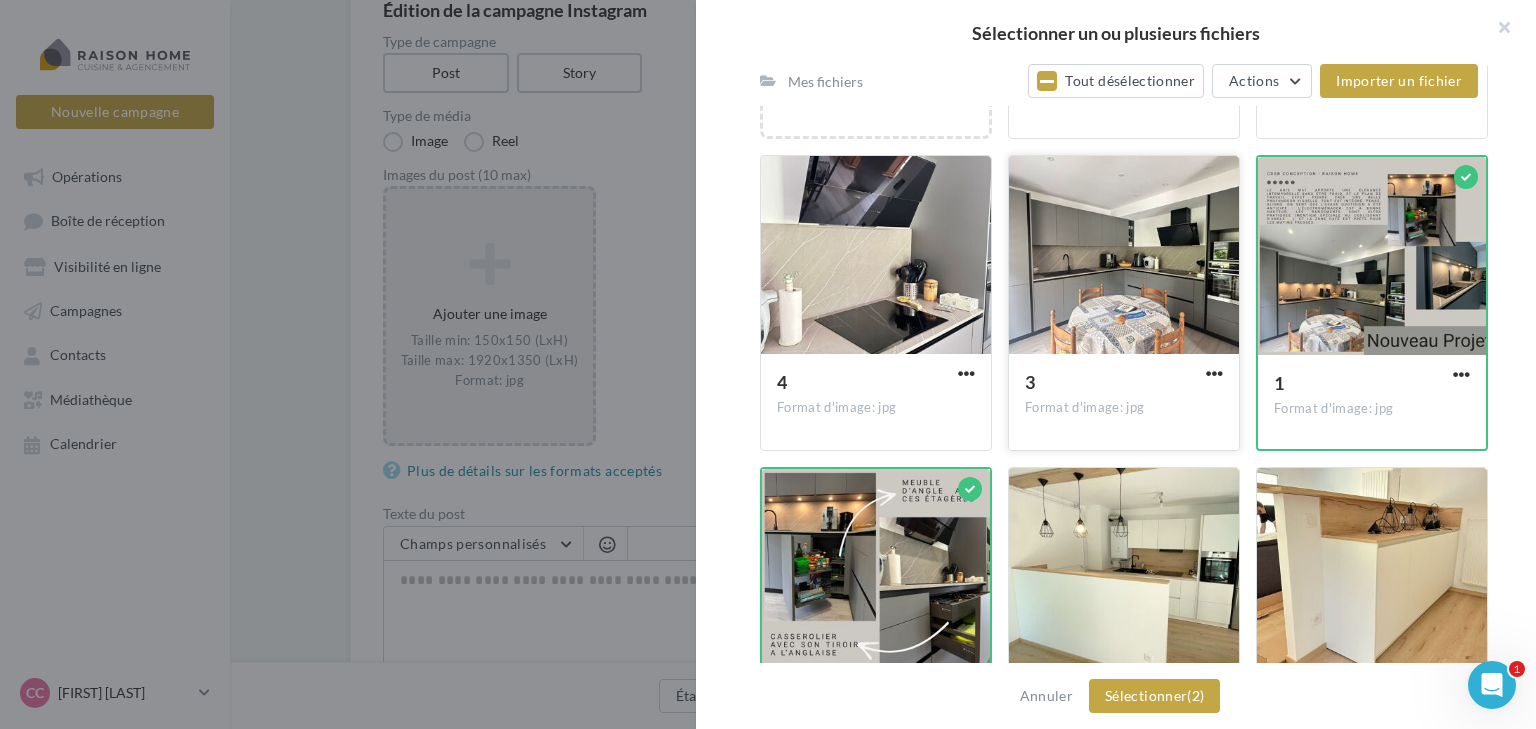 click on "3" at bounding box center [1112, 384] 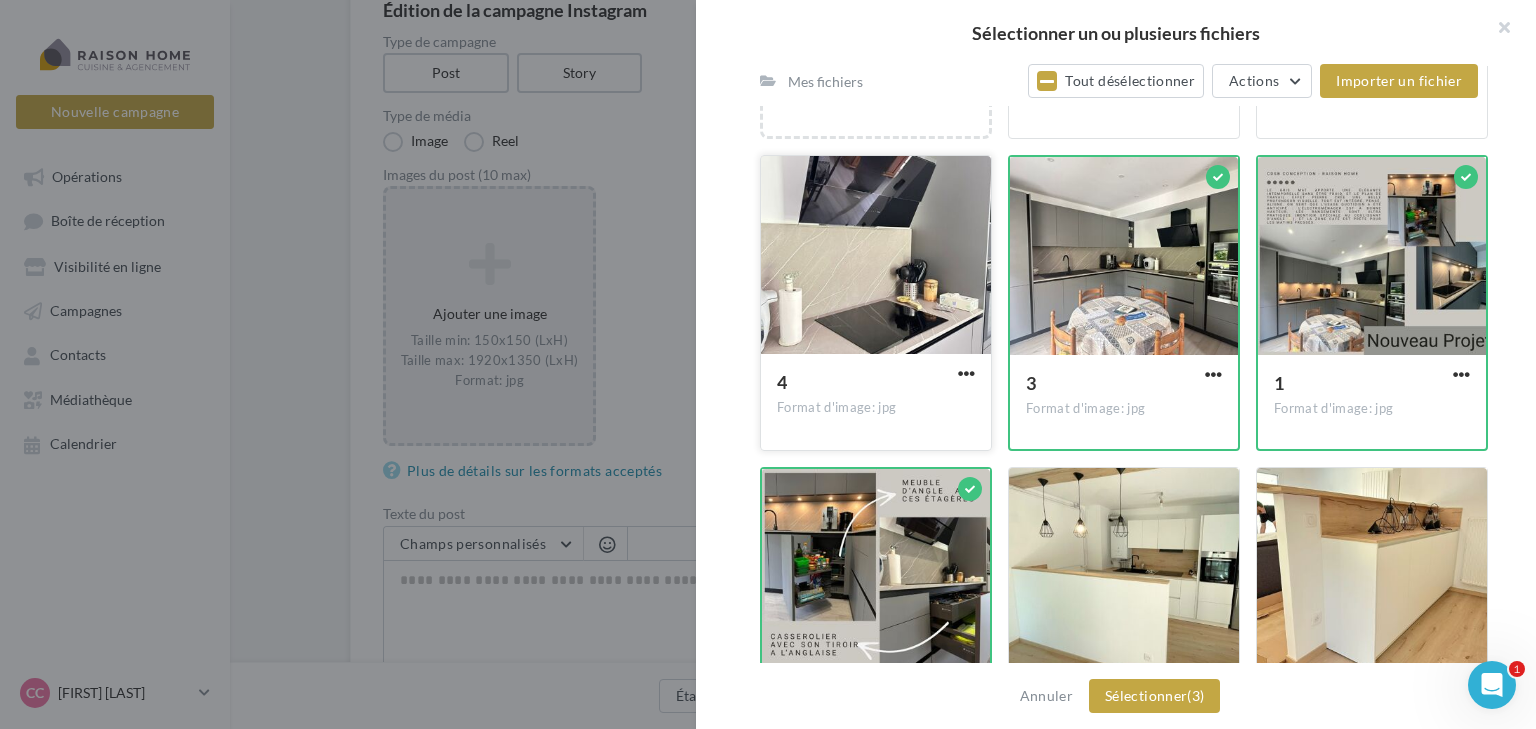 click on "4  Format d'image: jpg" at bounding box center (876, 401) 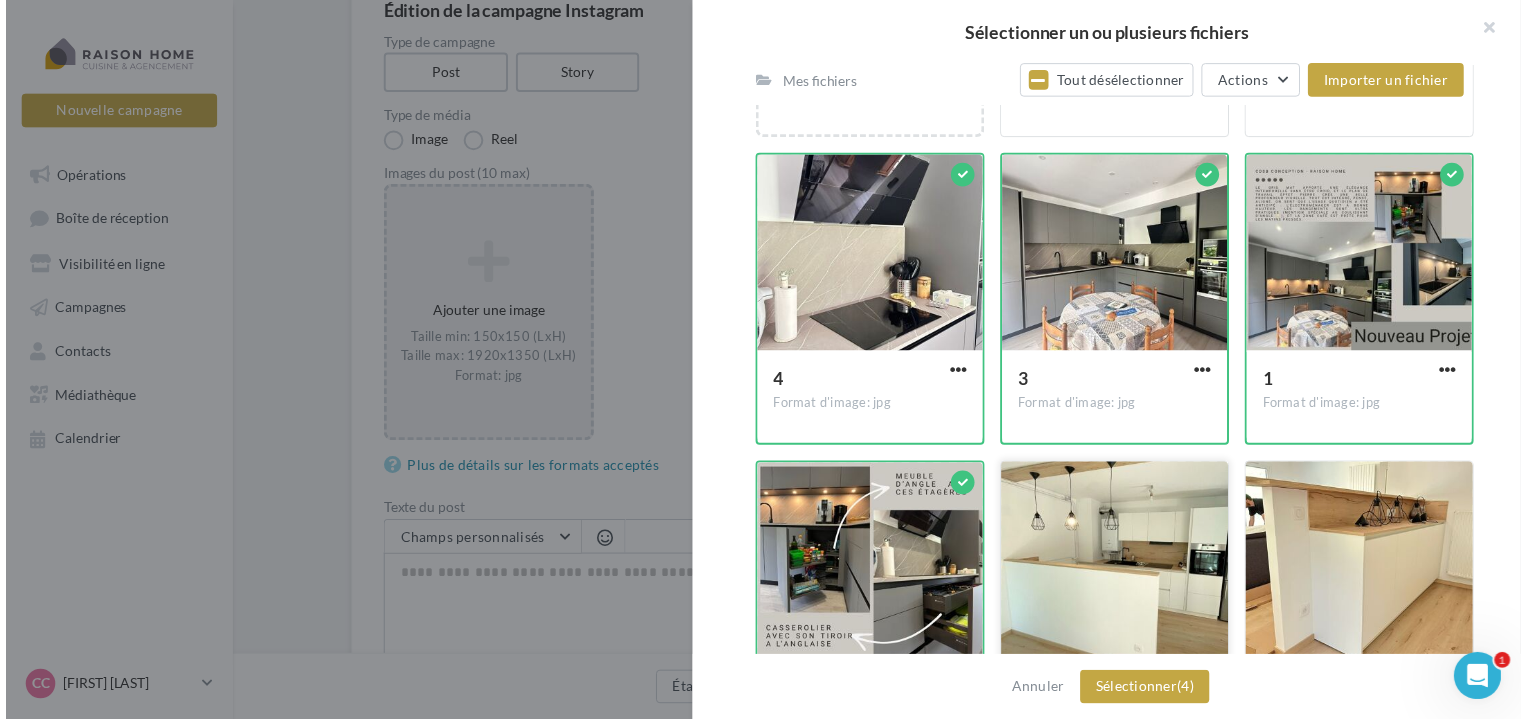 scroll, scrollTop: 384, scrollLeft: 0, axis: vertical 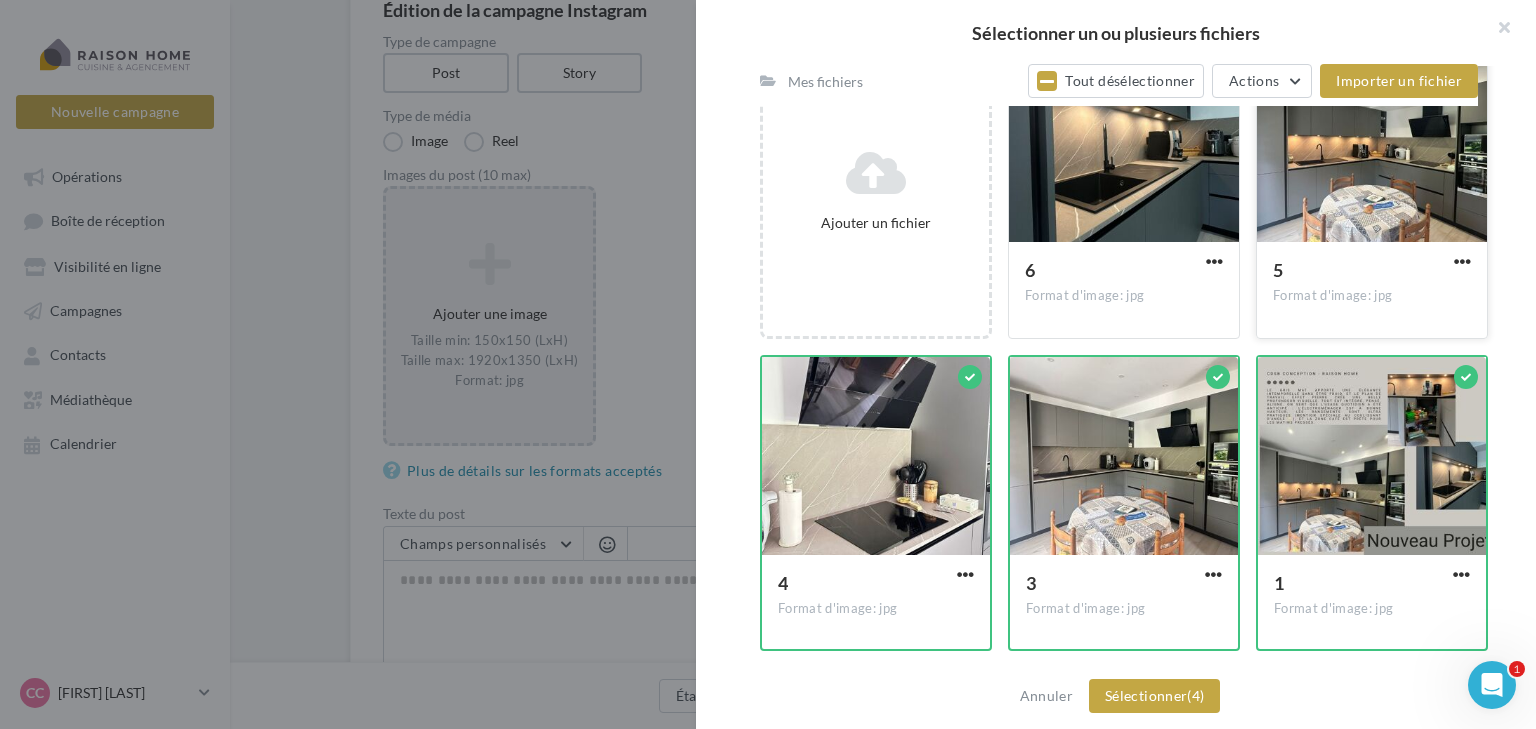 click at bounding box center (1372, 144) 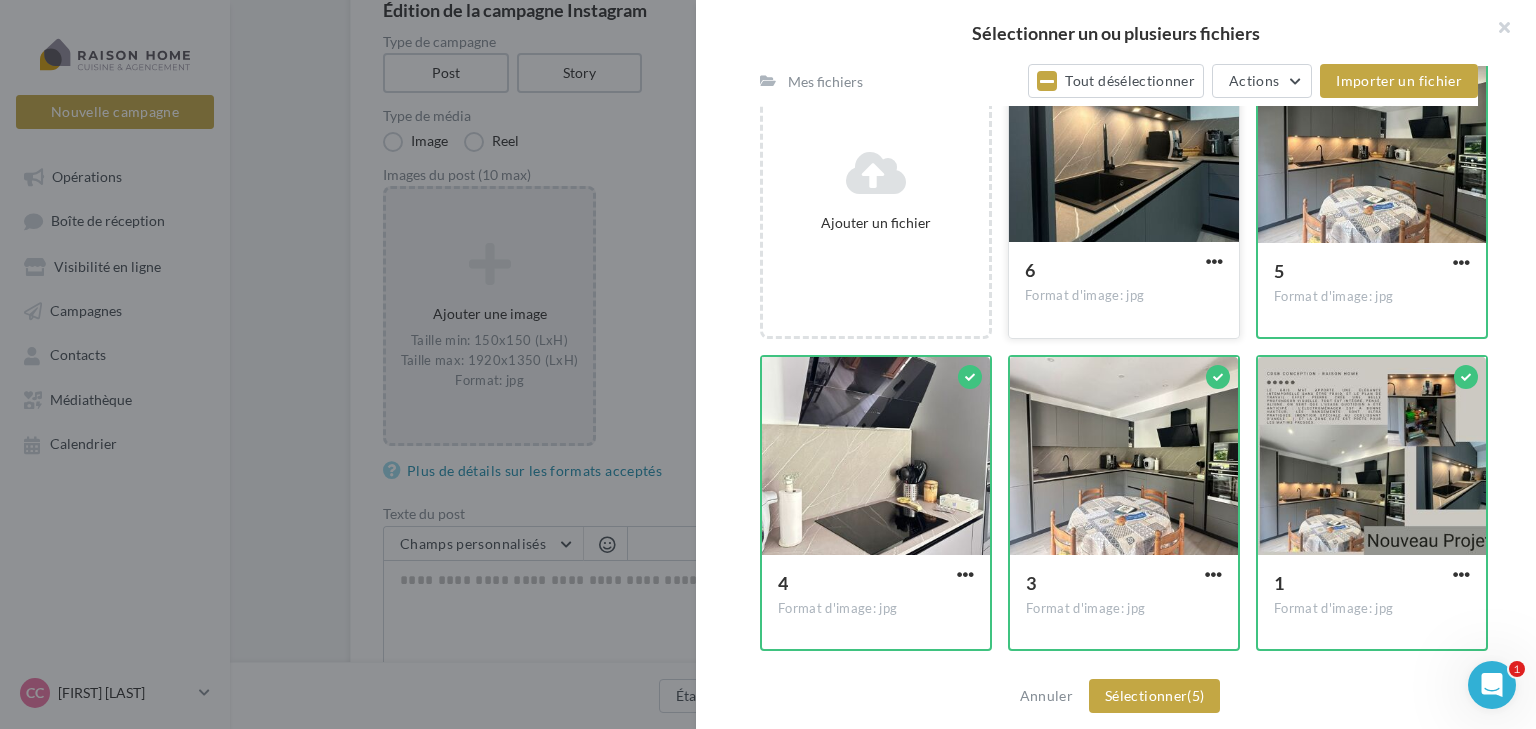 click at bounding box center [1124, 144] 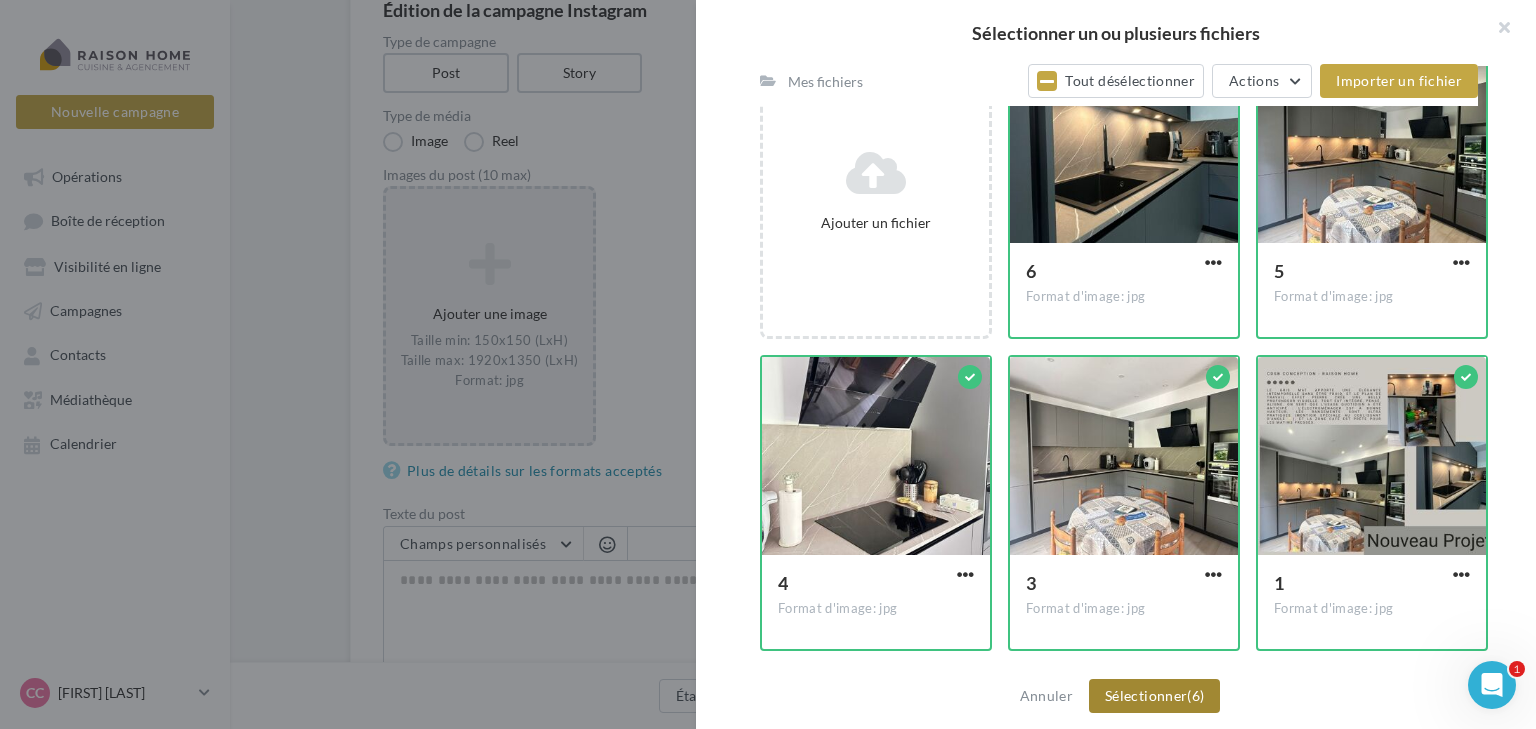 click on "(6)" at bounding box center [1195, 695] 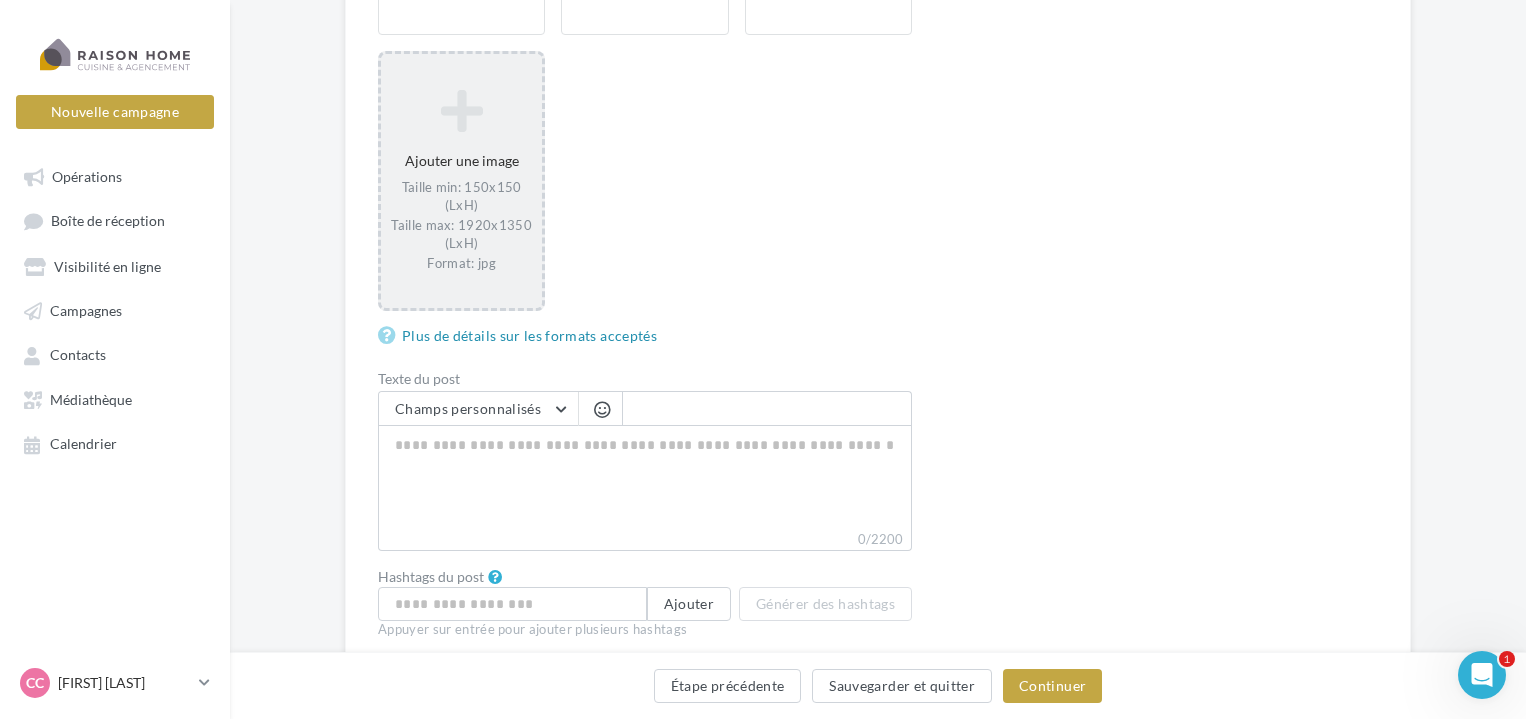 scroll, scrollTop: 964, scrollLeft: 0, axis: vertical 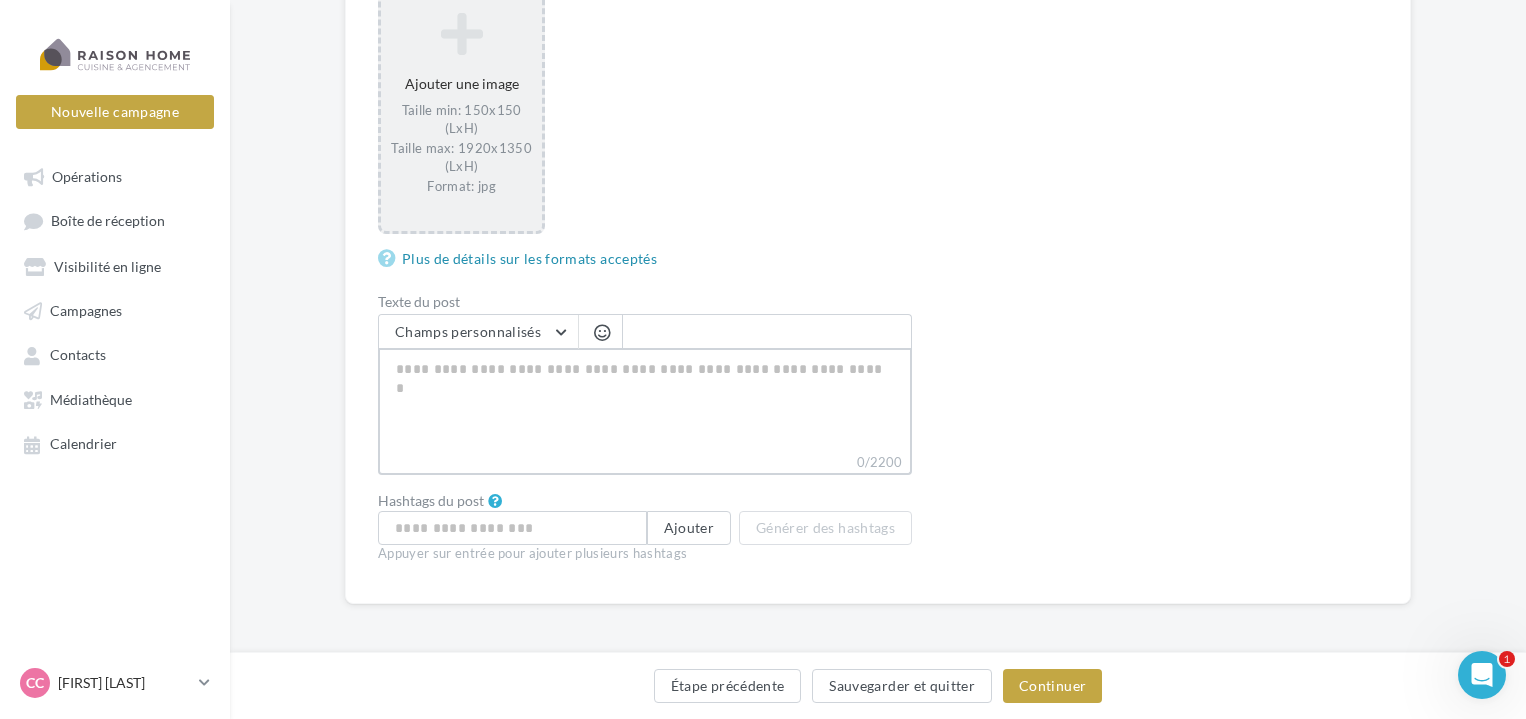 click on "0/2200" at bounding box center (645, 400) 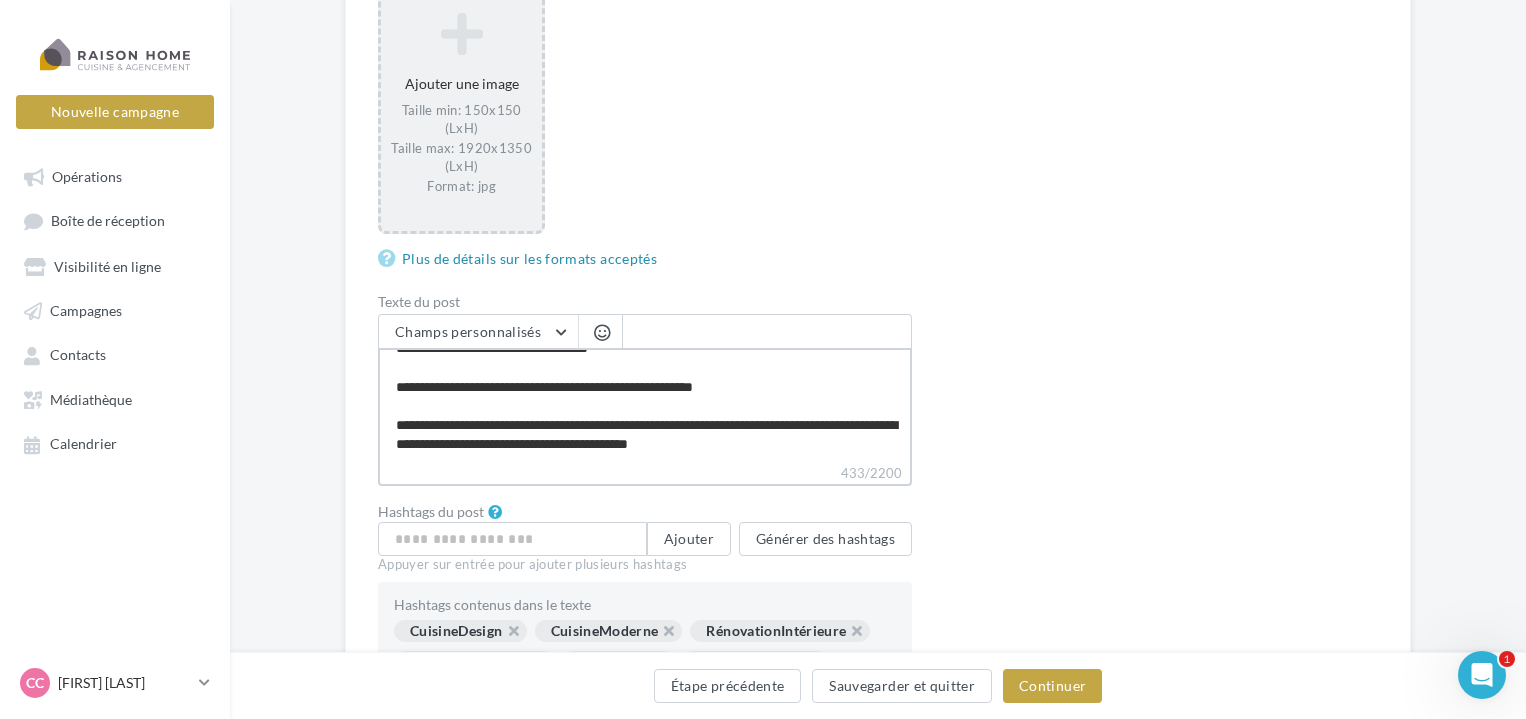 scroll, scrollTop: 153, scrollLeft: 0, axis: vertical 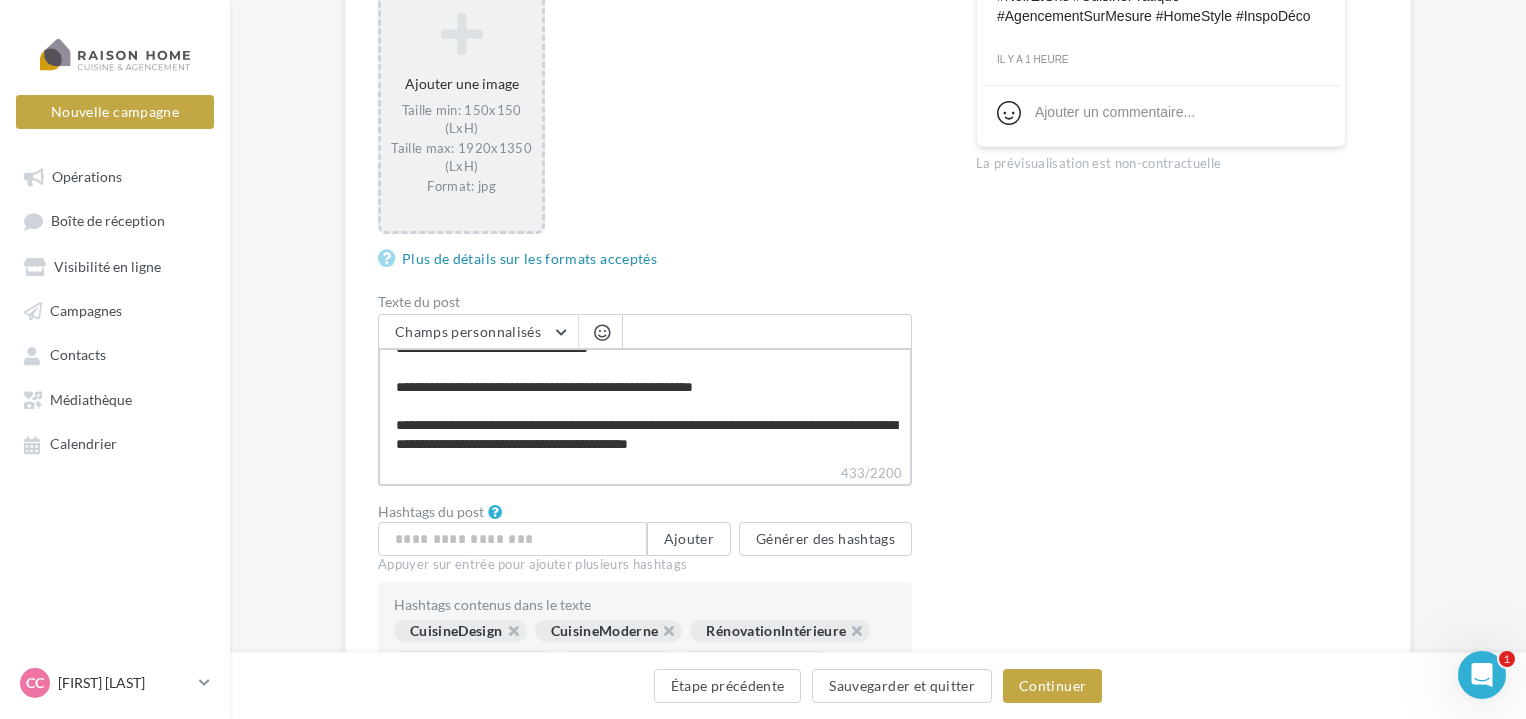 drag, startPoint x: 524, startPoint y: 410, endPoint x: 378, endPoint y: 352, distance: 157.0987 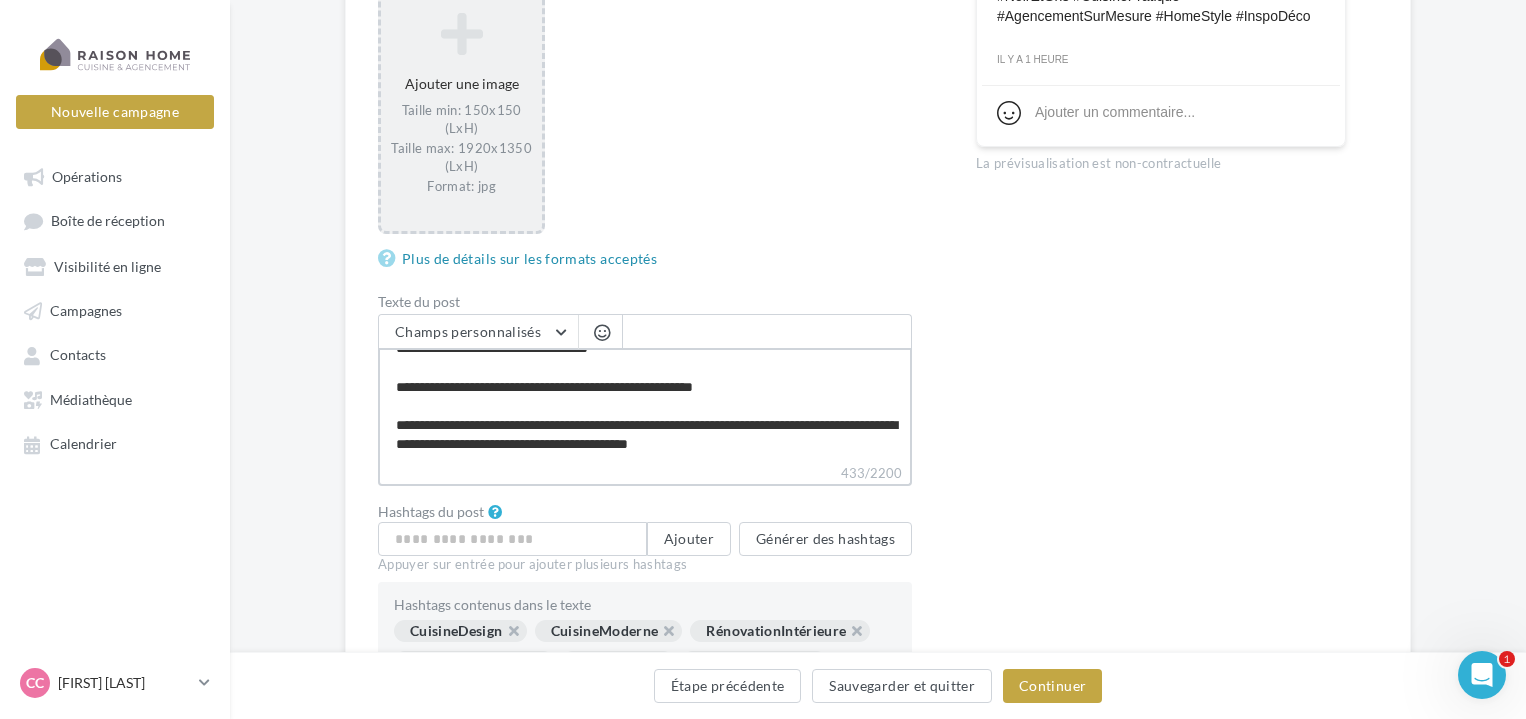 click on "**********" at bounding box center [645, 405] 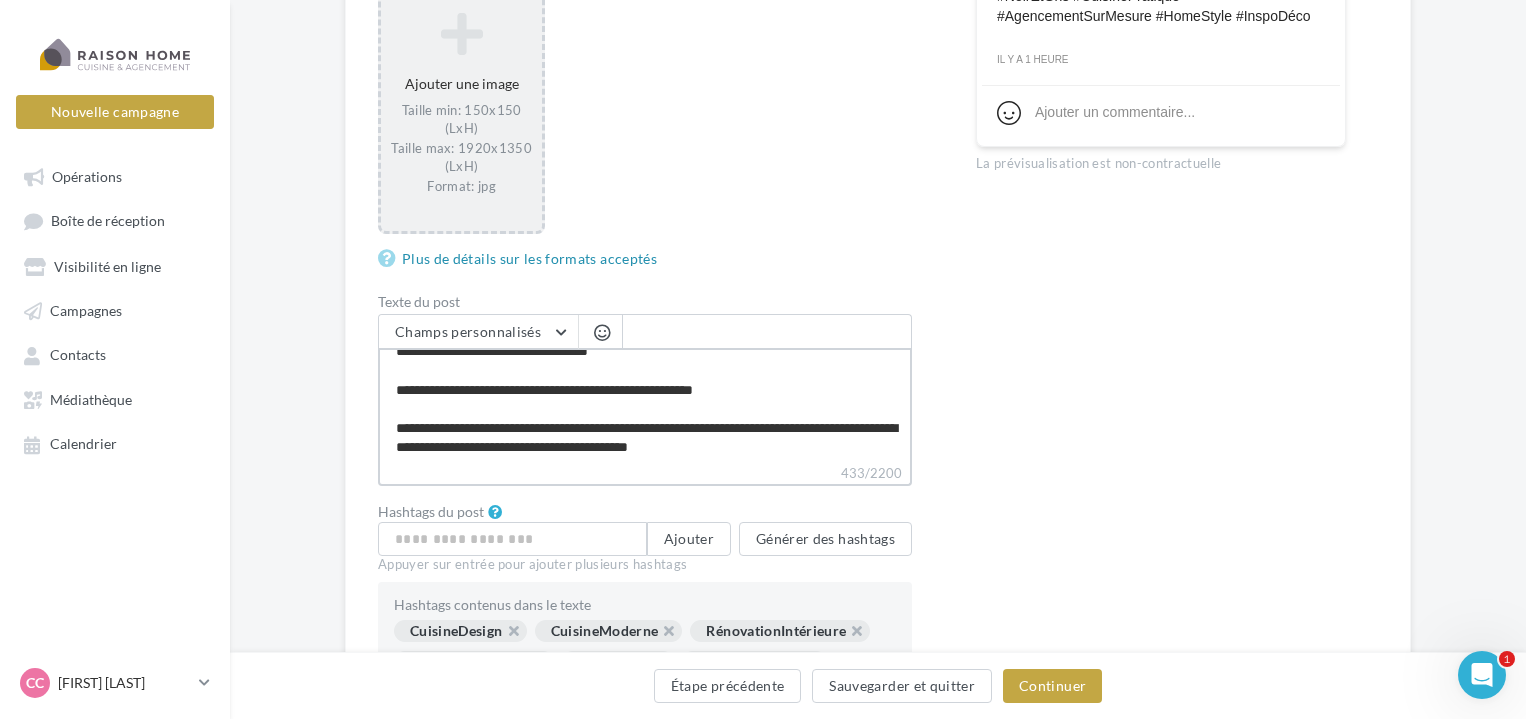 click on "**********" at bounding box center (645, 405) 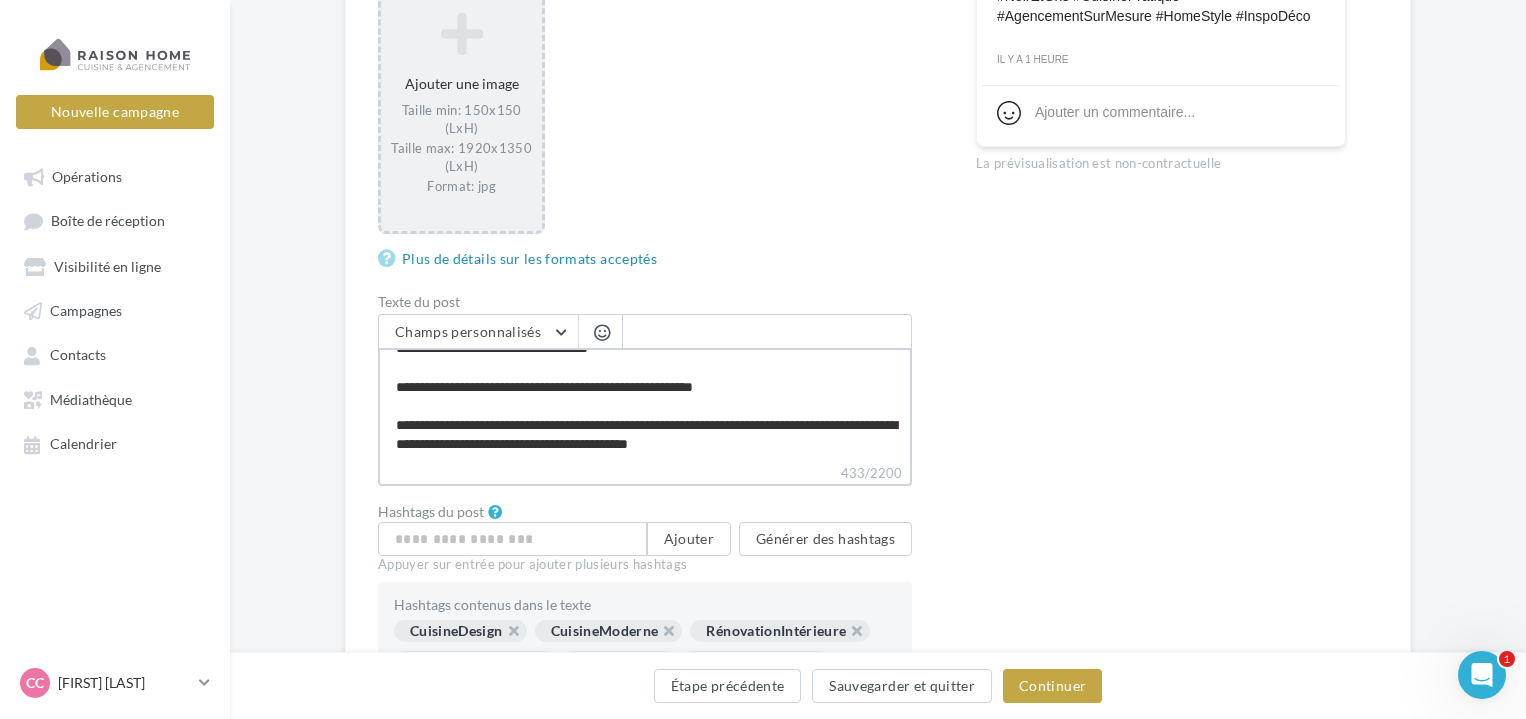scroll, scrollTop: 153, scrollLeft: 0, axis: vertical 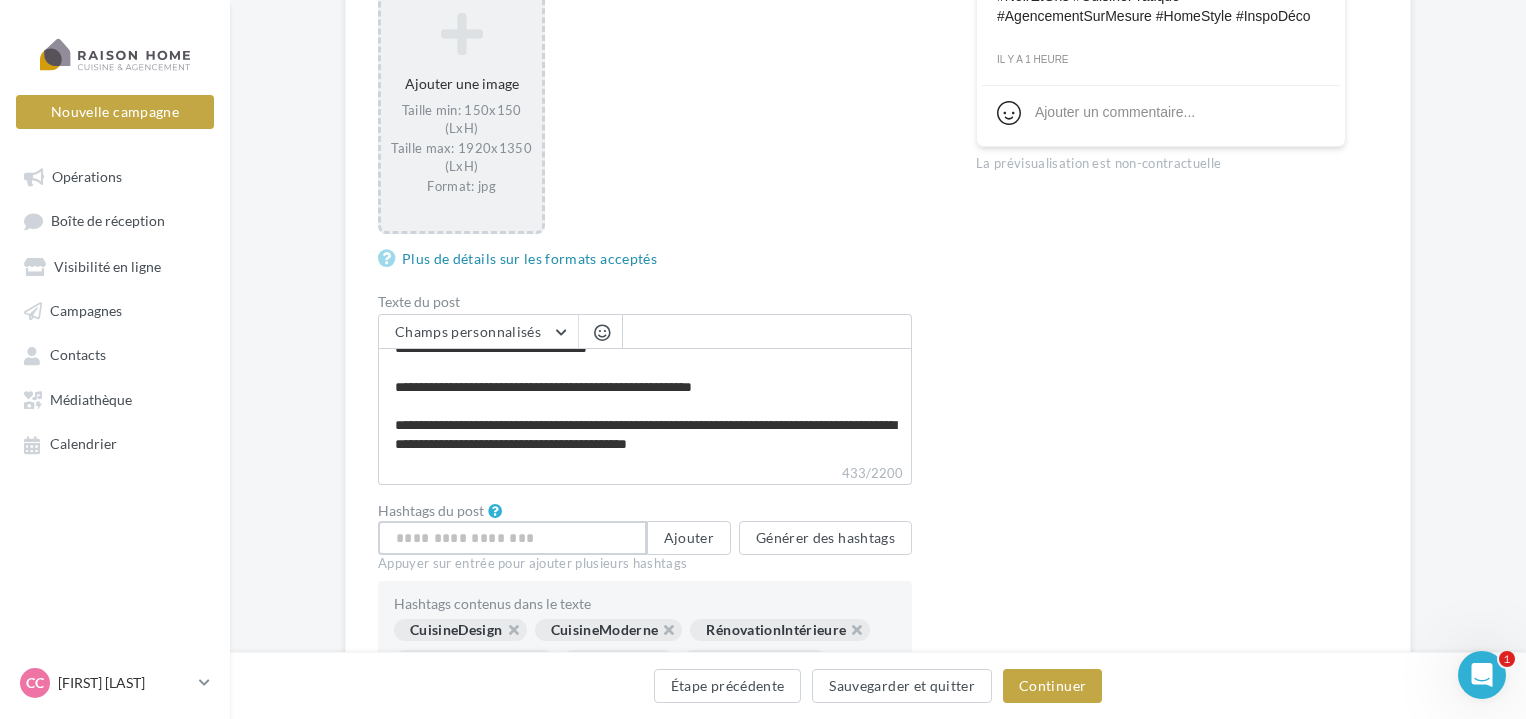 click at bounding box center (512, 538) 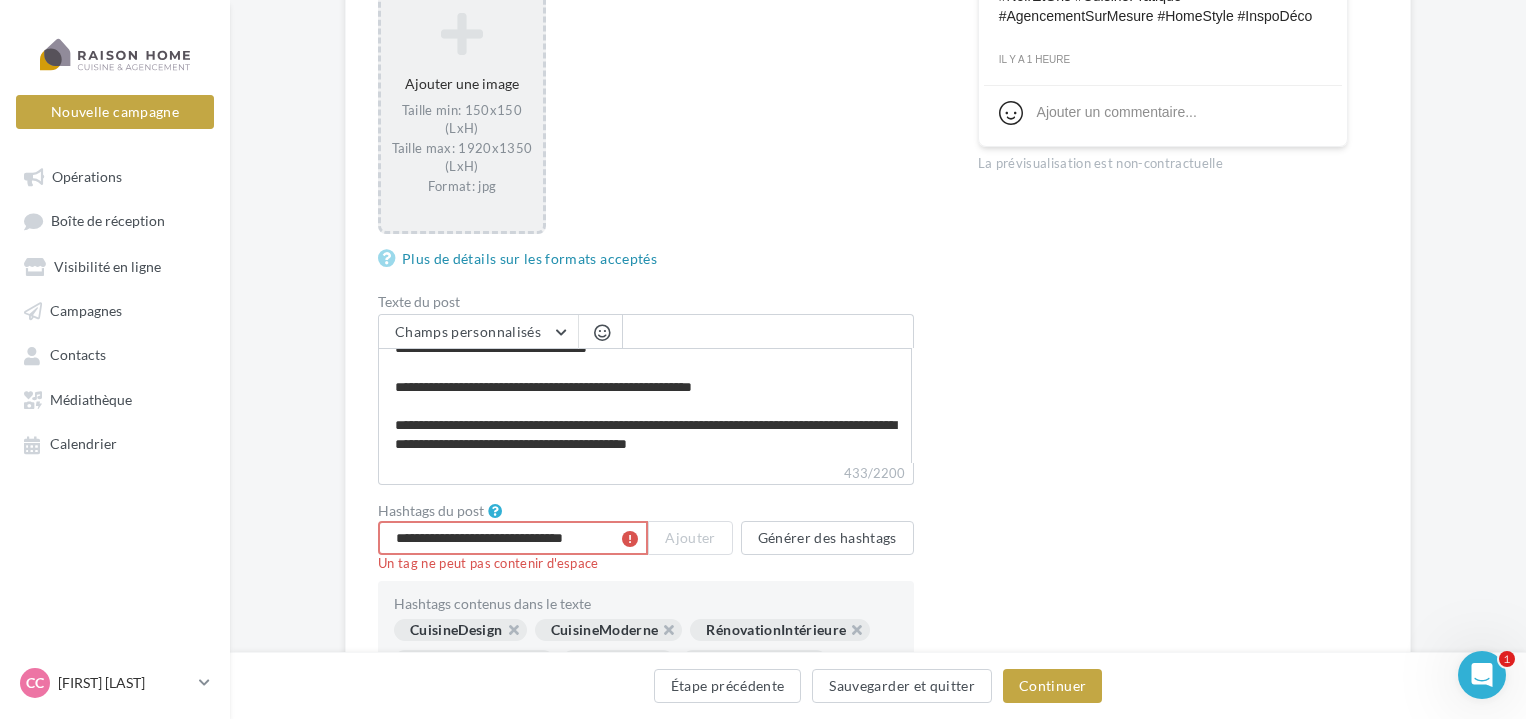 scroll, scrollTop: 0, scrollLeft: 0, axis: both 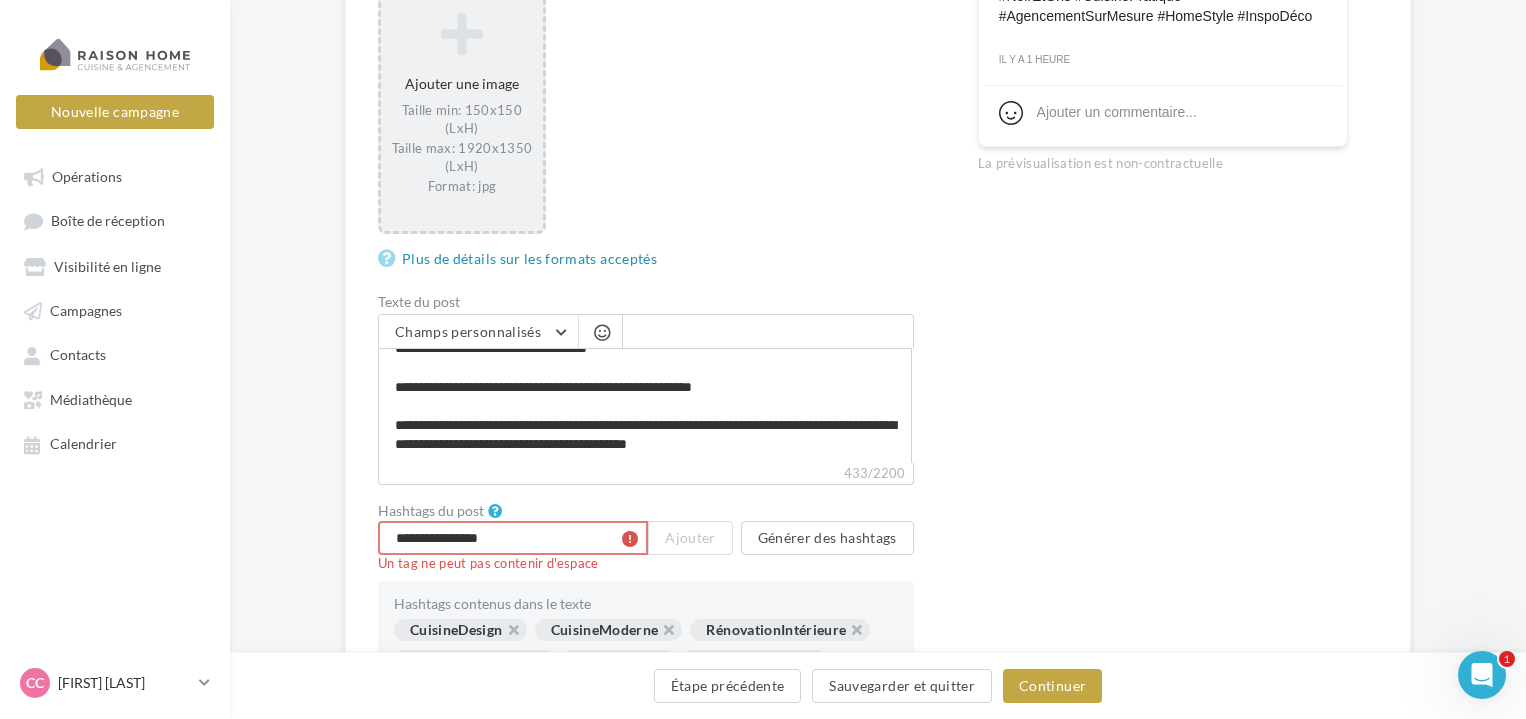 type on "**********" 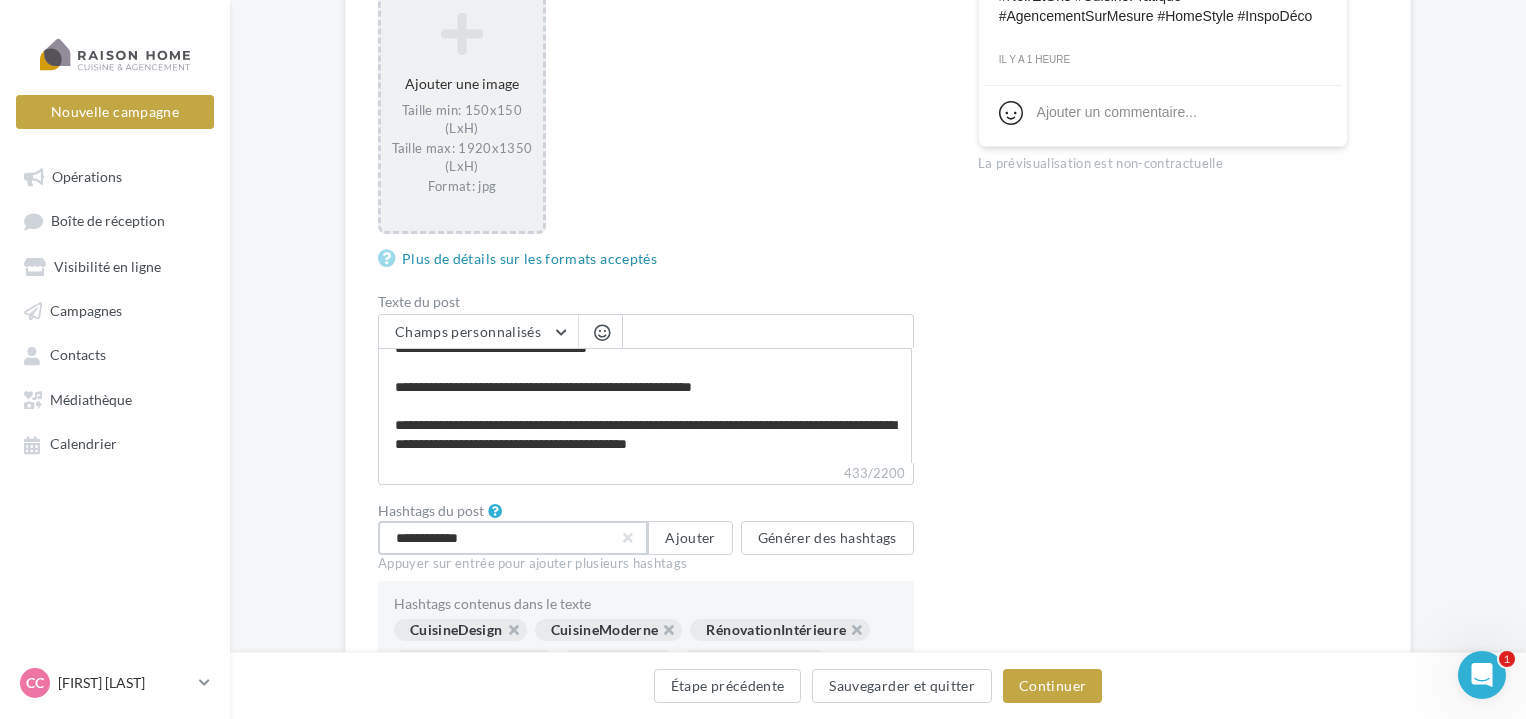 type on "**********" 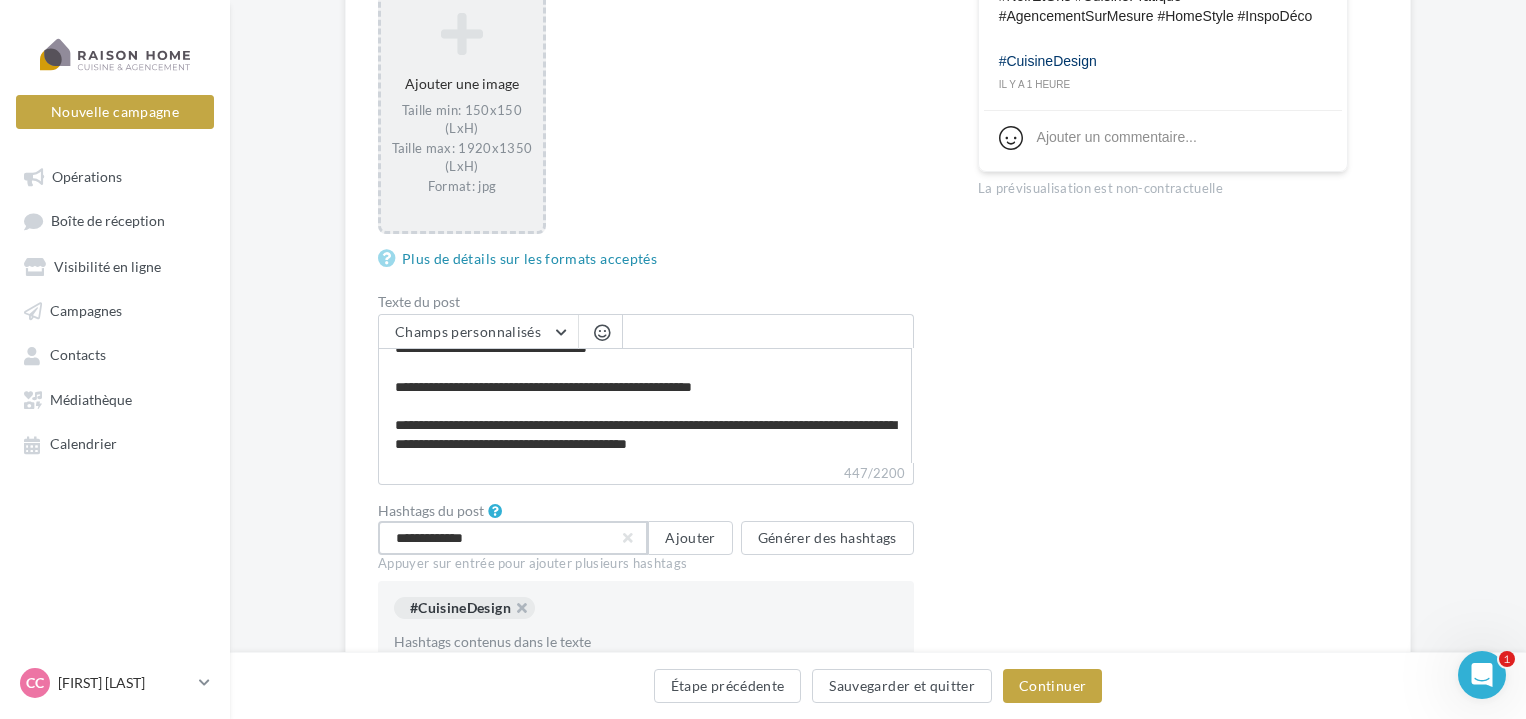 type on "**********" 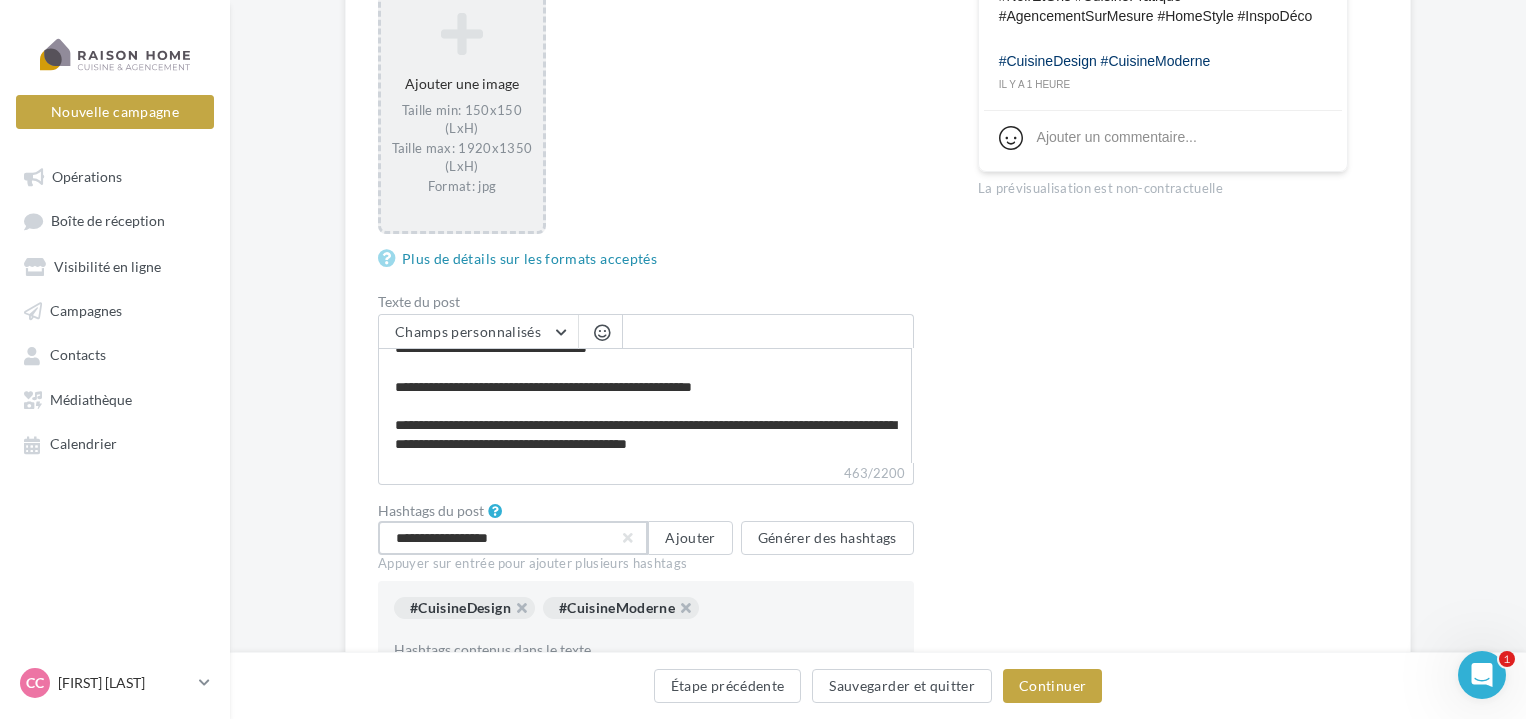 type on "**********" 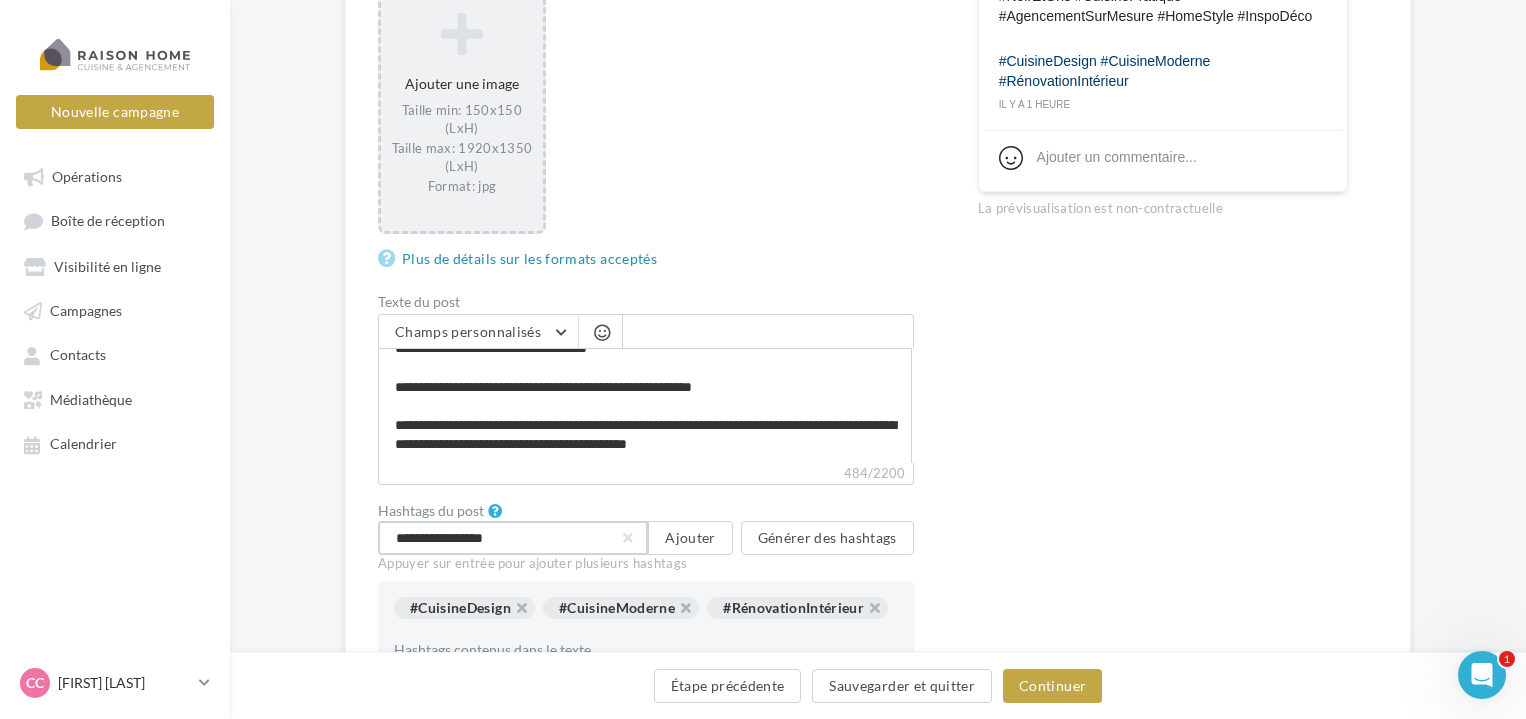 type on "**********" 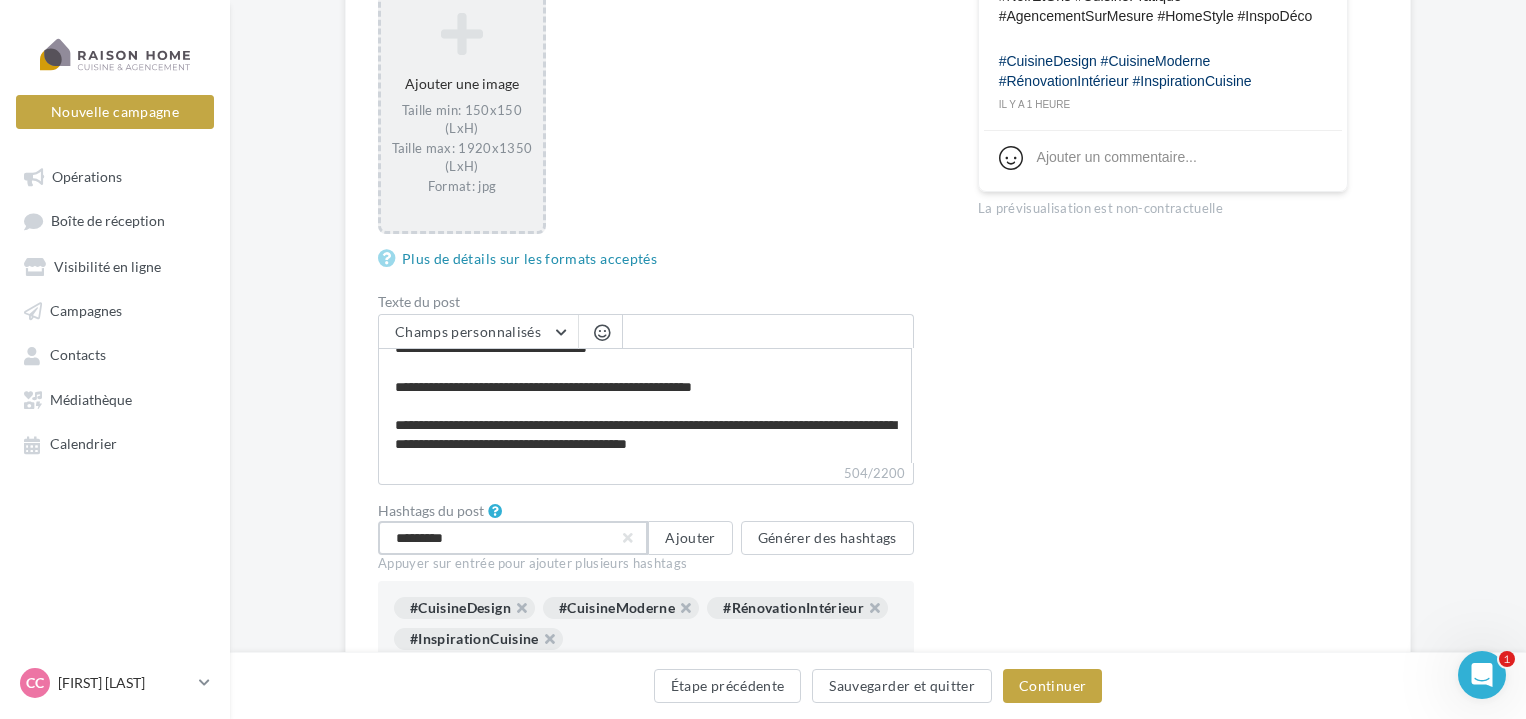 type on "**********" 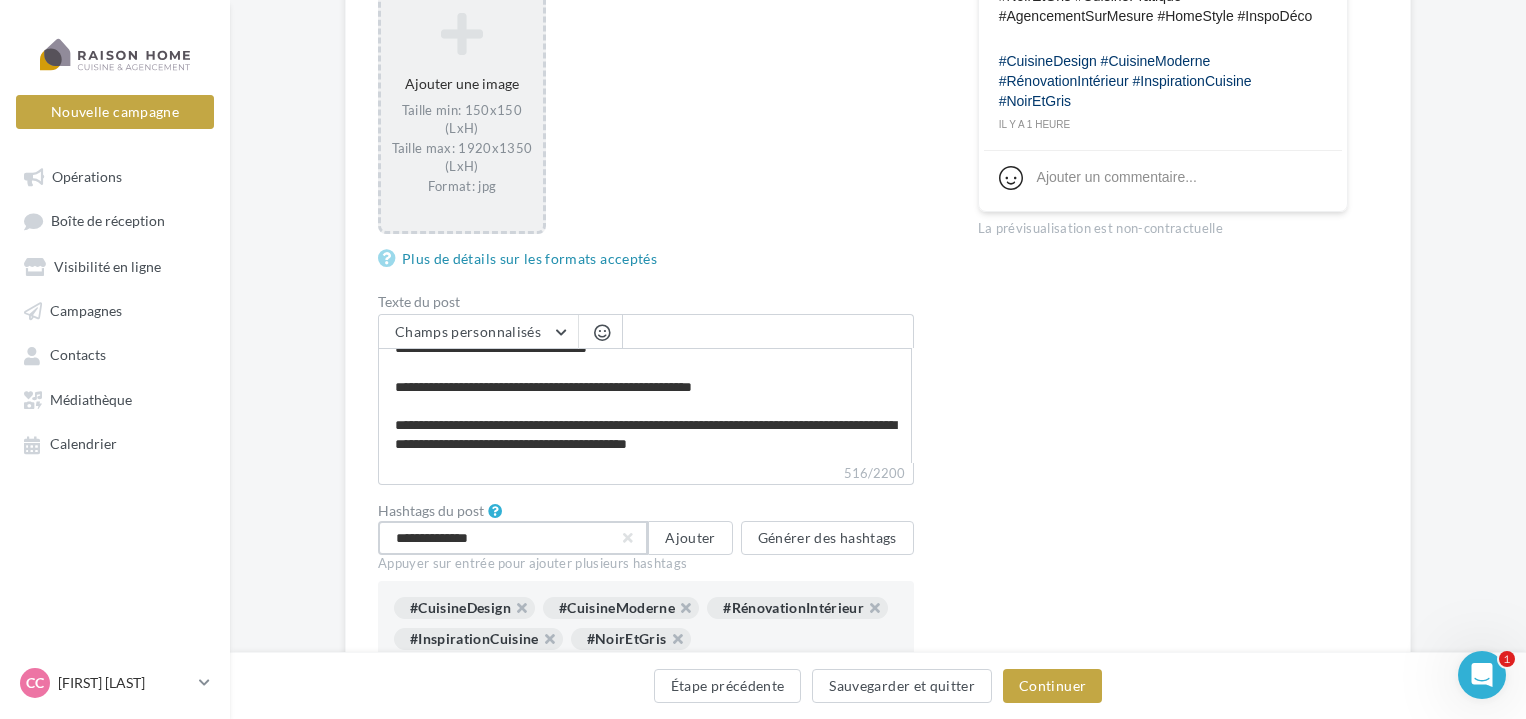 type on "**********" 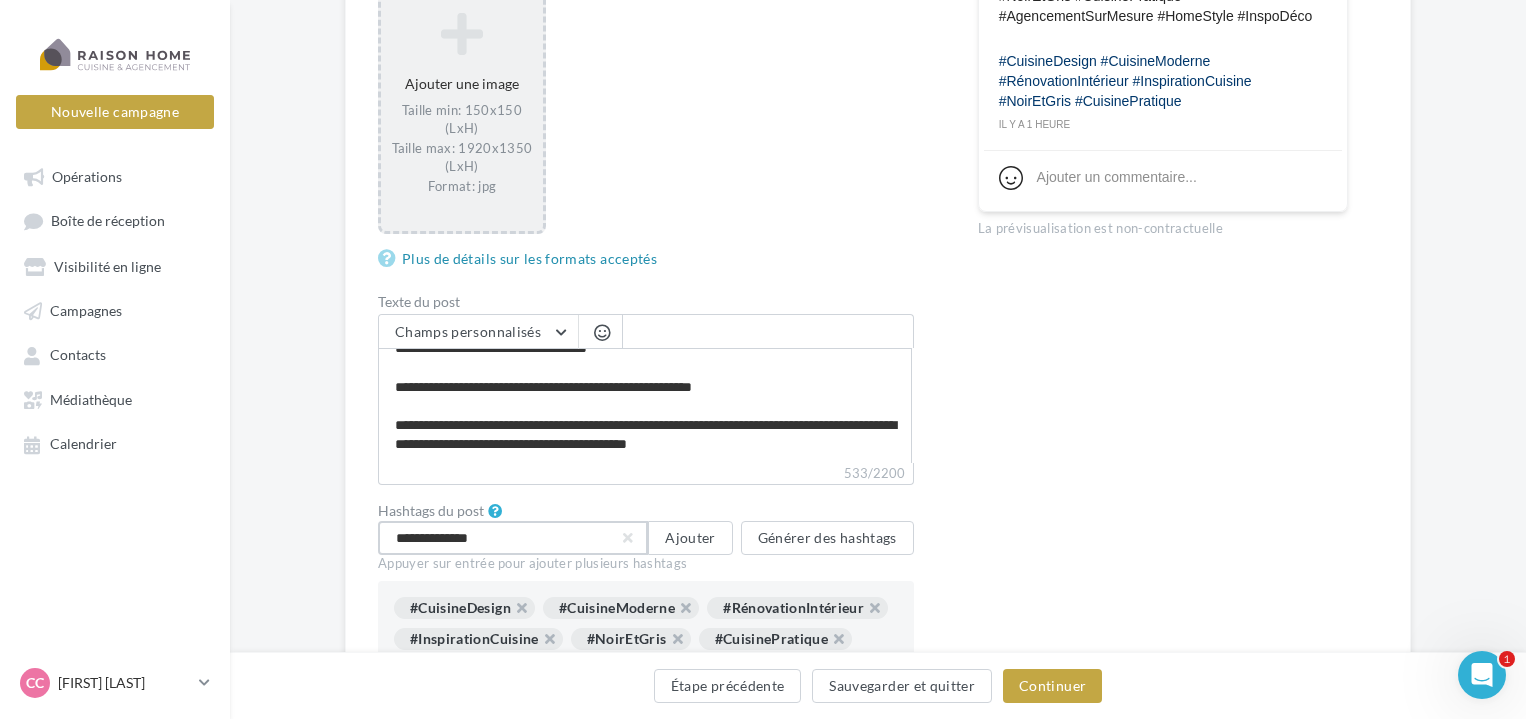 type on "**********" 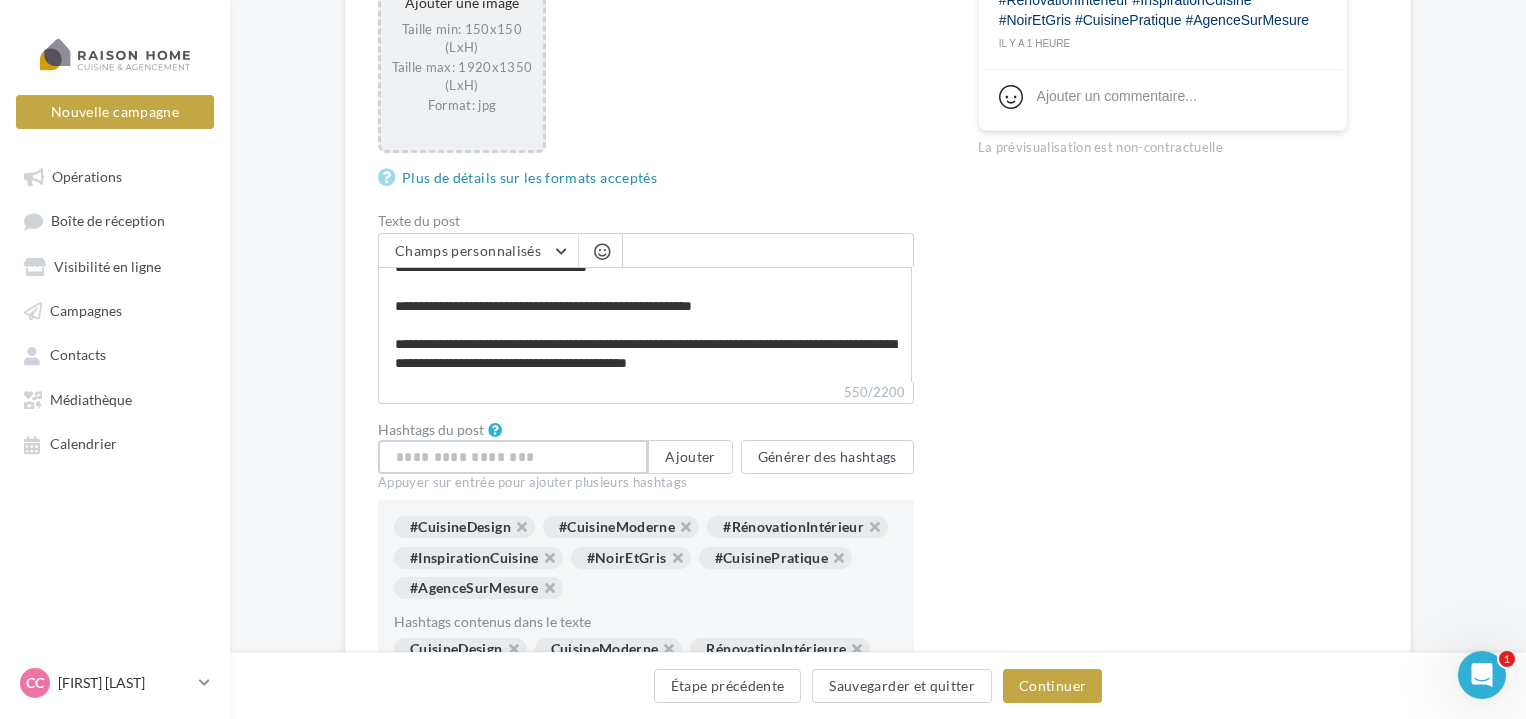 scroll, scrollTop: 1164, scrollLeft: 0, axis: vertical 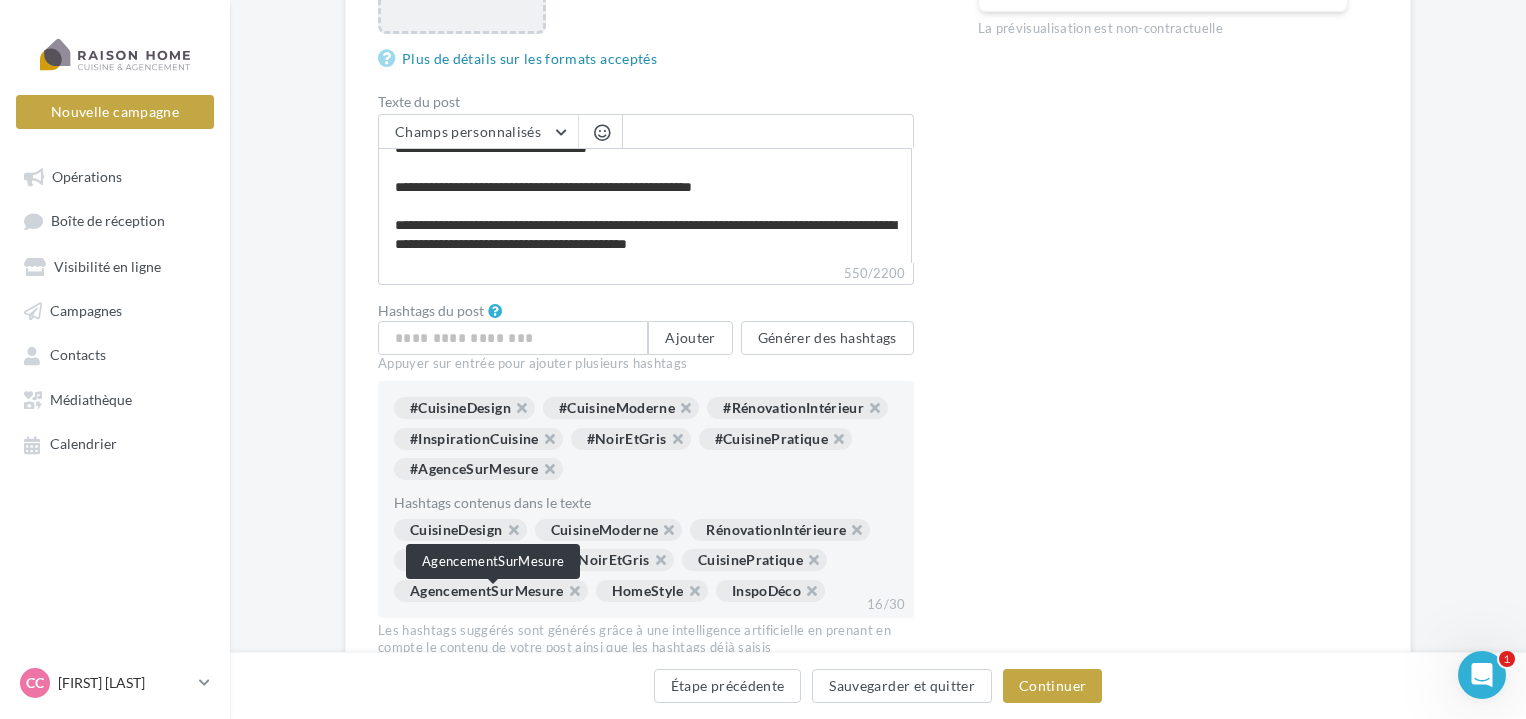click on "AgencementSurMesure" at bounding box center [491, 591] 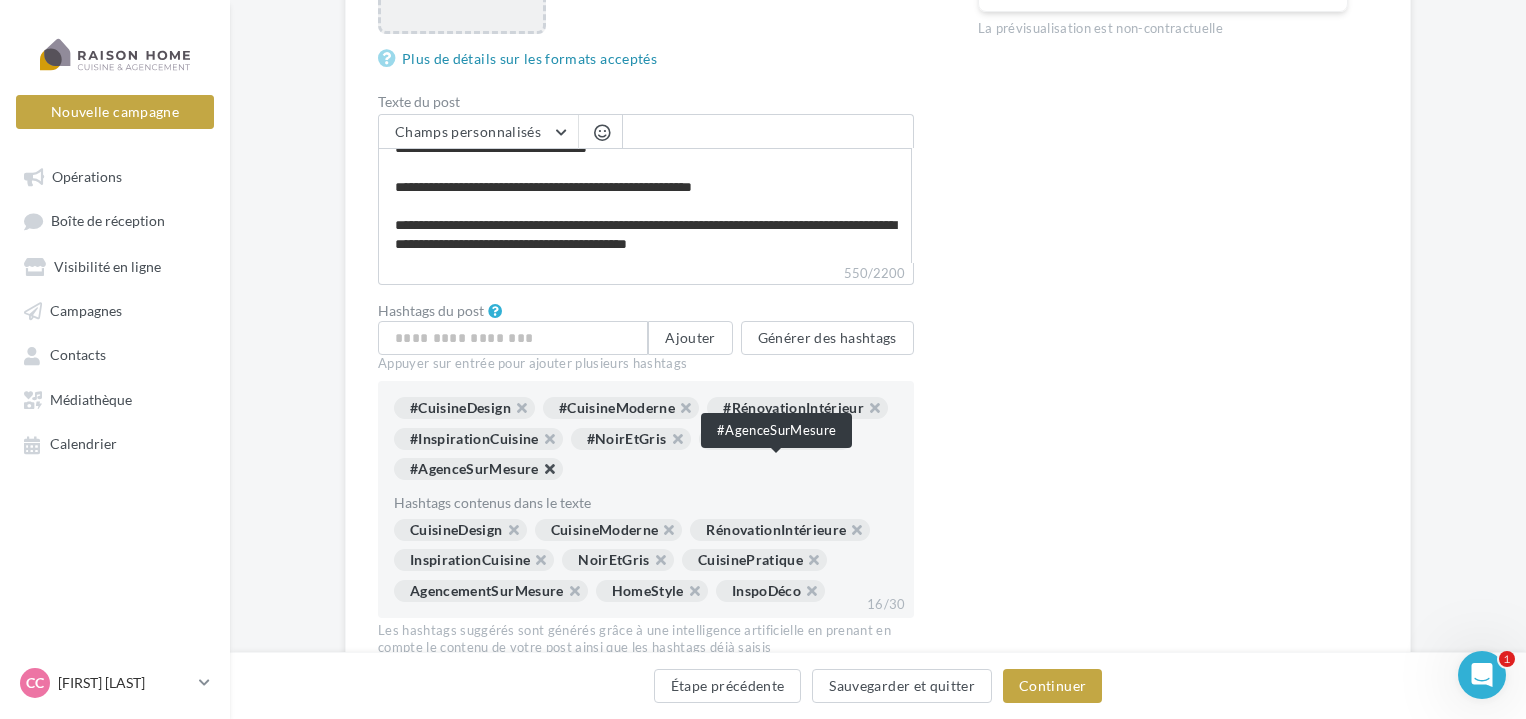 click at bounding box center (539, 474) 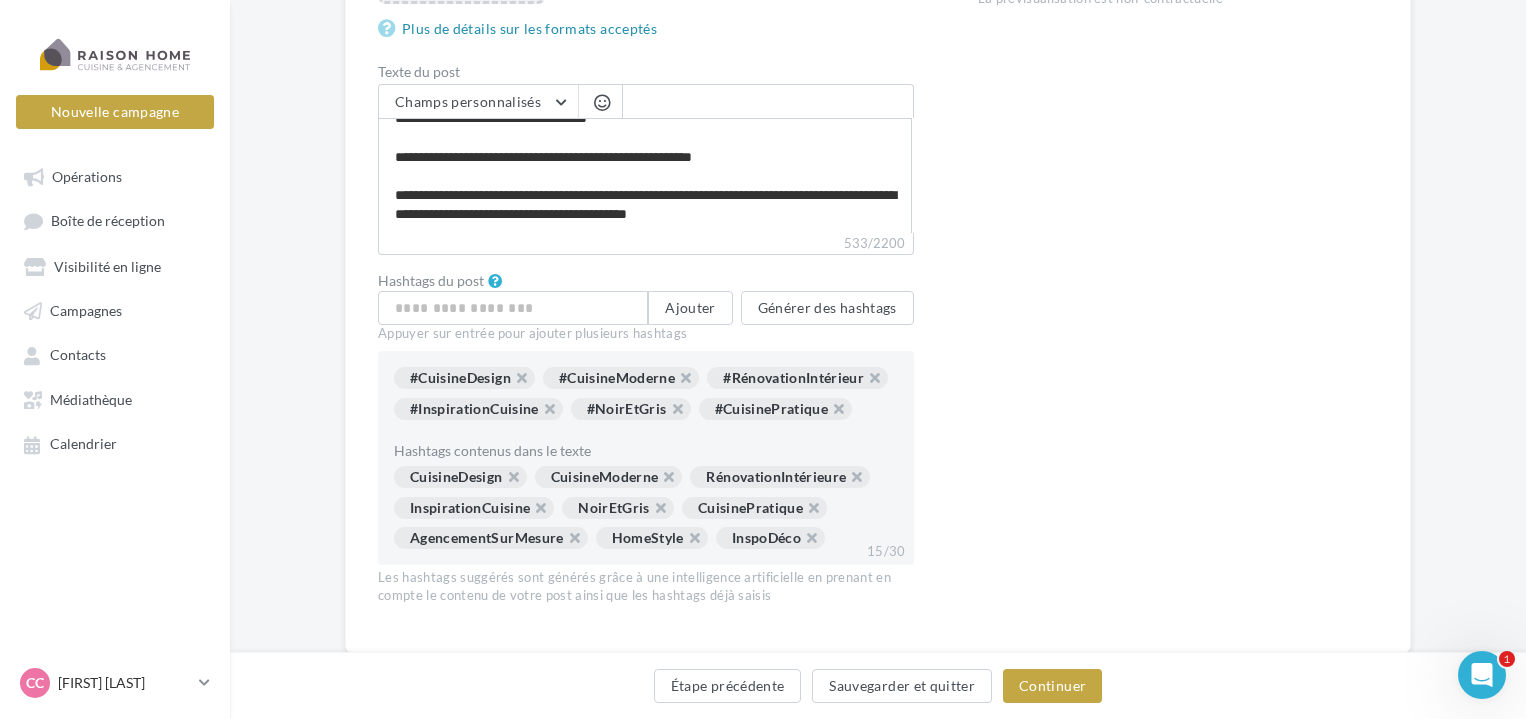 scroll, scrollTop: 1164, scrollLeft: 0, axis: vertical 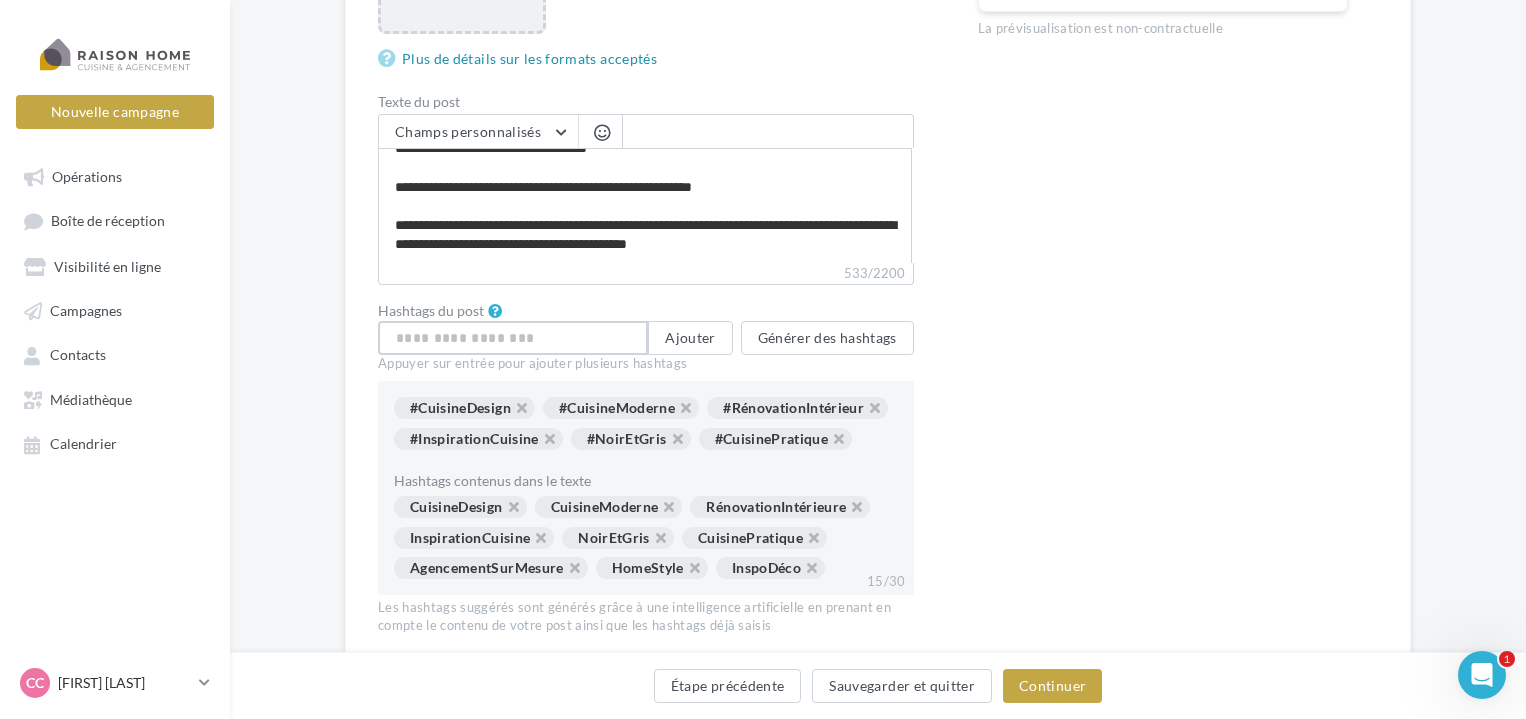 click at bounding box center [513, 338] 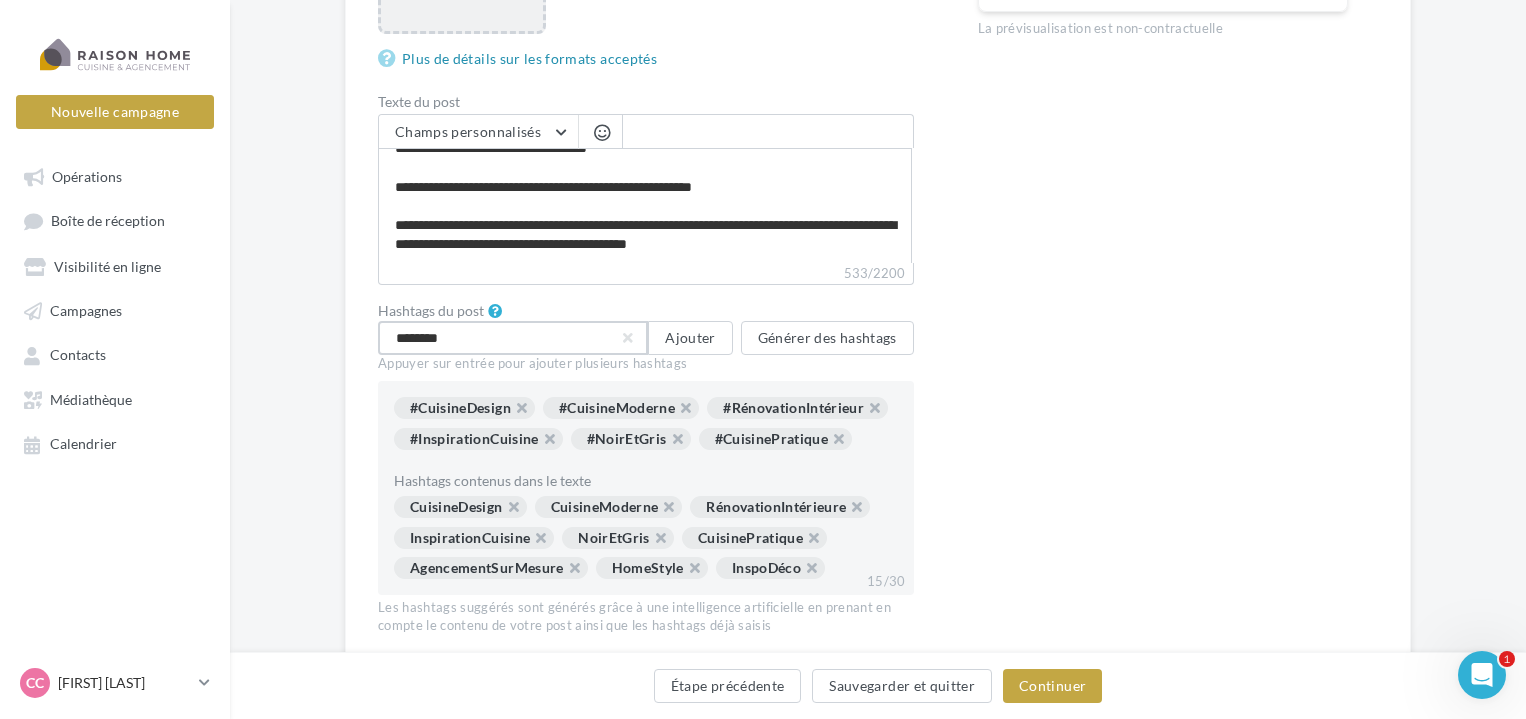 type on "*********" 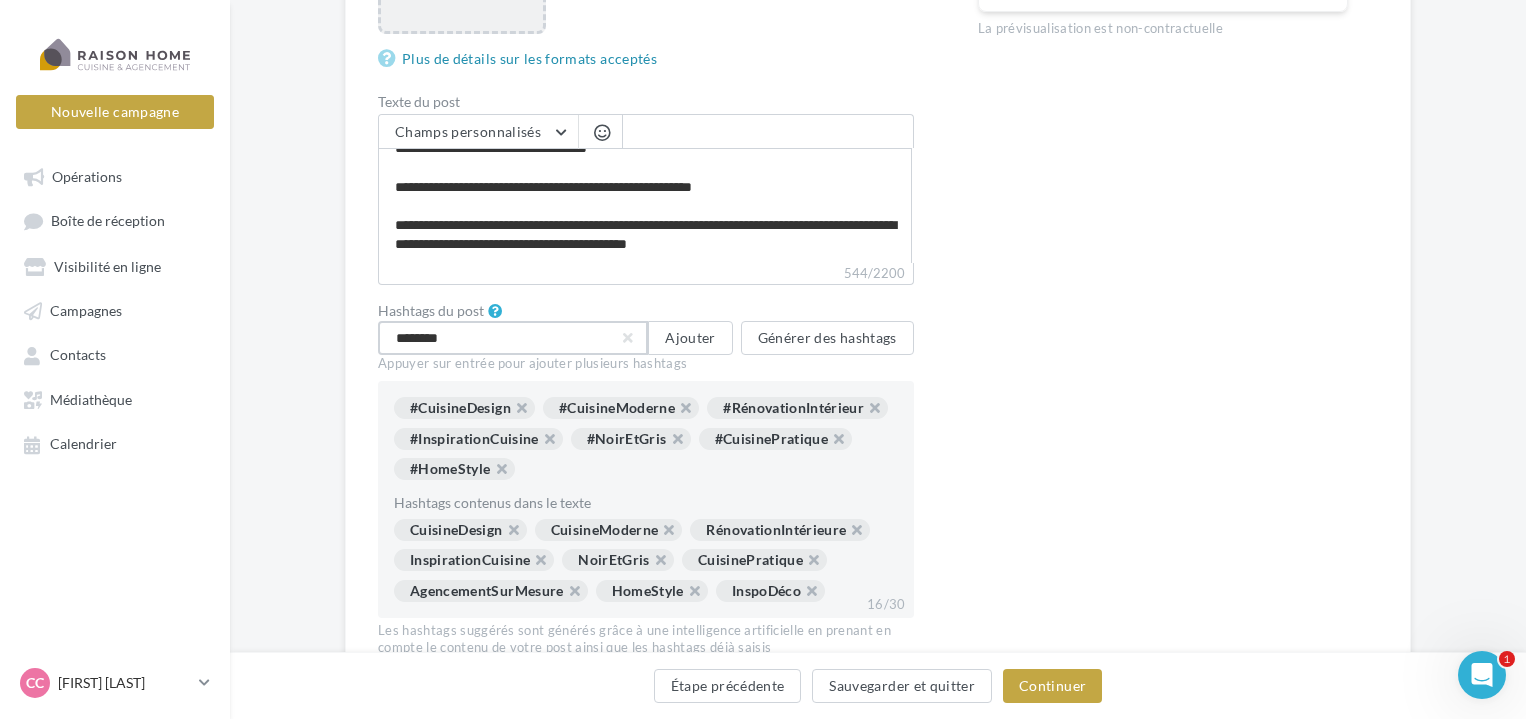 type on "*********" 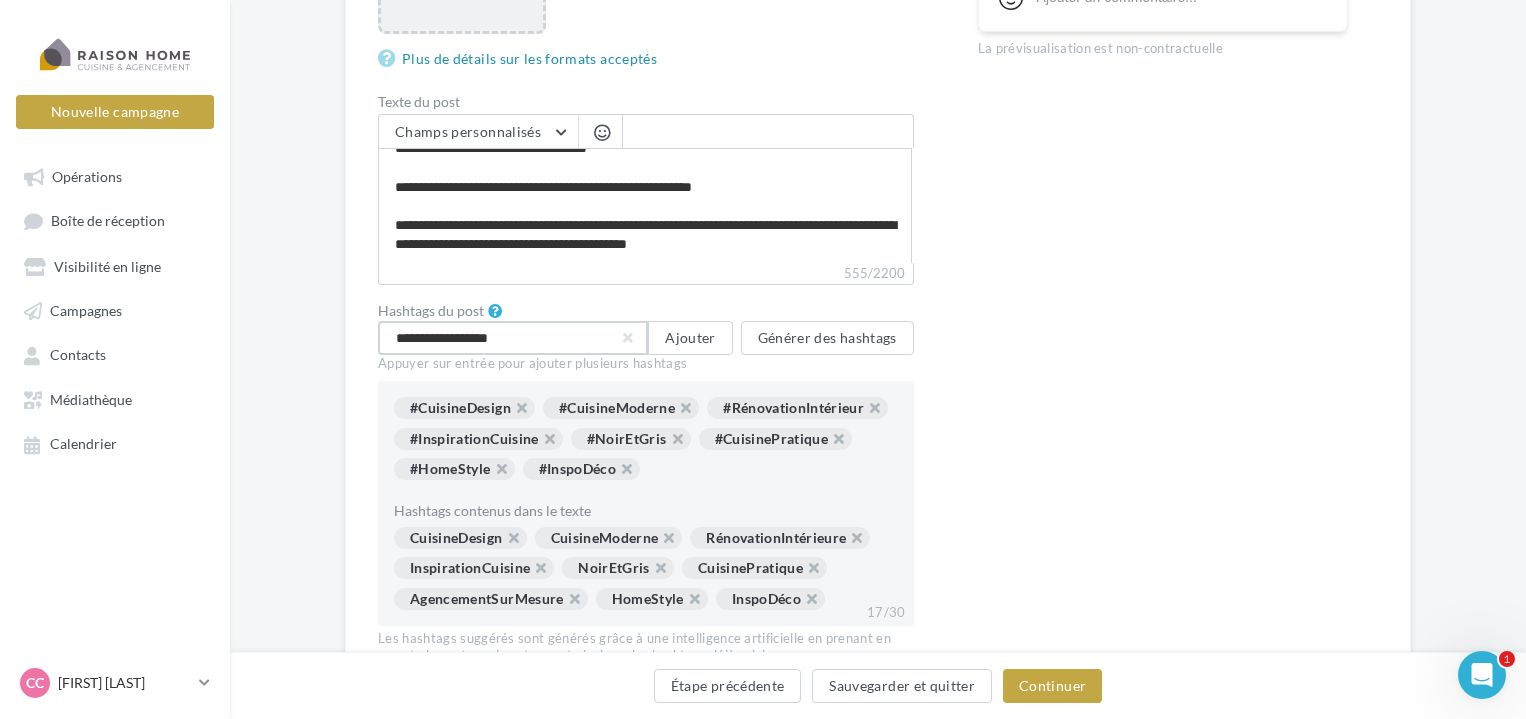 type on "**********" 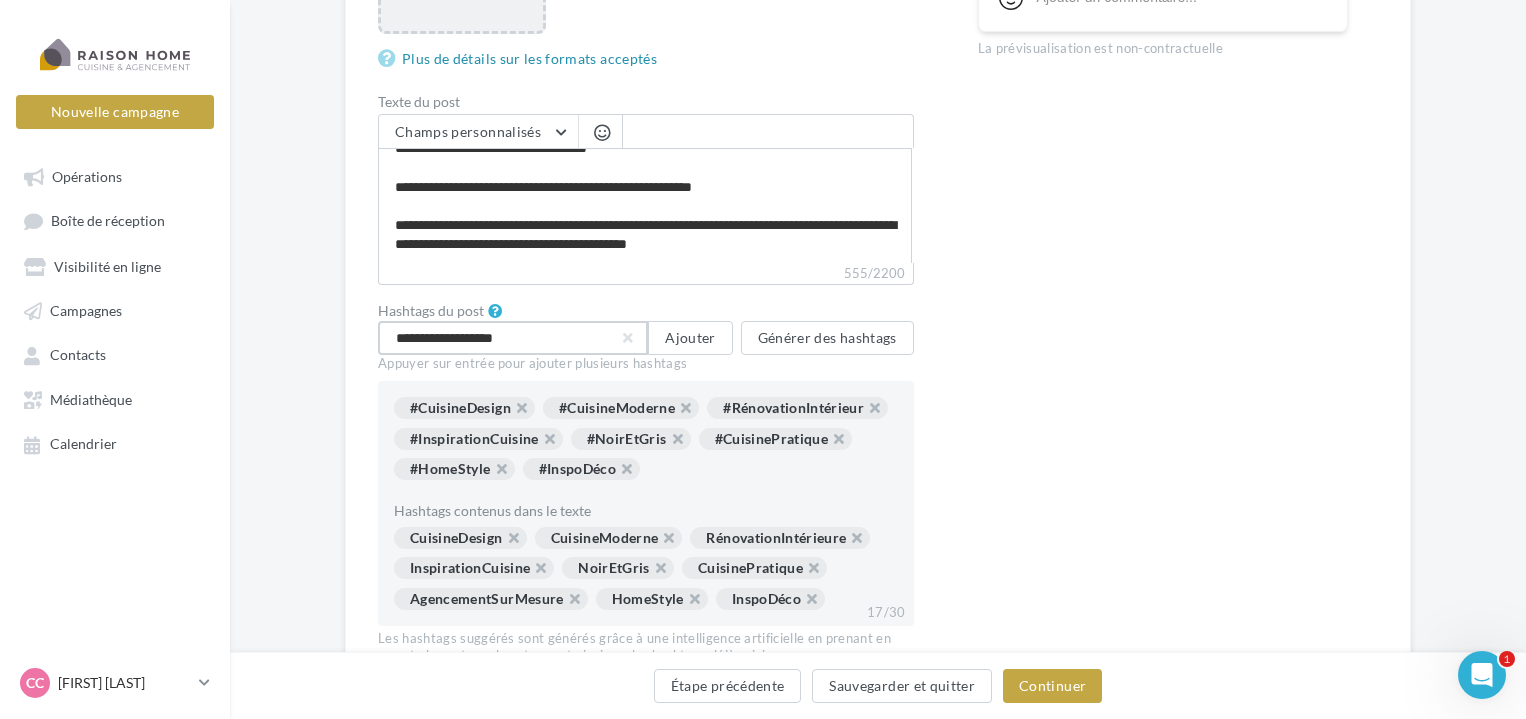 type 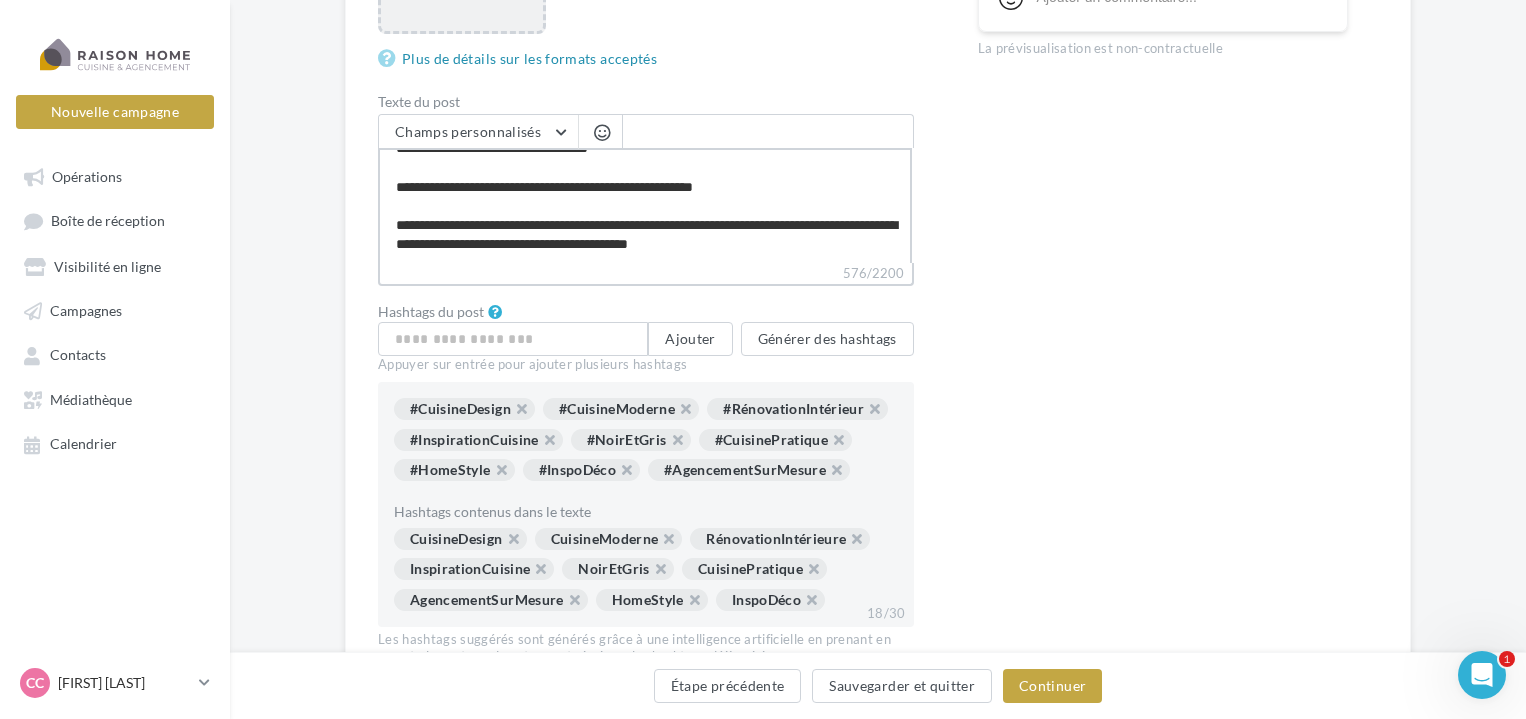scroll, scrollTop: 153, scrollLeft: 0, axis: vertical 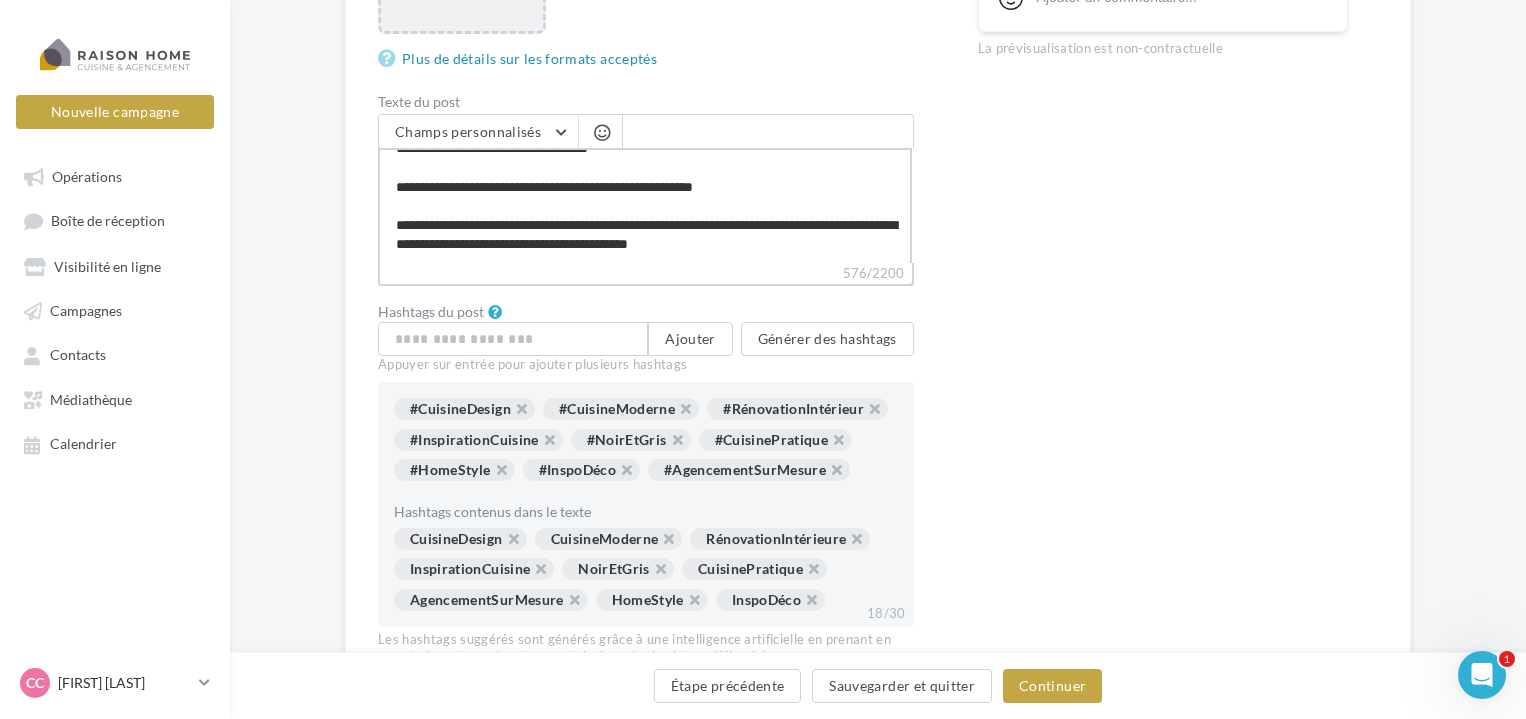 click on "**********" at bounding box center (645, 205) 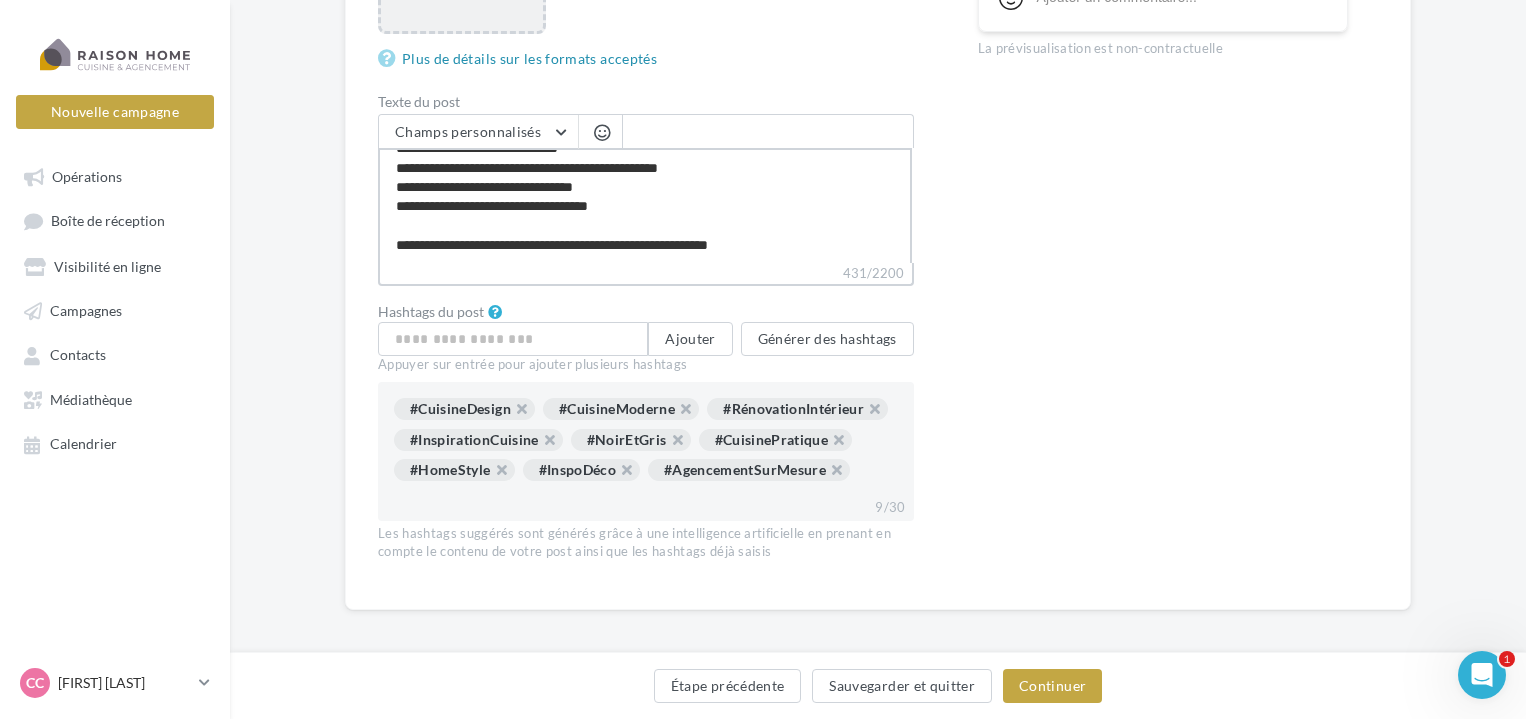 type on "**********" 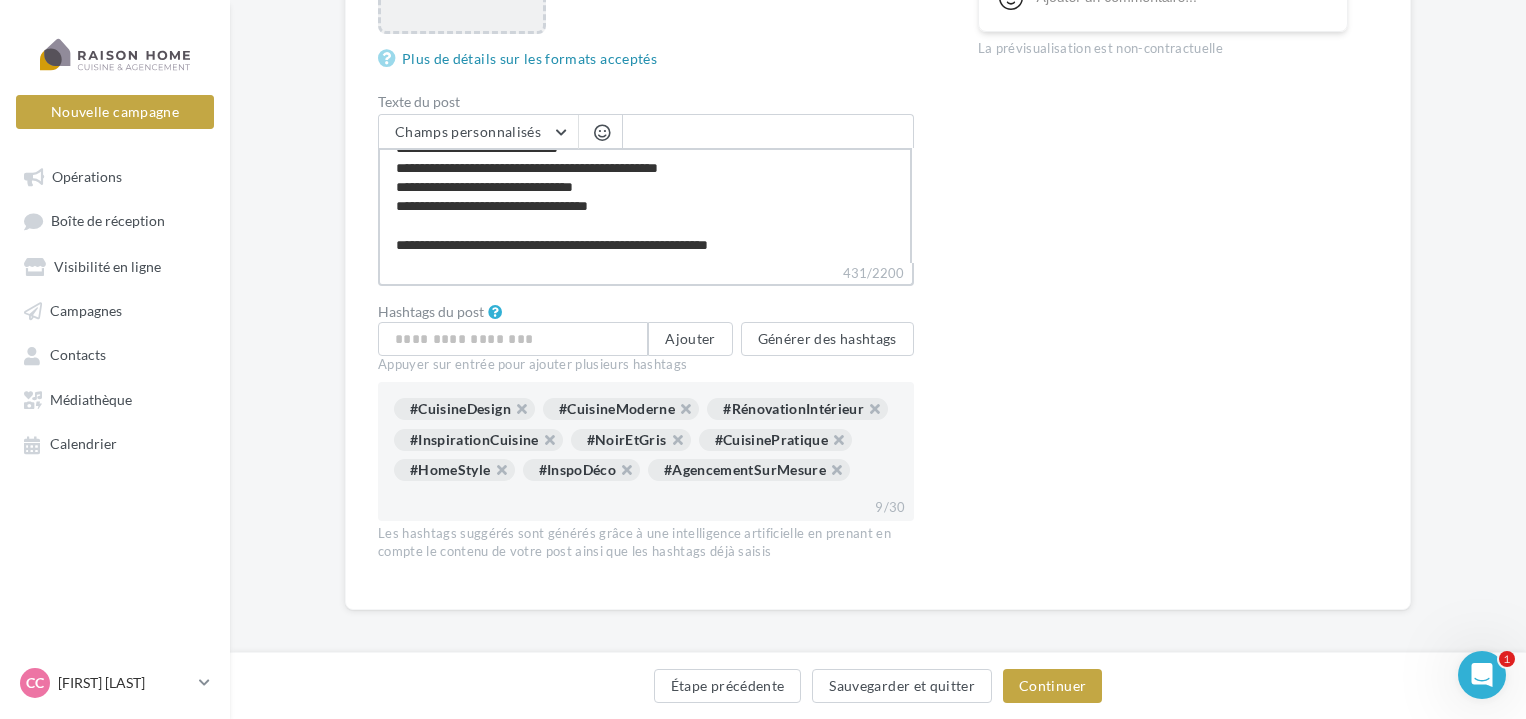 type on "**********" 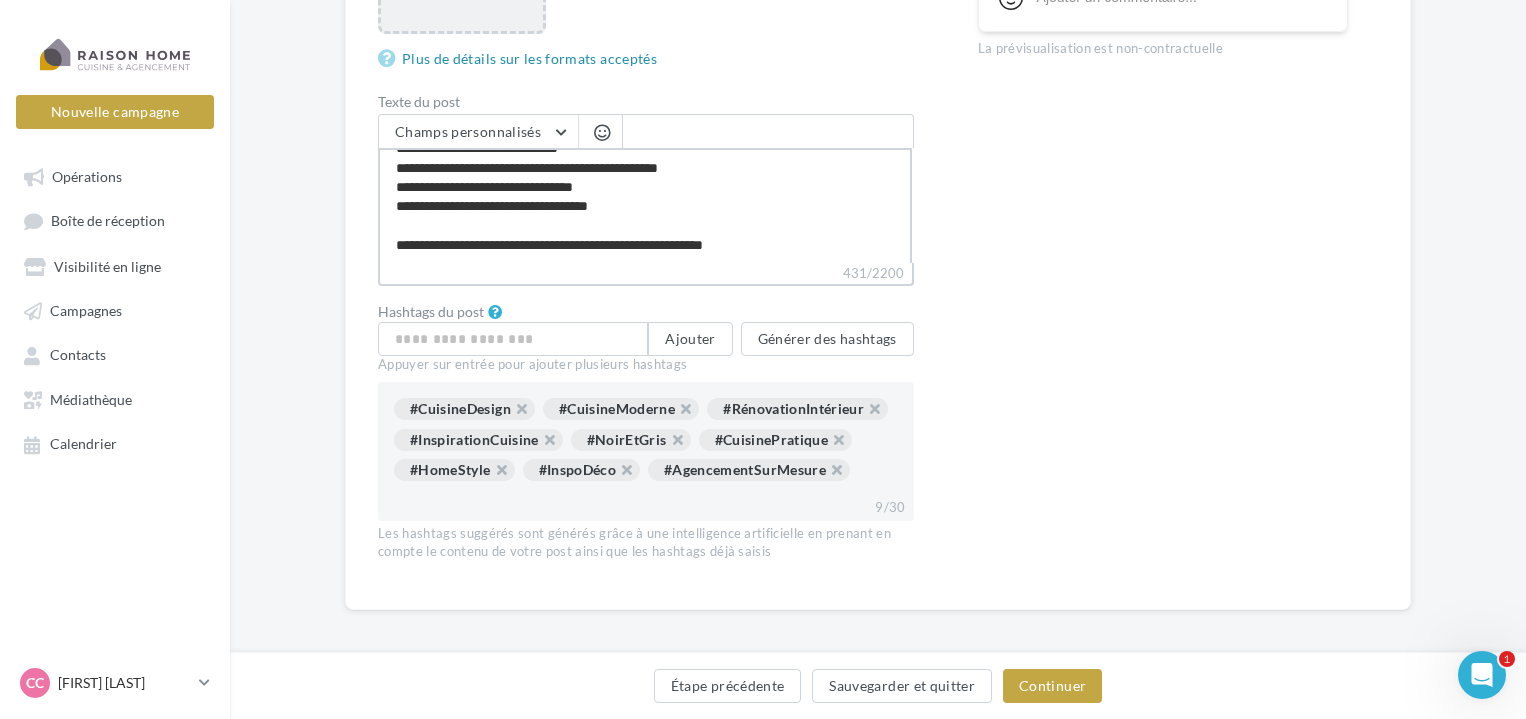 scroll, scrollTop: 76, scrollLeft: 0, axis: vertical 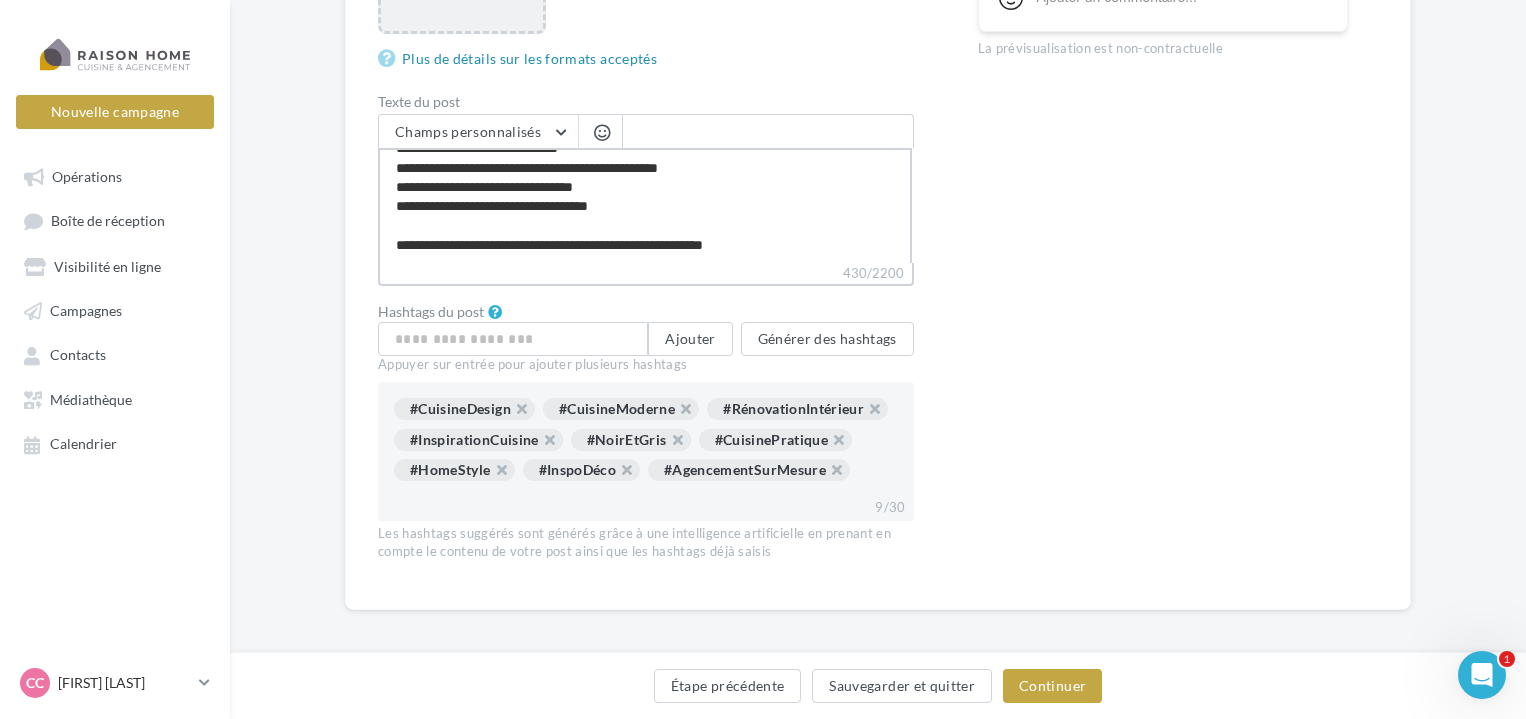 type on "**********" 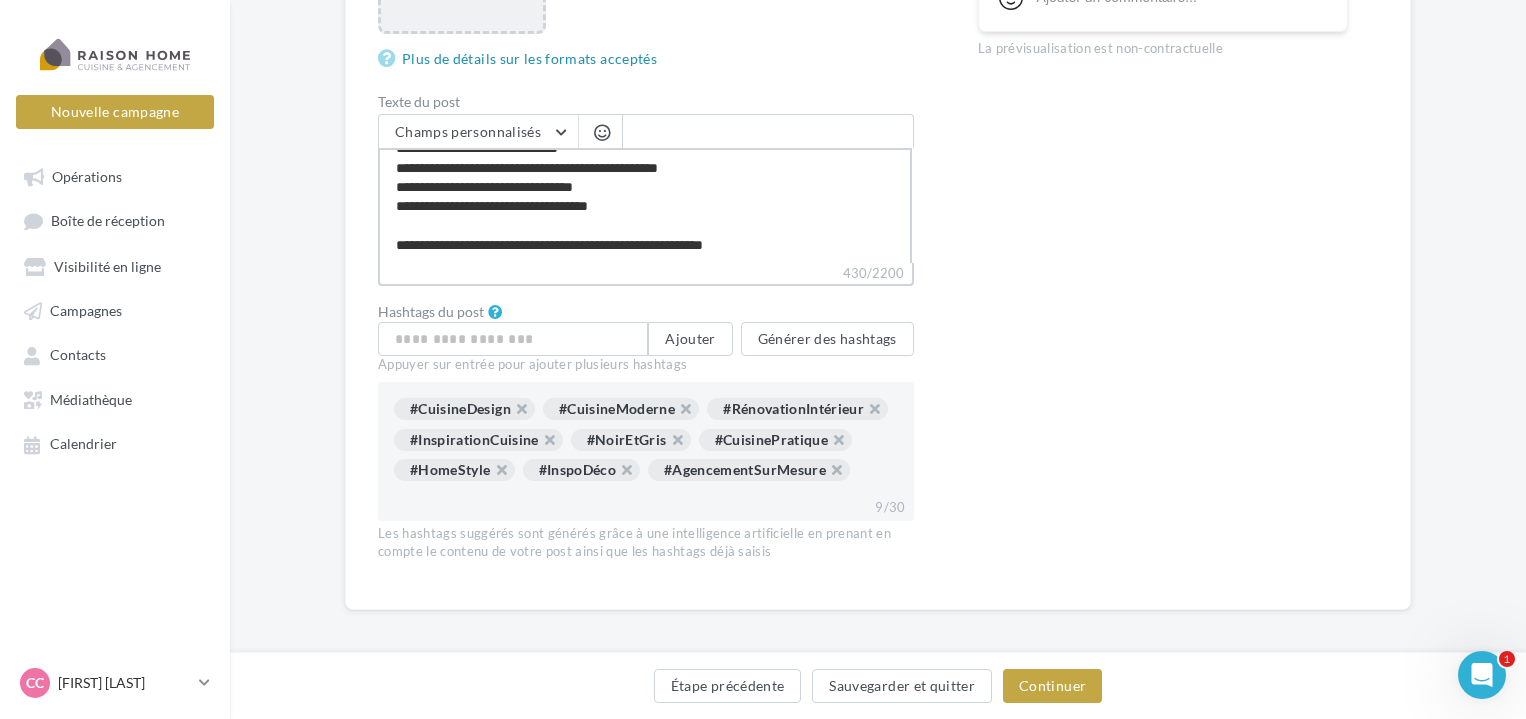 type on "**********" 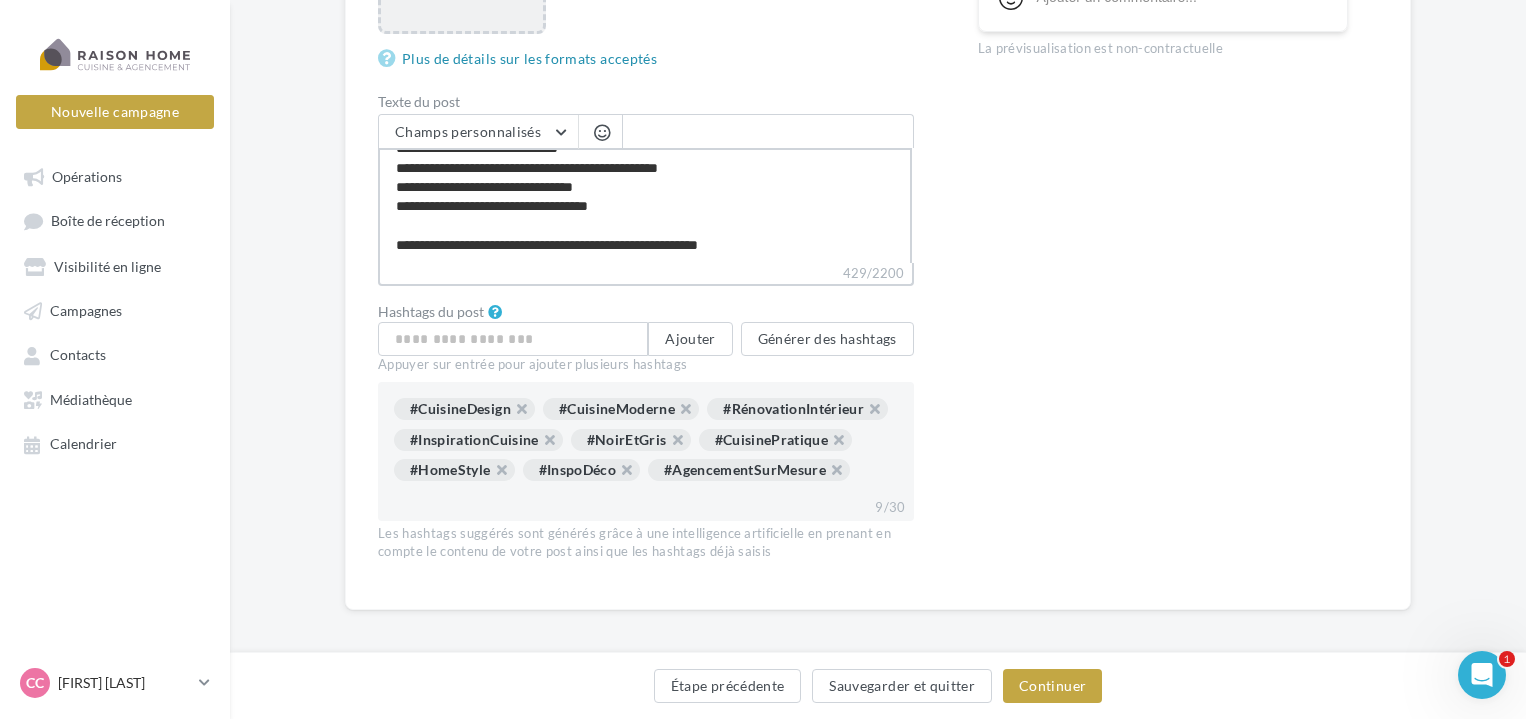 type on "**********" 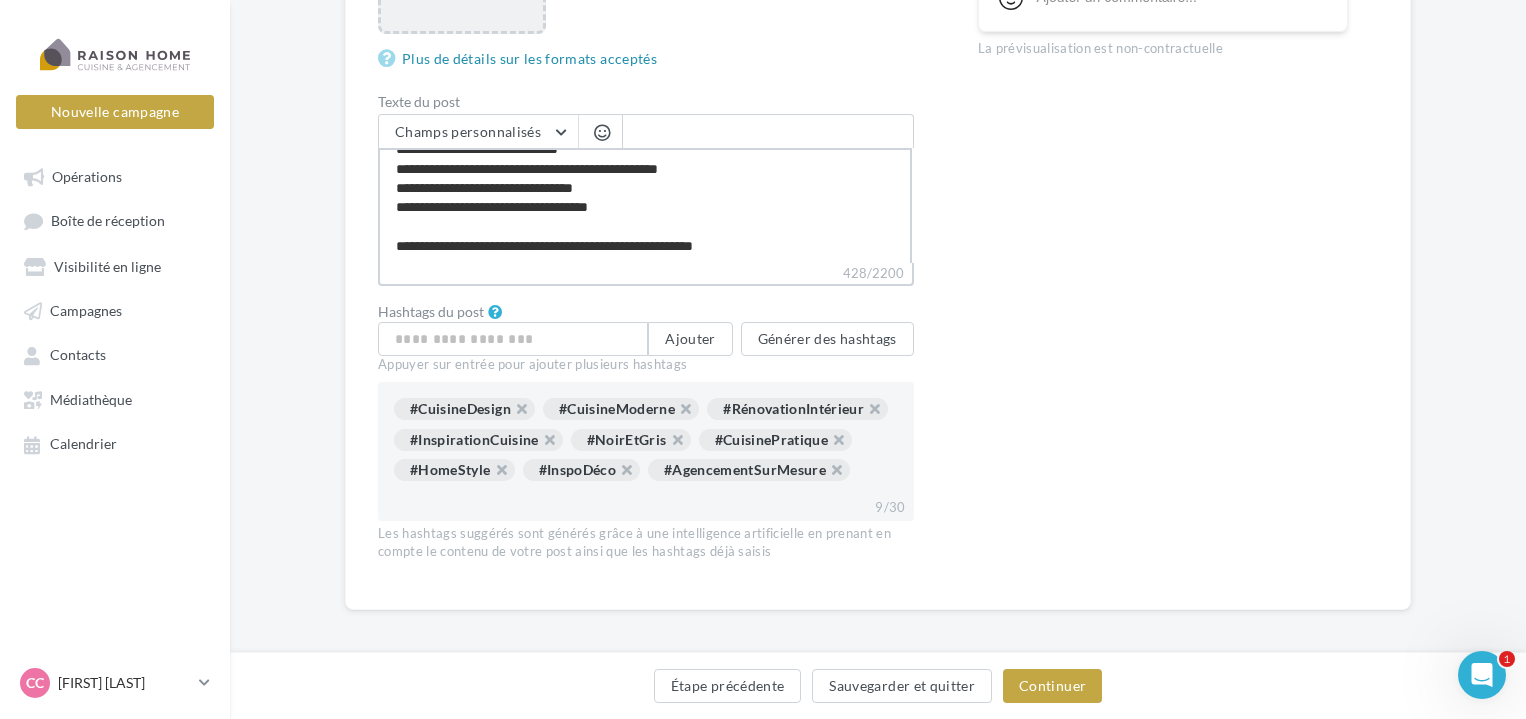 scroll, scrollTop: 0, scrollLeft: 0, axis: both 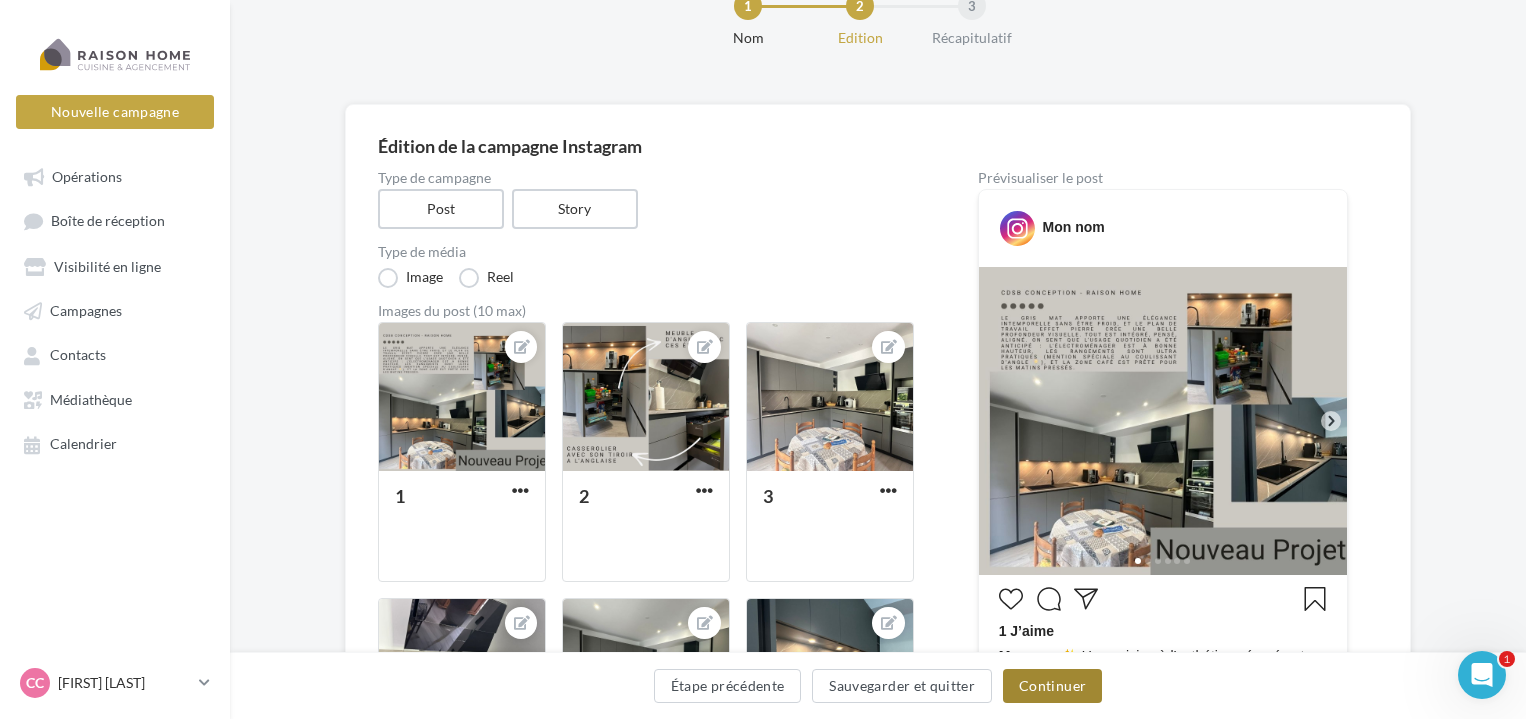 click on "Continuer" at bounding box center [1052, 686] 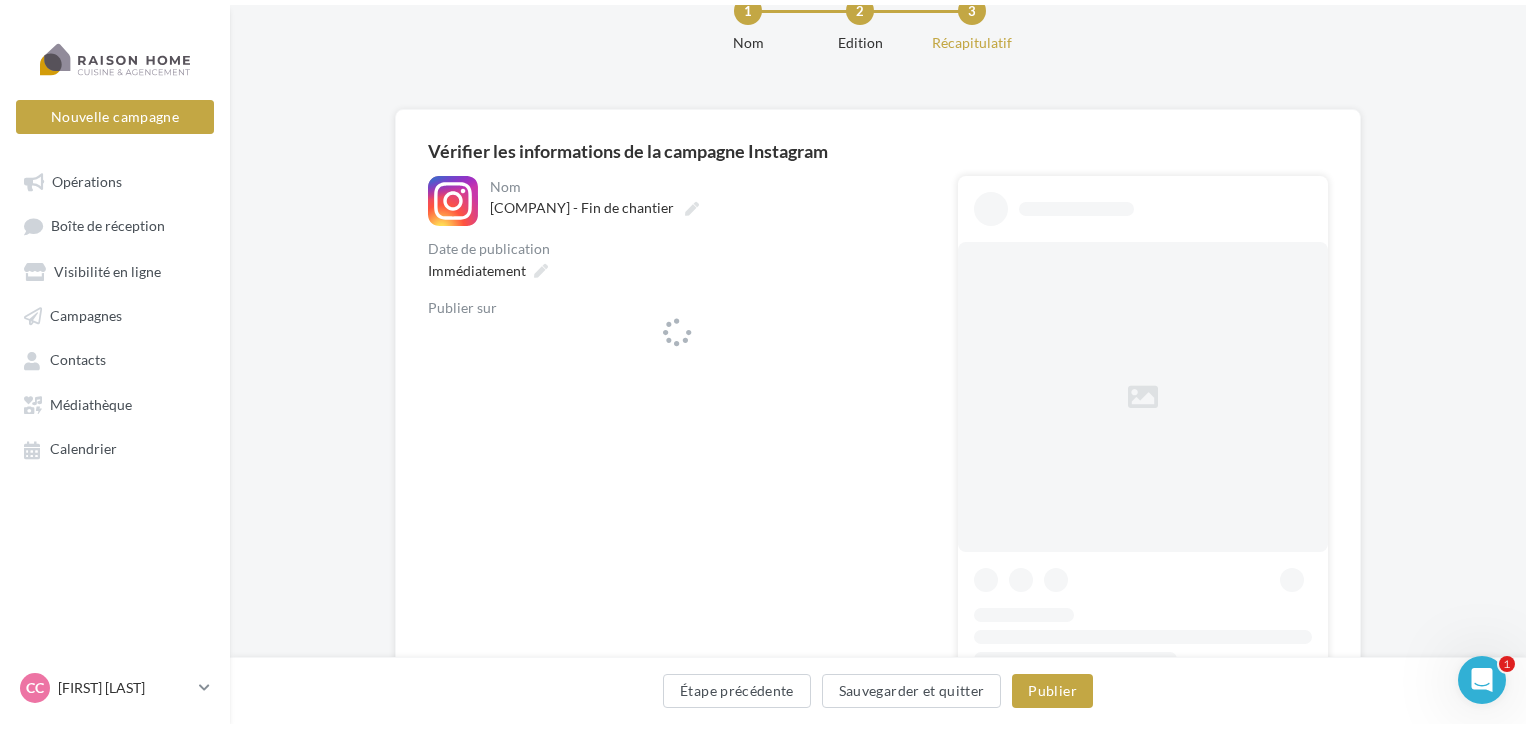 scroll, scrollTop: 0, scrollLeft: 0, axis: both 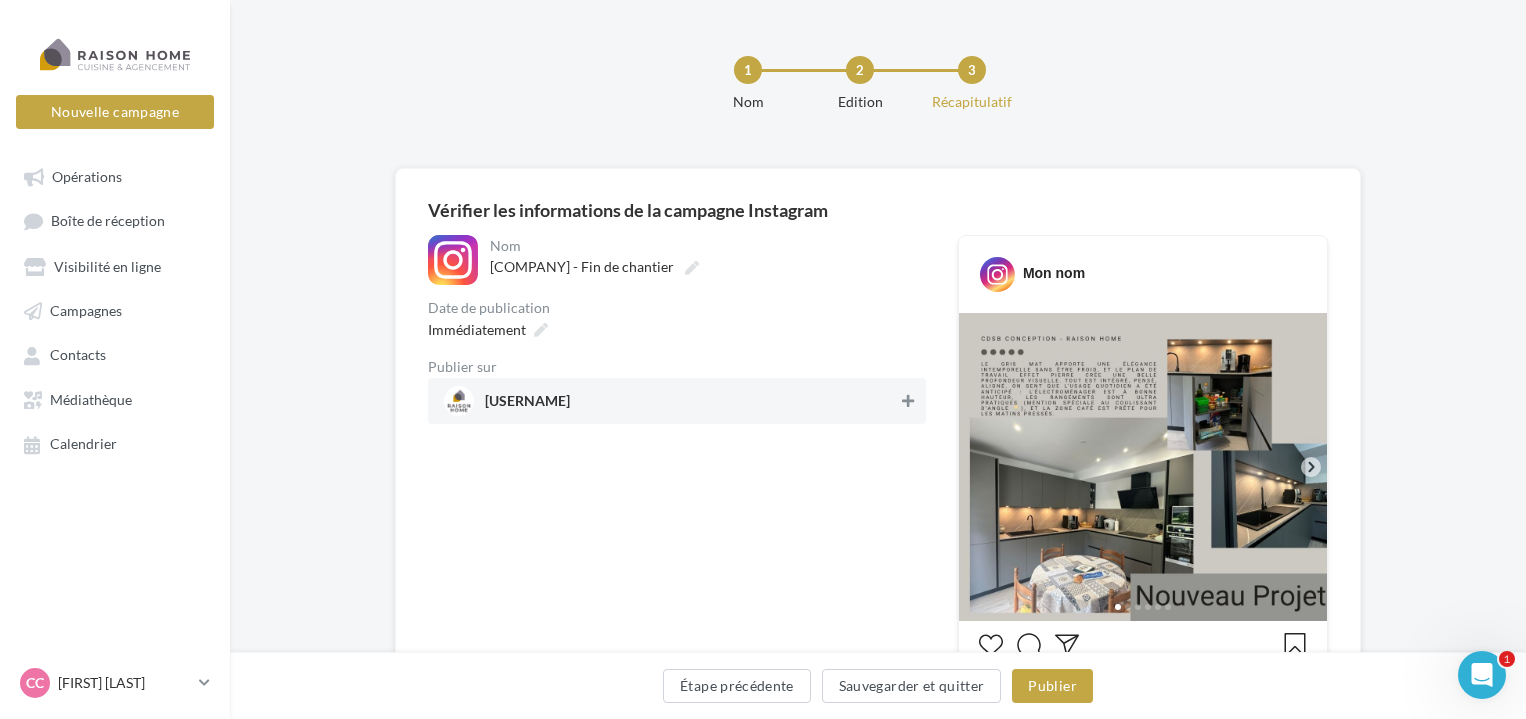click at bounding box center [908, 401] 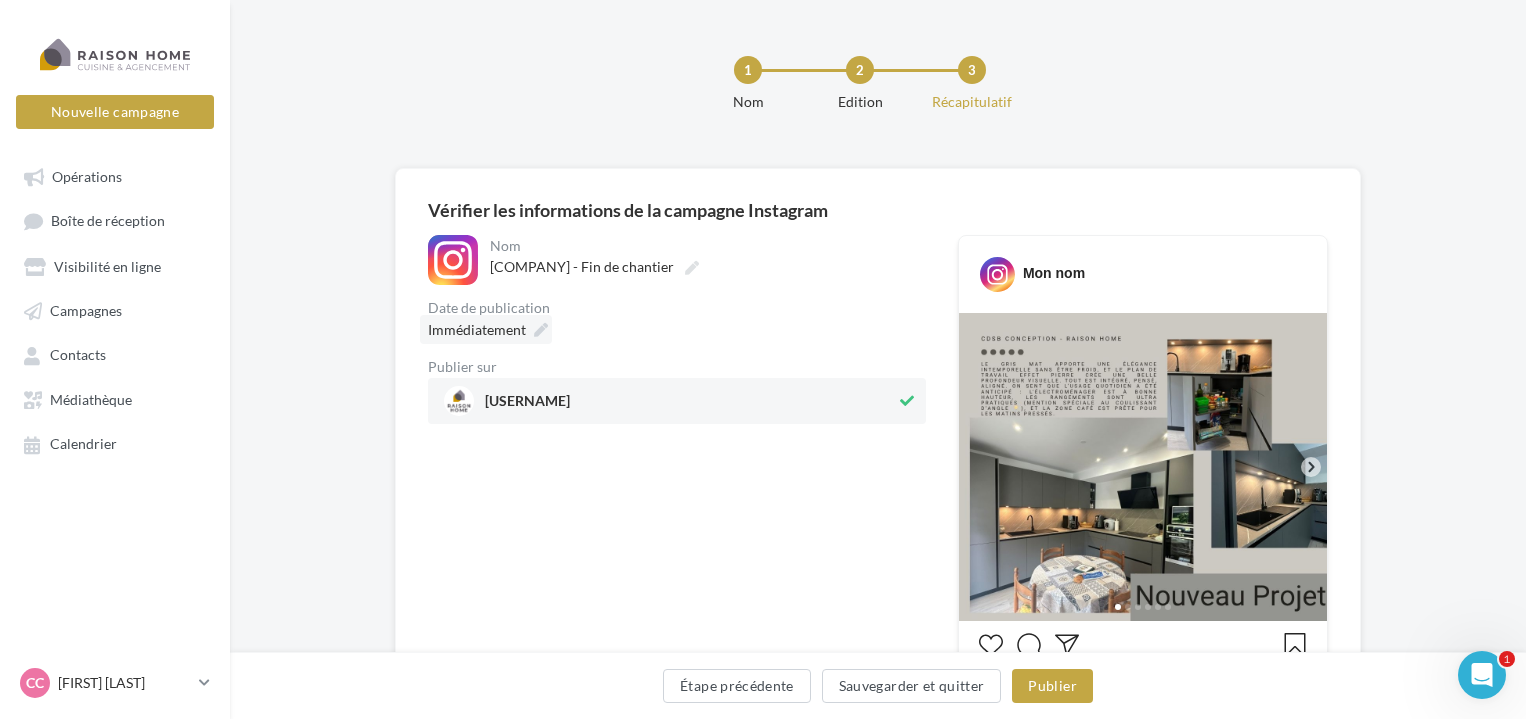 click at bounding box center (541, 330) 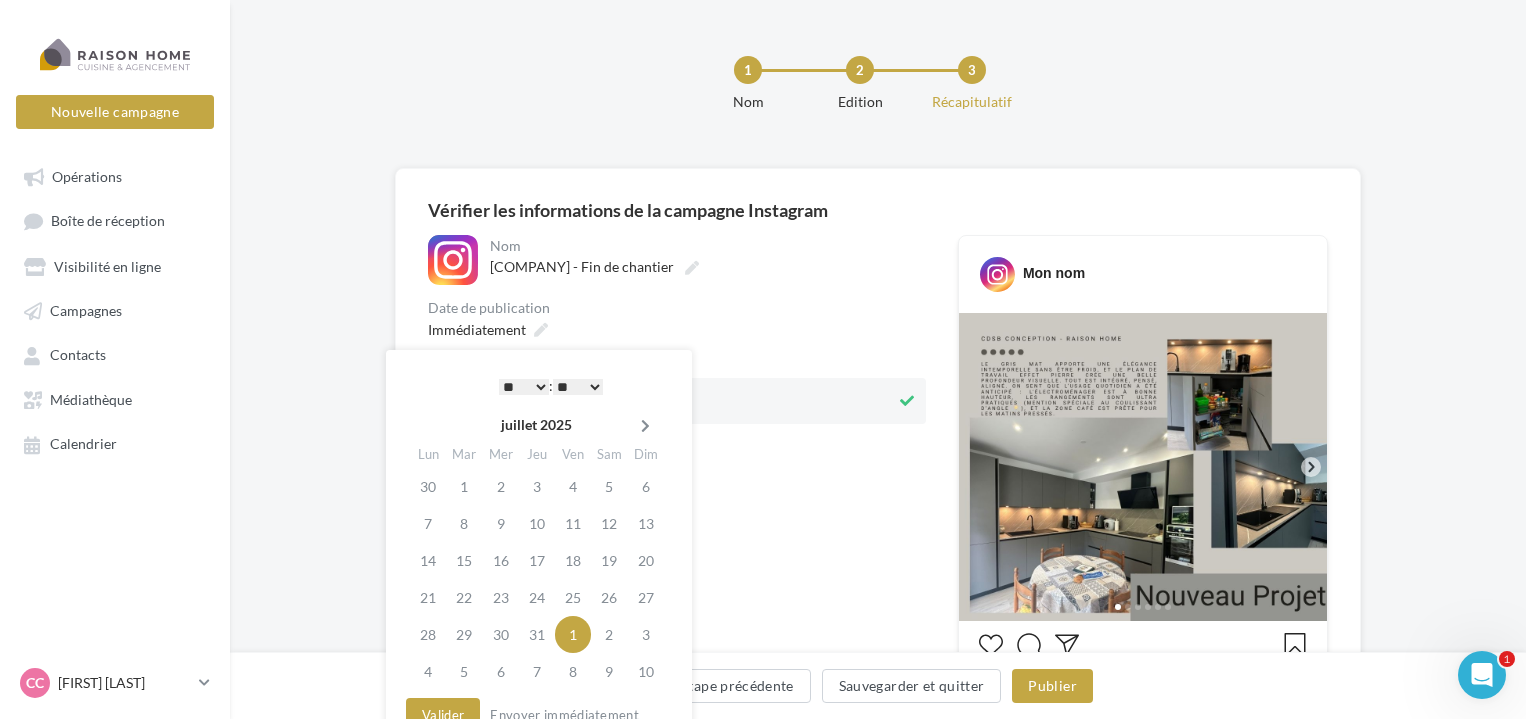 click at bounding box center [645, 425] 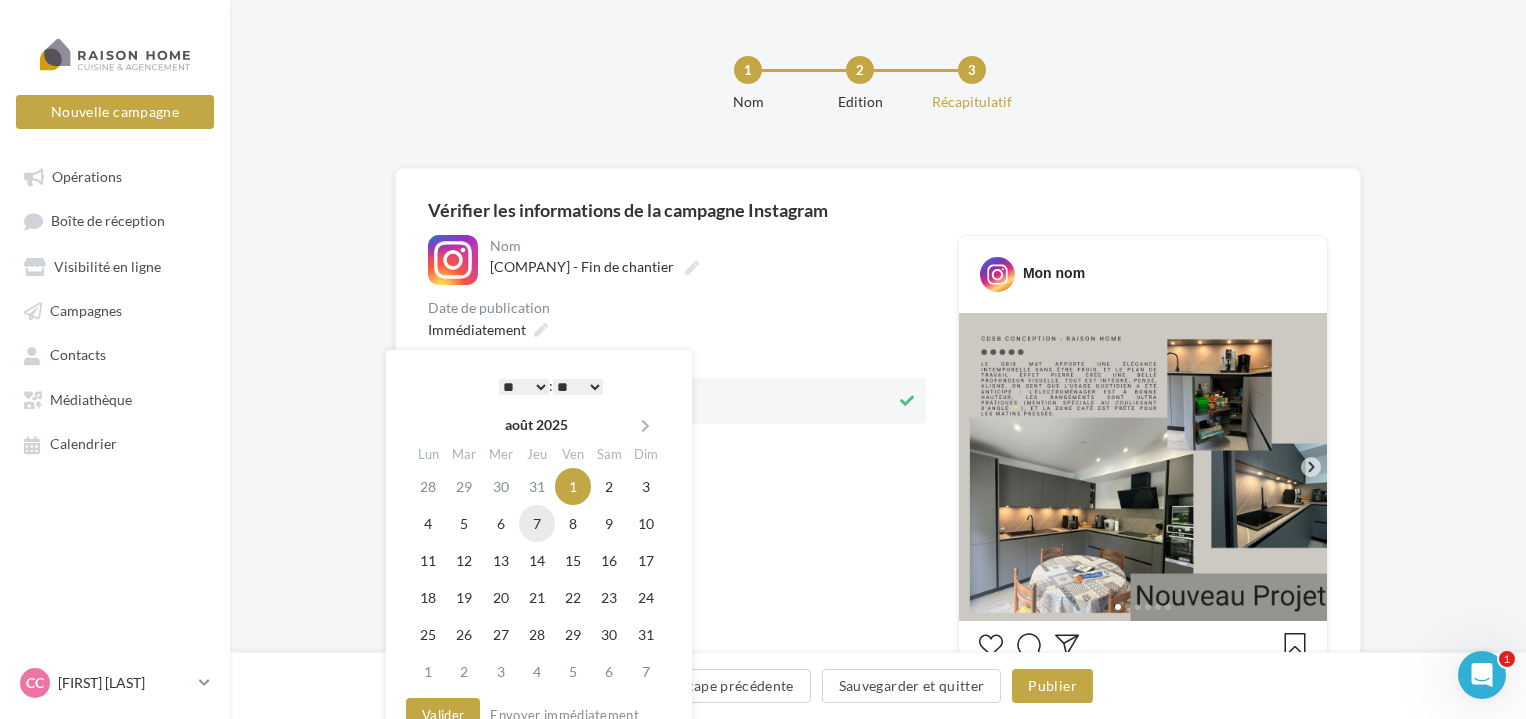 click on "7" at bounding box center (537, 523) 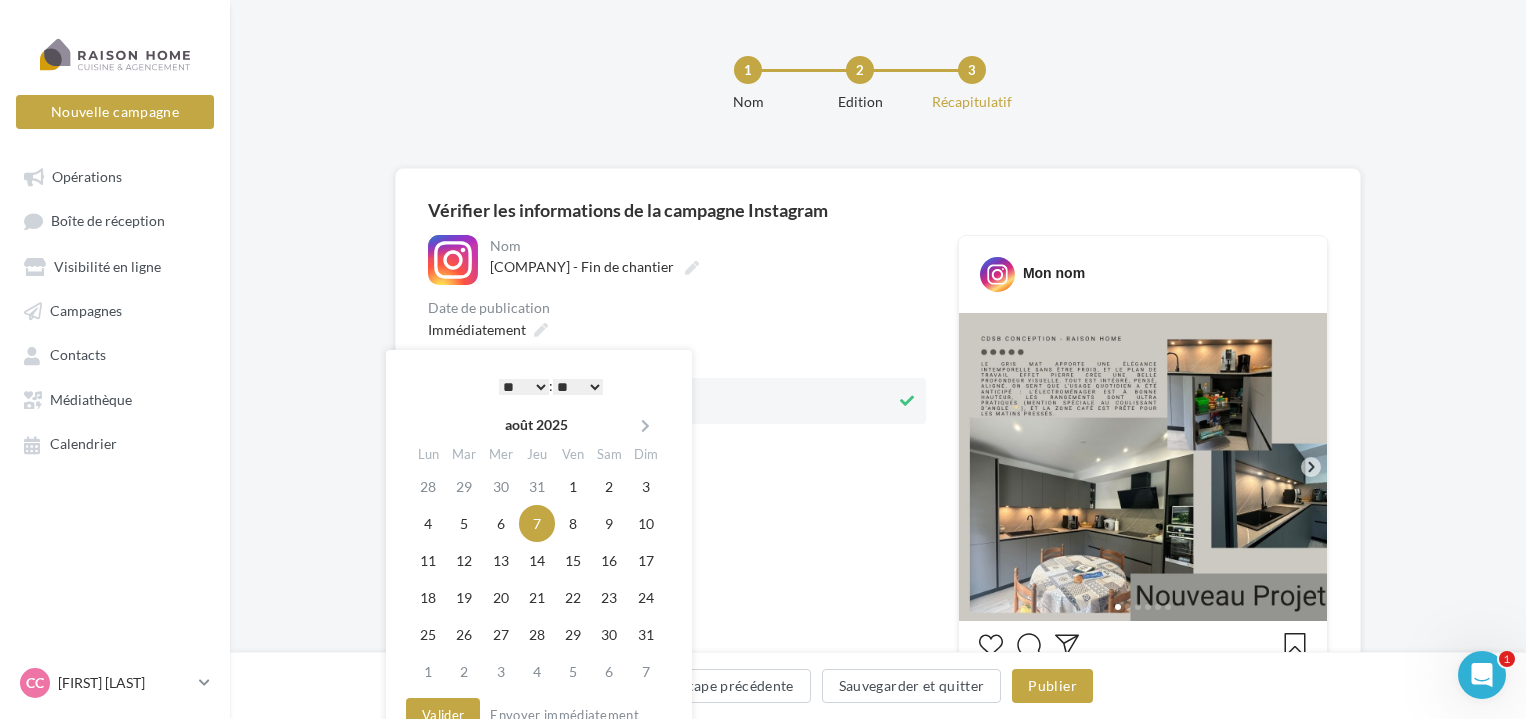 click on "* * * * * * * * * * ** ** ** ** ** ** ** ** ** ** ** ** ** **" at bounding box center [524, 387] 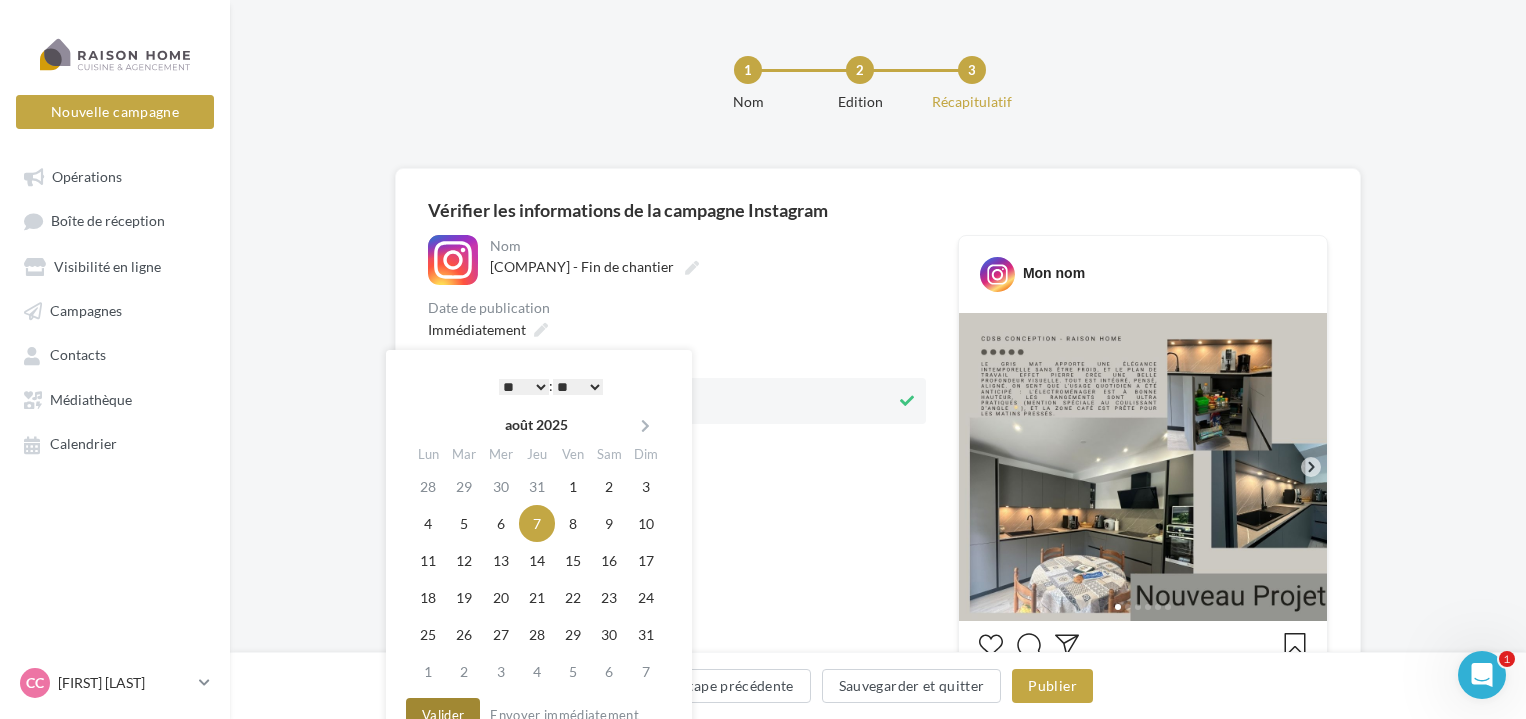 click on "Valider" at bounding box center [443, 715] 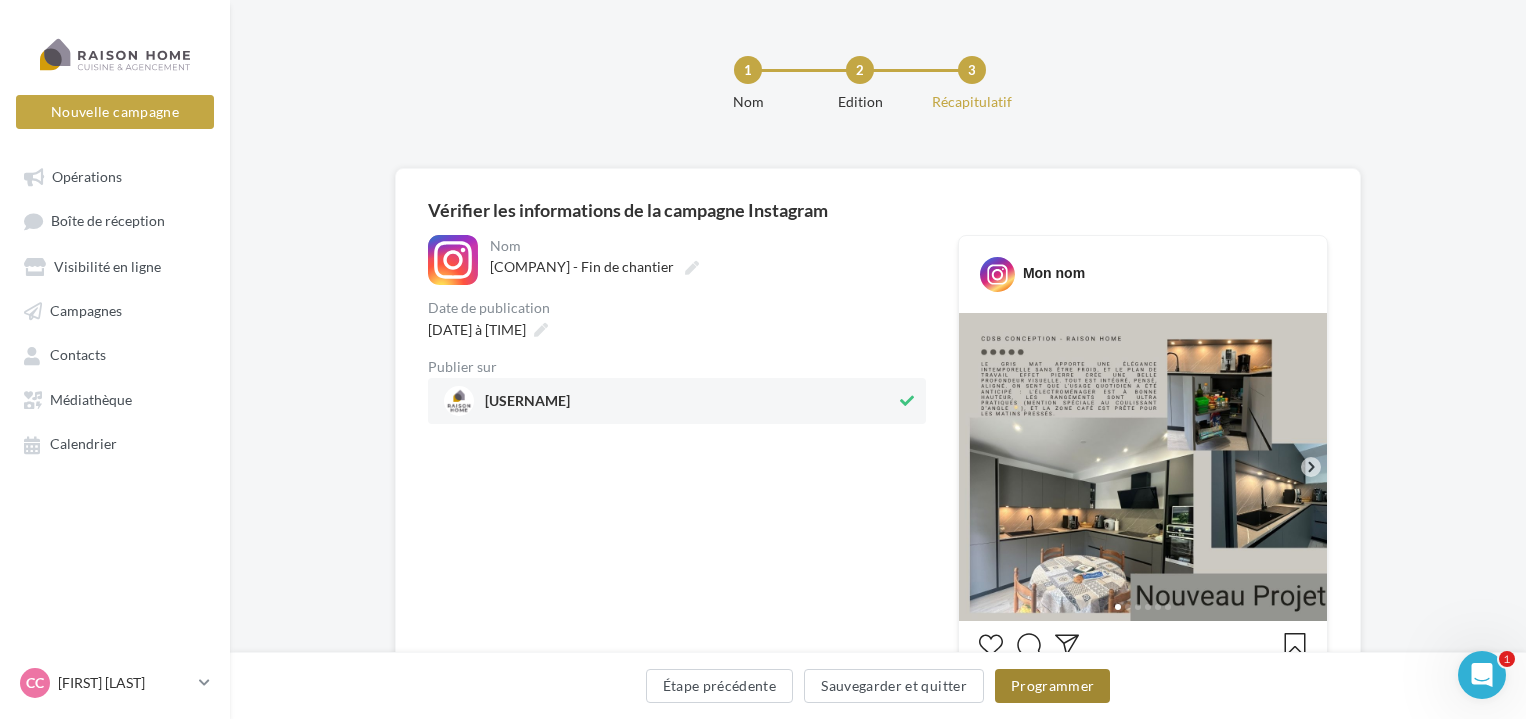 click on "Programmer" at bounding box center [1053, 686] 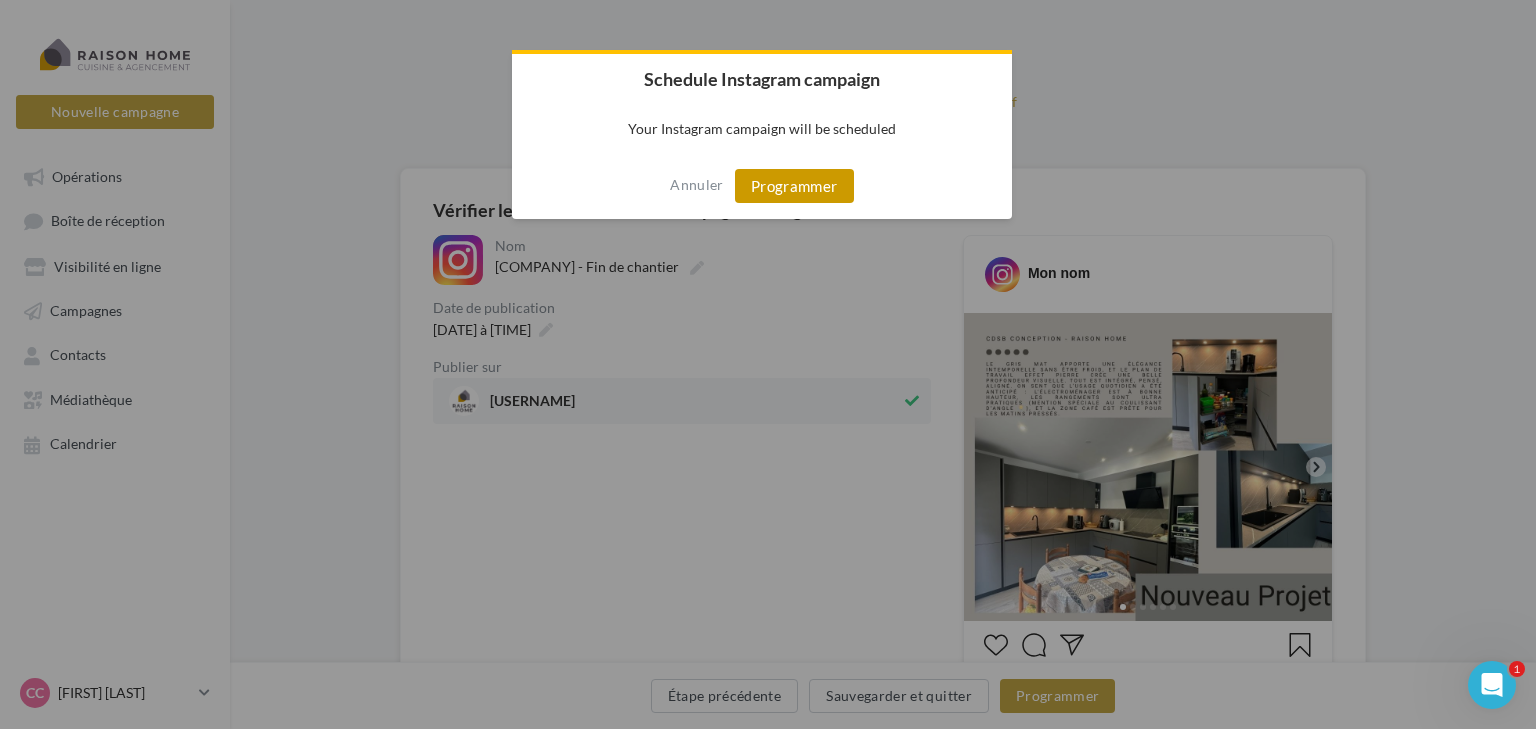 click on "Programmer" at bounding box center [794, 186] 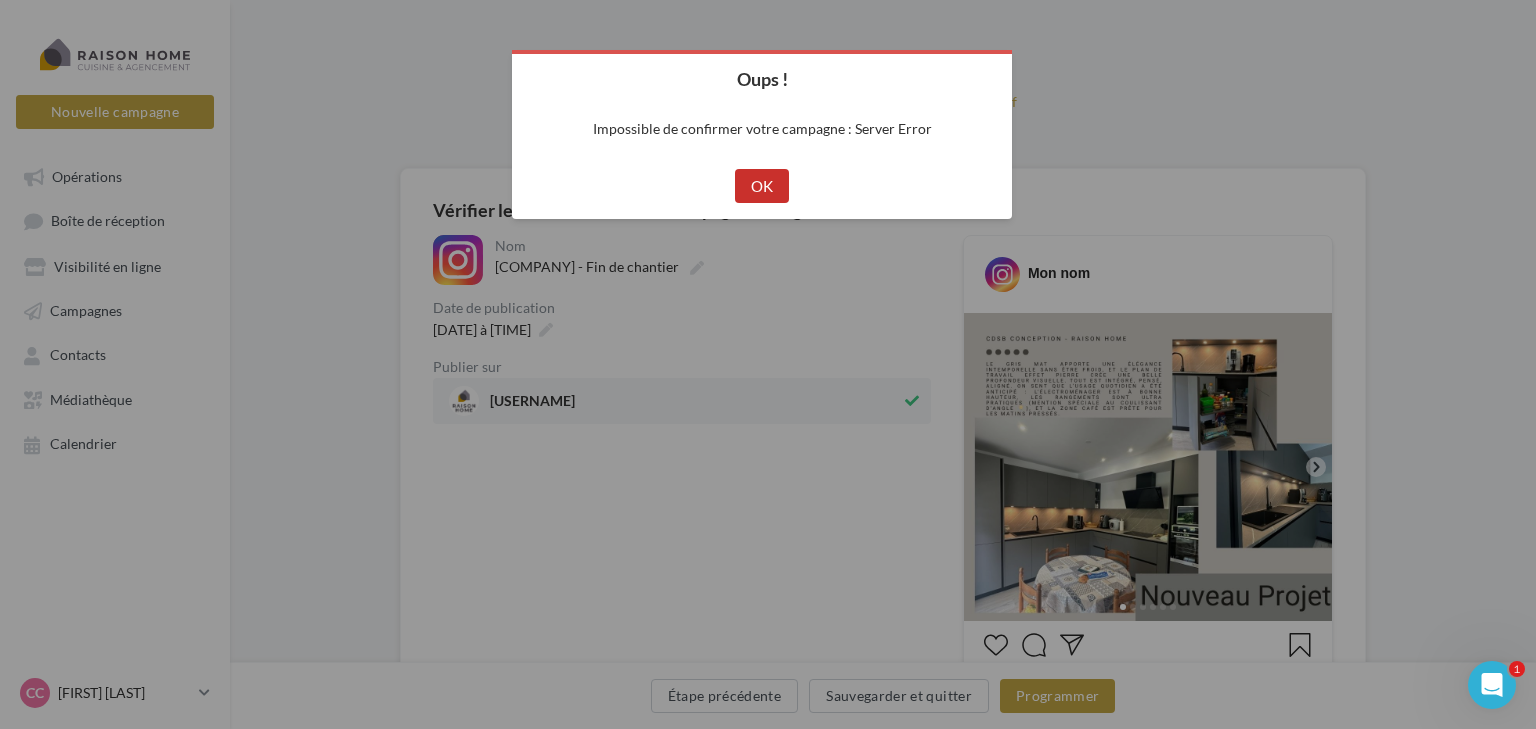 click on "OK" at bounding box center [762, 186] 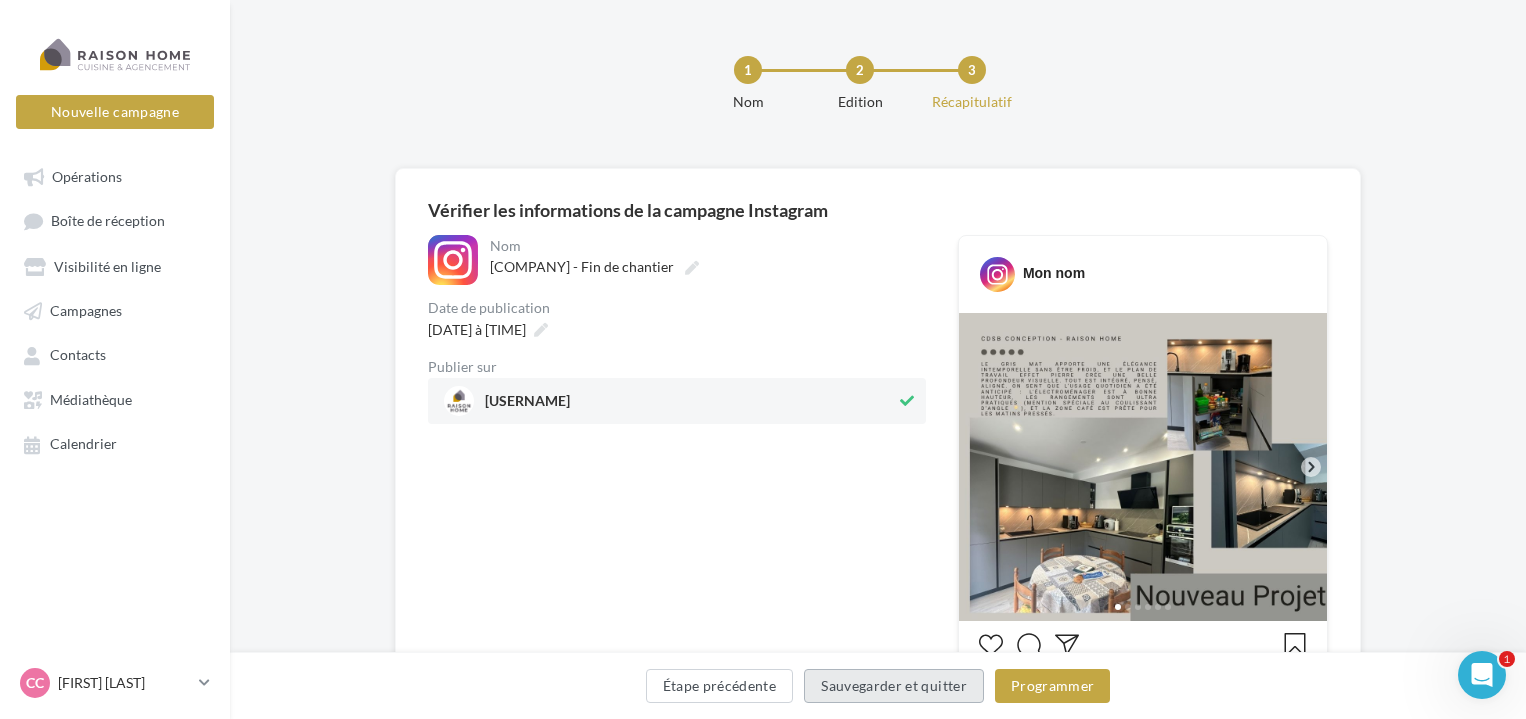 click on "Sauvegarder et quitter" at bounding box center [894, 686] 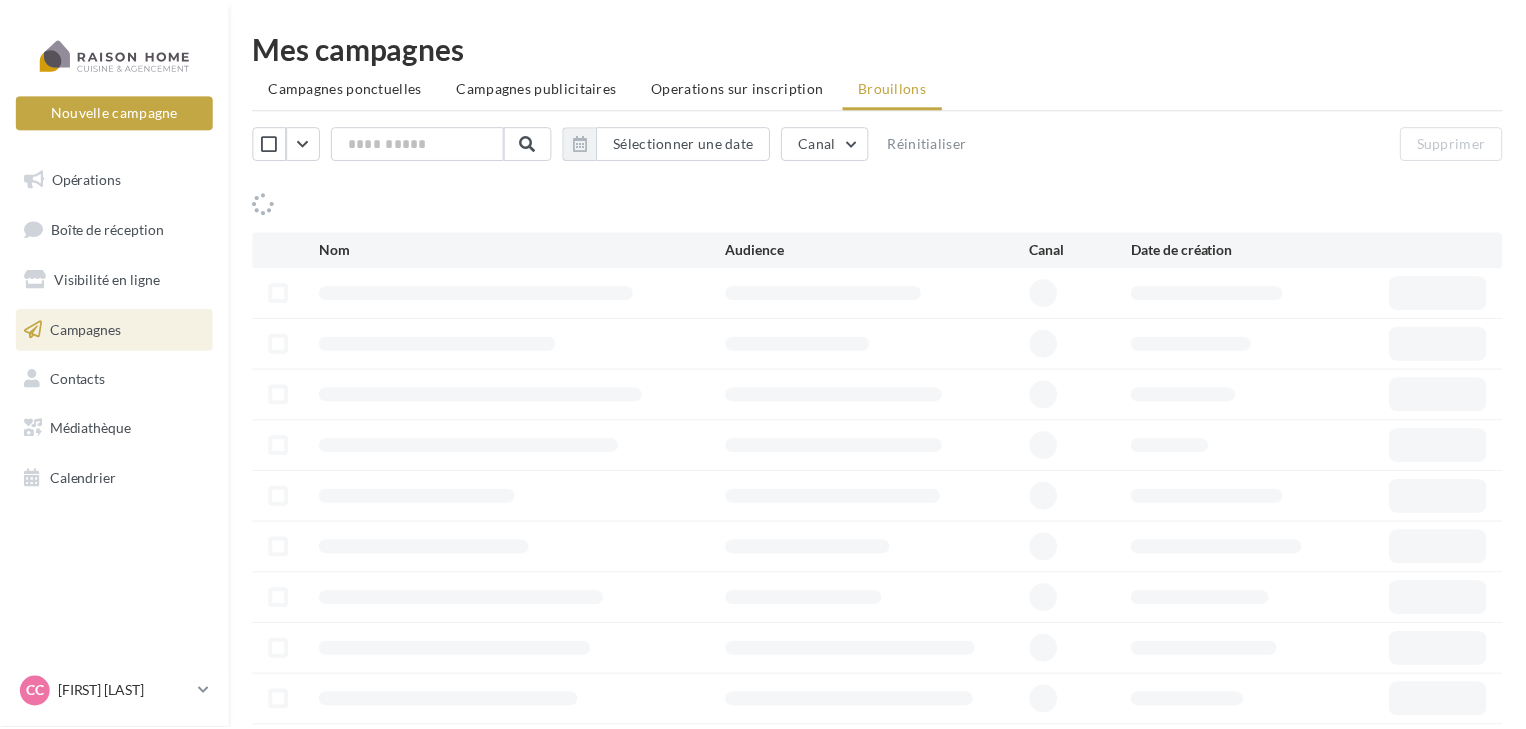 scroll, scrollTop: 0, scrollLeft: 0, axis: both 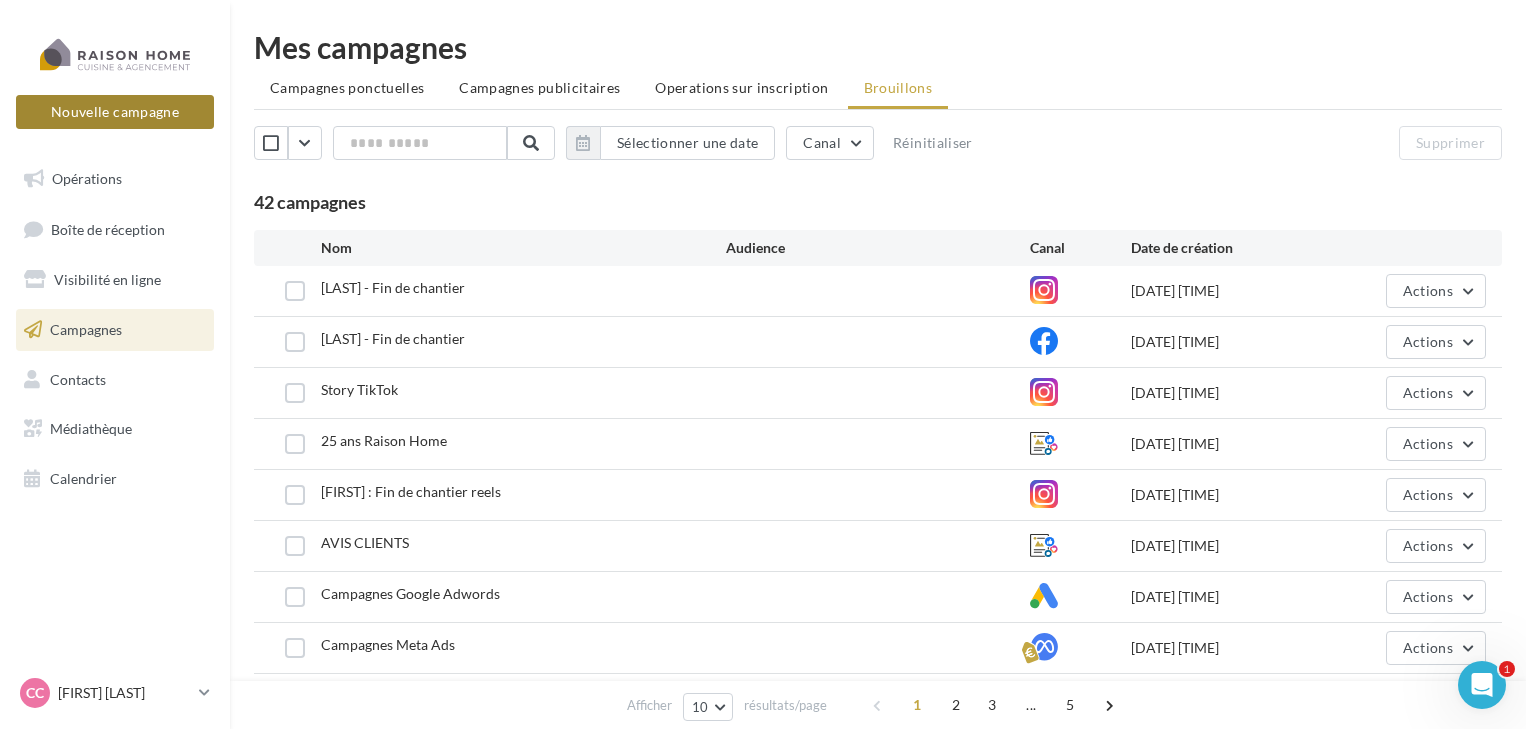 click on "Nouvelle campagne" at bounding box center [115, 112] 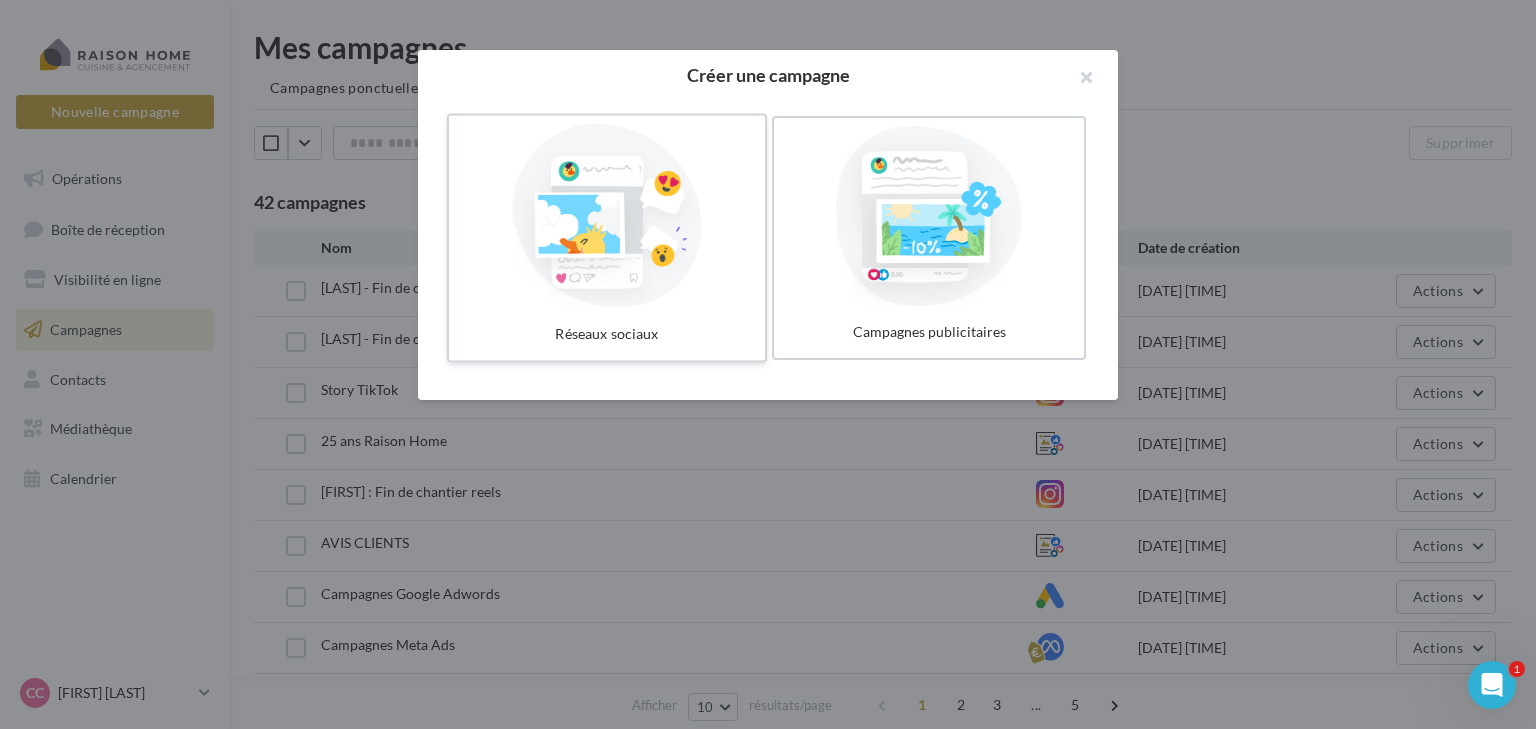 click at bounding box center [607, 216] 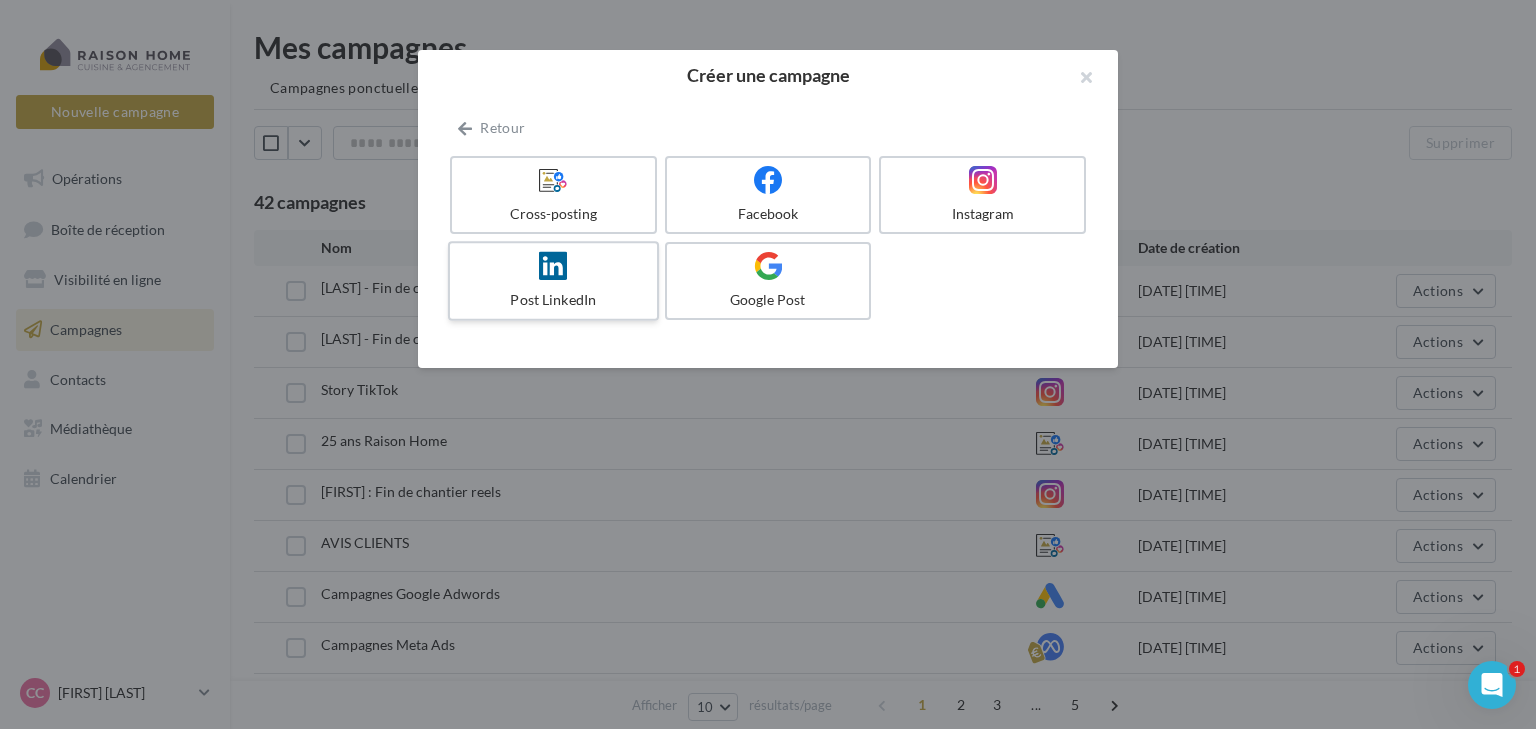 click at bounding box center (553, 266) 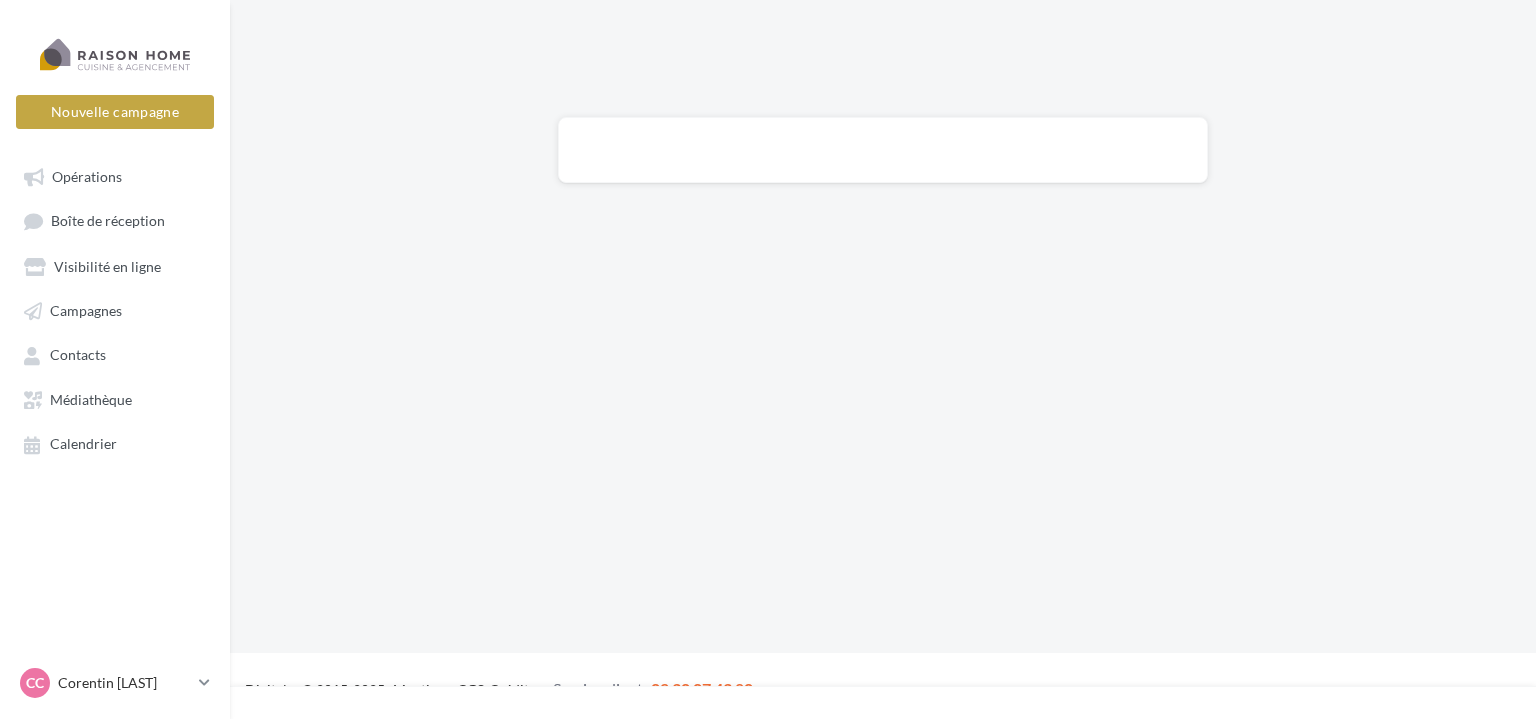 scroll, scrollTop: 0, scrollLeft: 0, axis: both 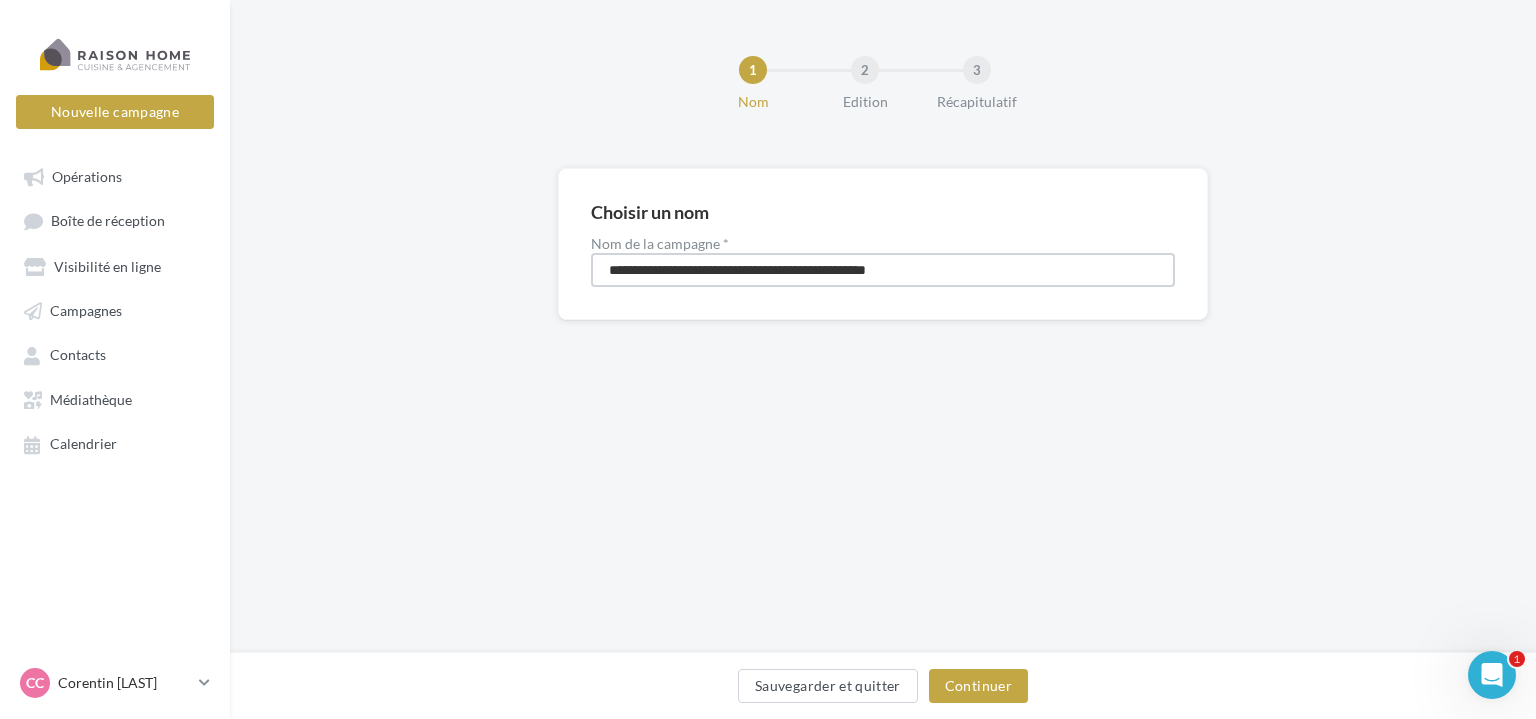drag, startPoint x: 1032, startPoint y: 265, endPoint x: 298, endPoint y: 307, distance: 735.2006 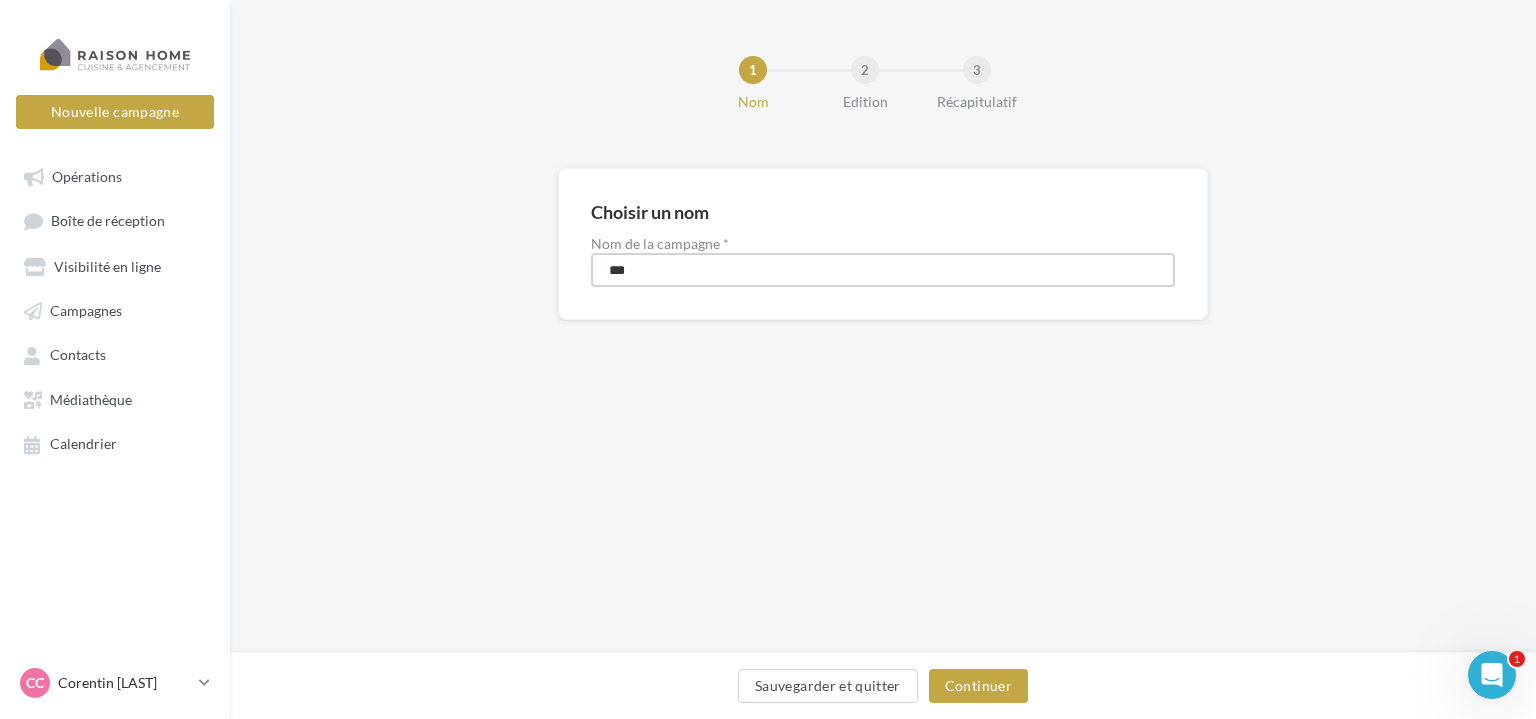 type on "**********" 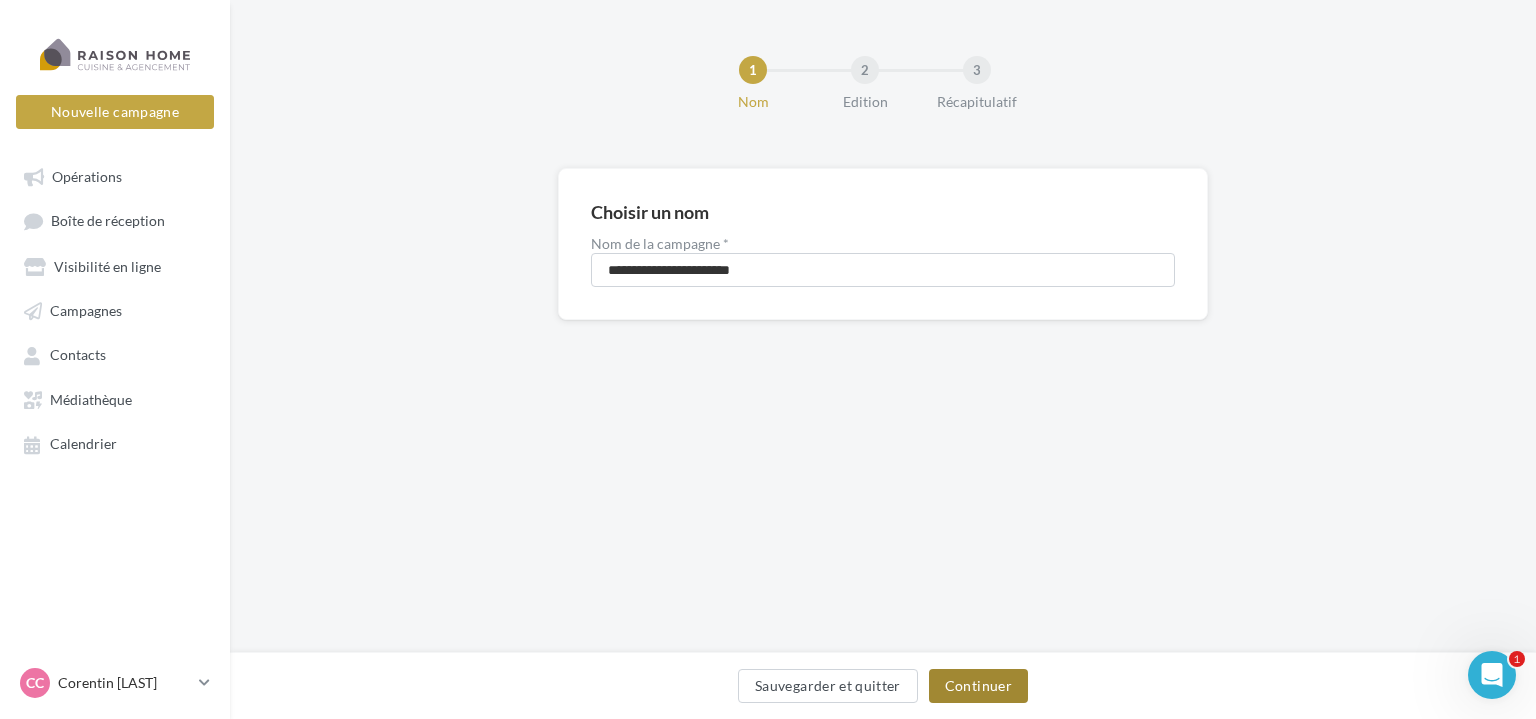 click on "Continuer" at bounding box center (978, 686) 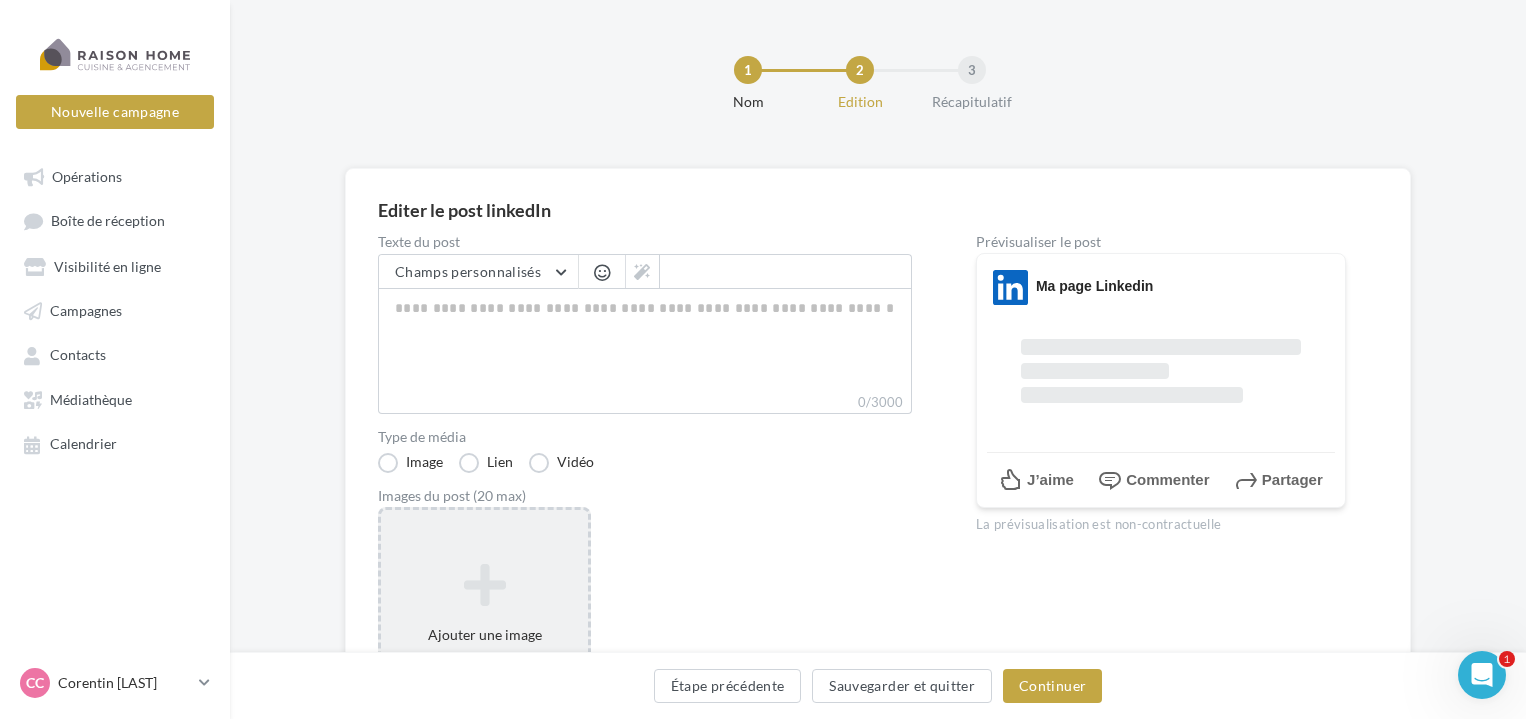 click at bounding box center [484, 585] 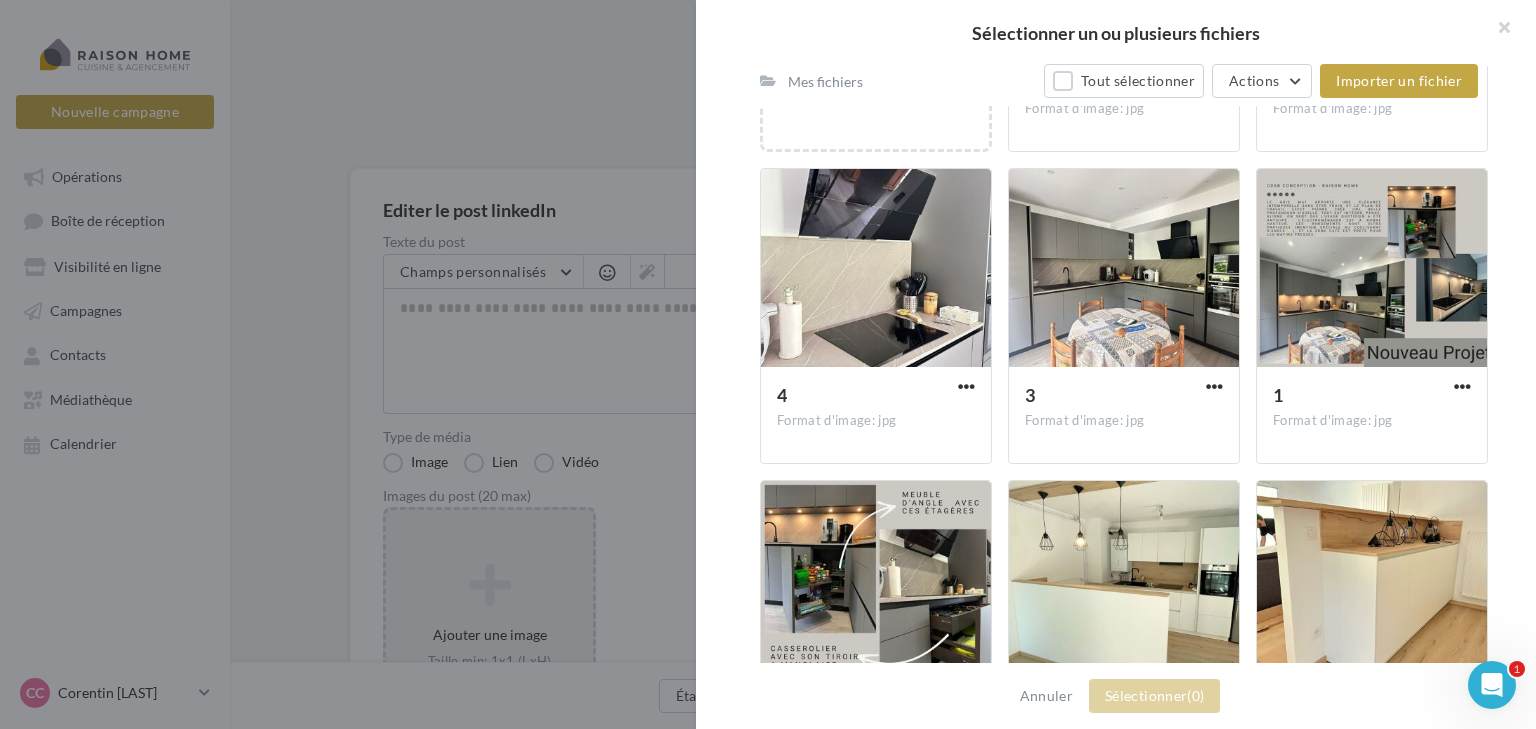 scroll, scrollTop: 600, scrollLeft: 0, axis: vertical 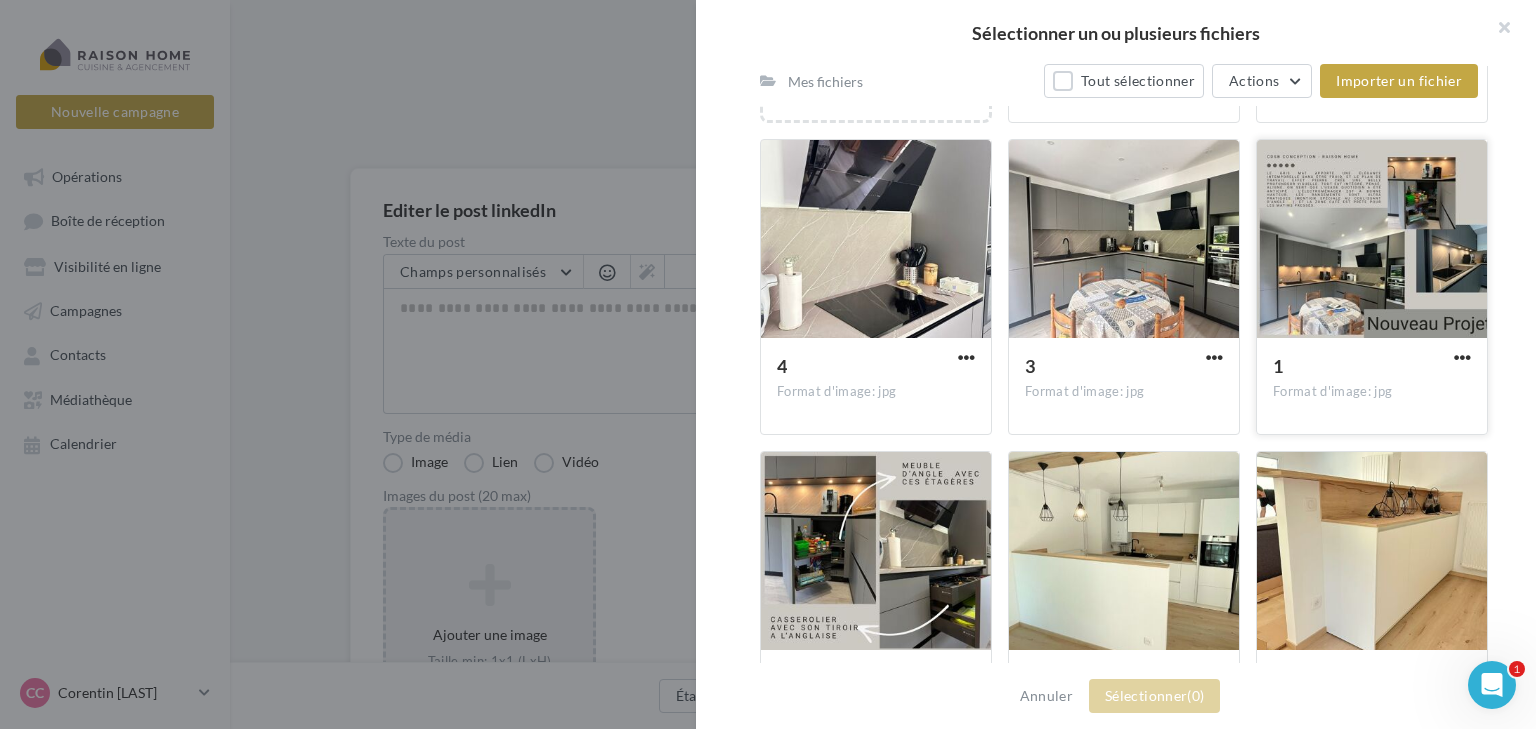 click at bounding box center [1372, 240] 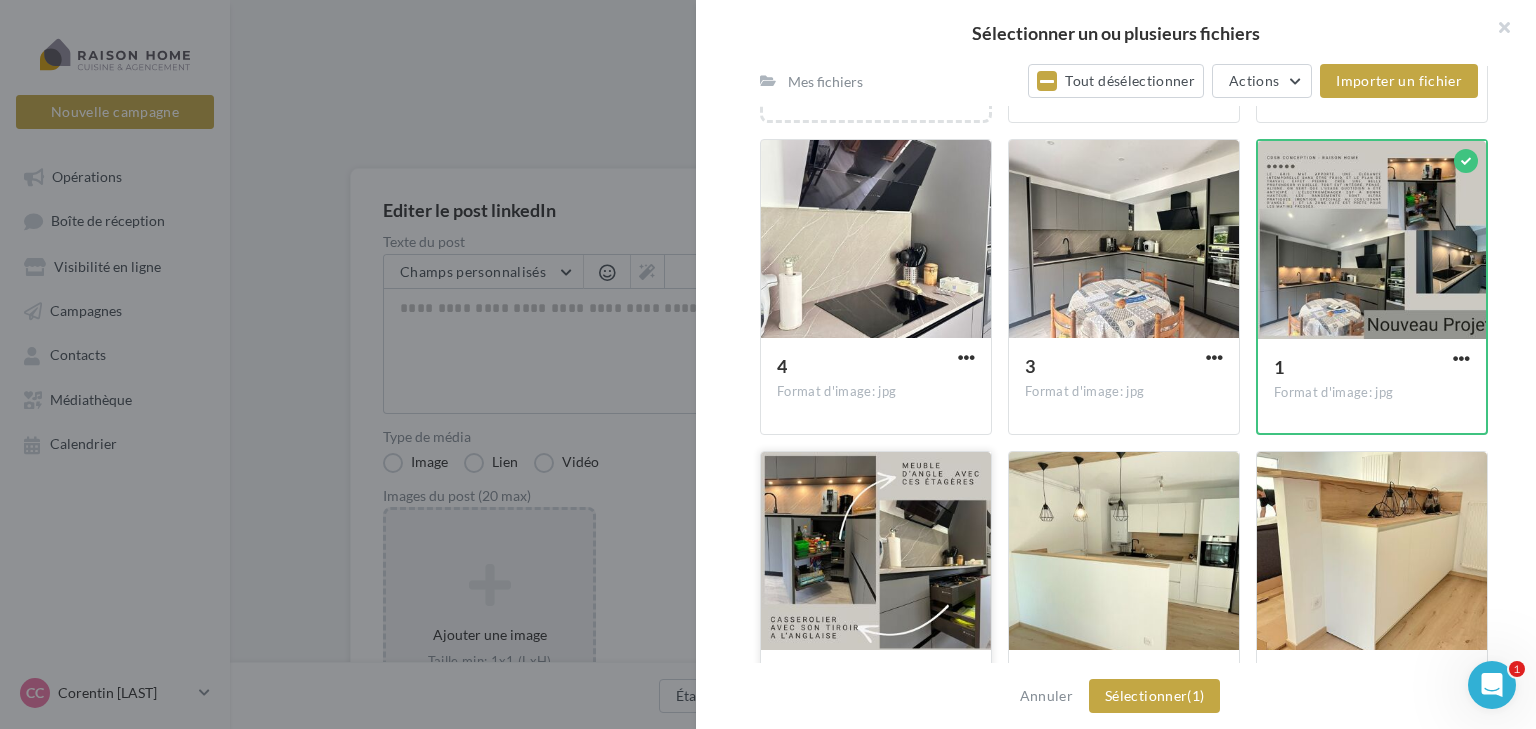 click at bounding box center [876, 552] 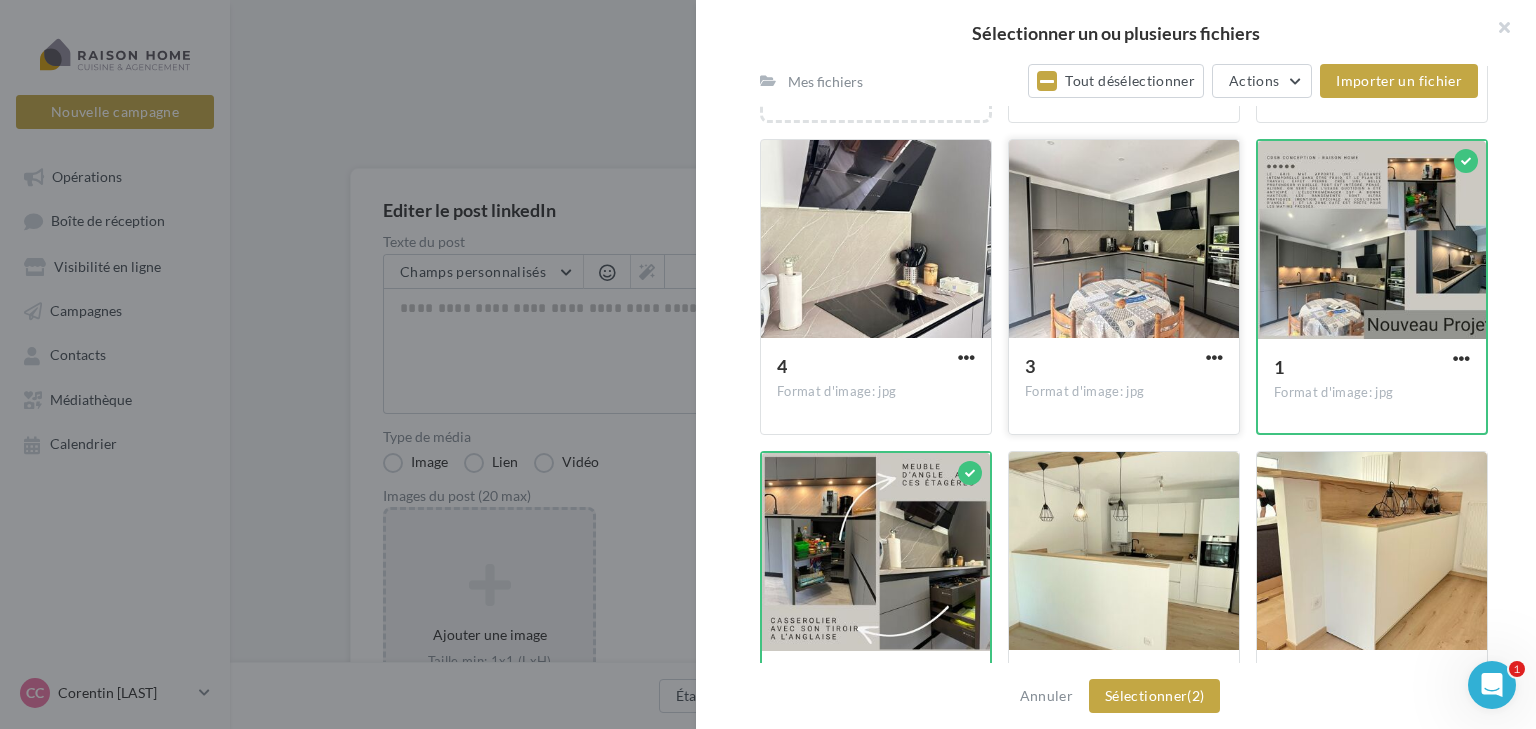 click on "3  Format d'image: jpg" at bounding box center (1124, 385) 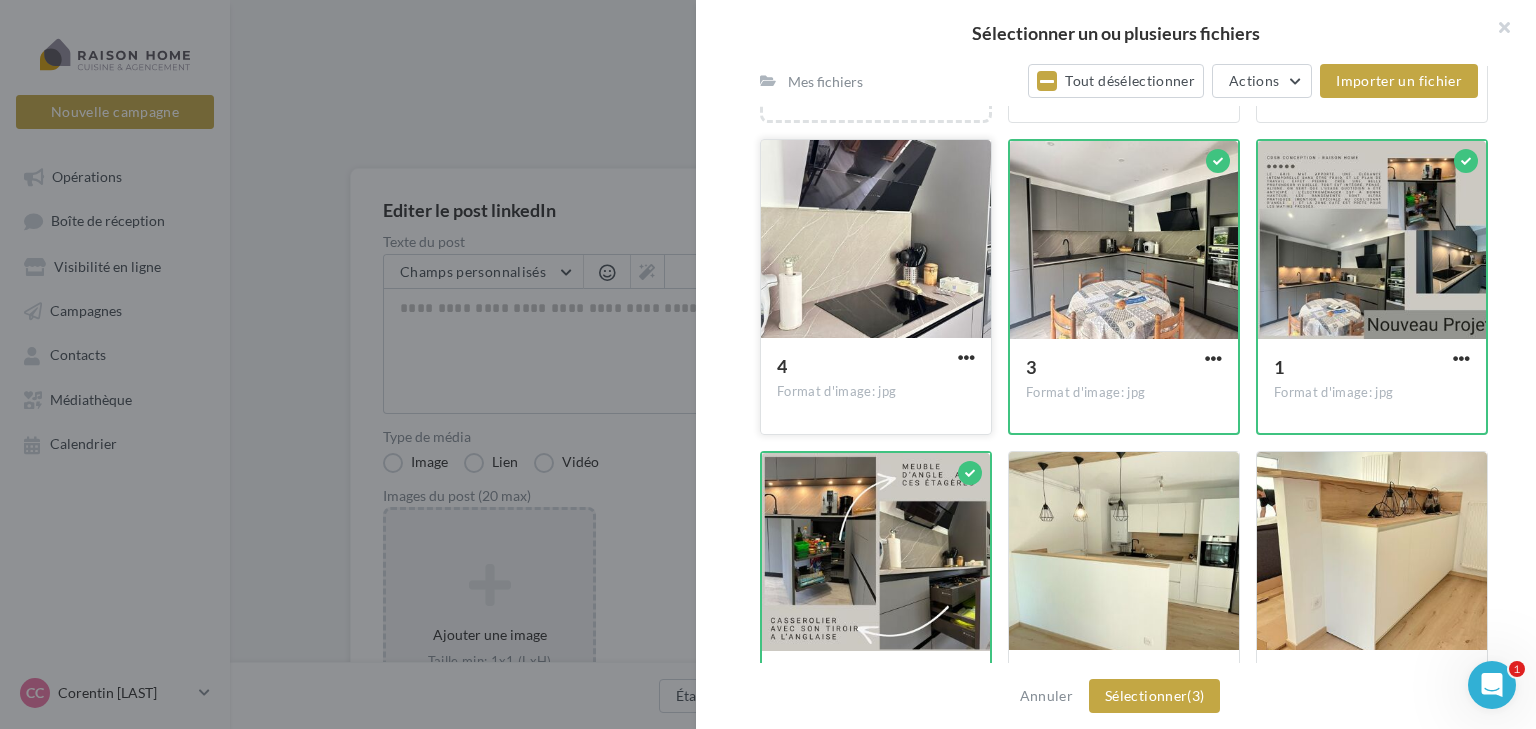 click on "4  Format d'image: jpg" at bounding box center [876, 385] 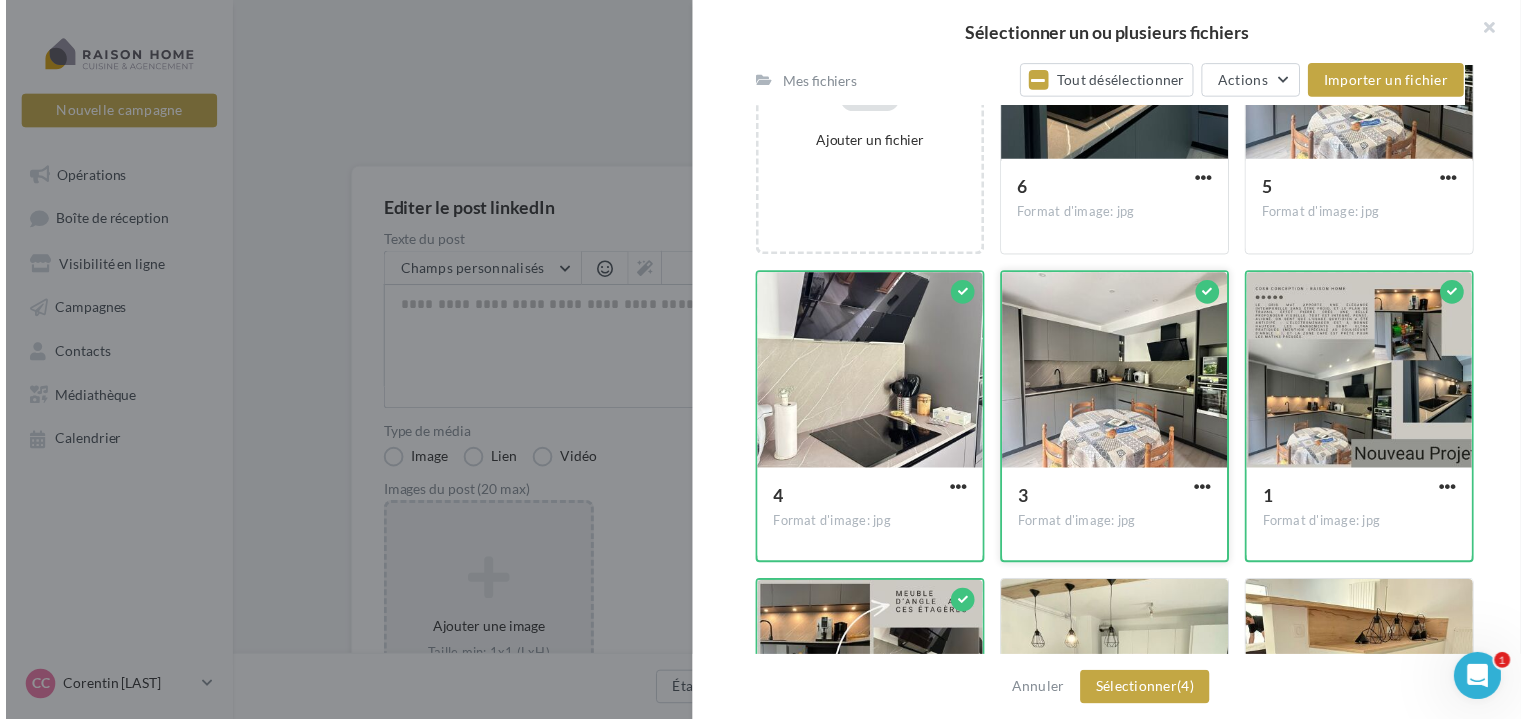 scroll, scrollTop: 400, scrollLeft: 0, axis: vertical 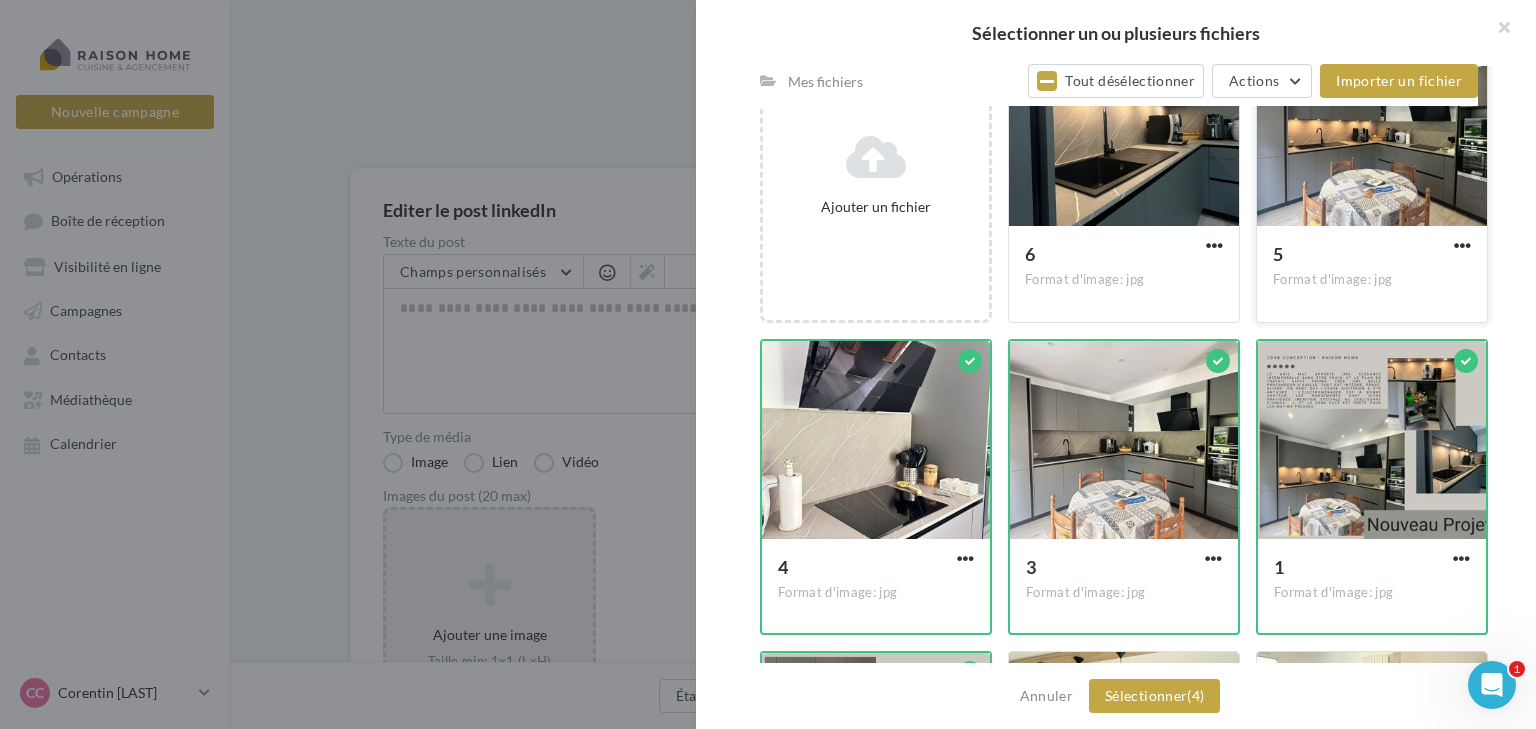 click at bounding box center [1372, 128] 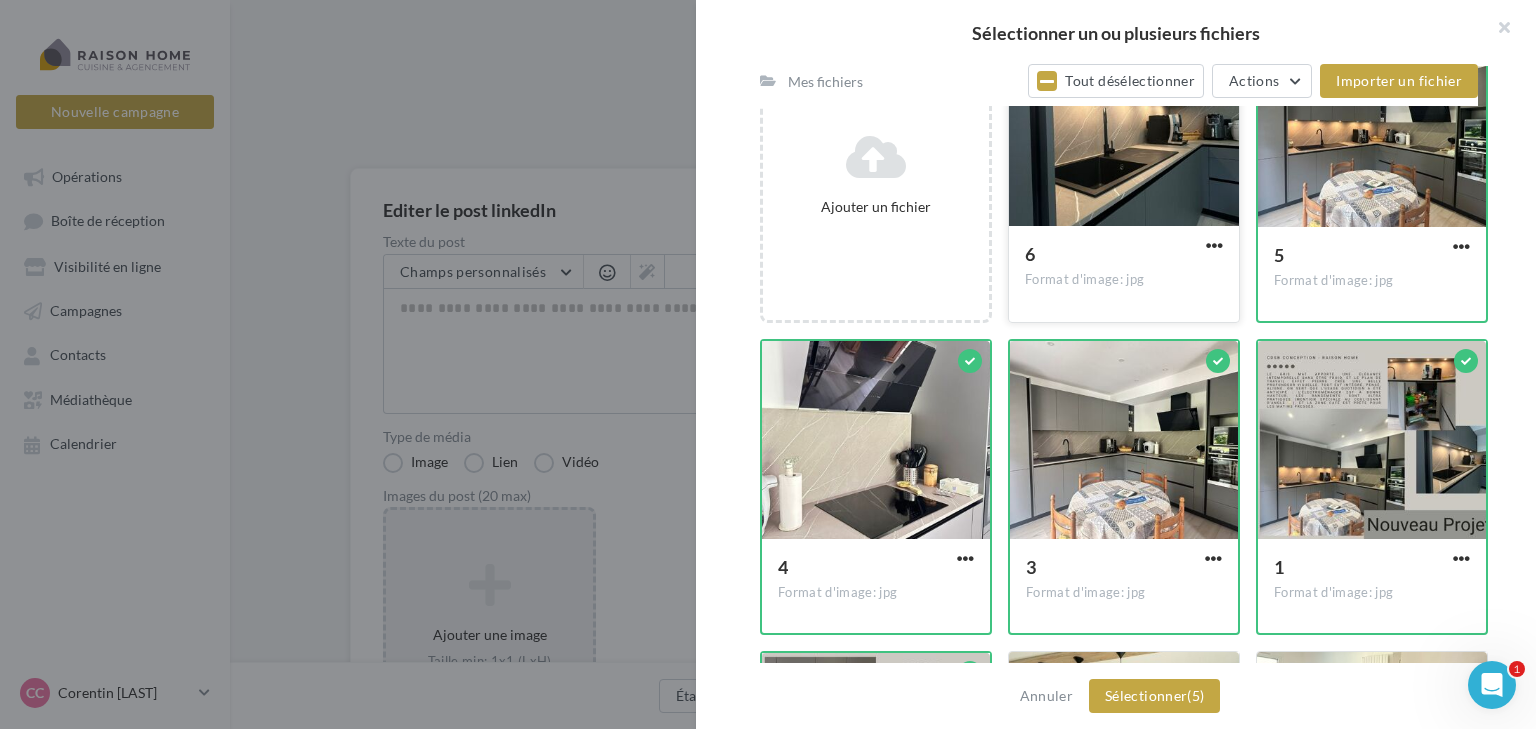 click on "6  Format d'image: jpg" at bounding box center [1124, 273] 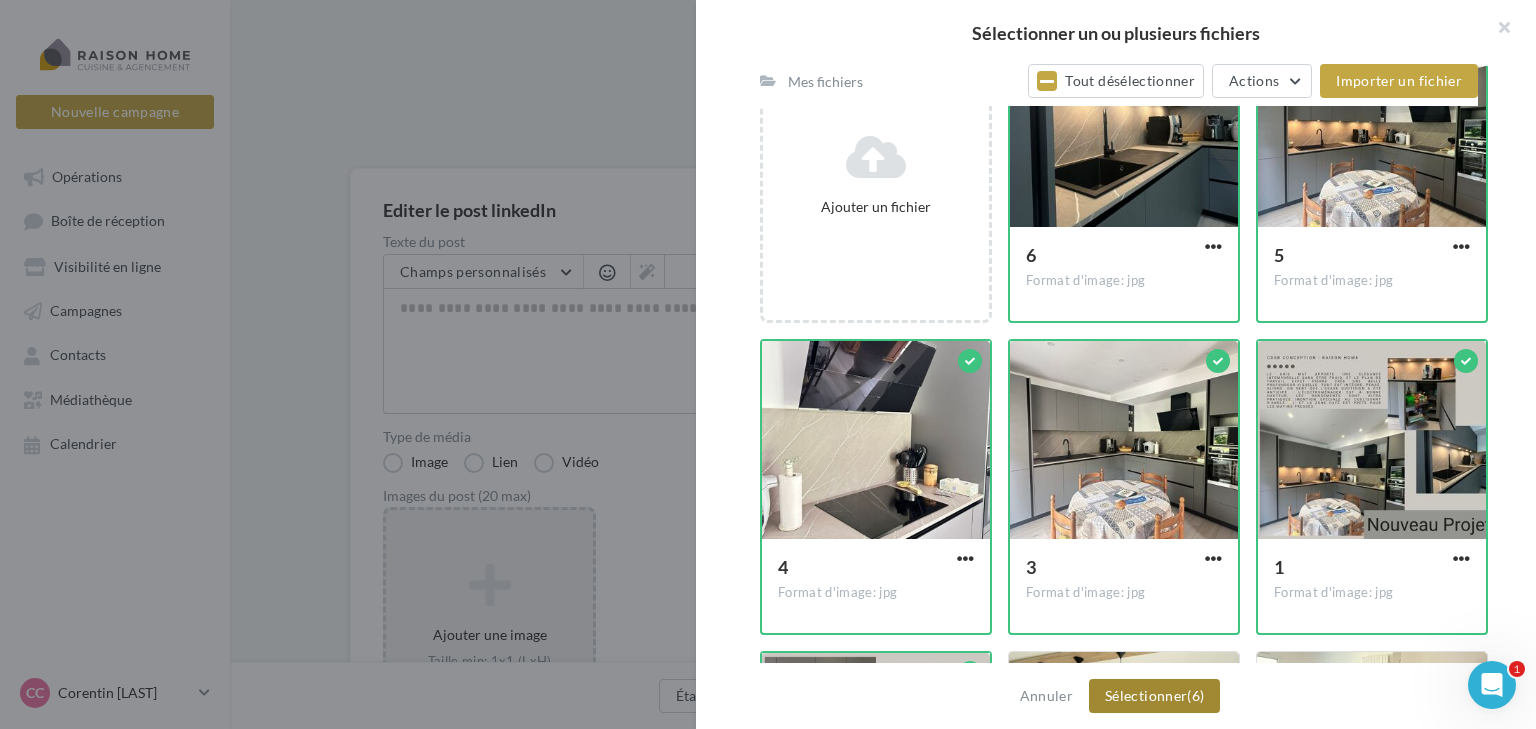 click on "Sélectionner   (6)" at bounding box center (1154, 696) 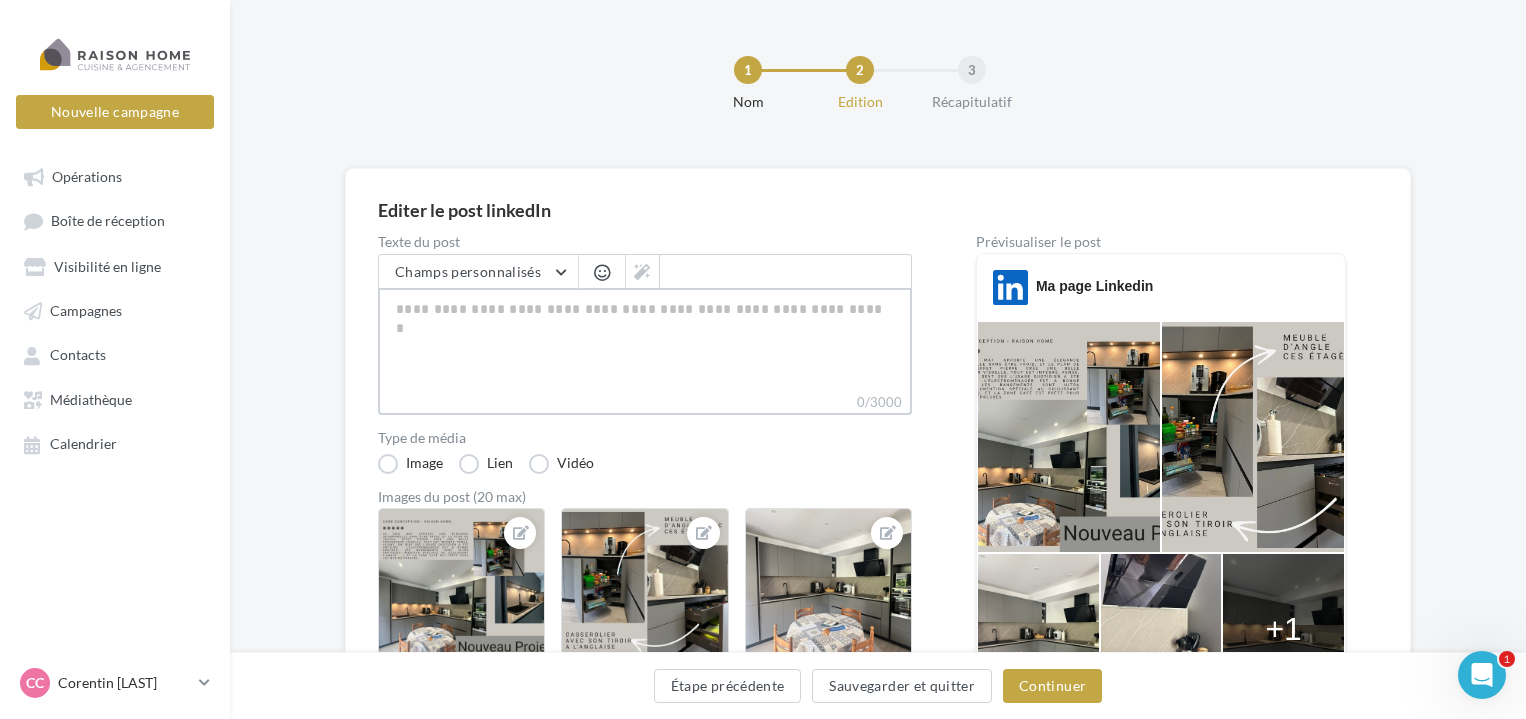 click on "0/3000" at bounding box center [645, 340] 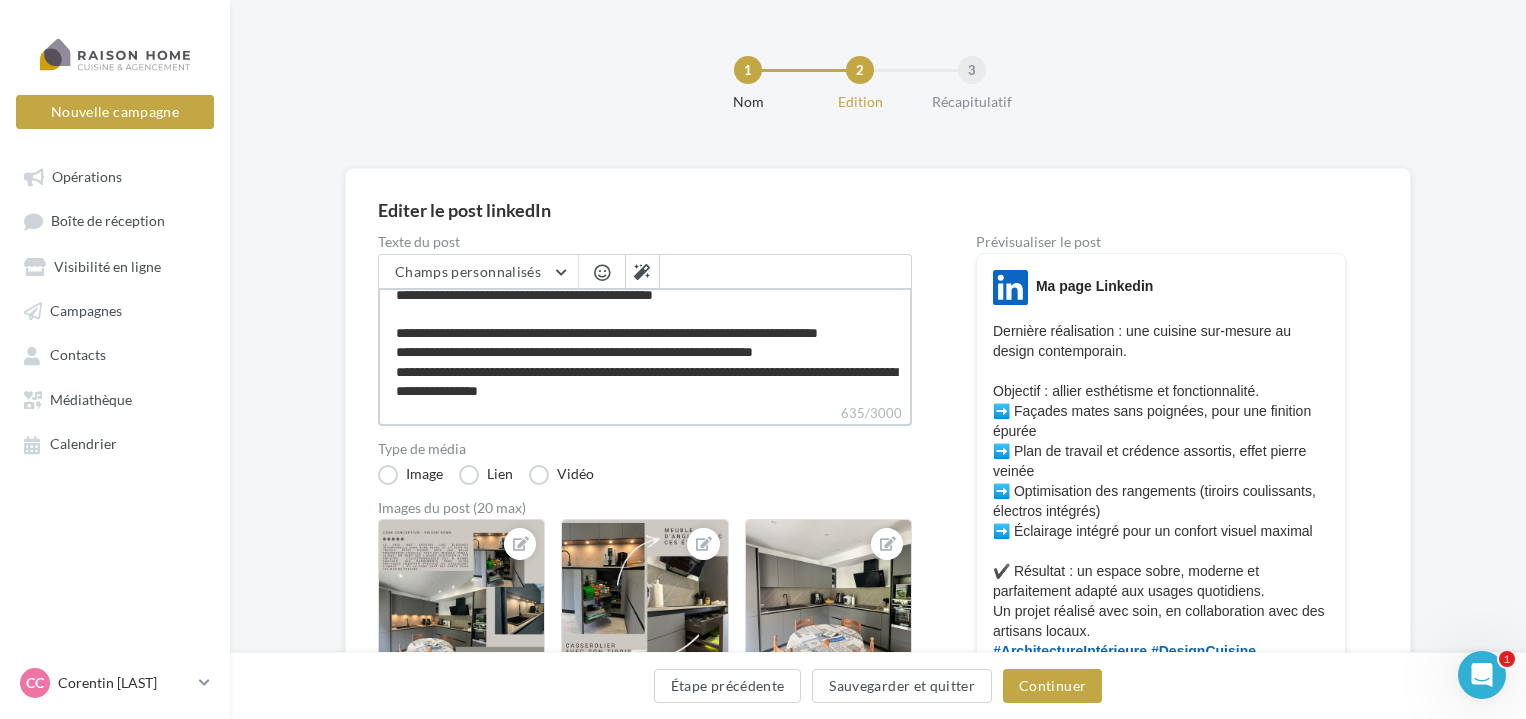 scroll, scrollTop: 153, scrollLeft: 0, axis: vertical 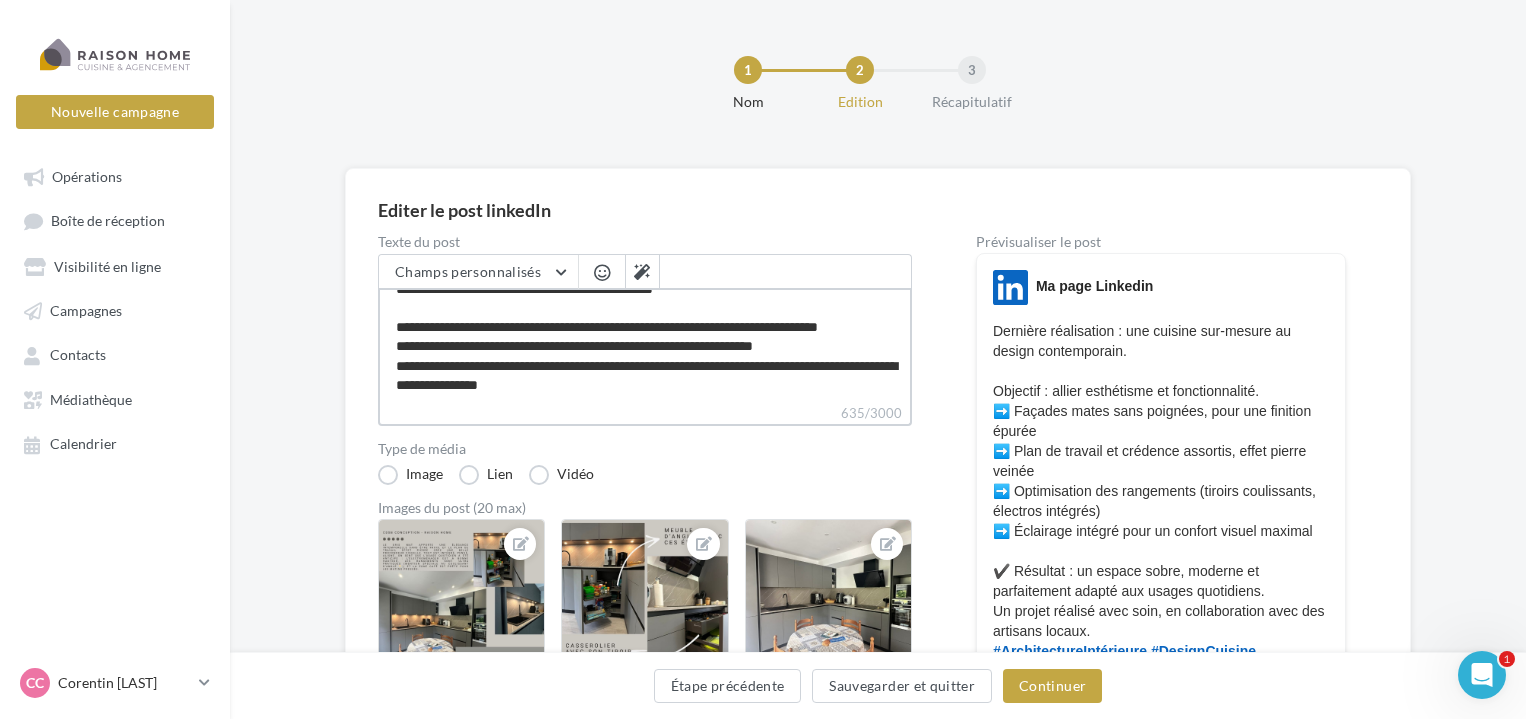 click on "**********" at bounding box center (645, 345) 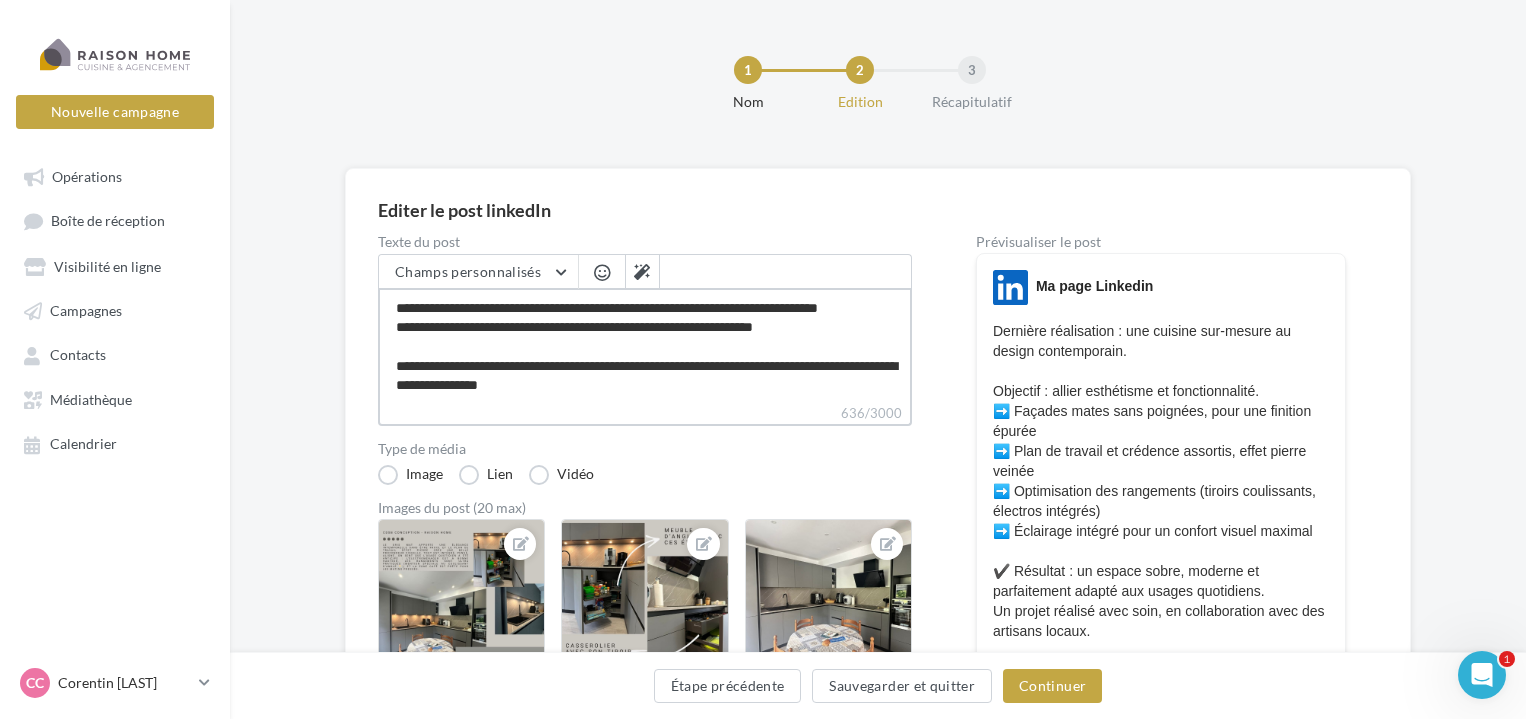 drag, startPoint x: 815, startPoint y: 349, endPoint x: 694, endPoint y: 349, distance: 121 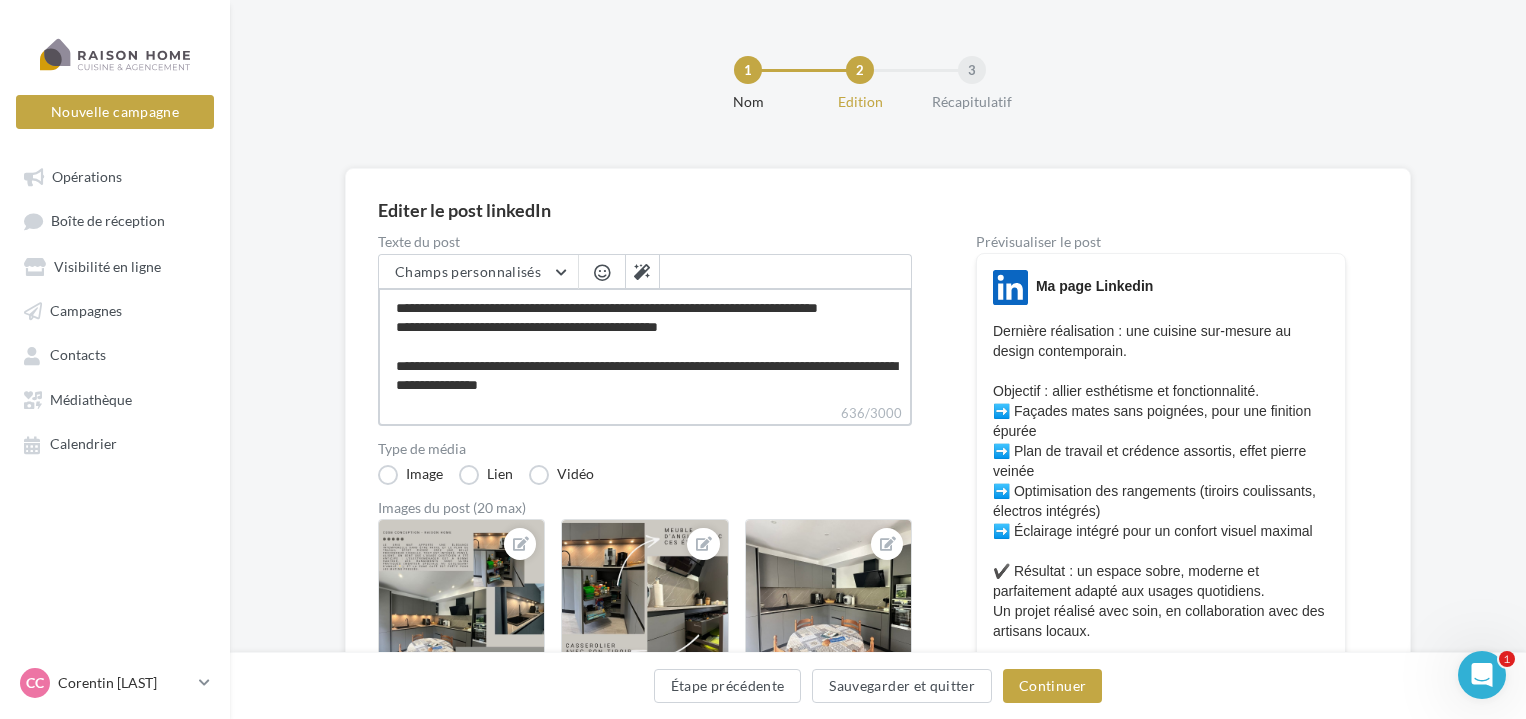 type on "**********" 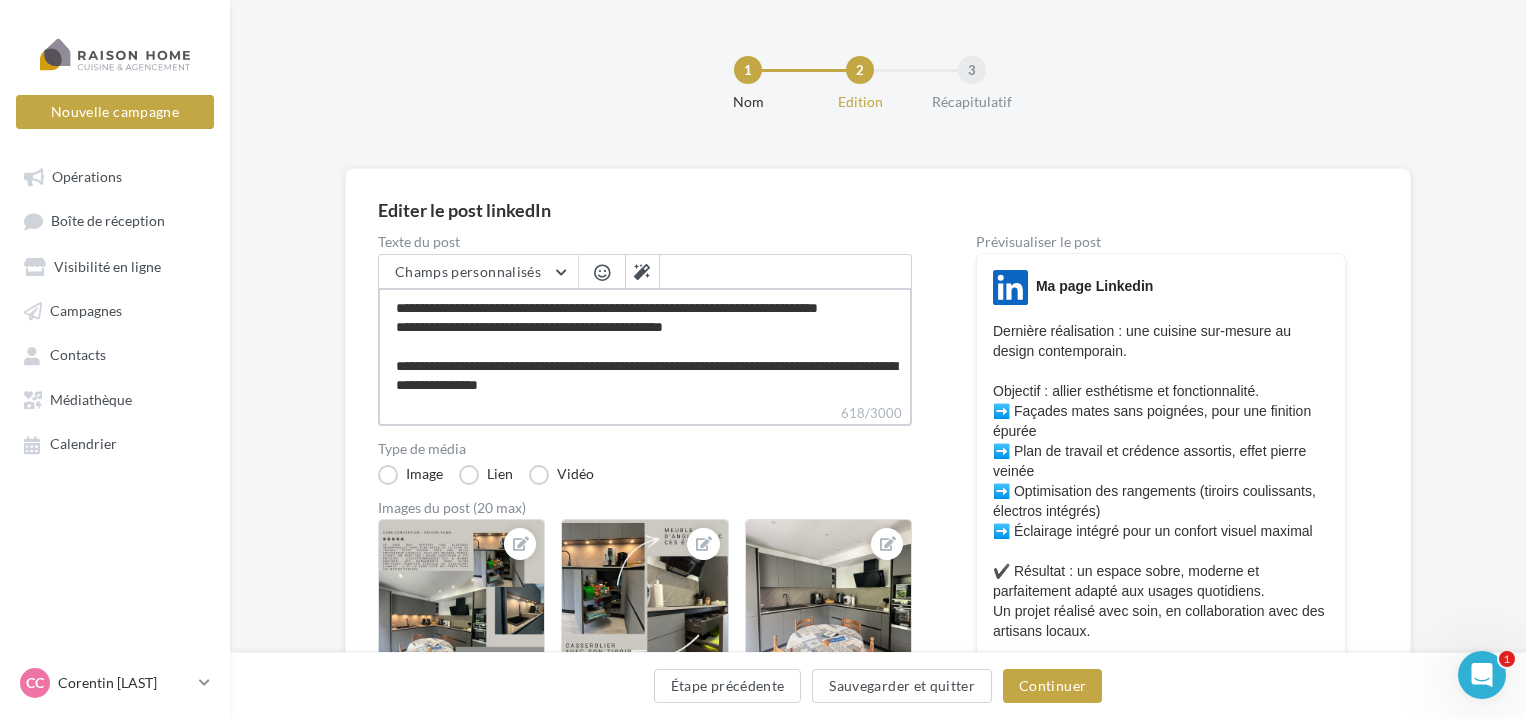 type on "**********" 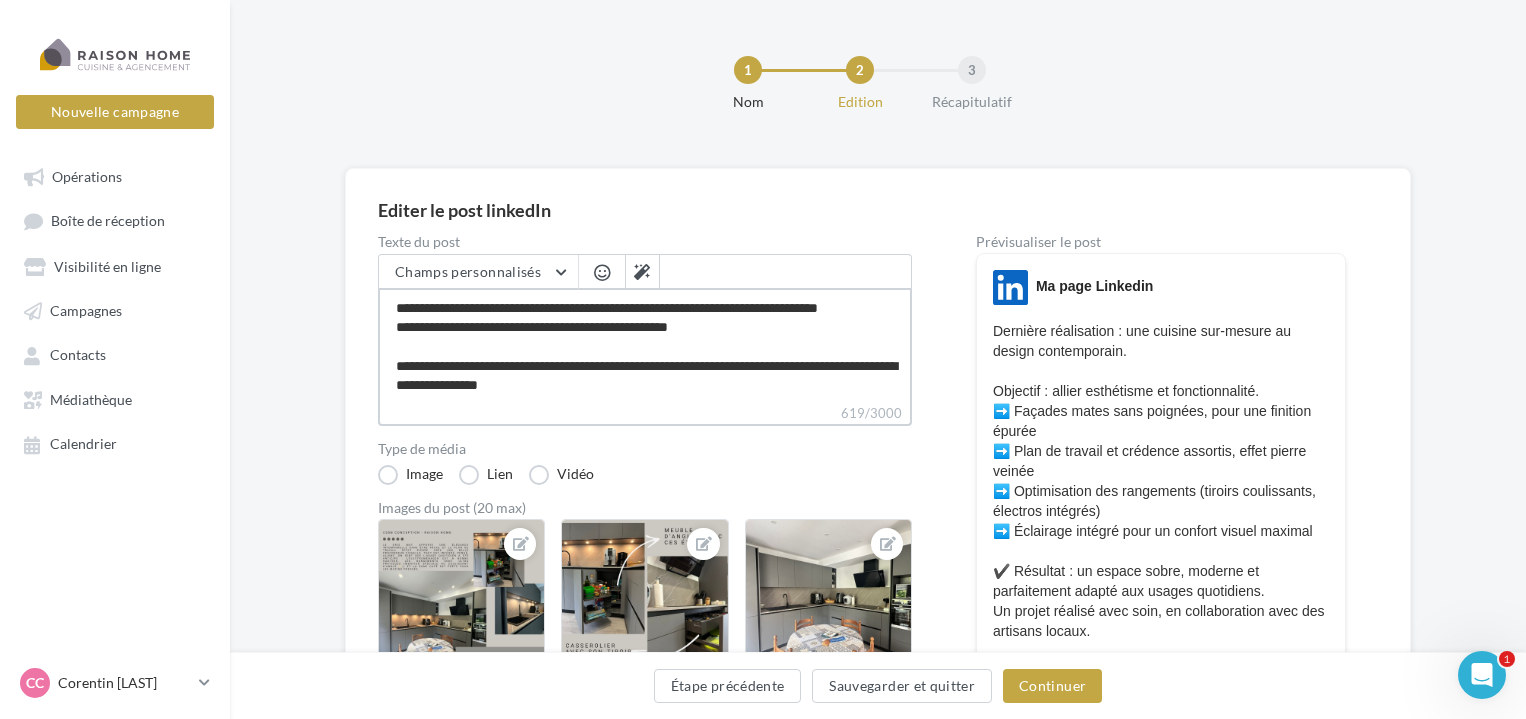 type on "**********" 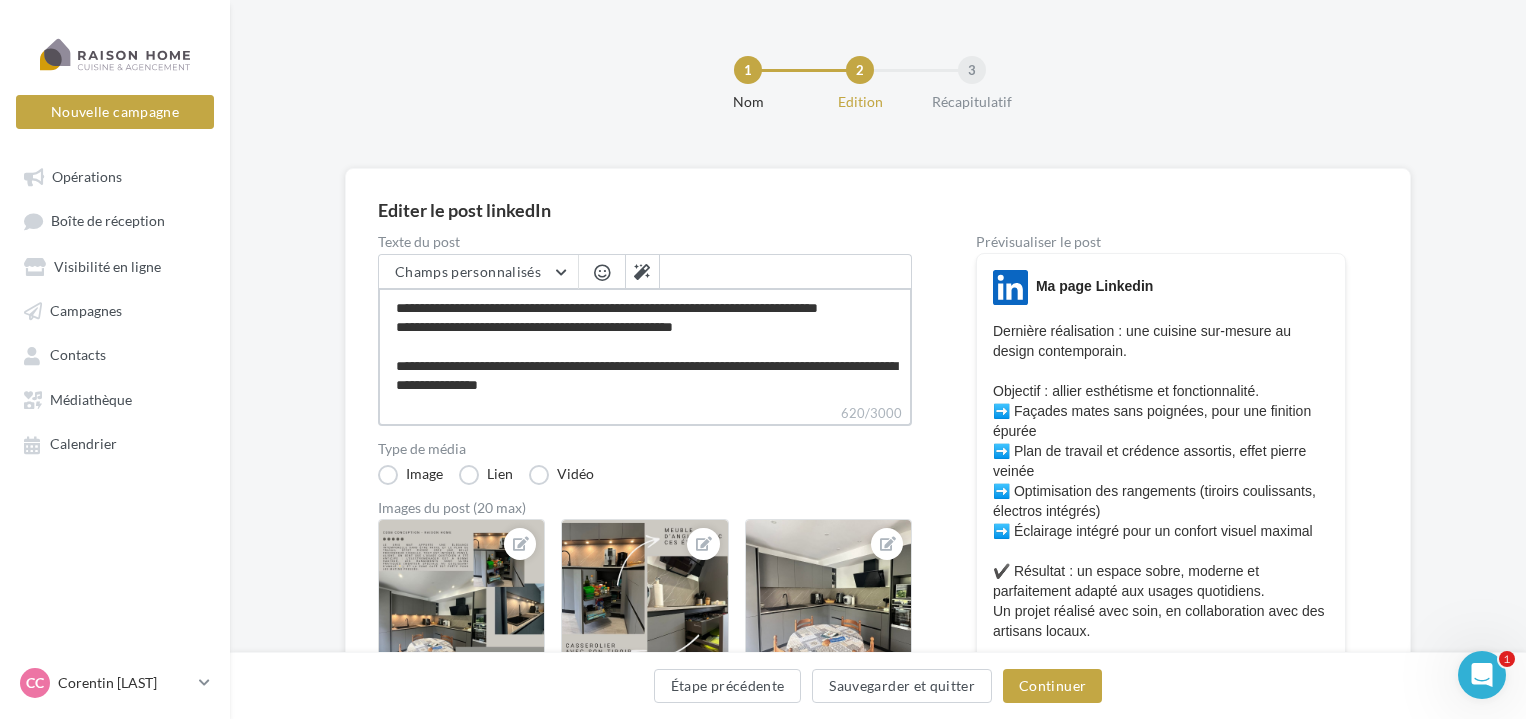 type on "**********" 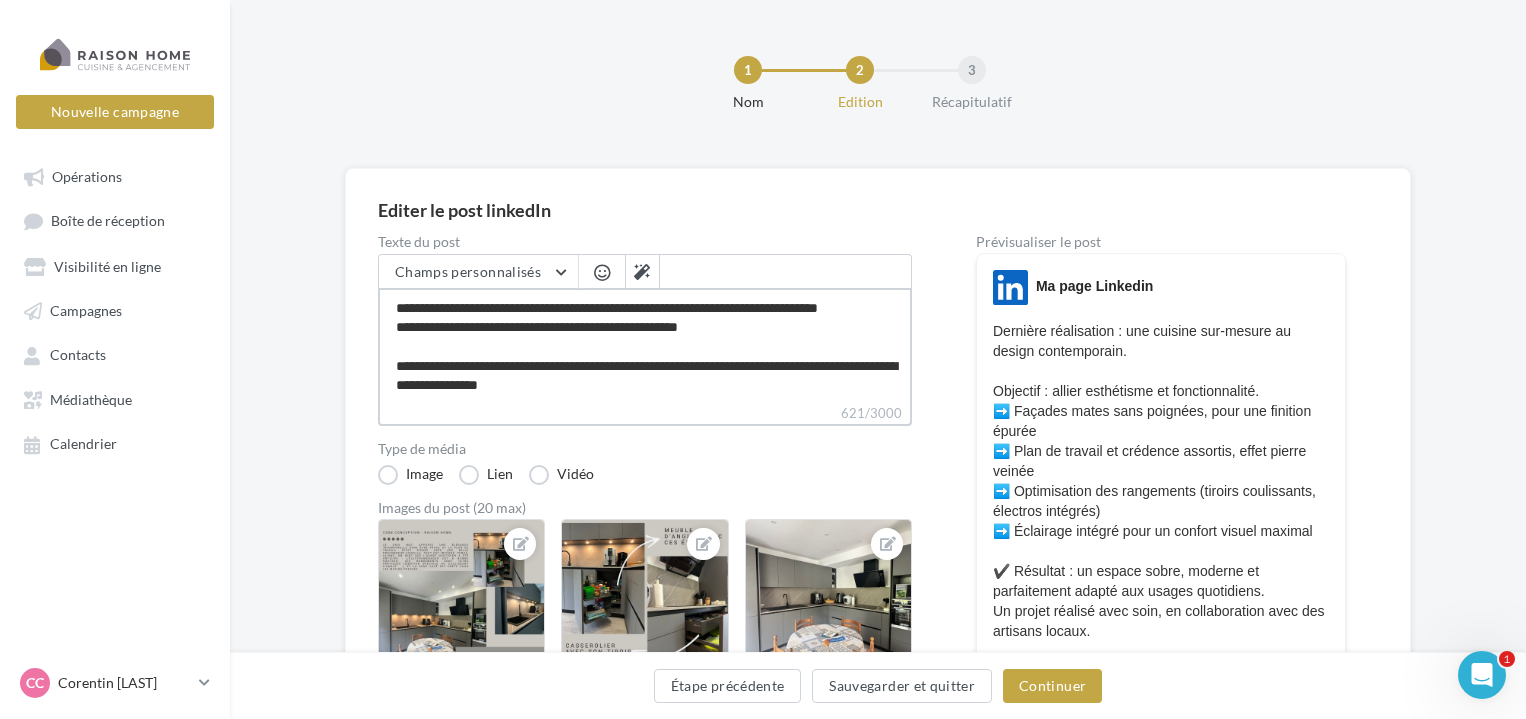type on "**********" 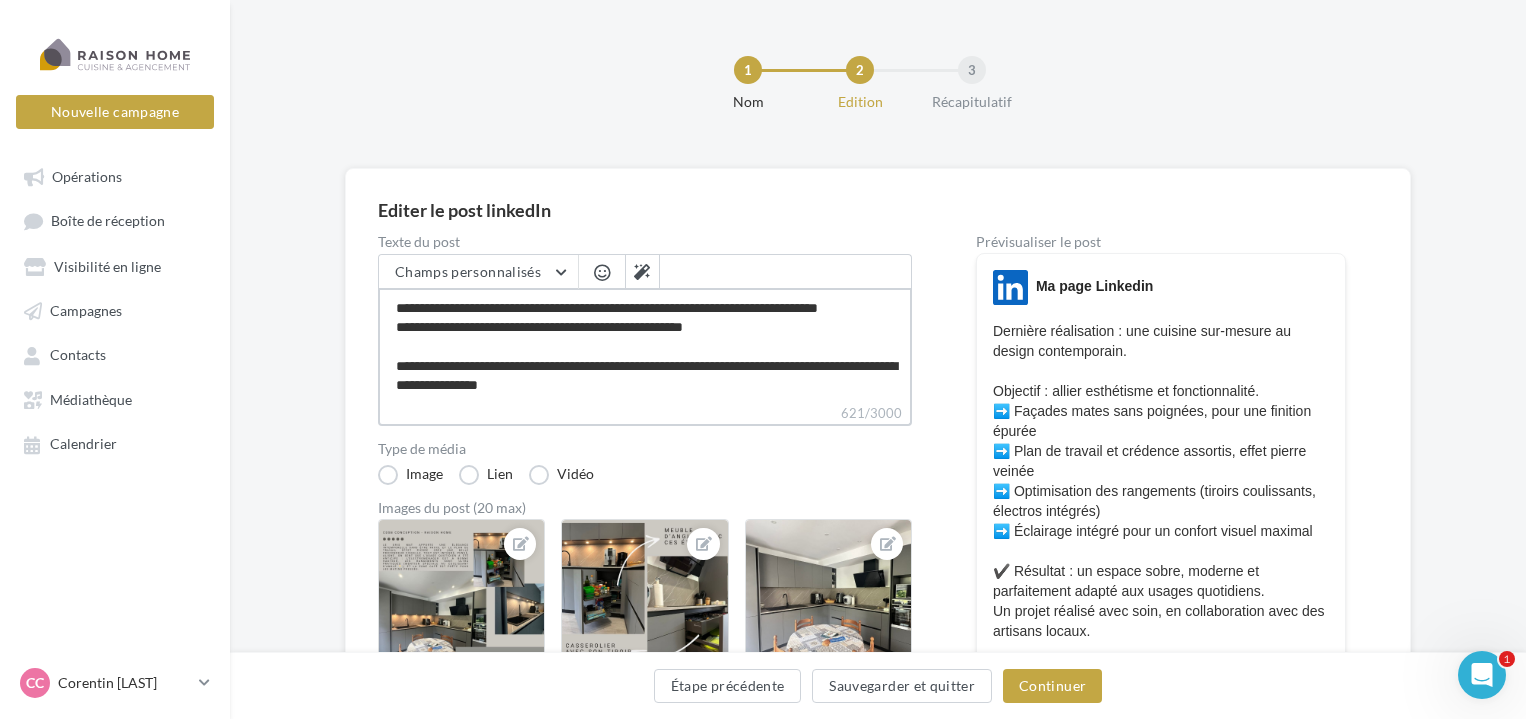 type on "**********" 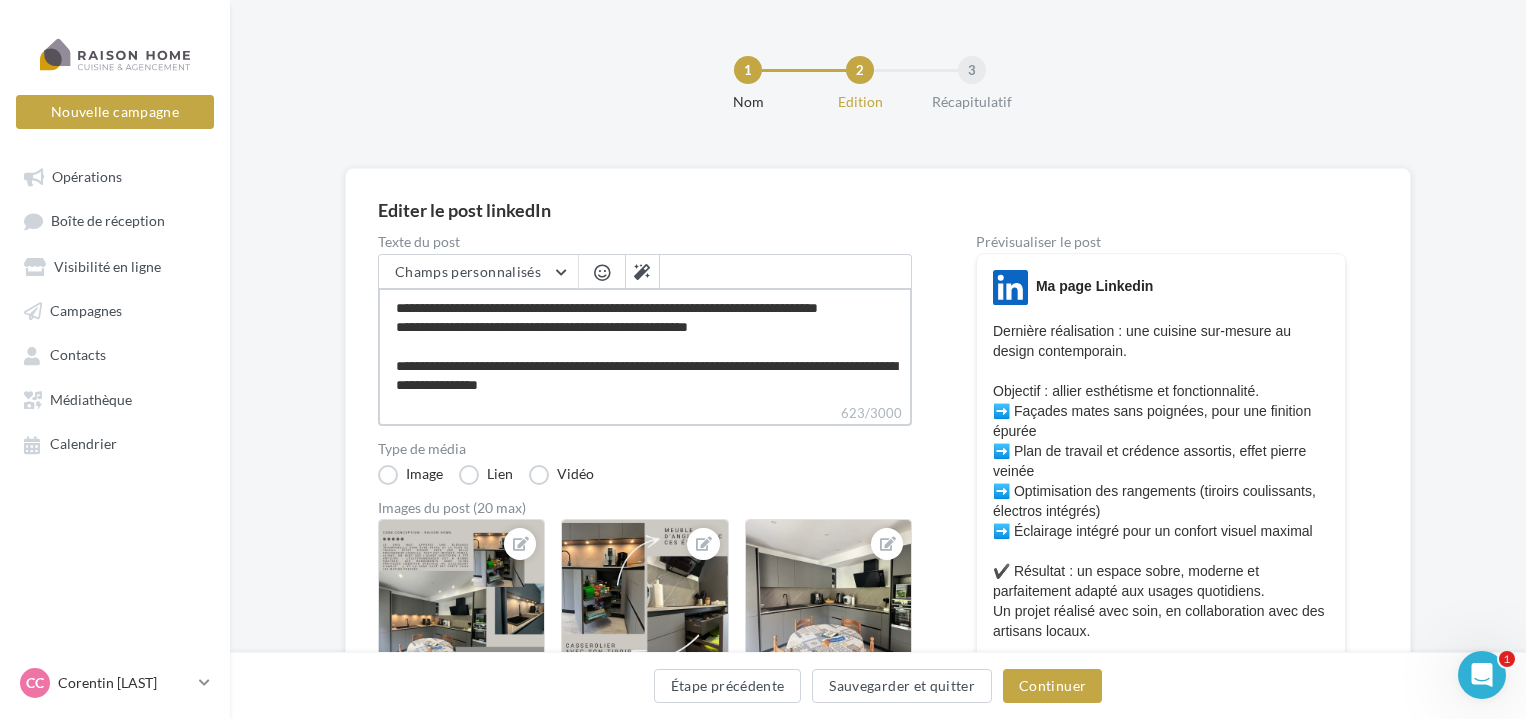type on "**********" 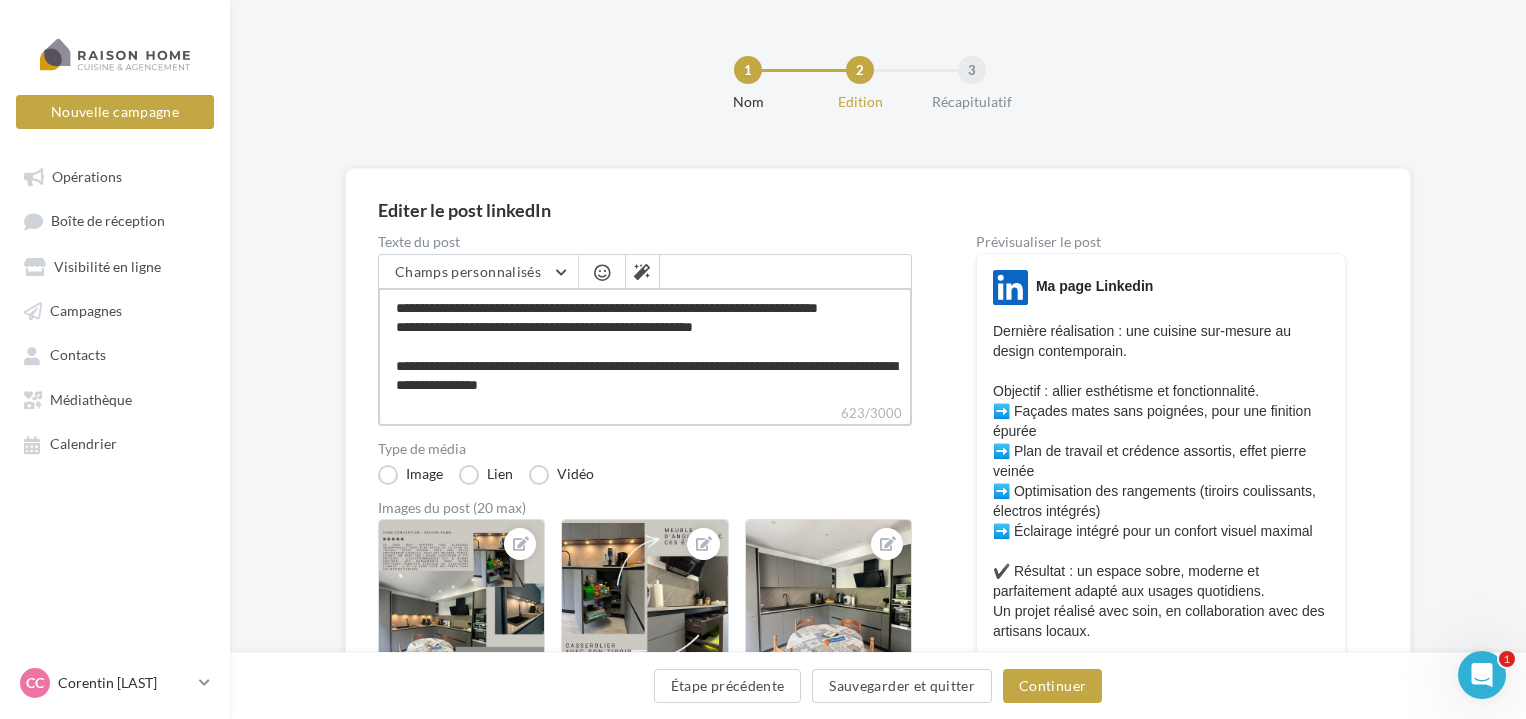 type on "**********" 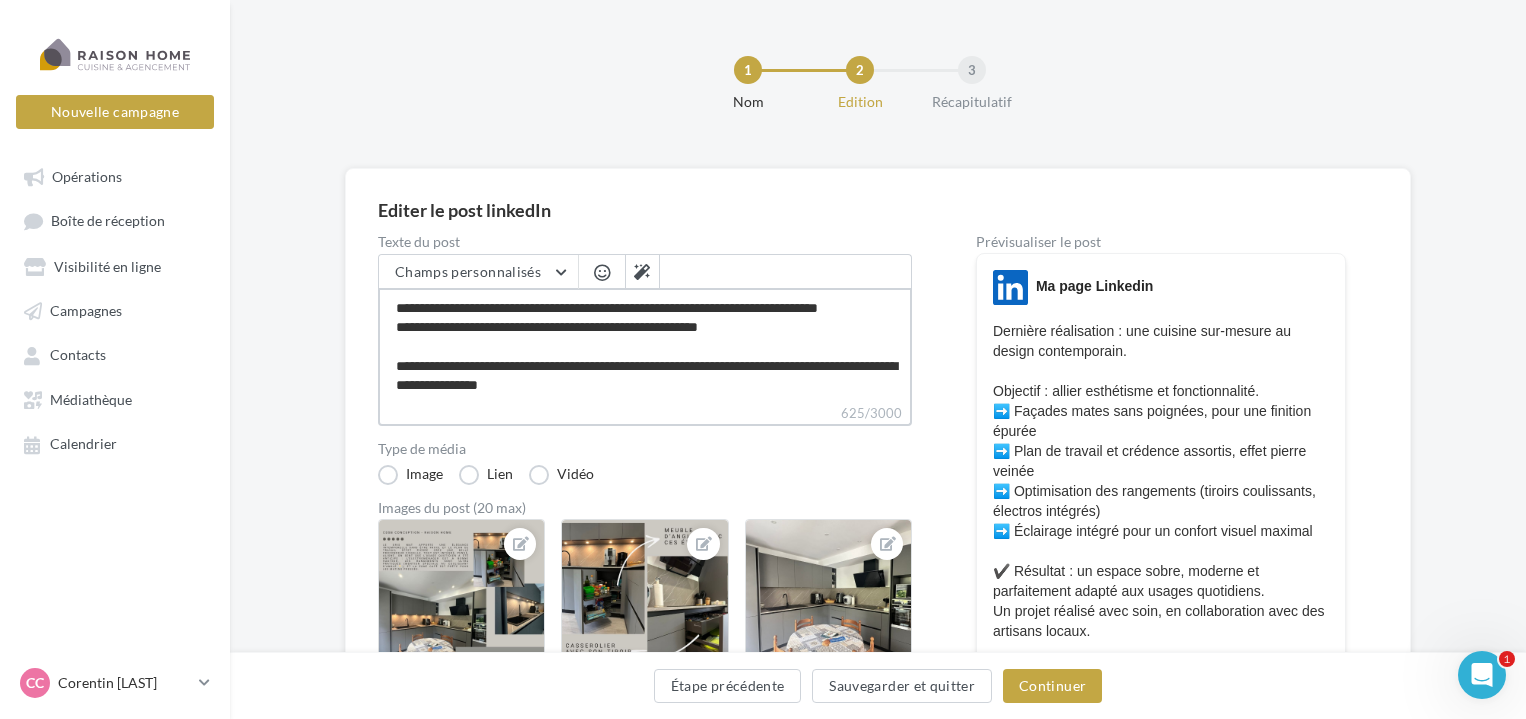type on "**********" 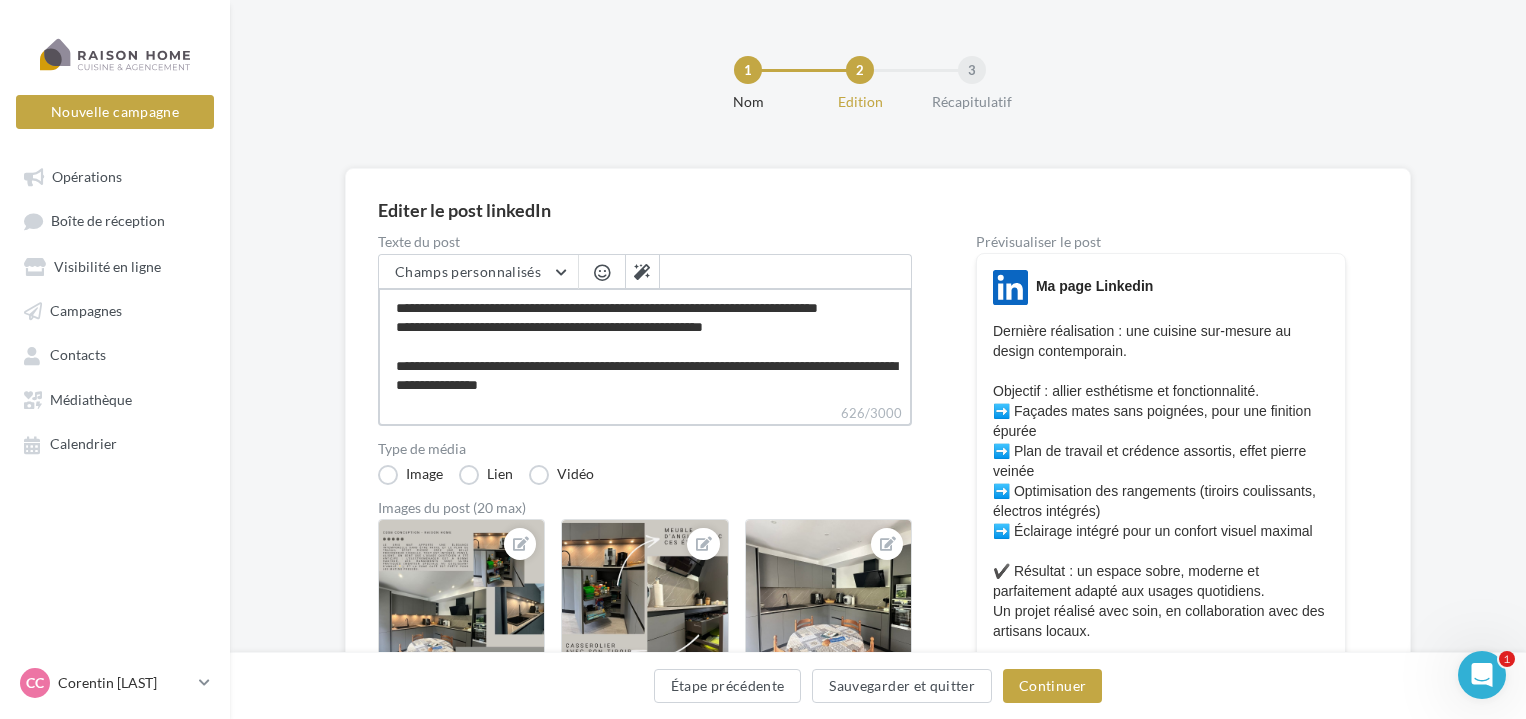 type on "**********" 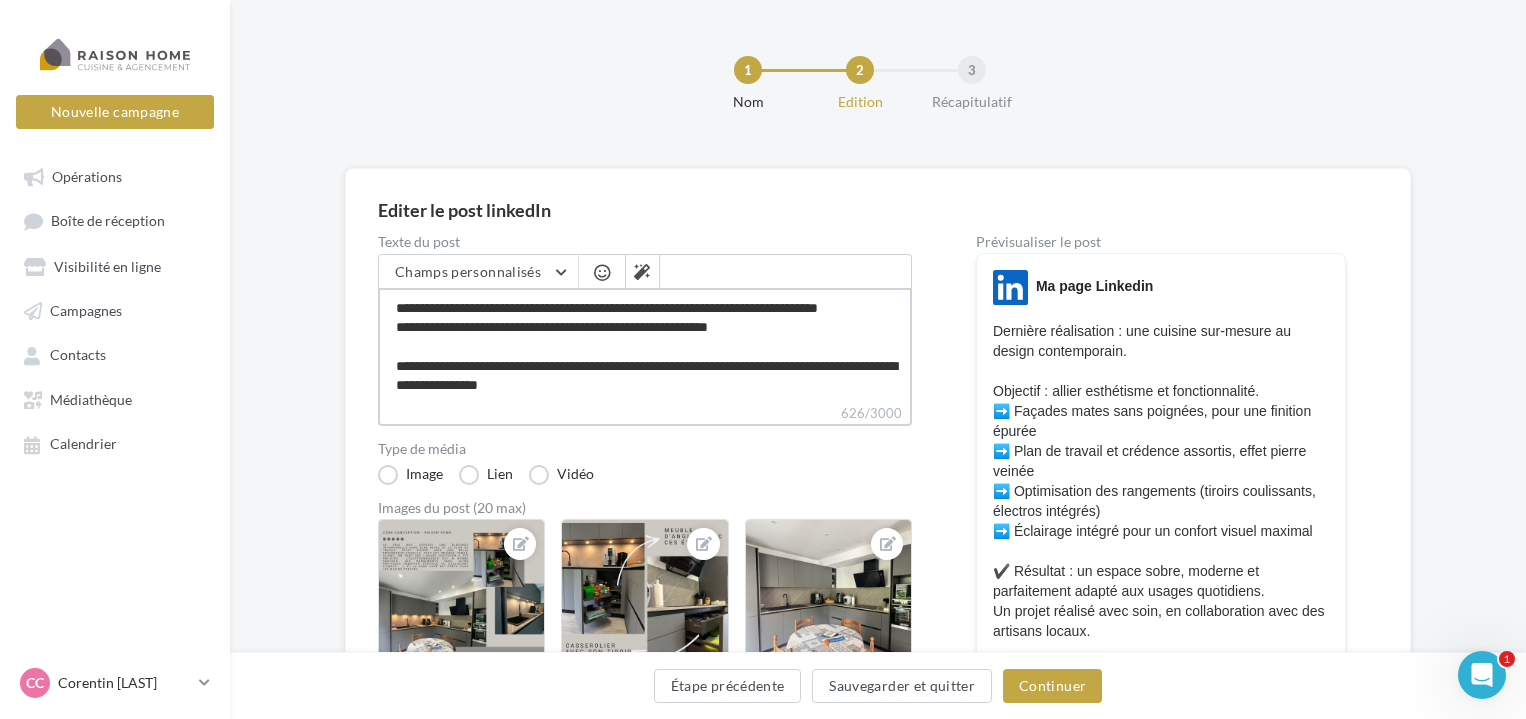 type on "**********" 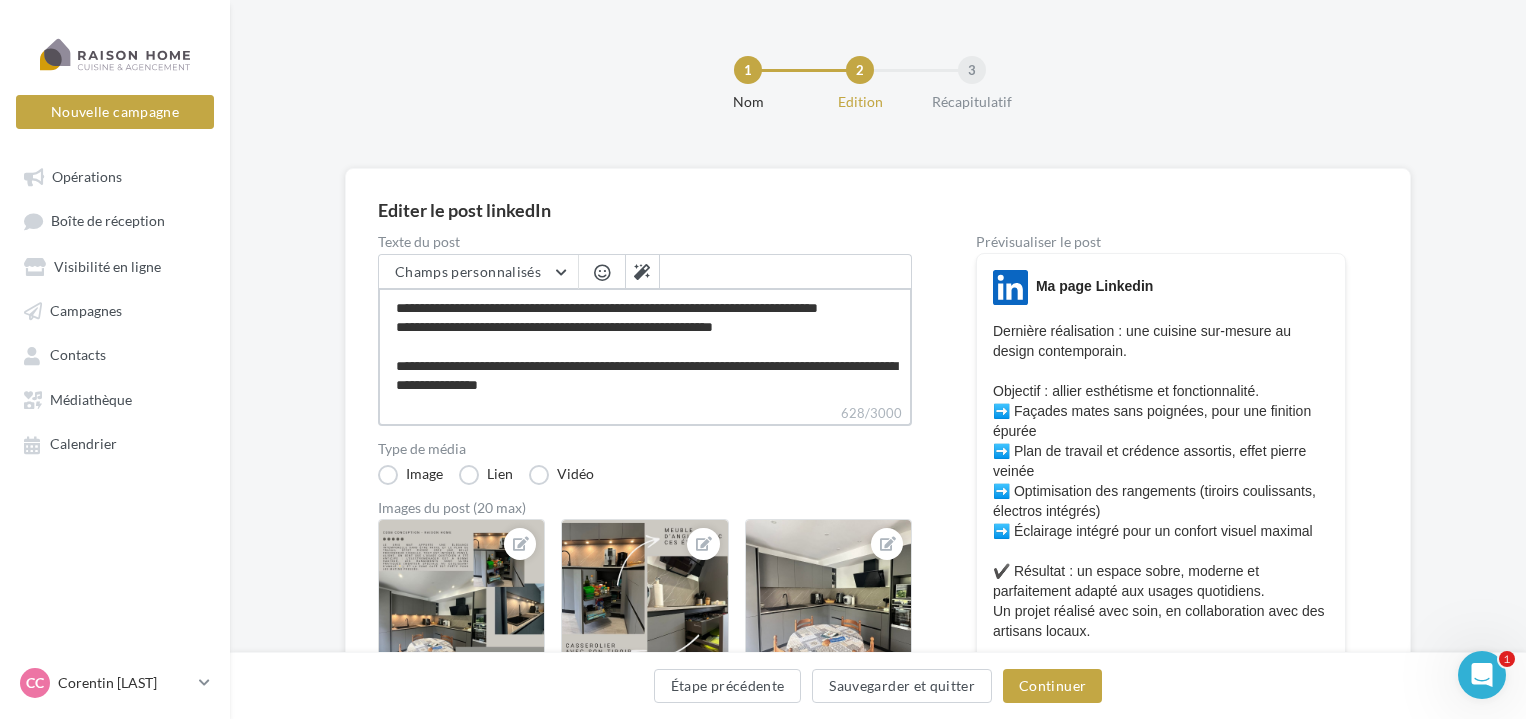 type on "**********" 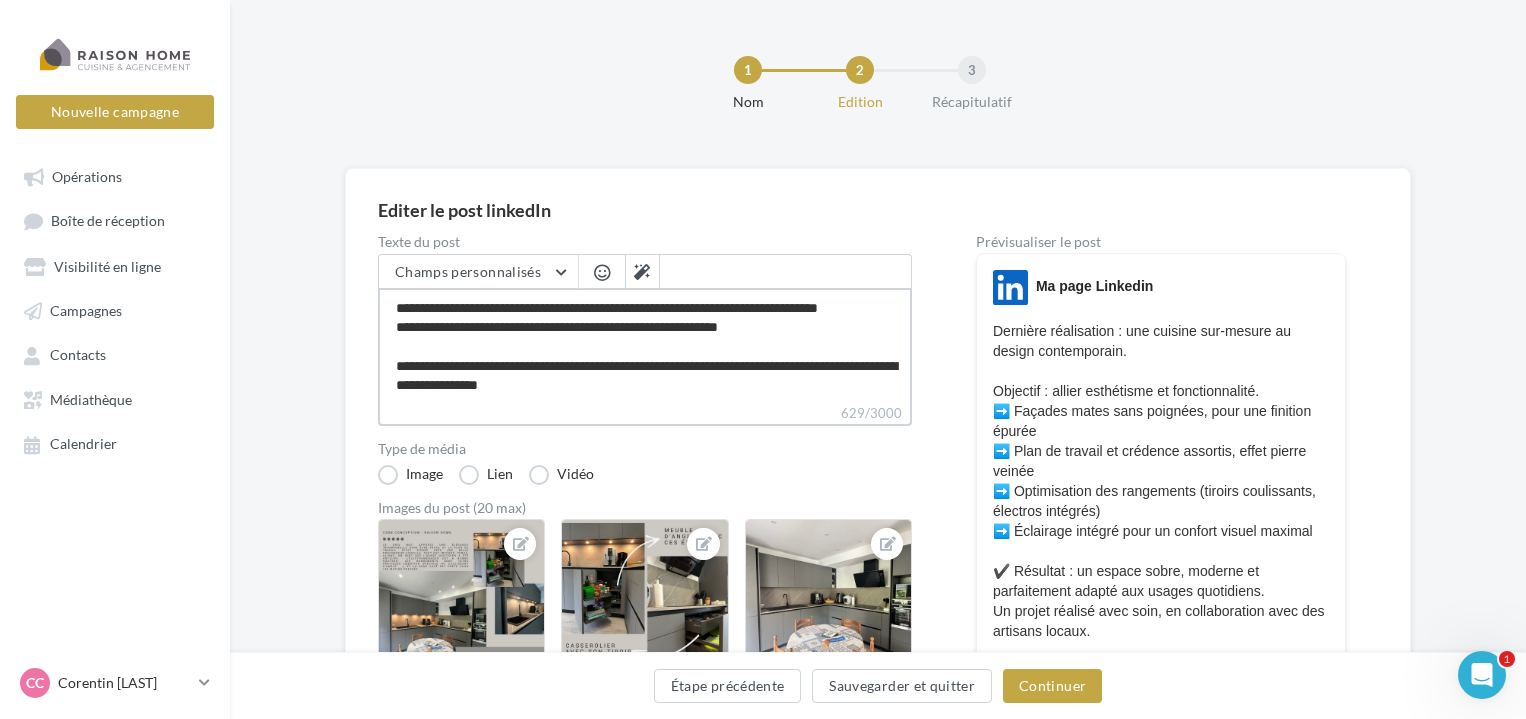 type on "**********" 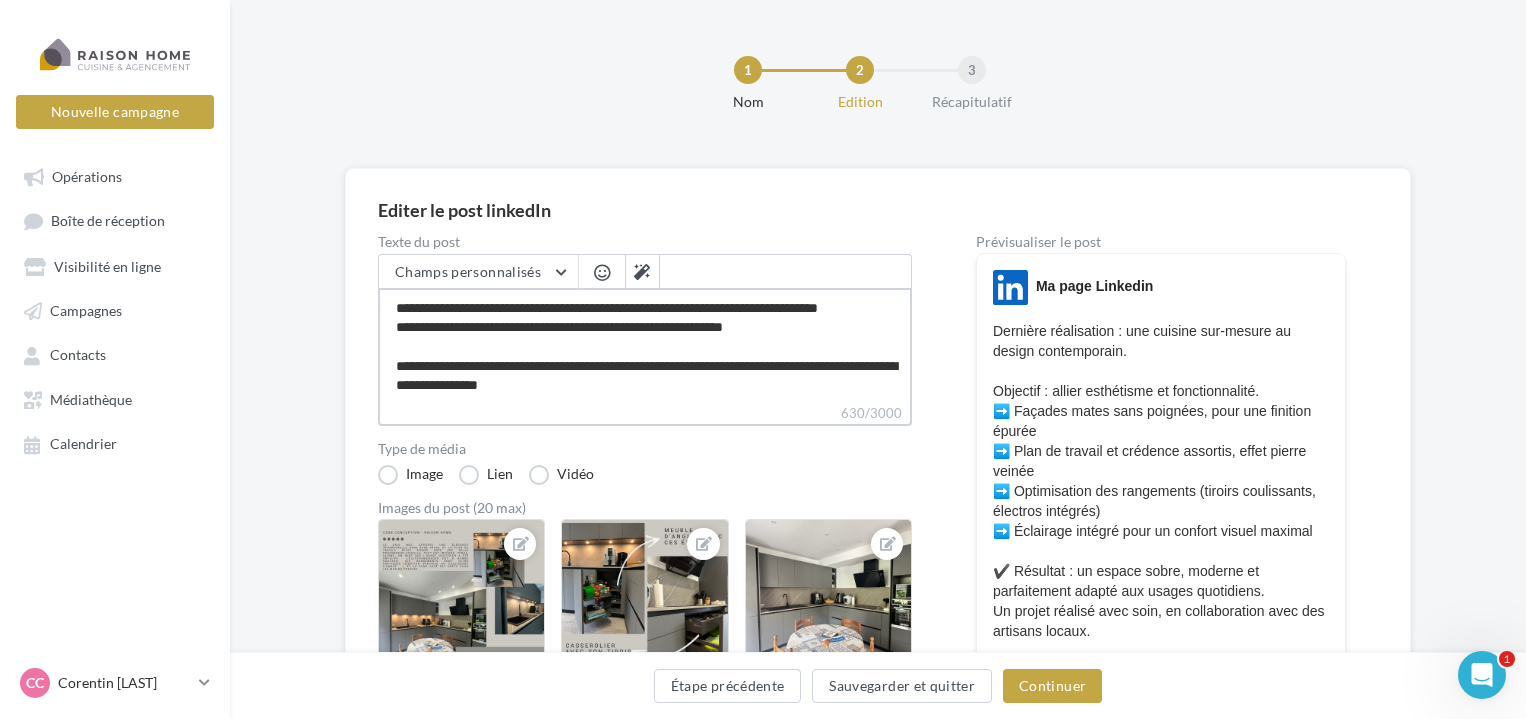type on "**********" 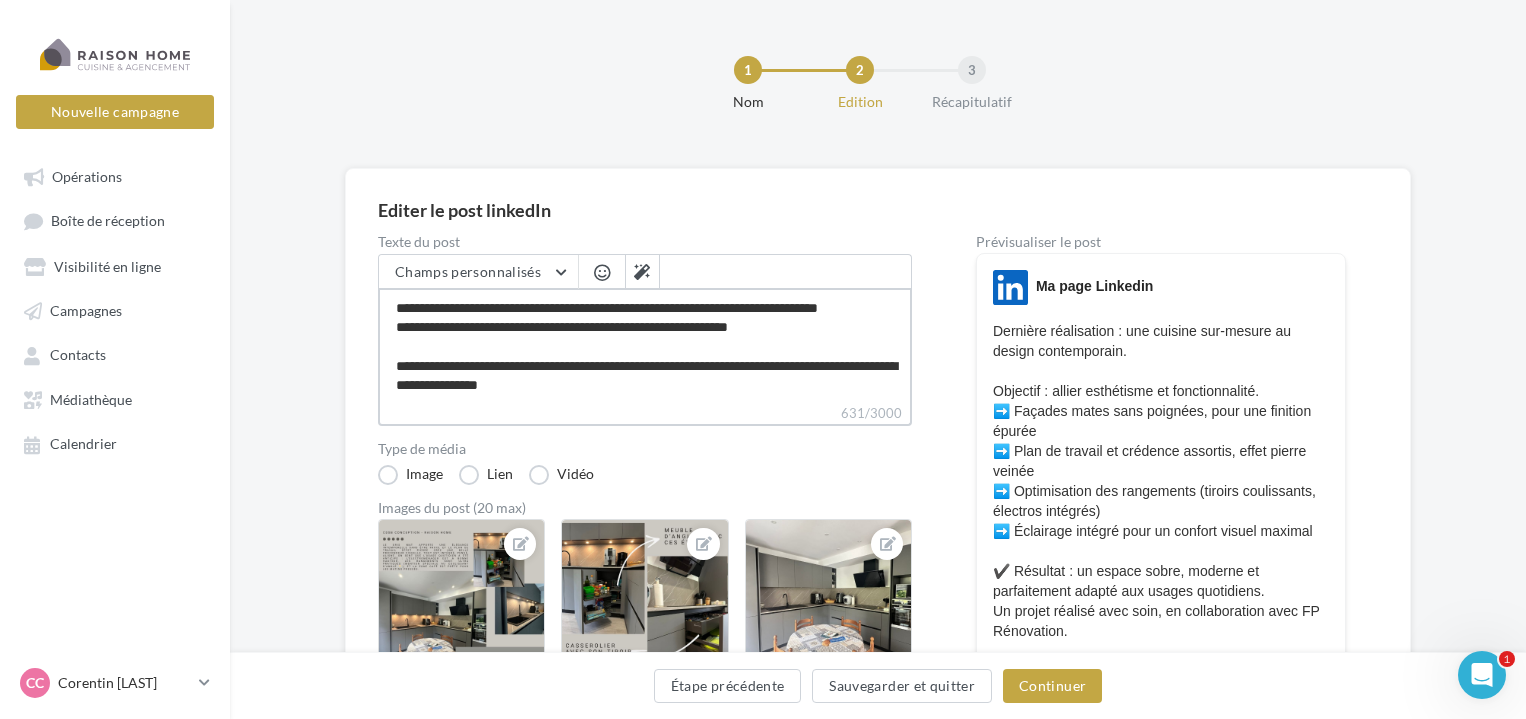 scroll, scrollTop: 172, scrollLeft: 0, axis: vertical 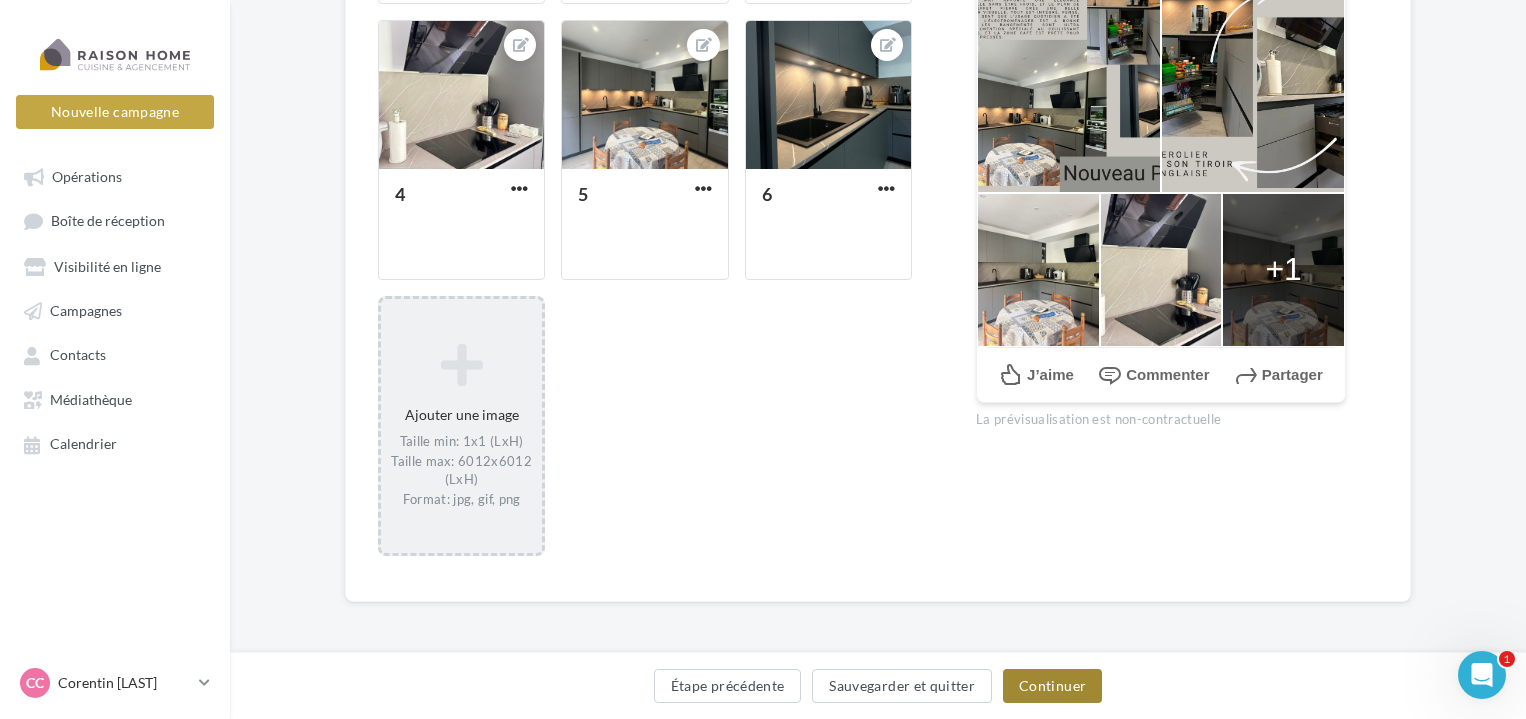 type on "**********" 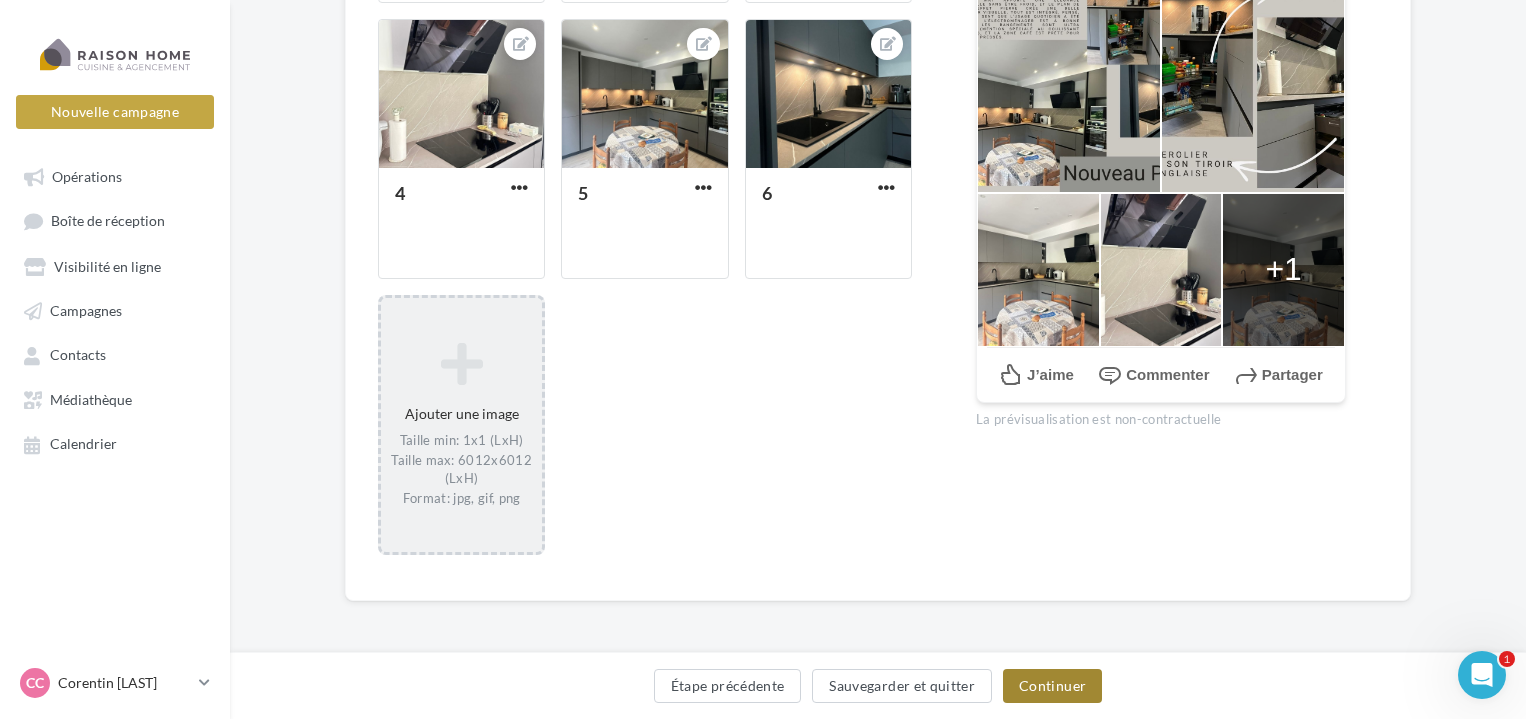 scroll, scrollTop: 171, scrollLeft: 0, axis: vertical 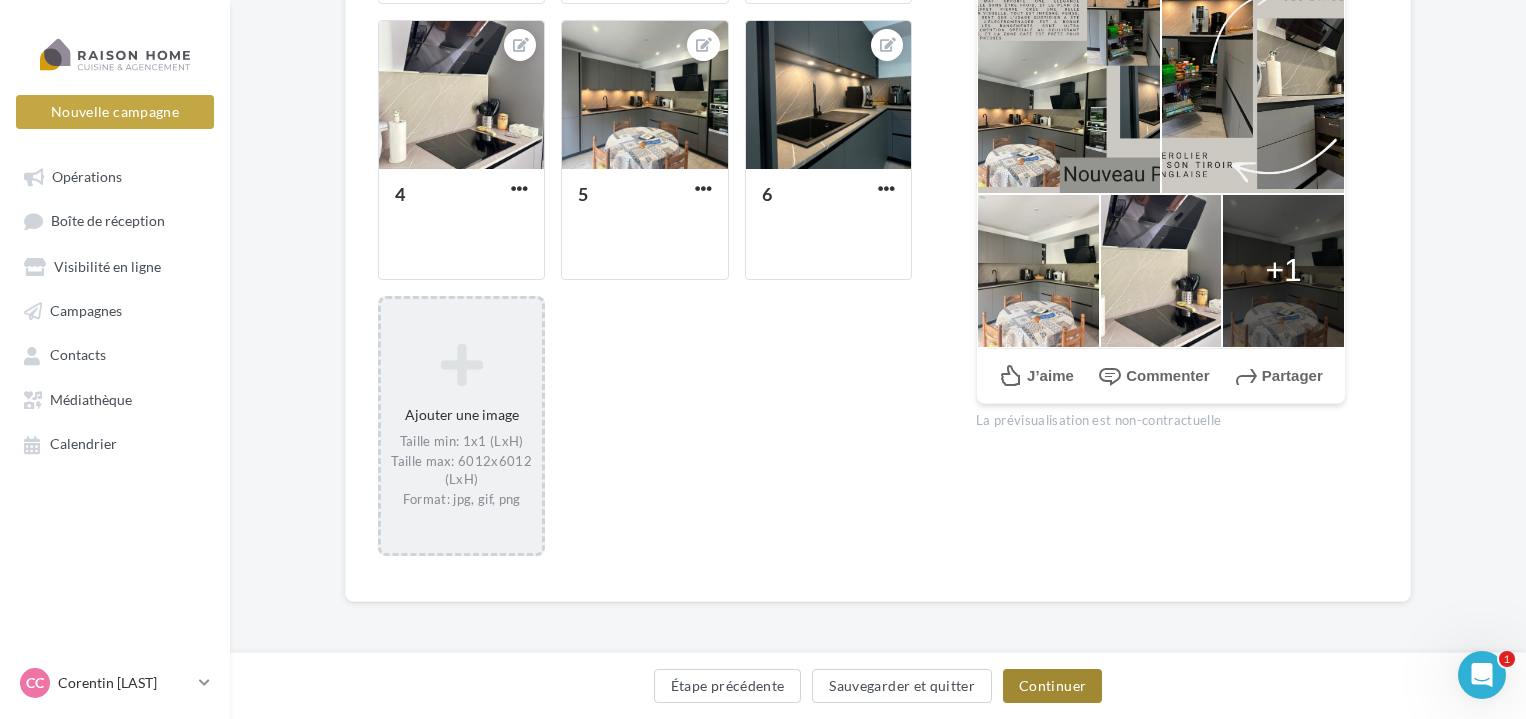 click on "Continuer" at bounding box center [1052, 686] 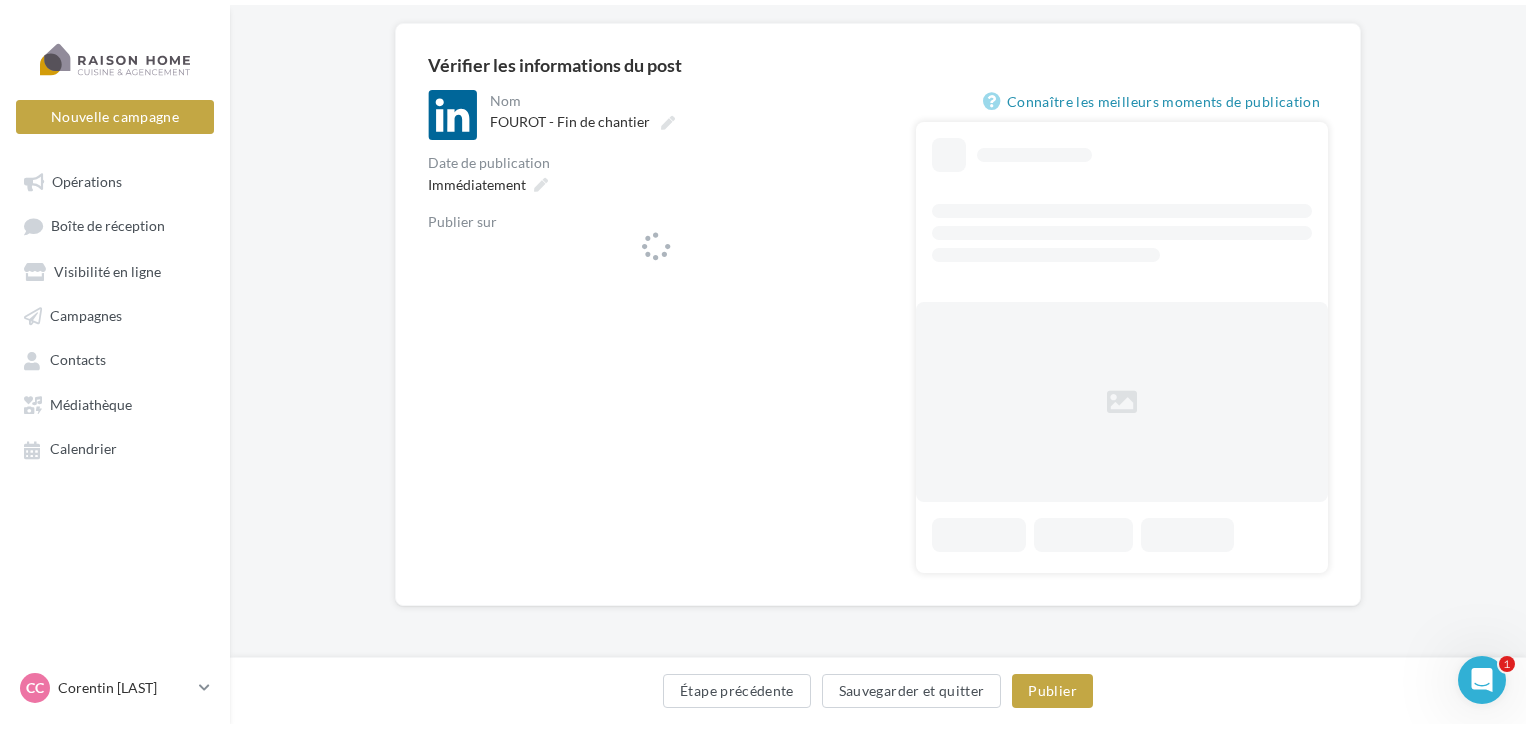 scroll, scrollTop: 0, scrollLeft: 0, axis: both 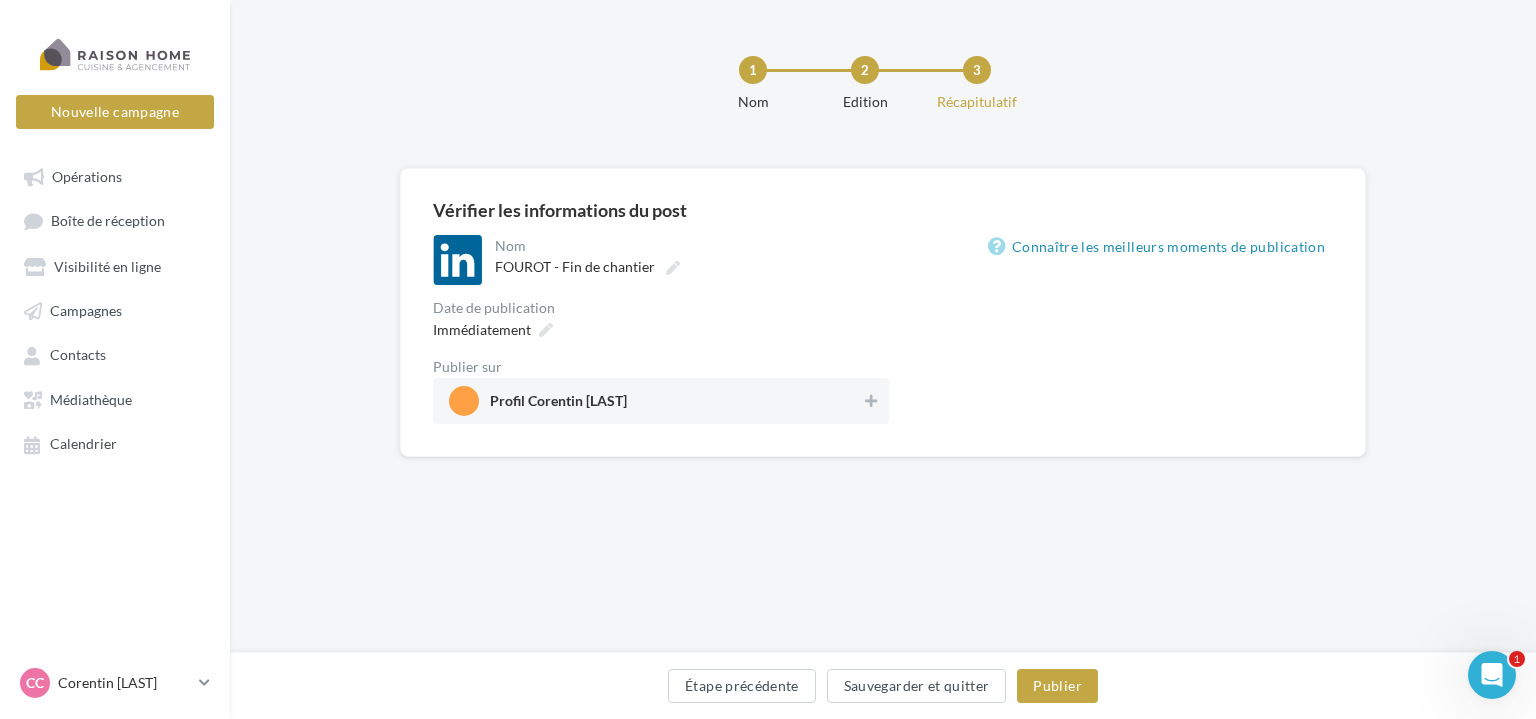click on "Profil Corentin CELKA" at bounding box center (655, 401) 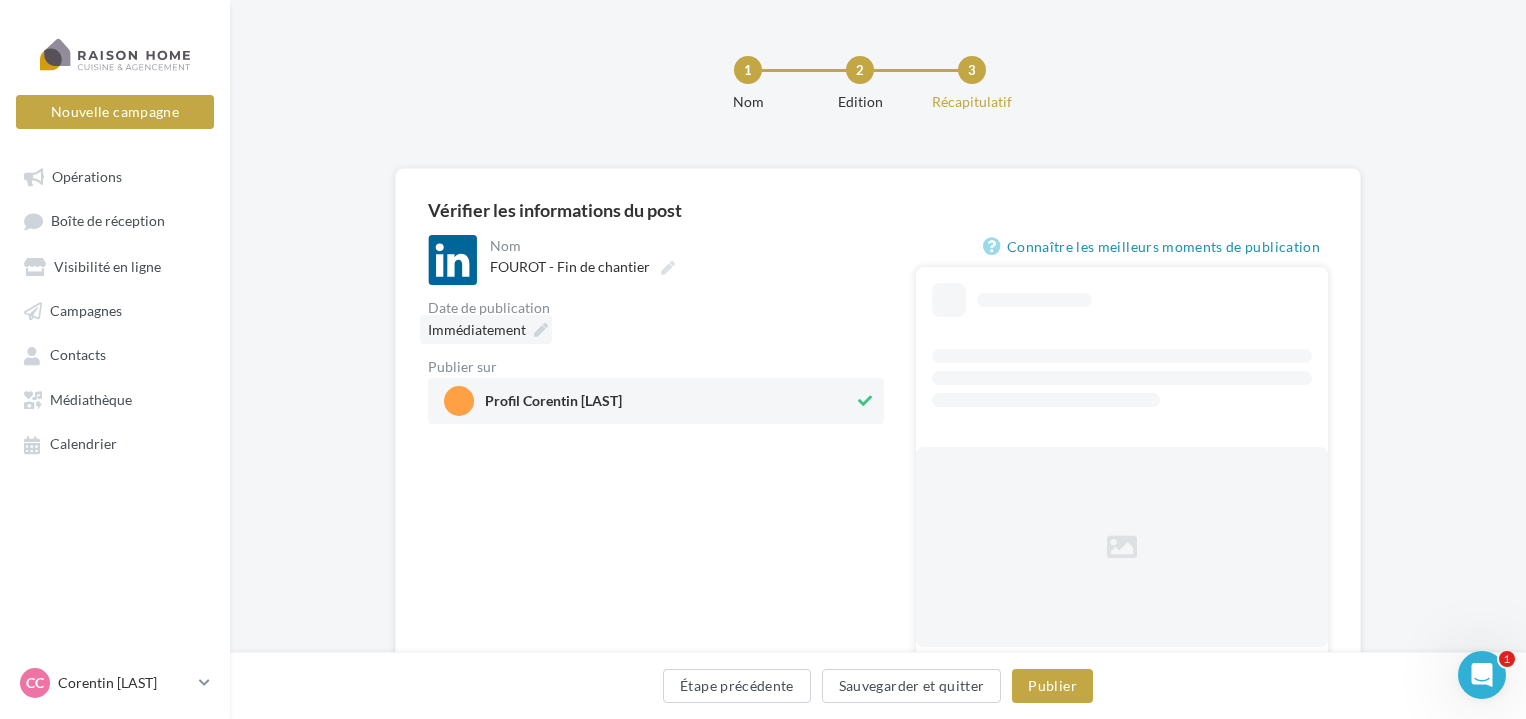 click on "Immédiatement" at bounding box center [477, 329] 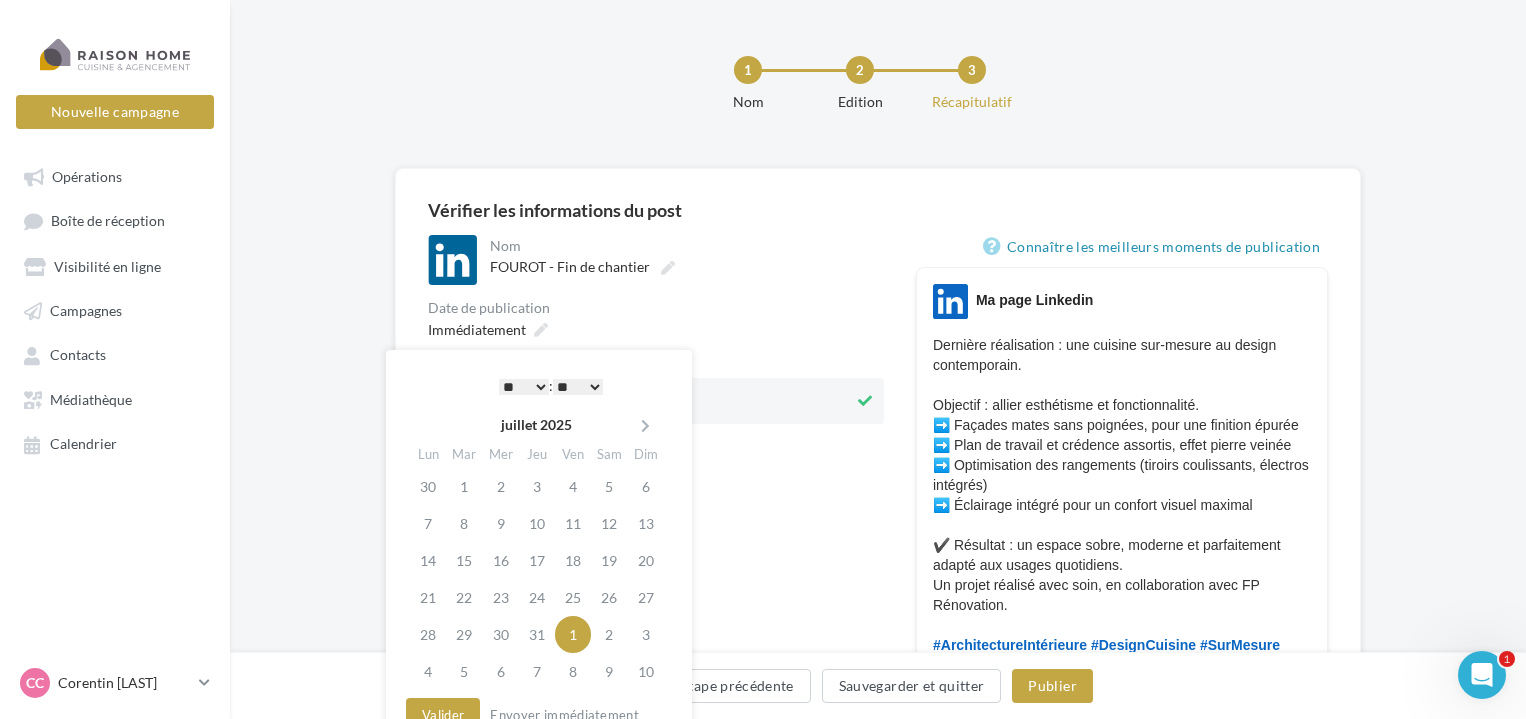click on "* * * * * * * * * * ** ** ** ** ** ** ** ** ** ** ** ** ** **" at bounding box center [524, 387] 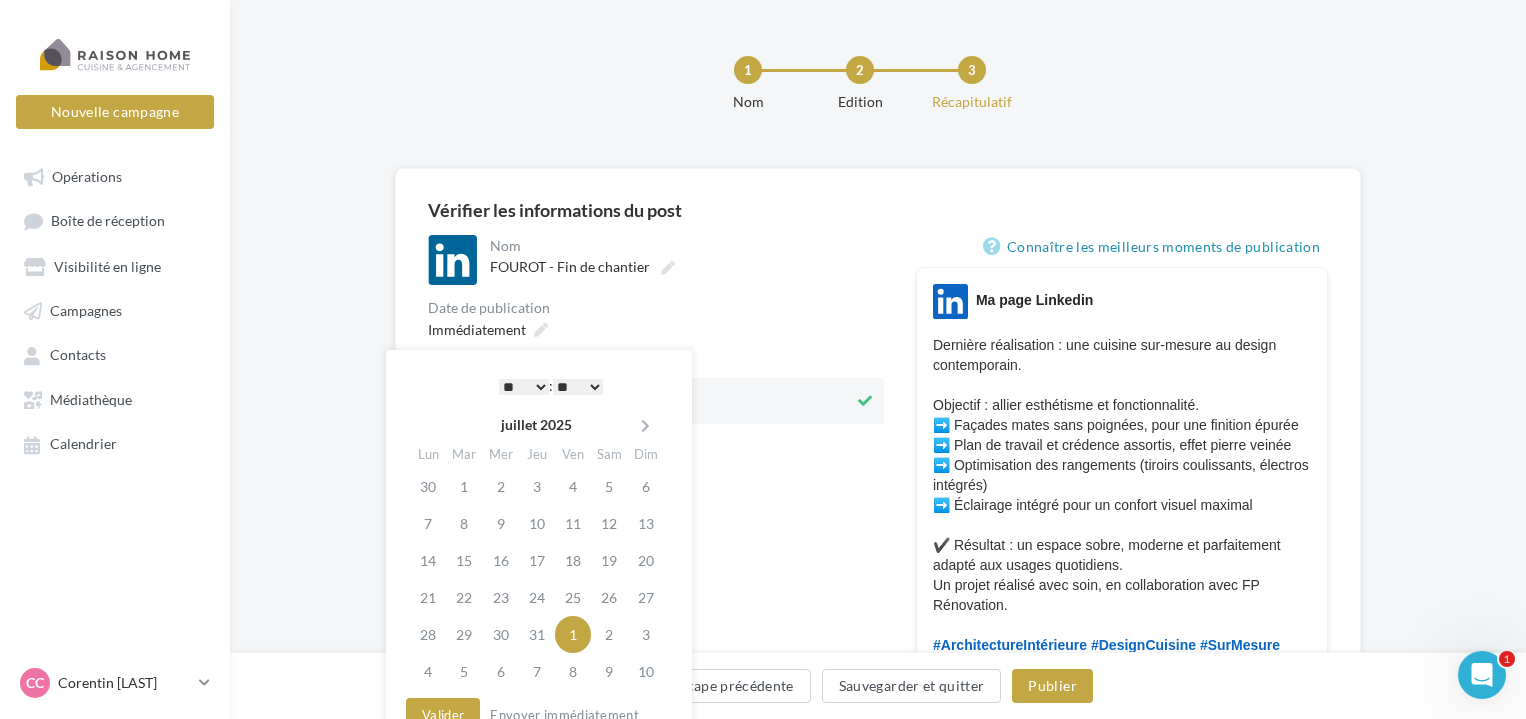 click on "** ** ** ** ** **" at bounding box center (578, 387) 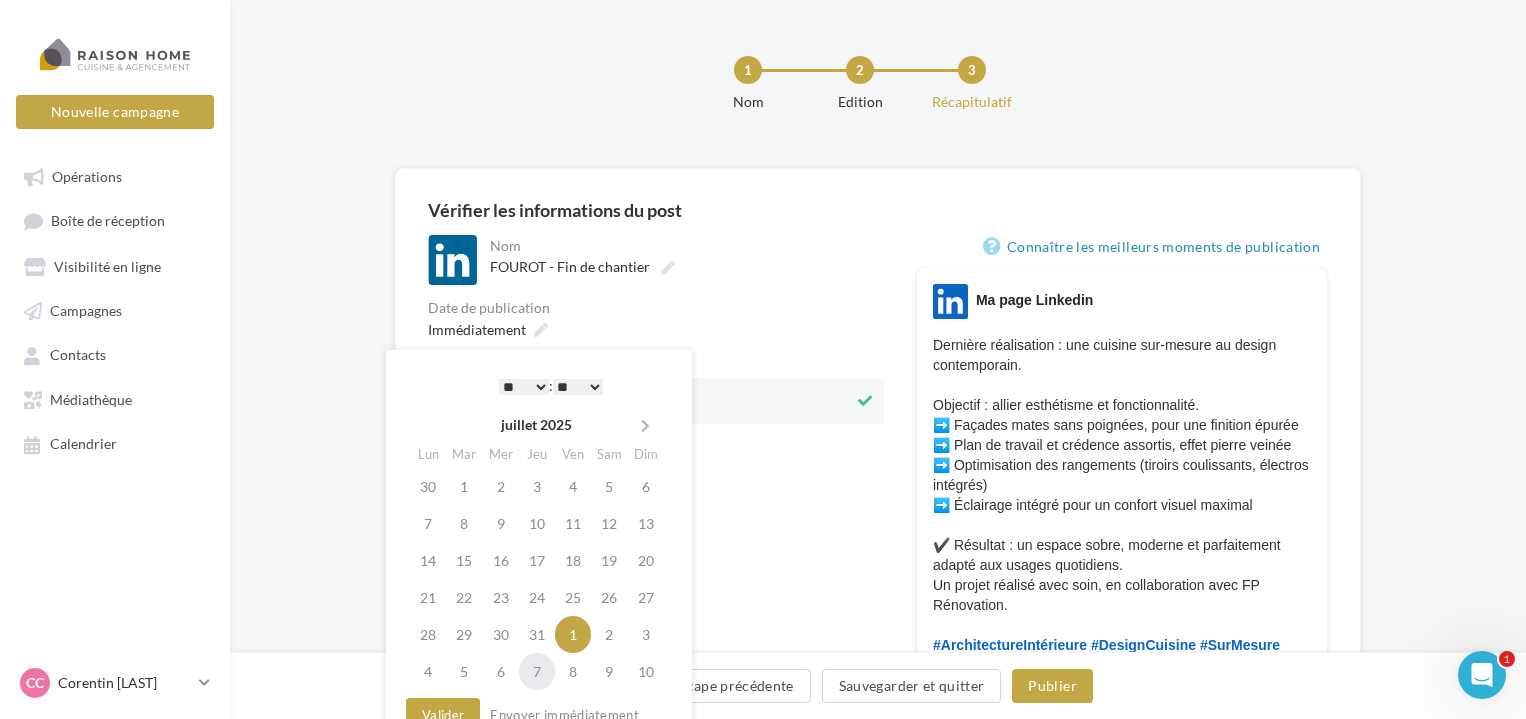 click on "7" at bounding box center (537, 671) 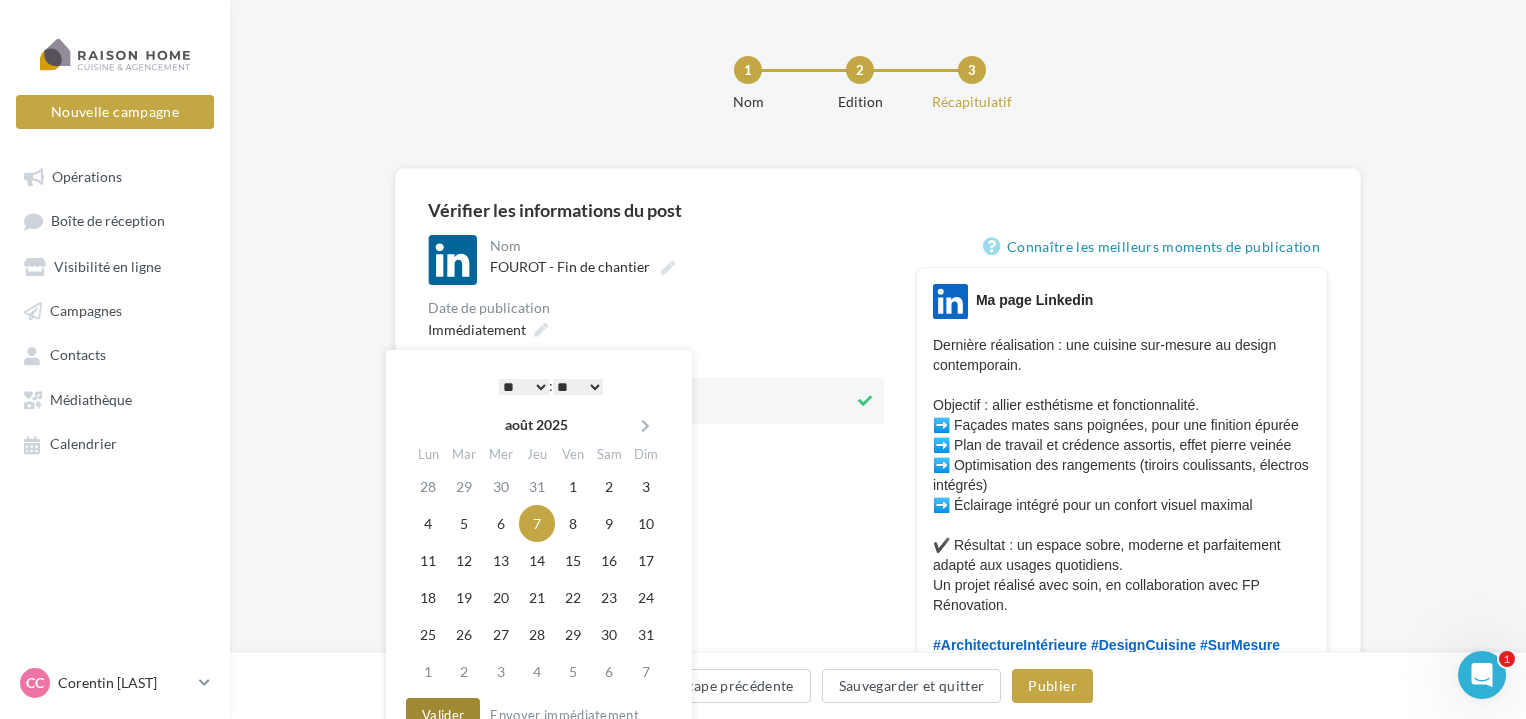 click on "Valider" at bounding box center [443, 715] 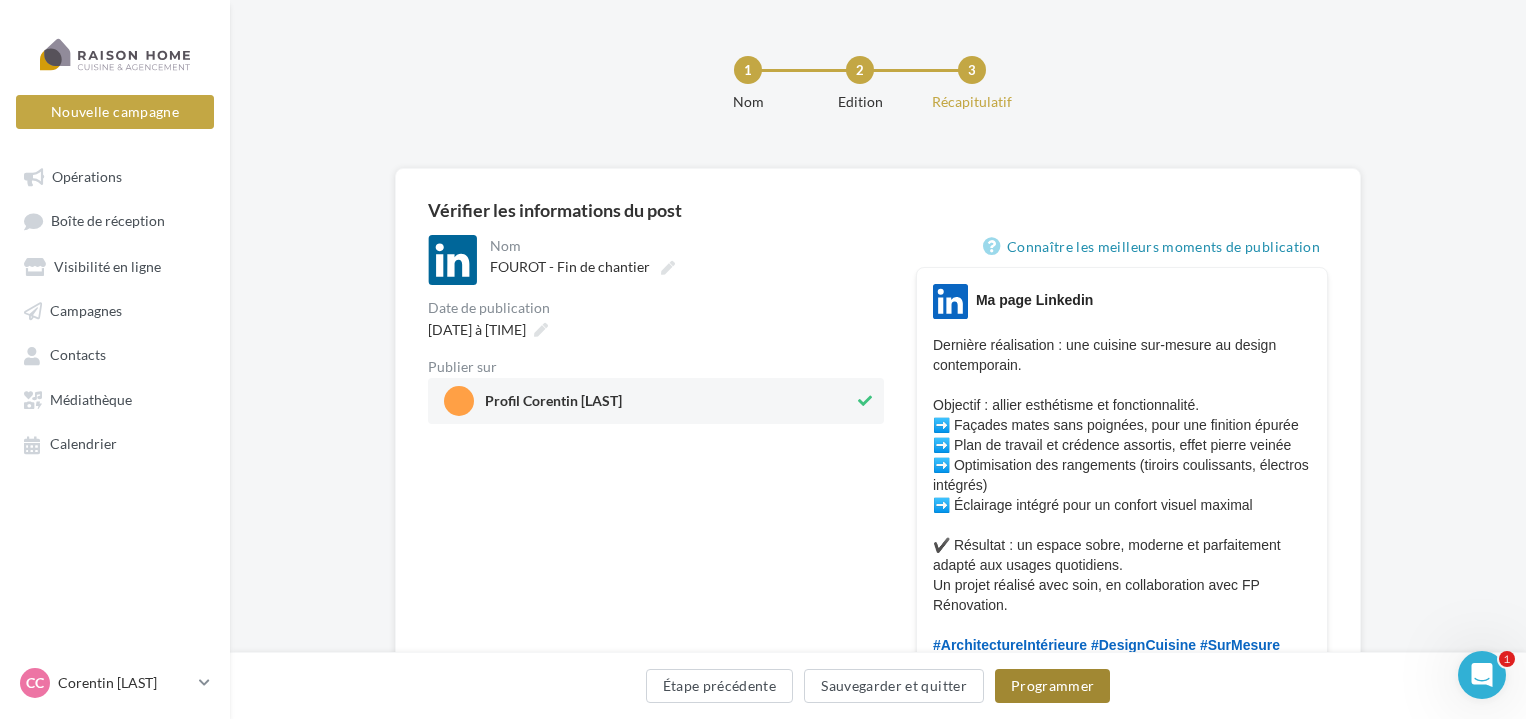 click on "Programmer" at bounding box center (1053, 686) 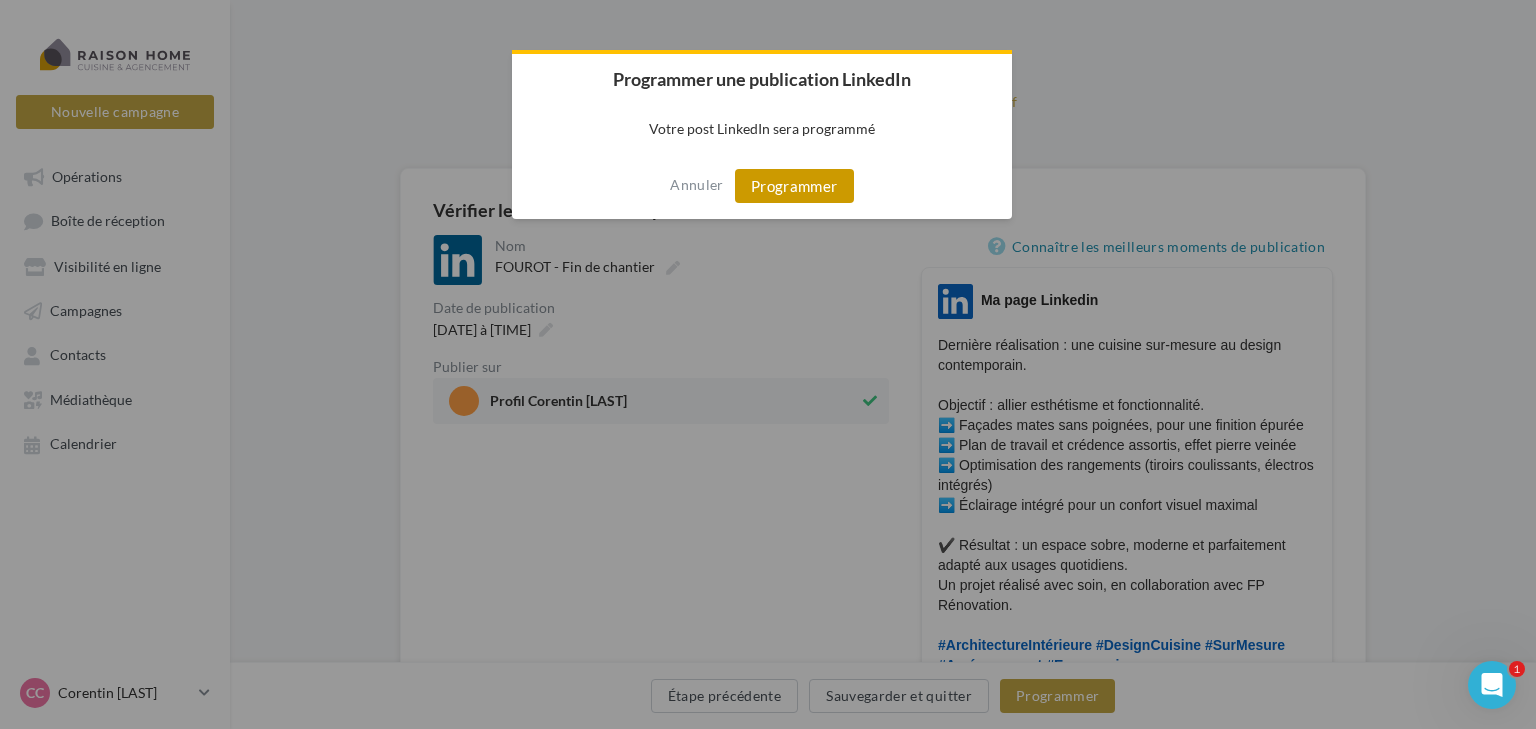 click on "Programmer" at bounding box center (794, 186) 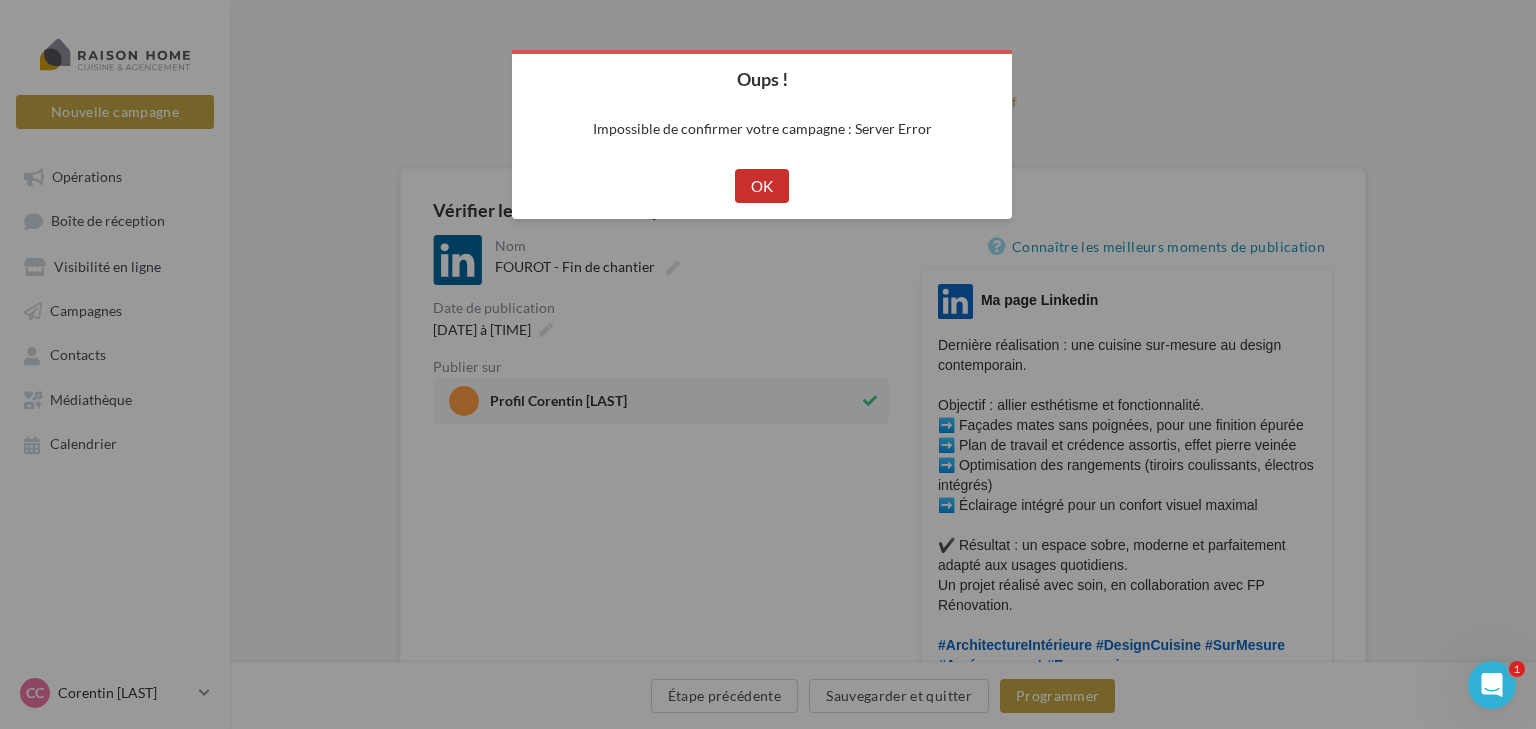 click on "OK" at bounding box center [762, 186] 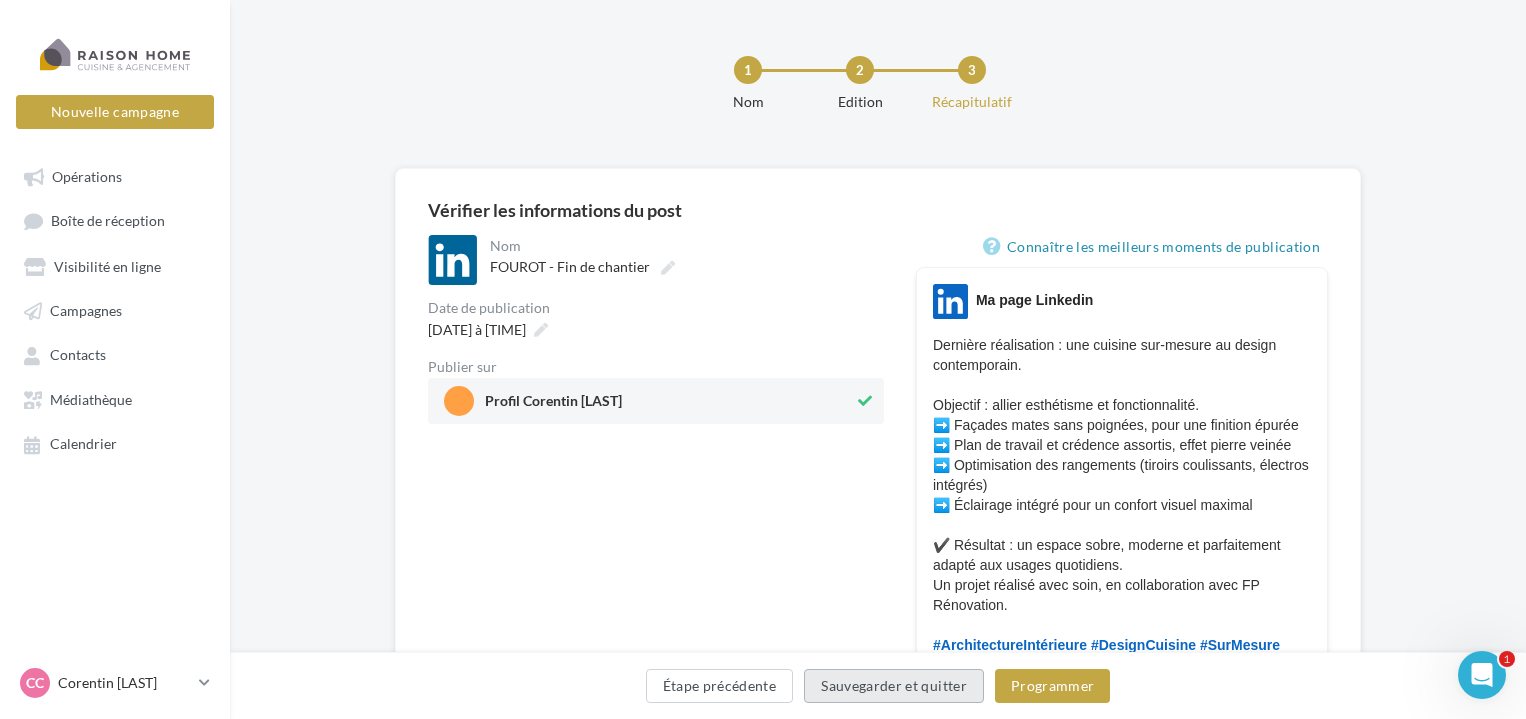 click on "Sauvegarder et quitter" at bounding box center (894, 686) 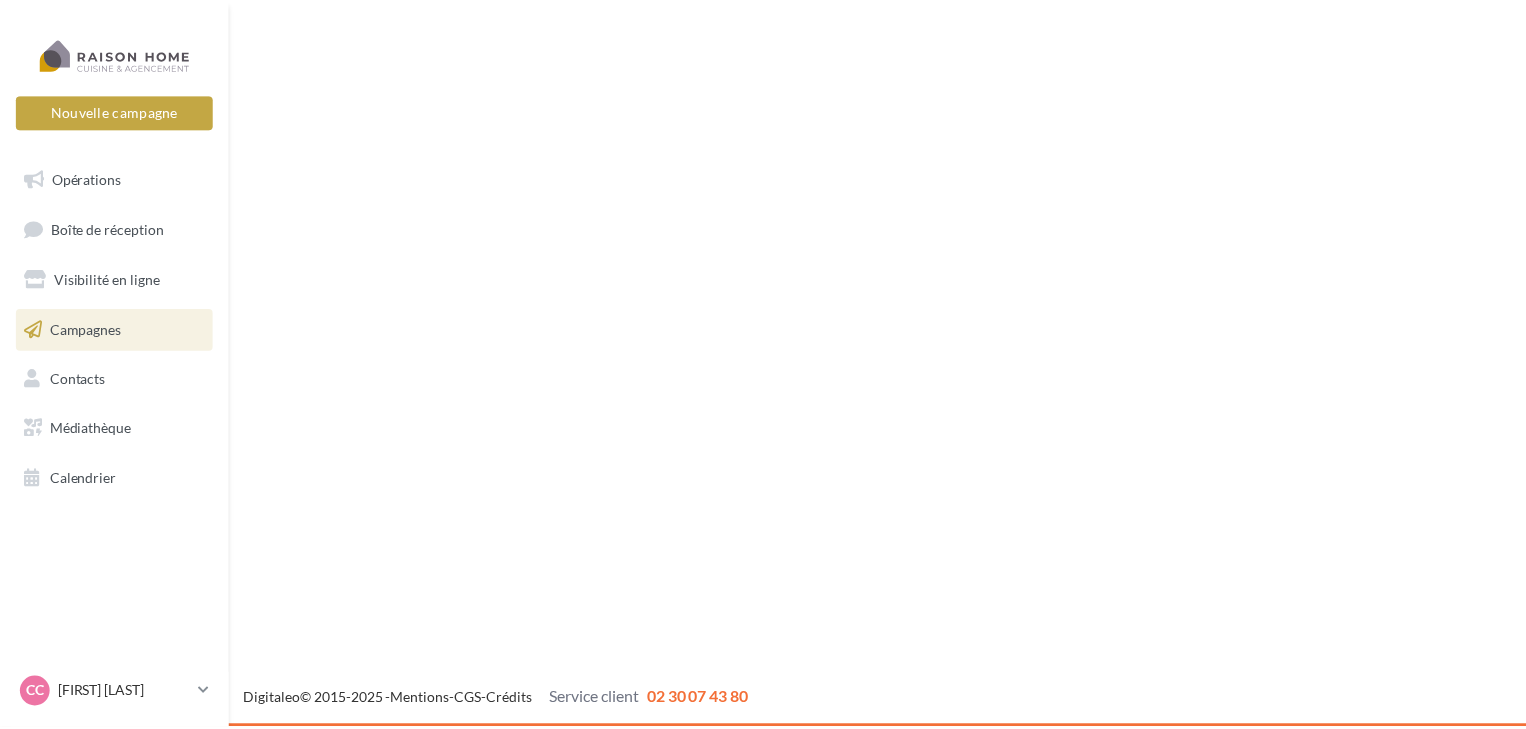 scroll, scrollTop: 0, scrollLeft: 0, axis: both 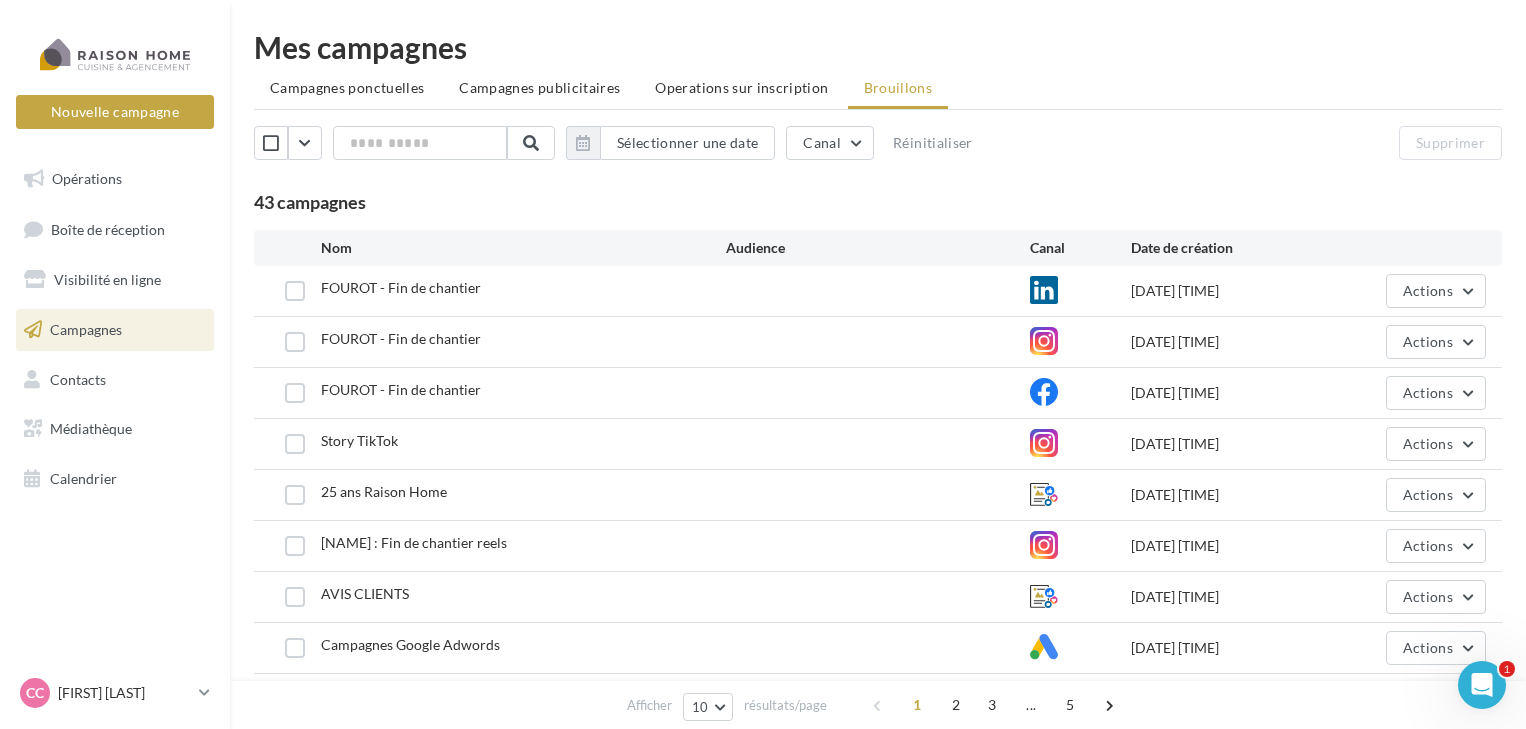 click on "Sélectionner une date
Canal         Réinitialiser
Supprimer
43 campagnes" at bounding box center (878, 170) 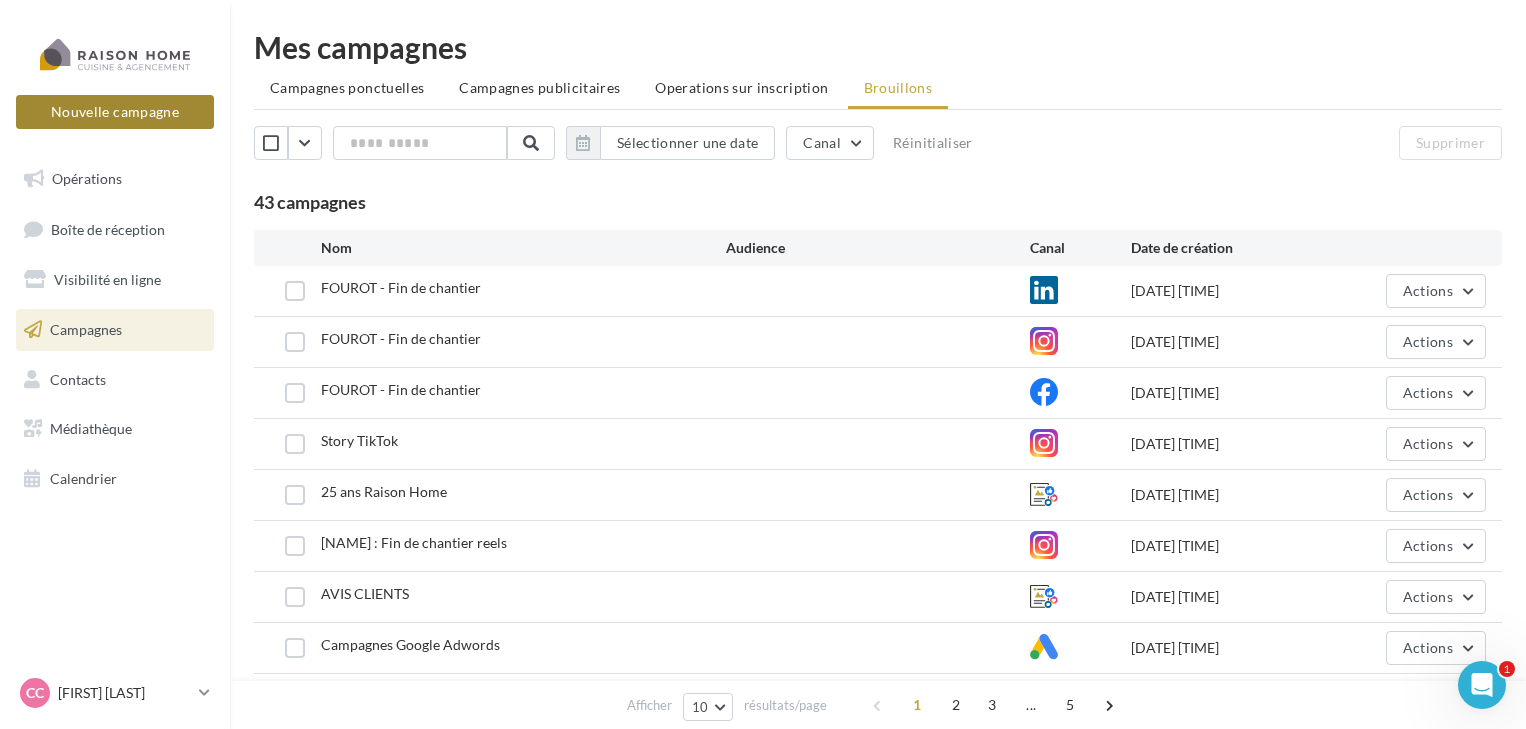 click on "Nouvelle campagne" at bounding box center [115, 112] 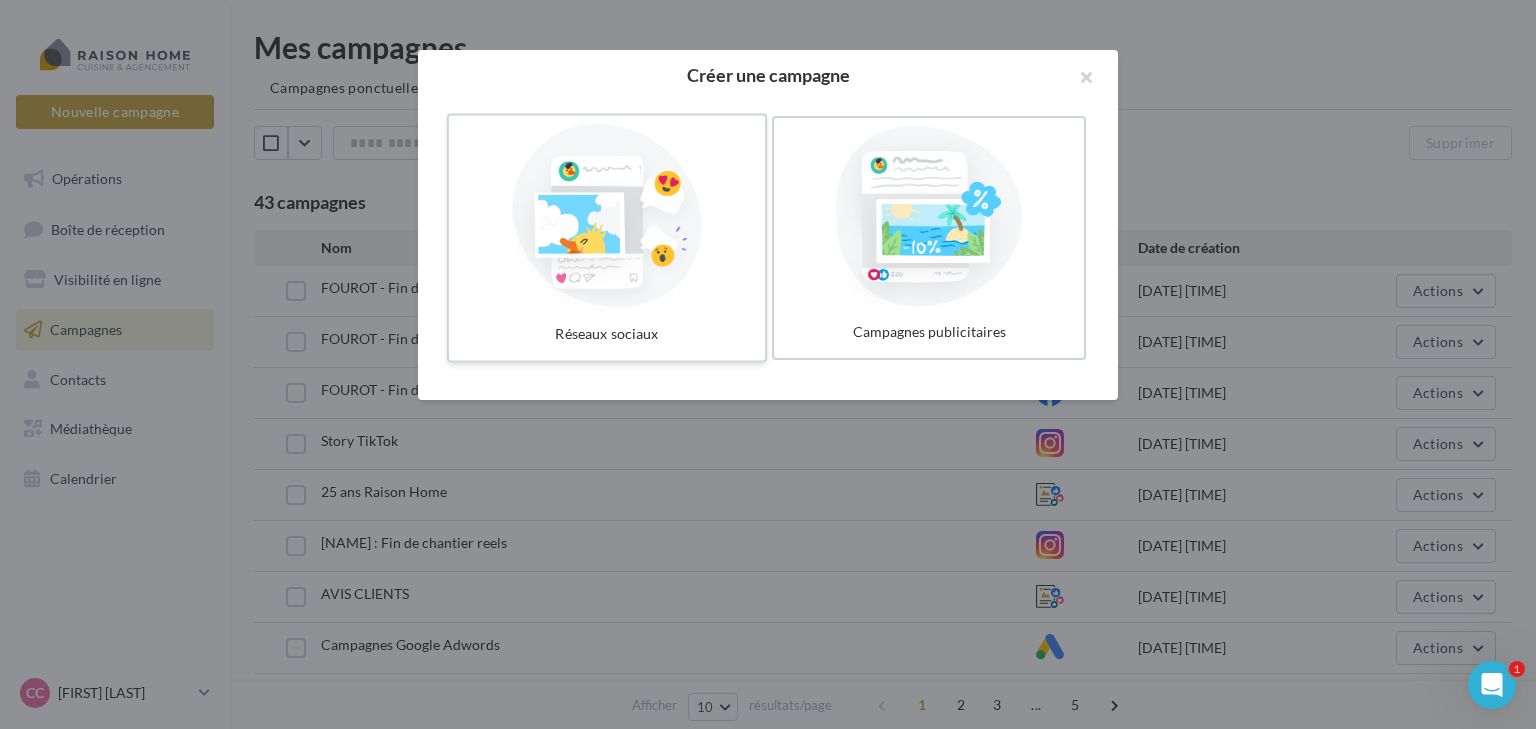 click at bounding box center [607, 216] 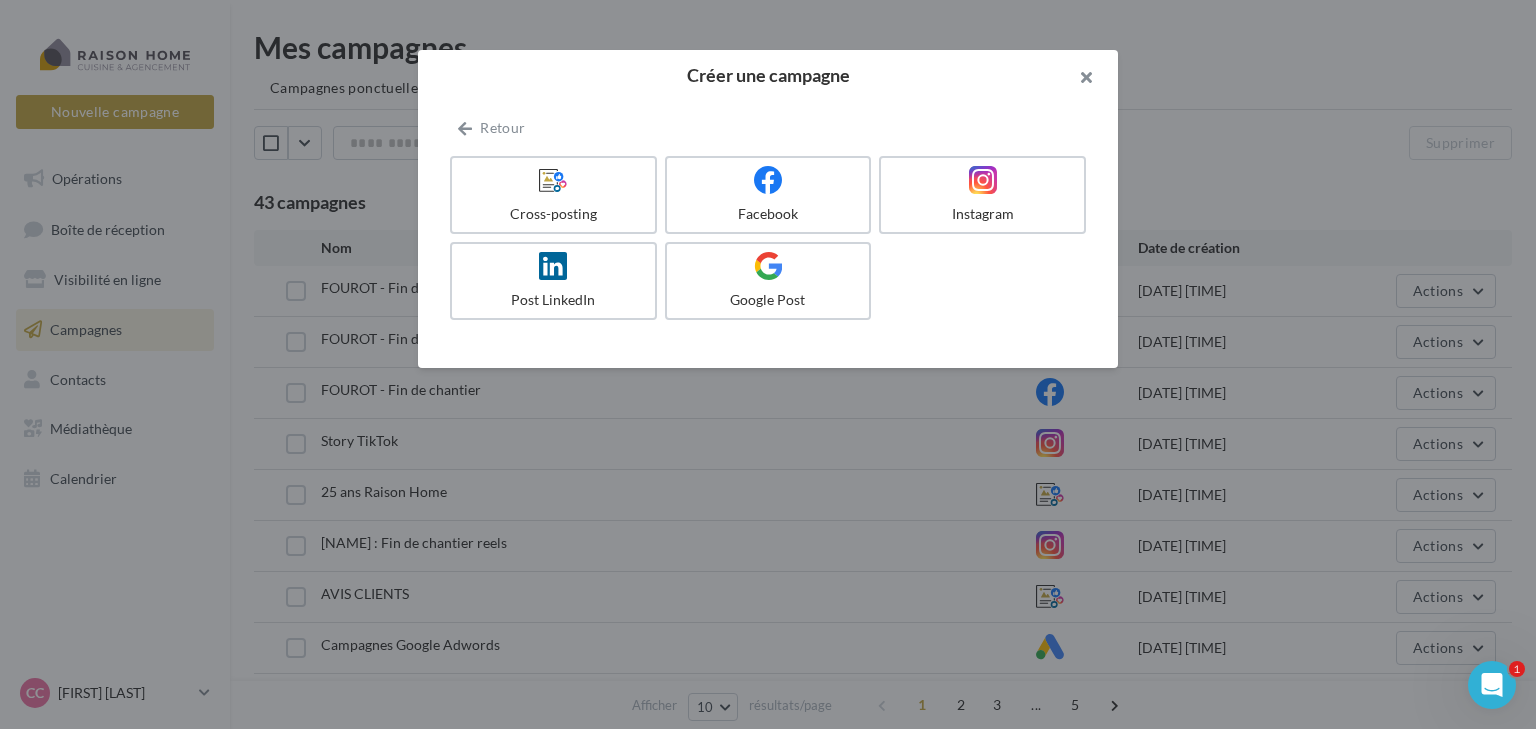 click at bounding box center [1078, 80] 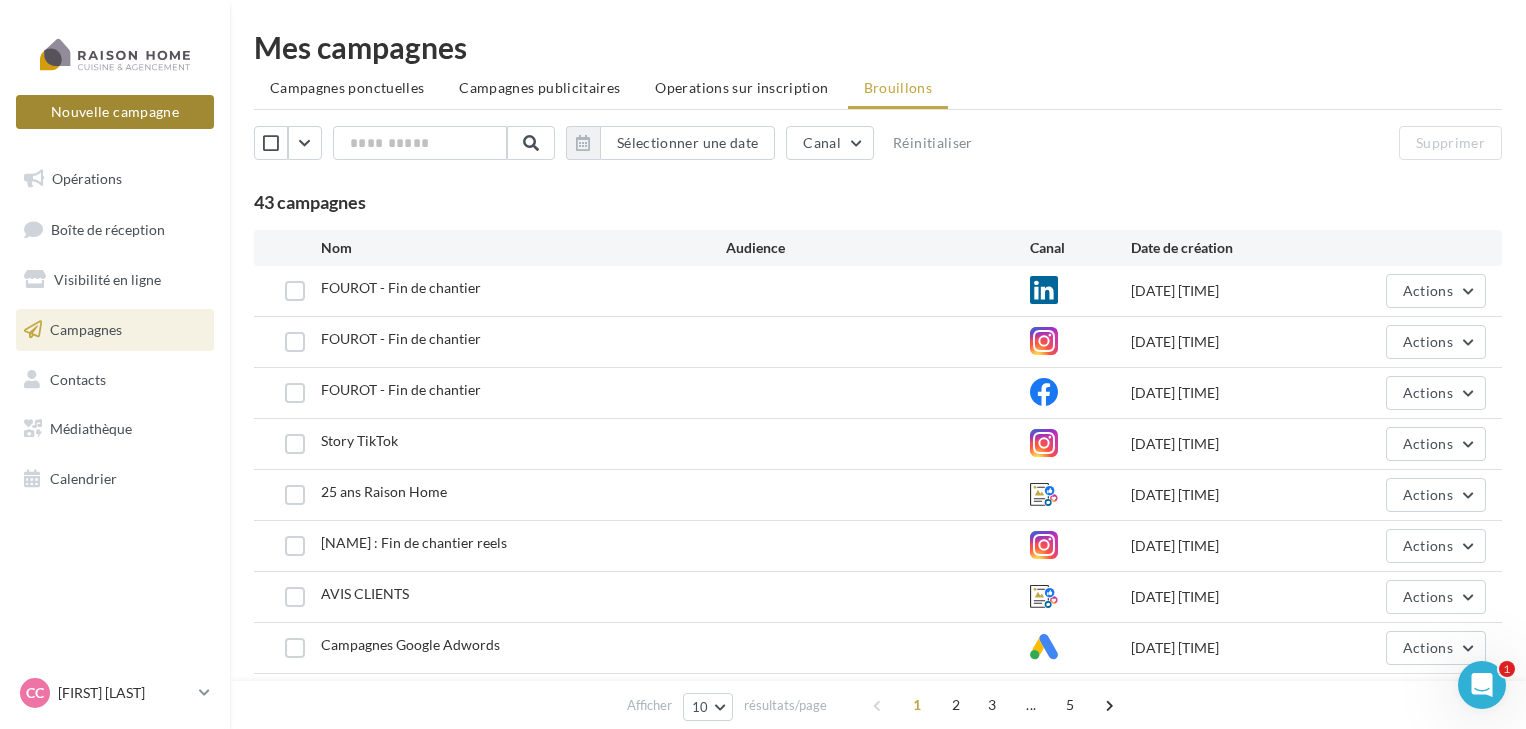 click on "Nouvelle campagne" at bounding box center [115, 112] 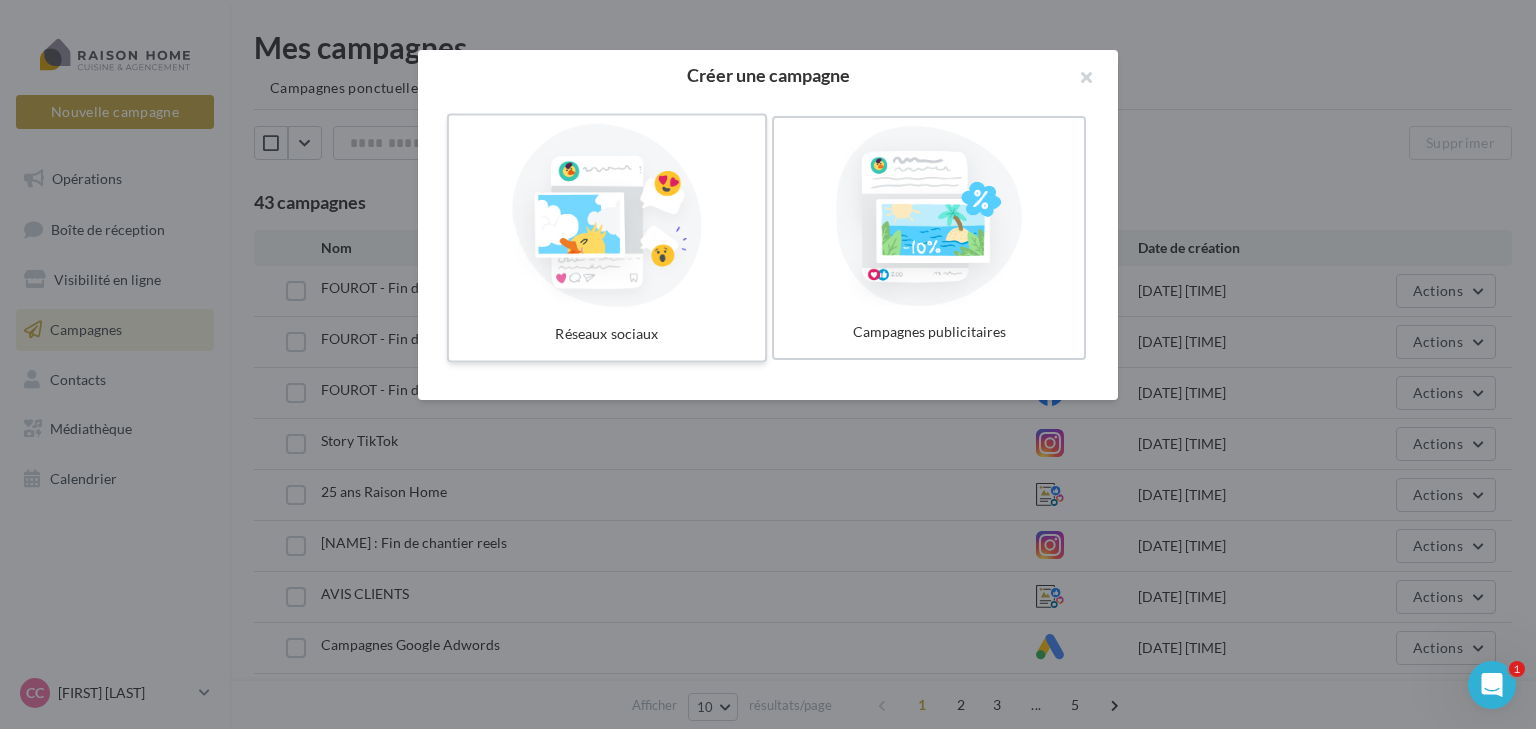 click at bounding box center [607, 216] 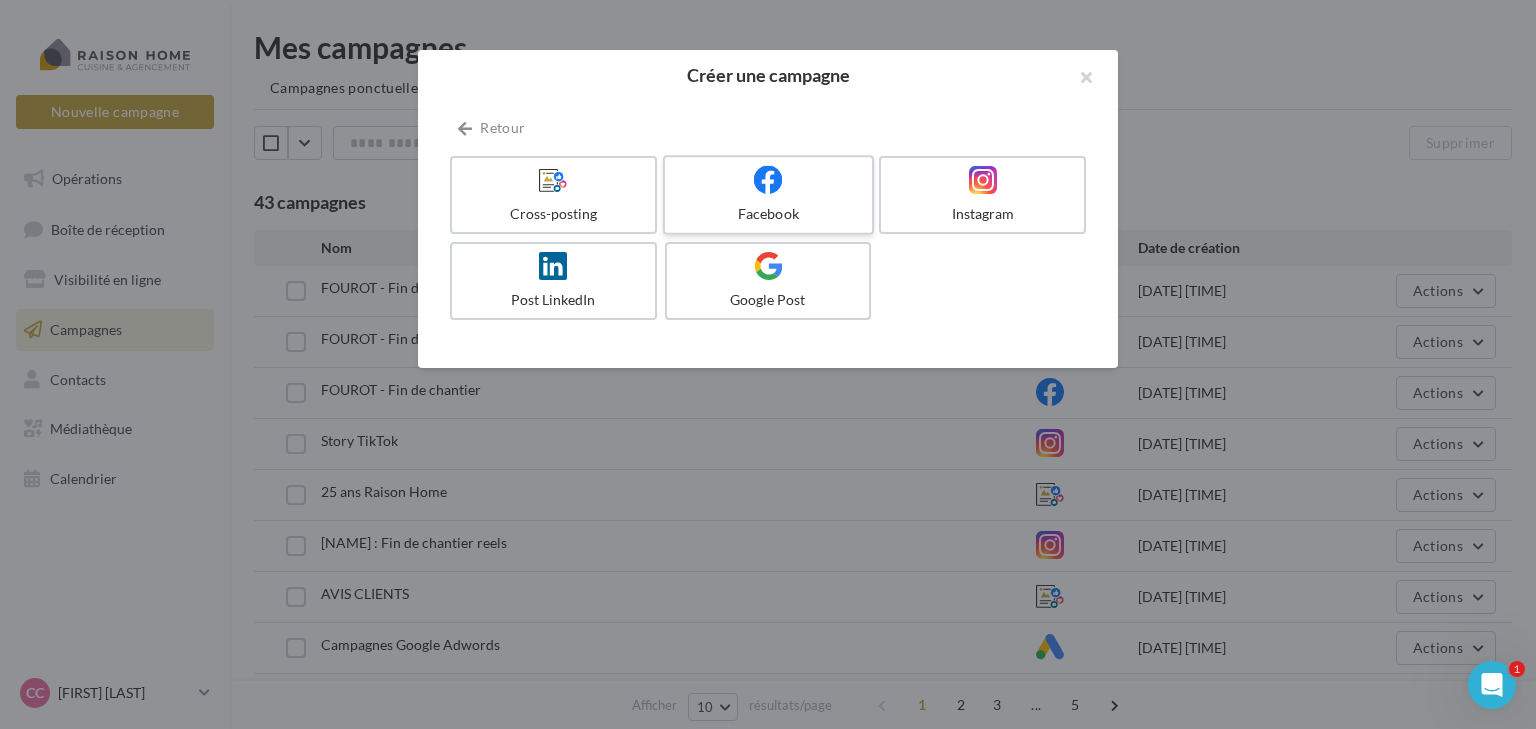 drag, startPoint x: 749, startPoint y: 200, endPoint x: 776, endPoint y: 201, distance: 27.018513 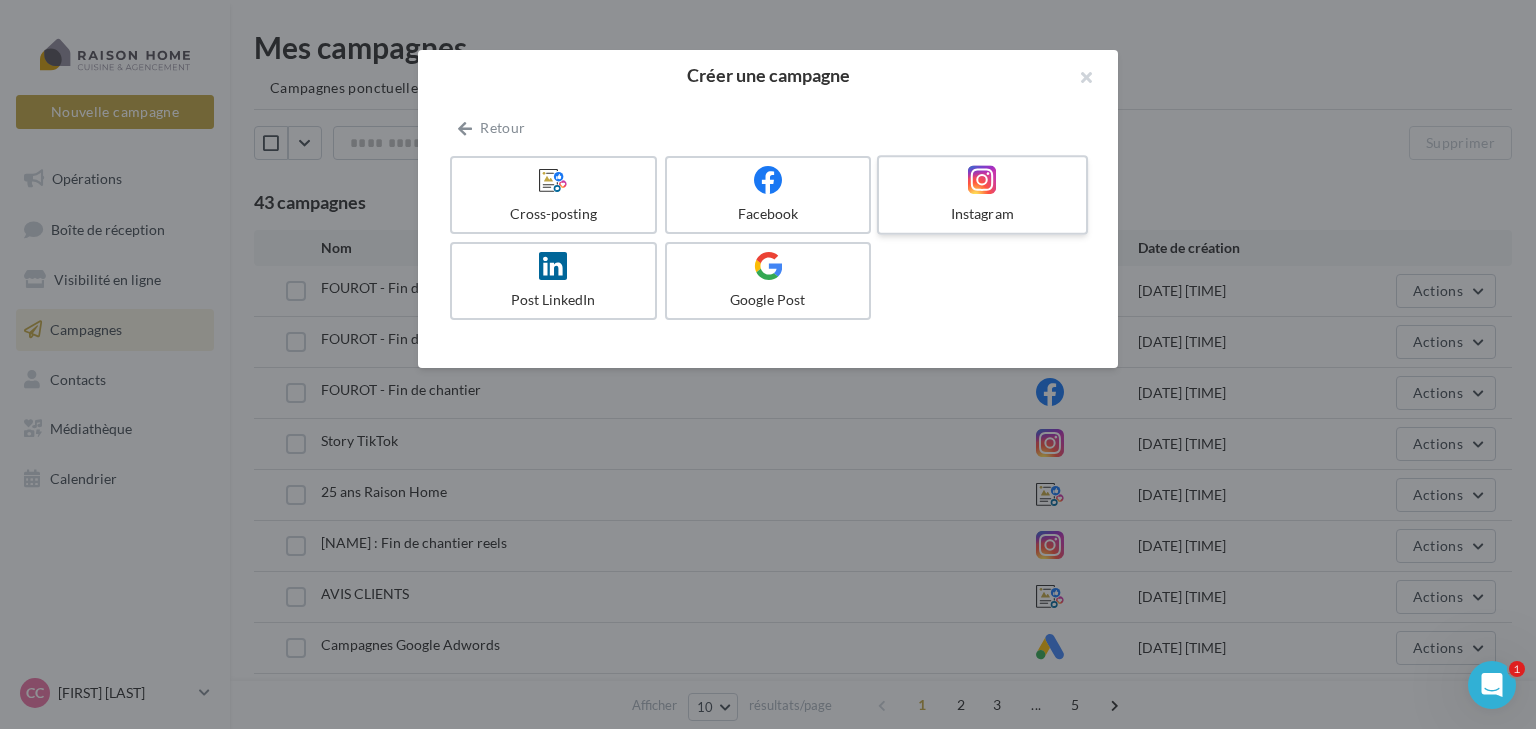 click on "Instagram" at bounding box center [982, 195] 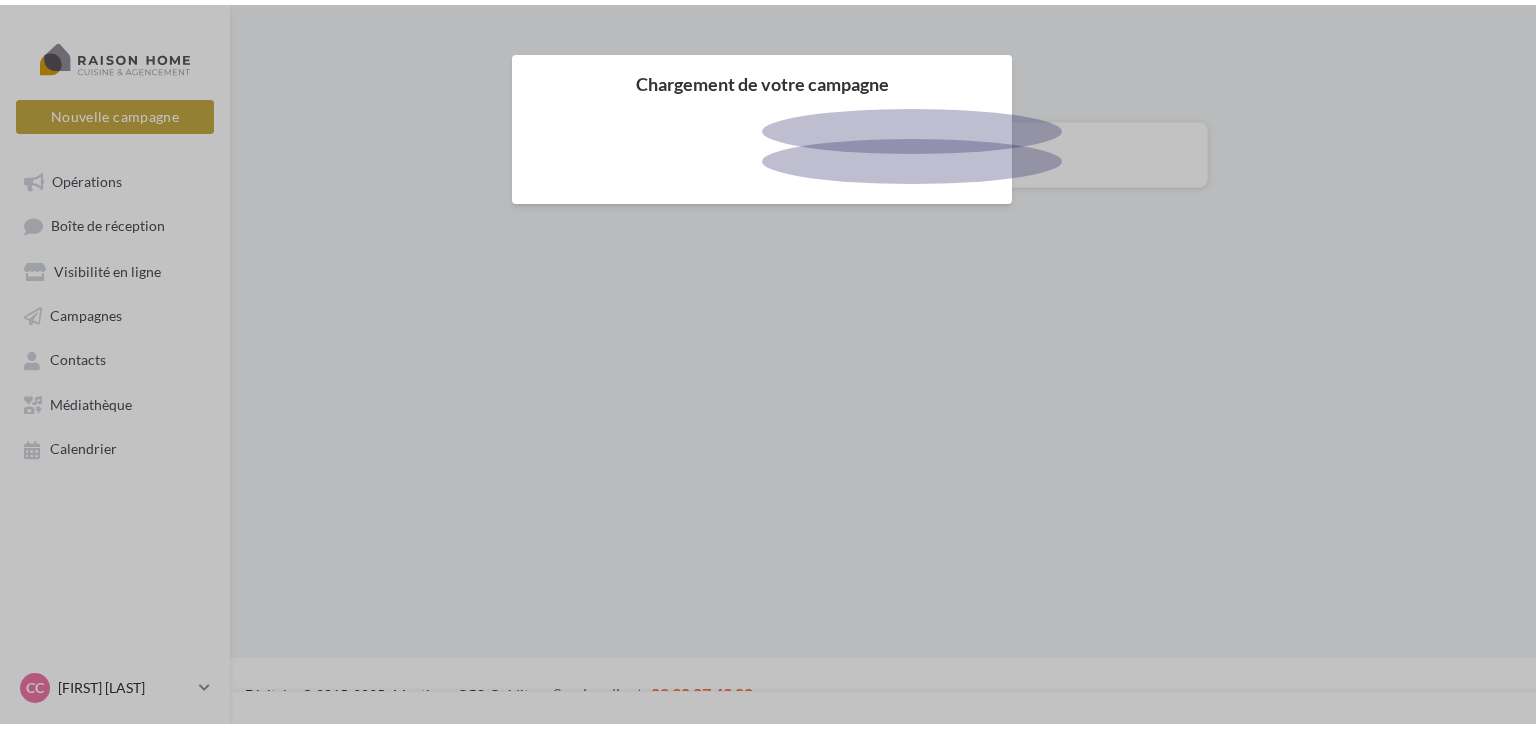 scroll, scrollTop: 0, scrollLeft: 0, axis: both 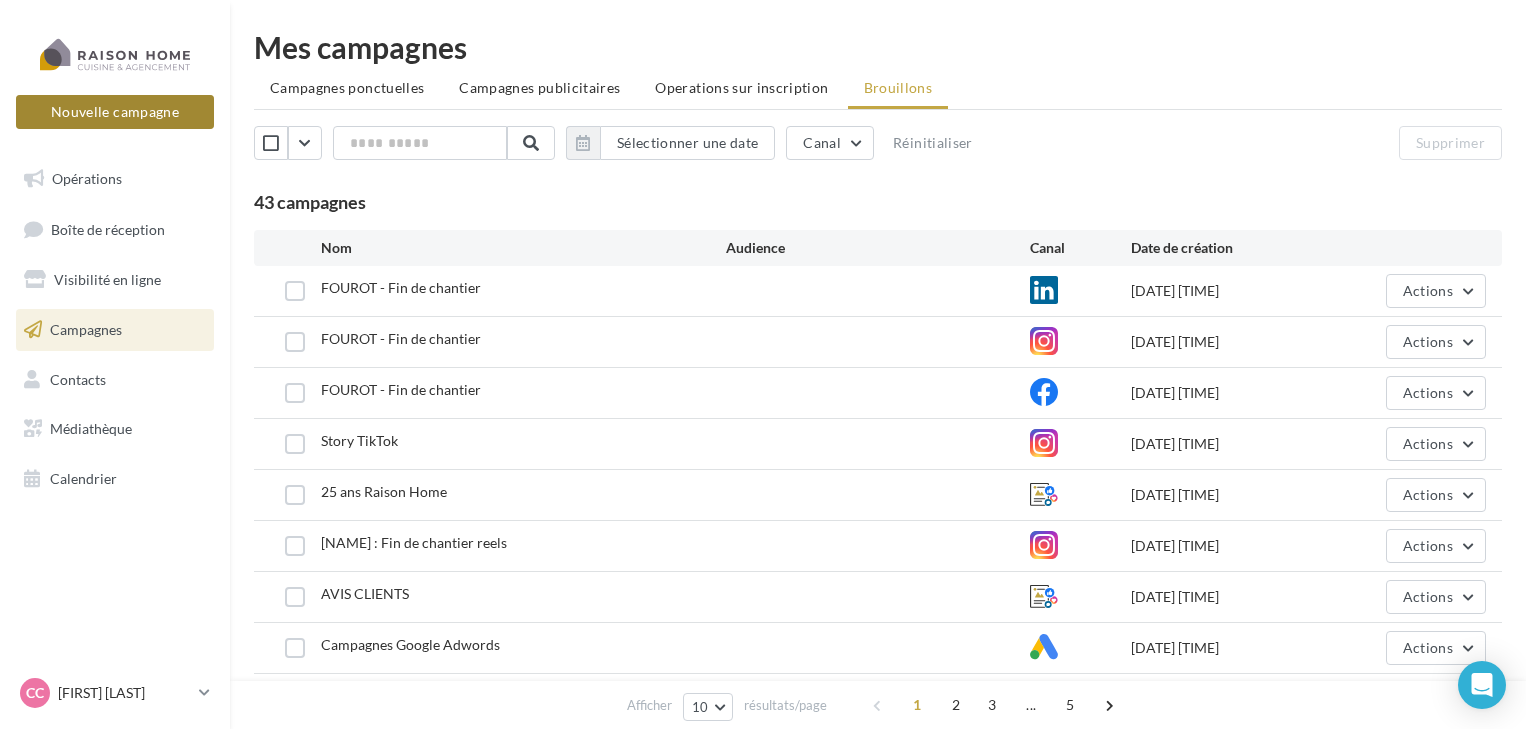 click on "Nouvelle campagne" at bounding box center [115, 112] 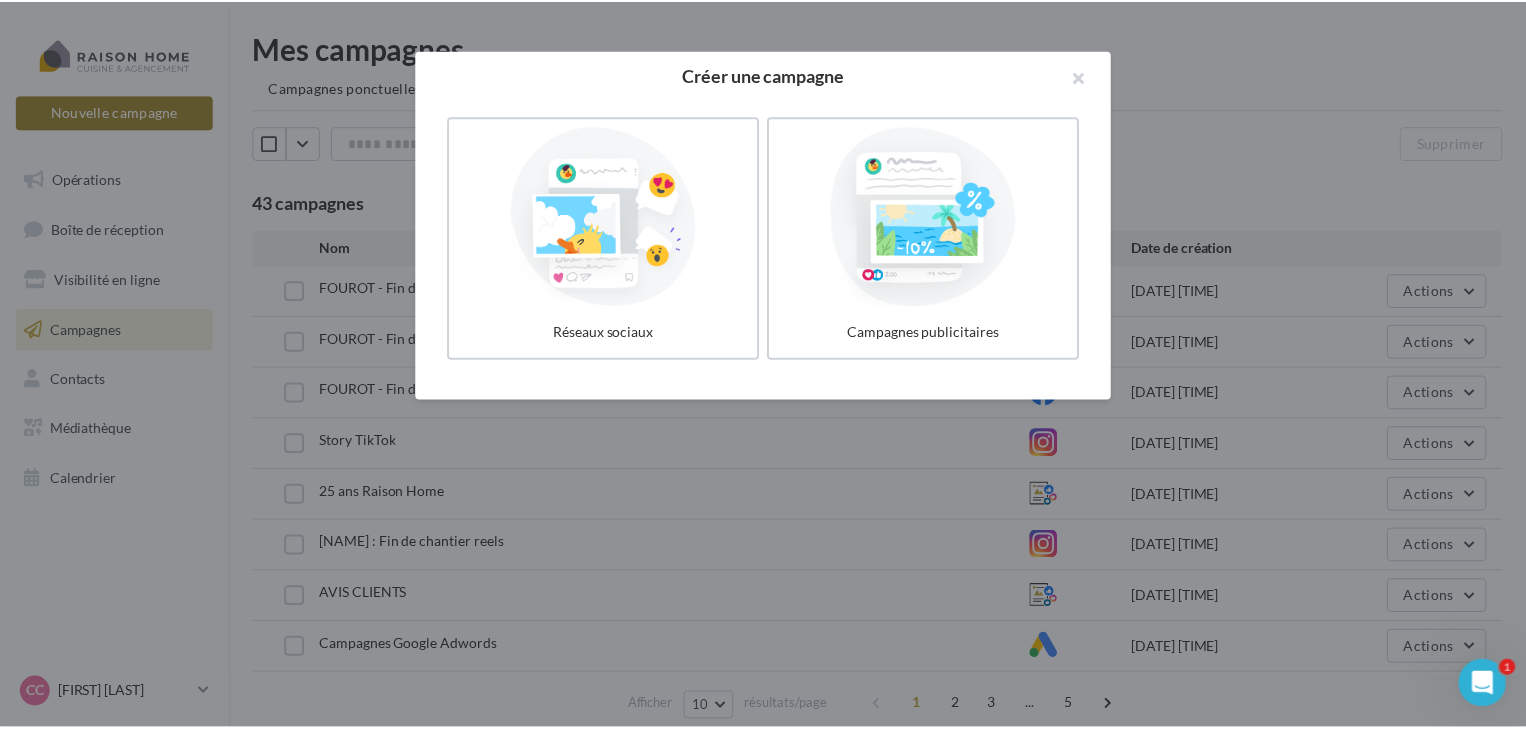 scroll, scrollTop: 0, scrollLeft: 0, axis: both 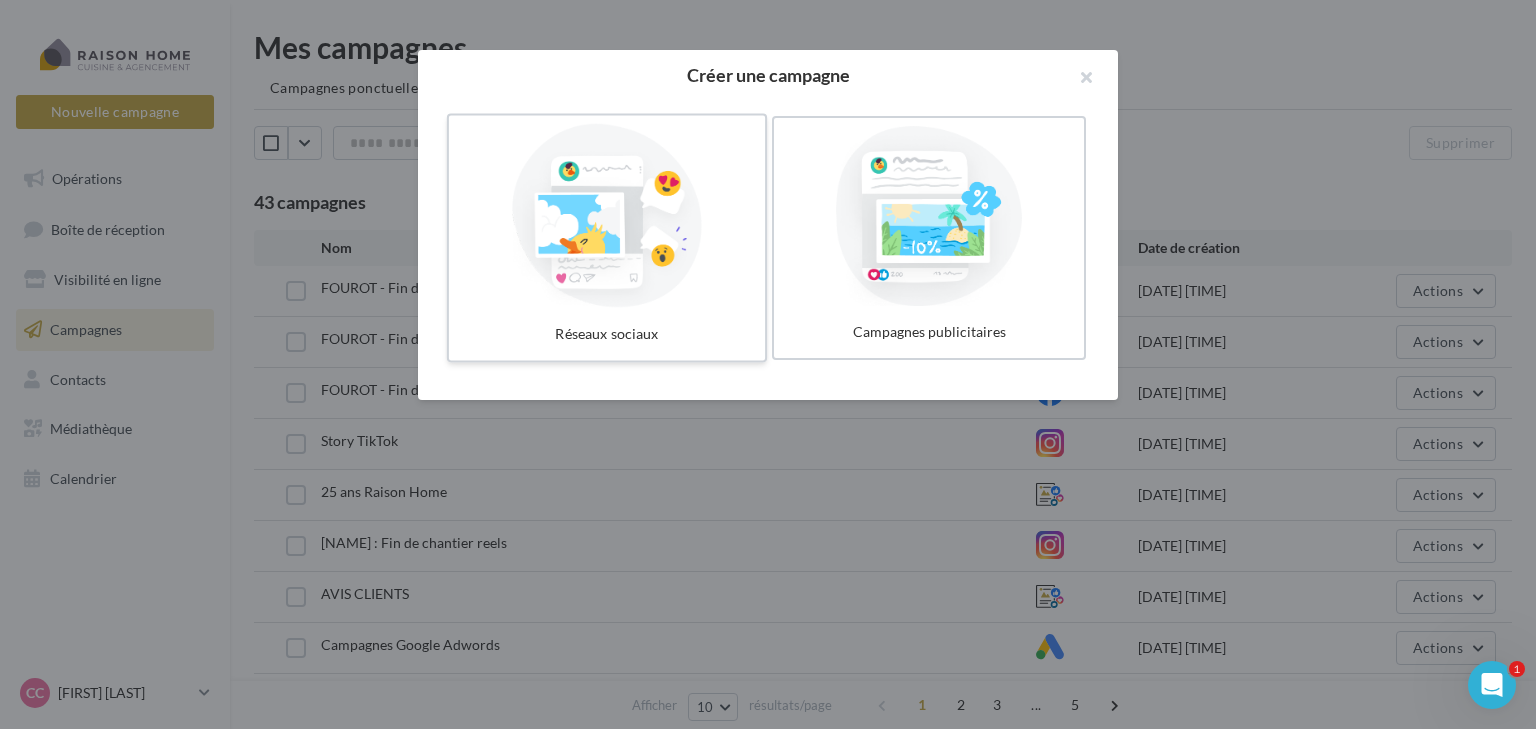 click at bounding box center [607, 216] 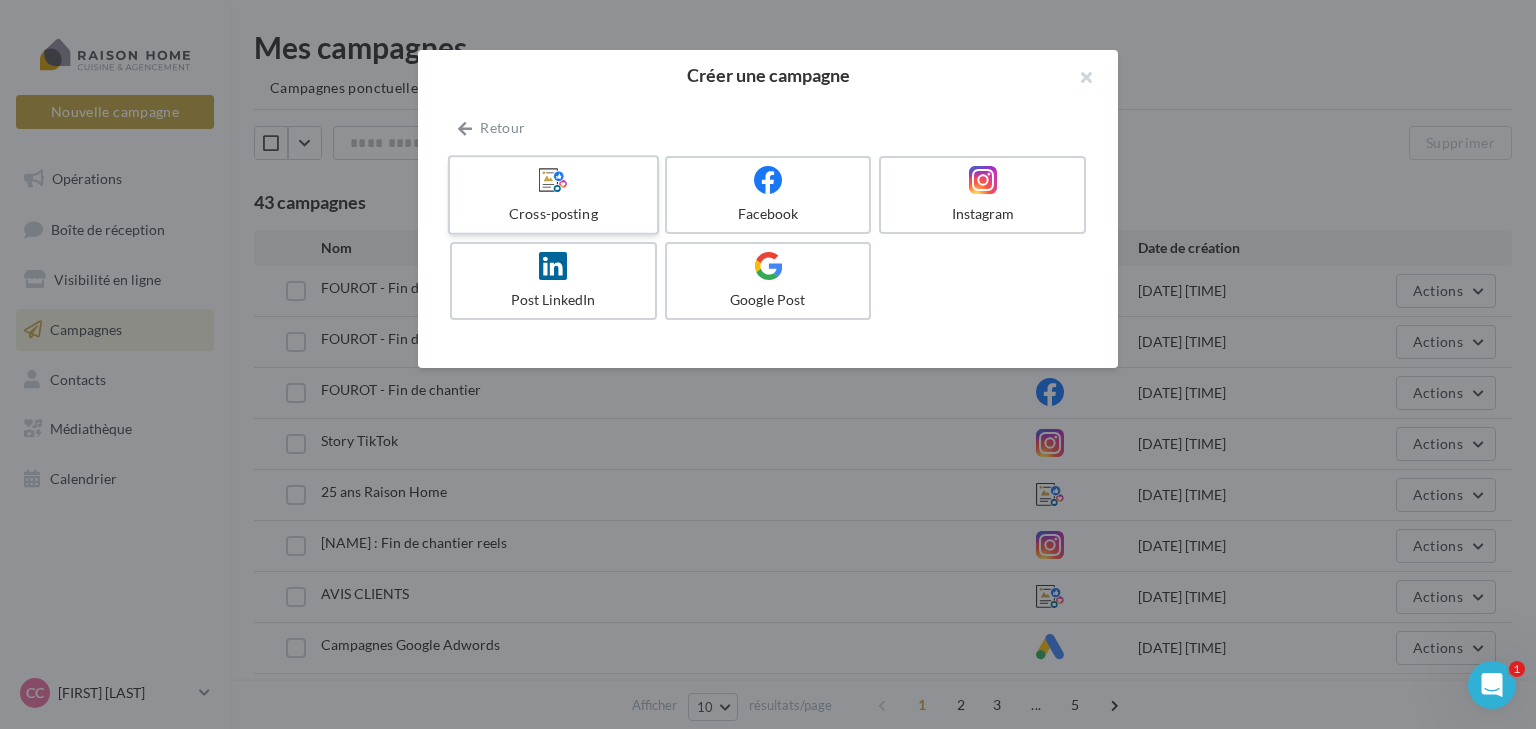 click at bounding box center [553, 180] 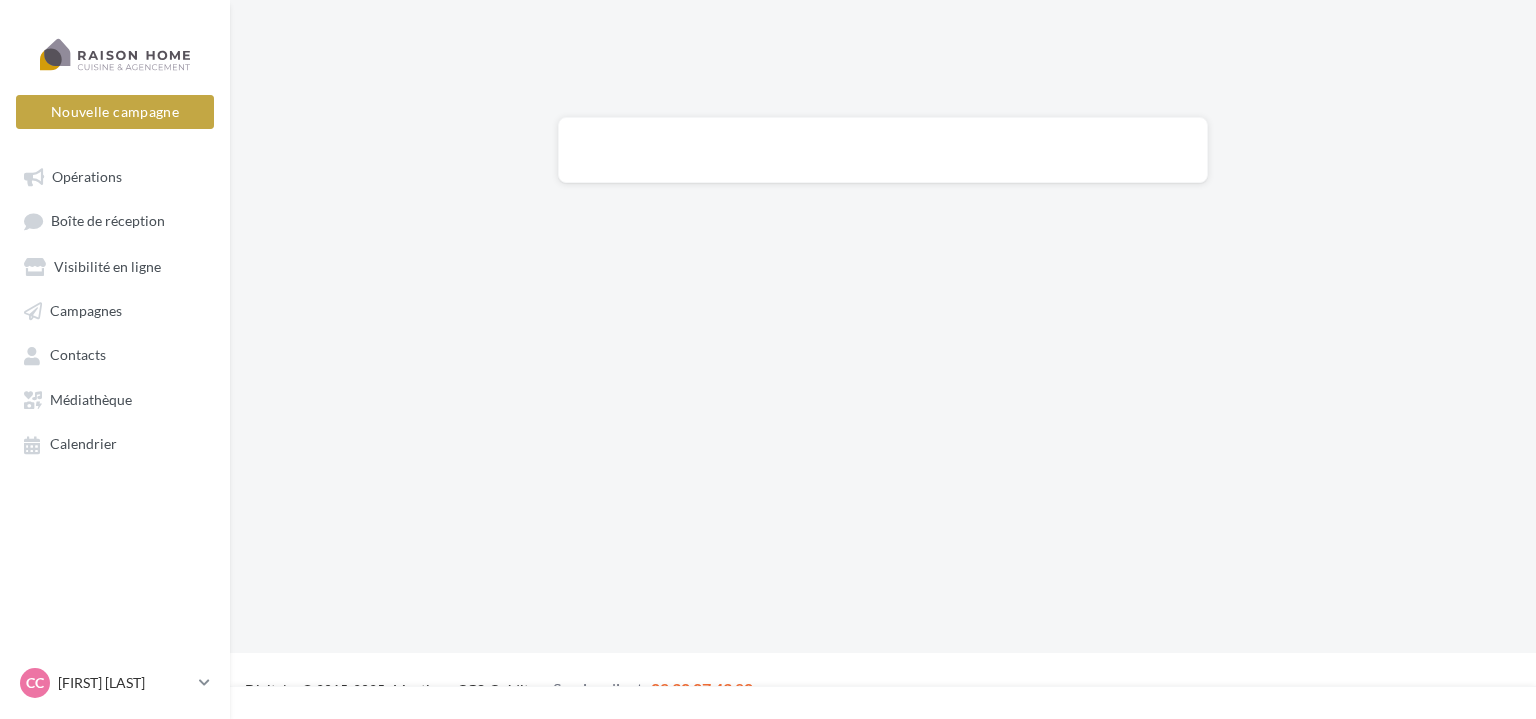 scroll, scrollTop: 0, scrollLeft: 0, axis: both 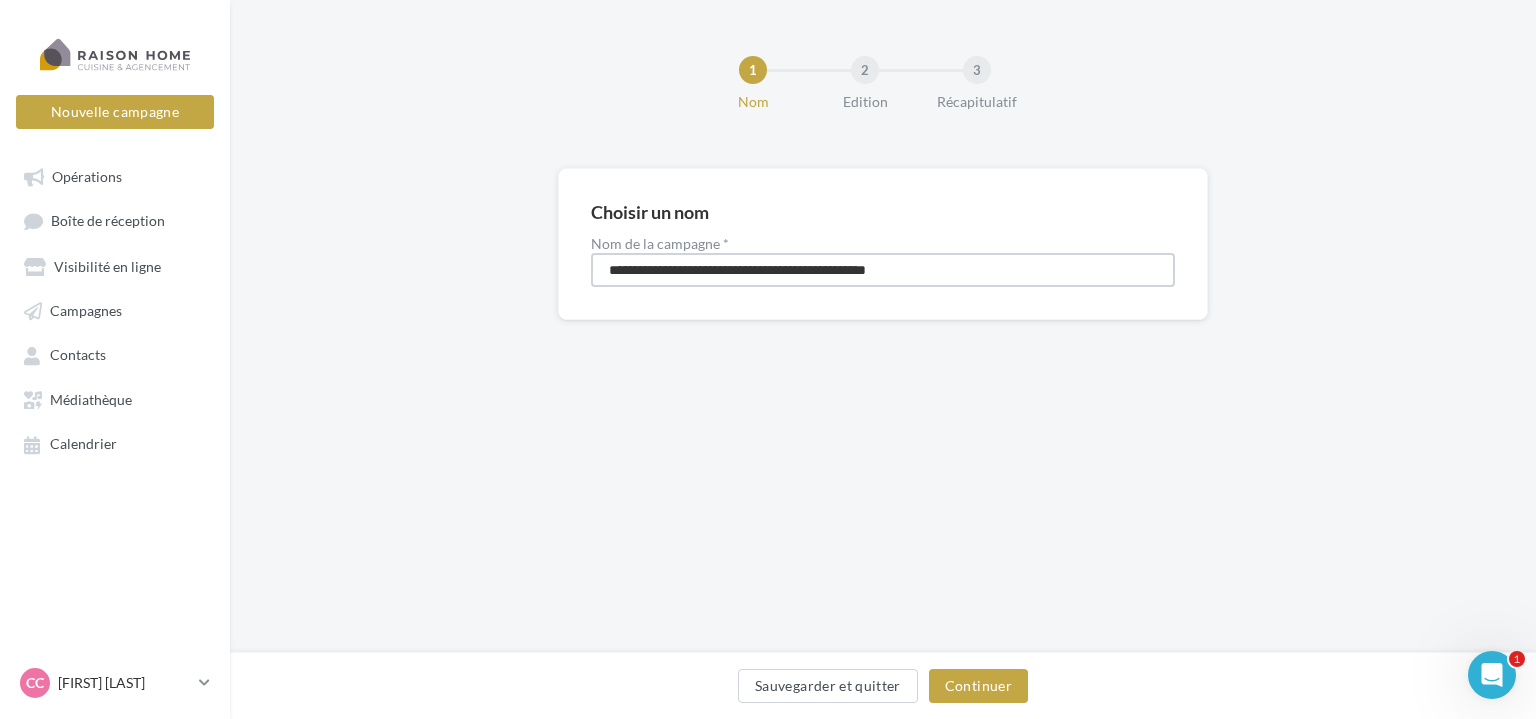 drag, startPoint x: 988, startPoint y: 281, endPoint x: 365, endPoint y: 281, distance: 623 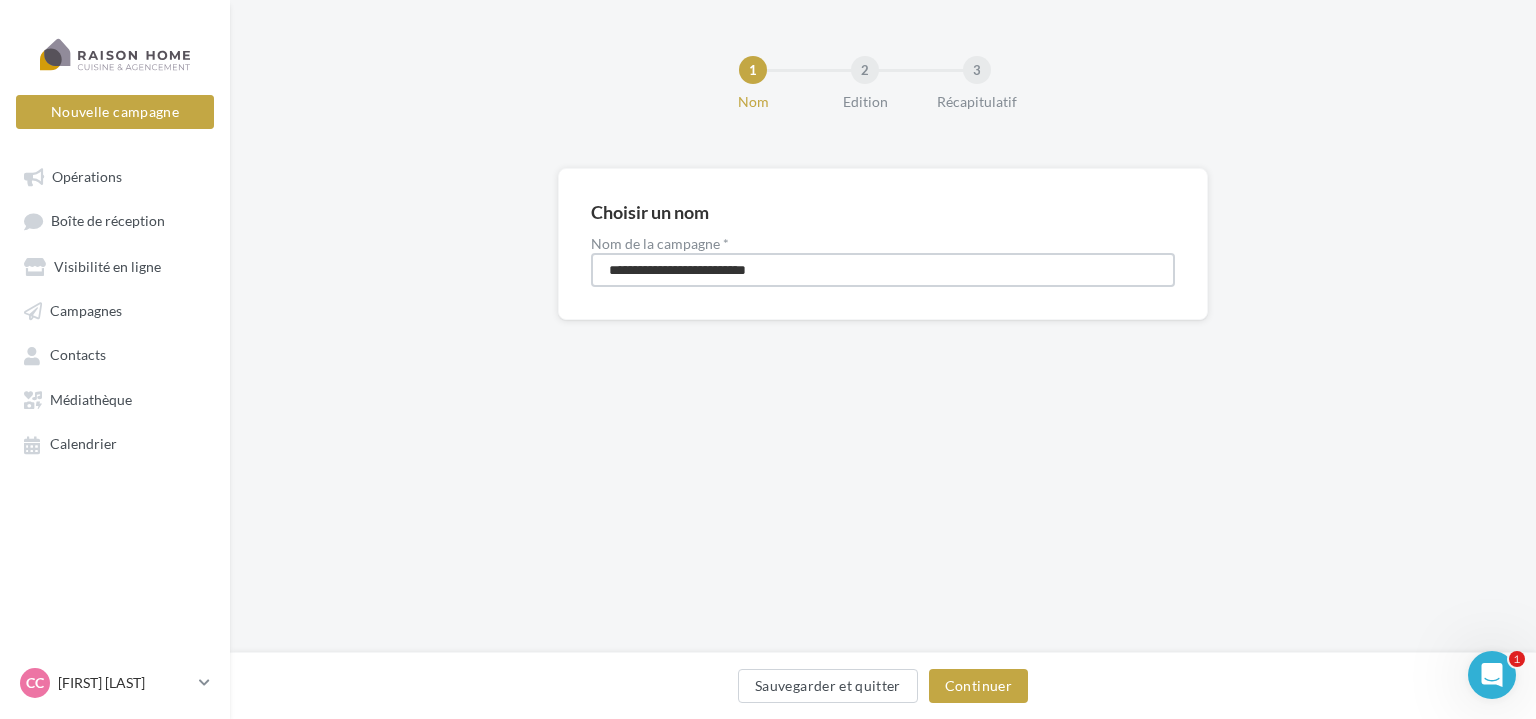 type on "**********" 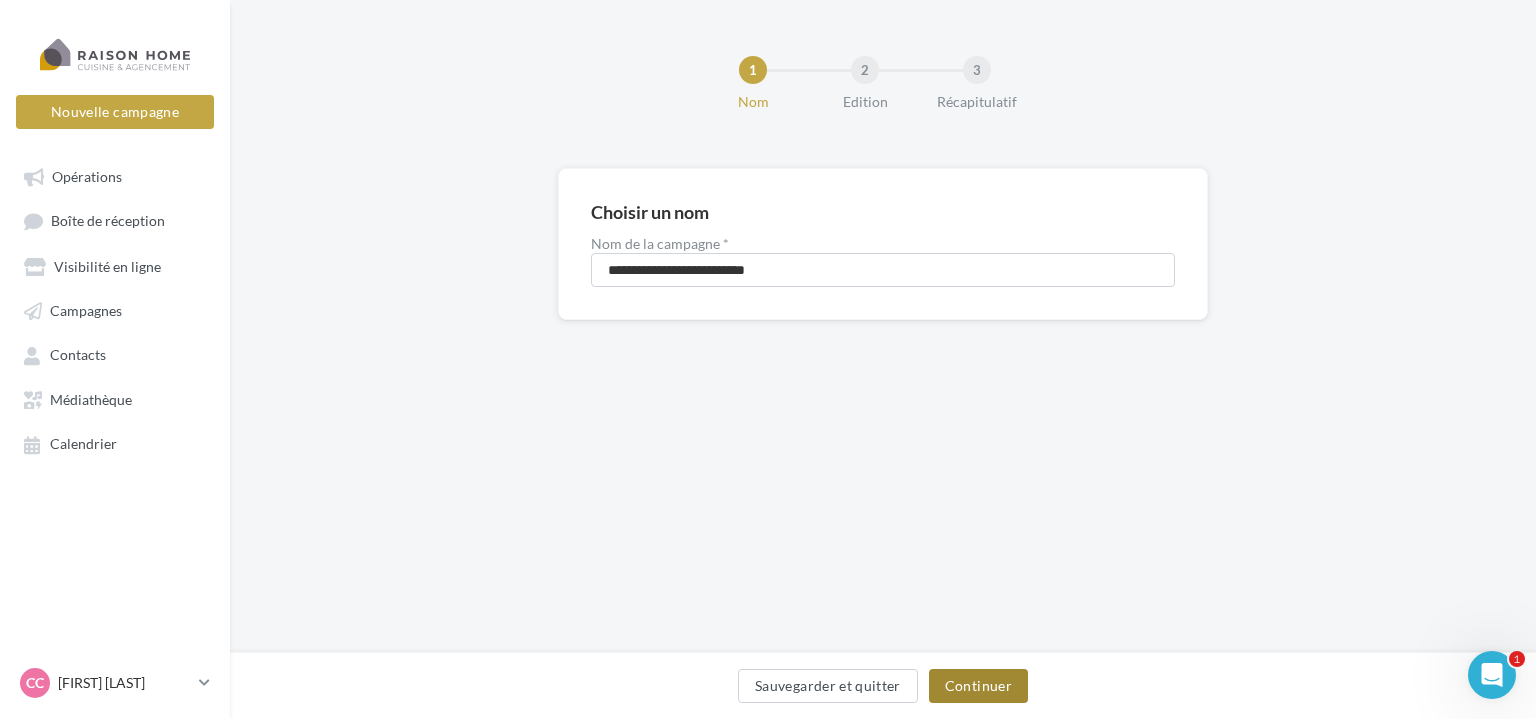 click on "Continuer" at bounding box center (978, 686) 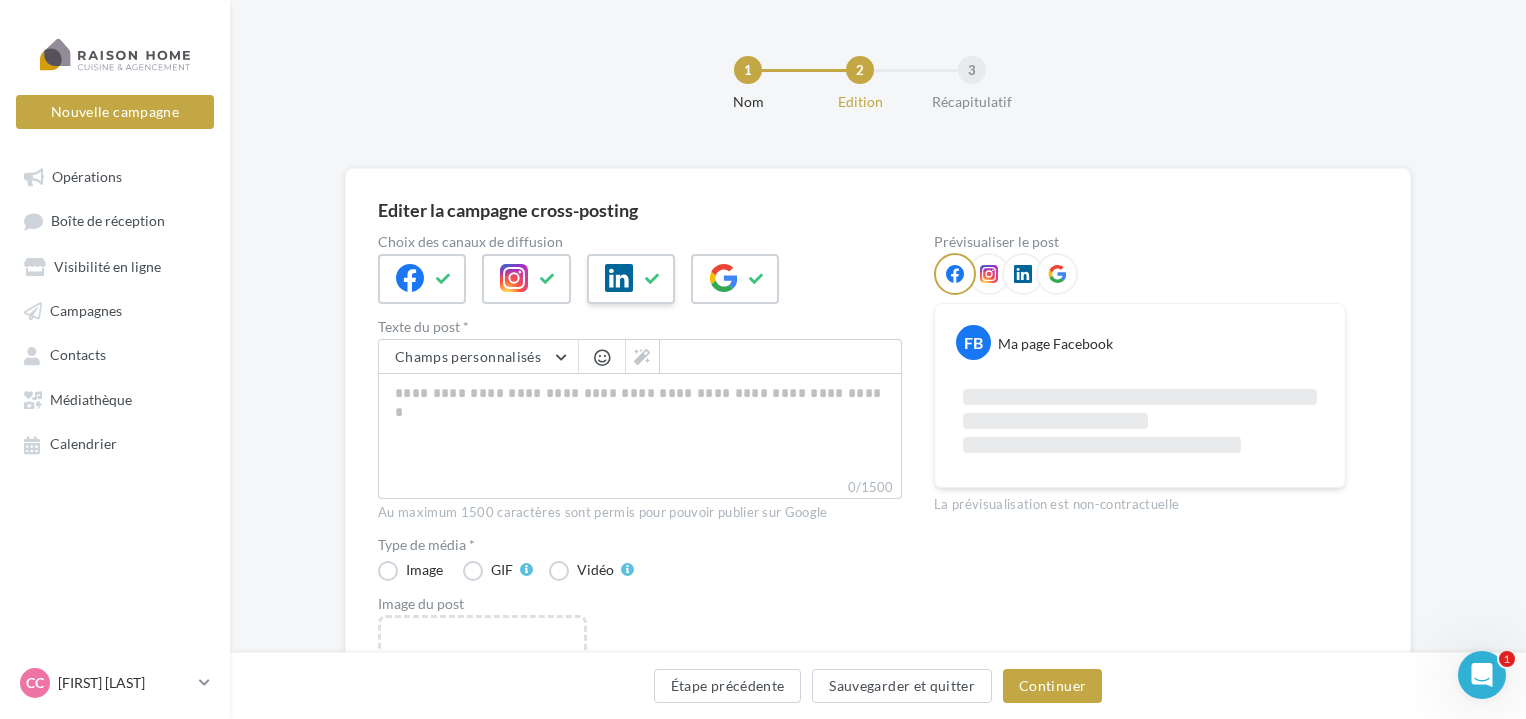 click at bounding box center (653, 279) 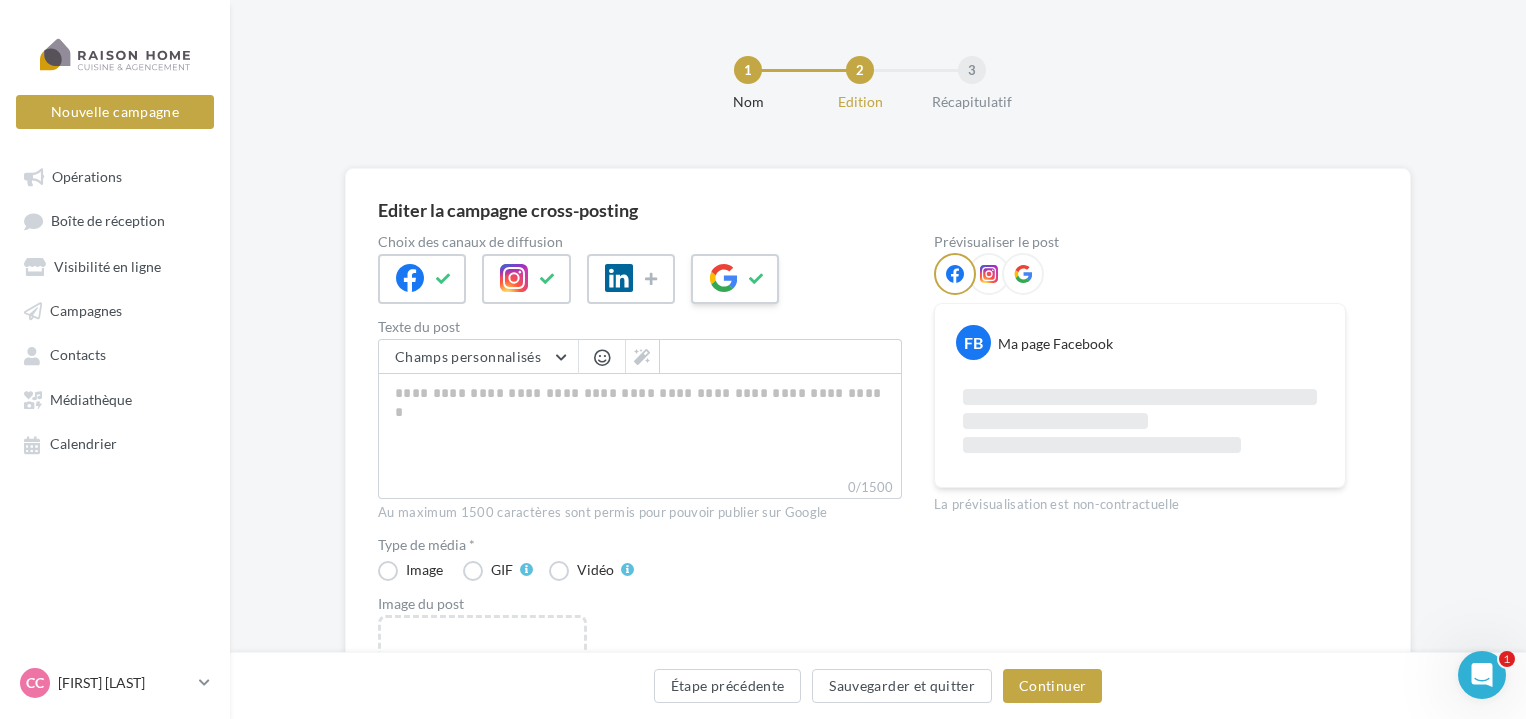 click at bounding box center (757, 279) 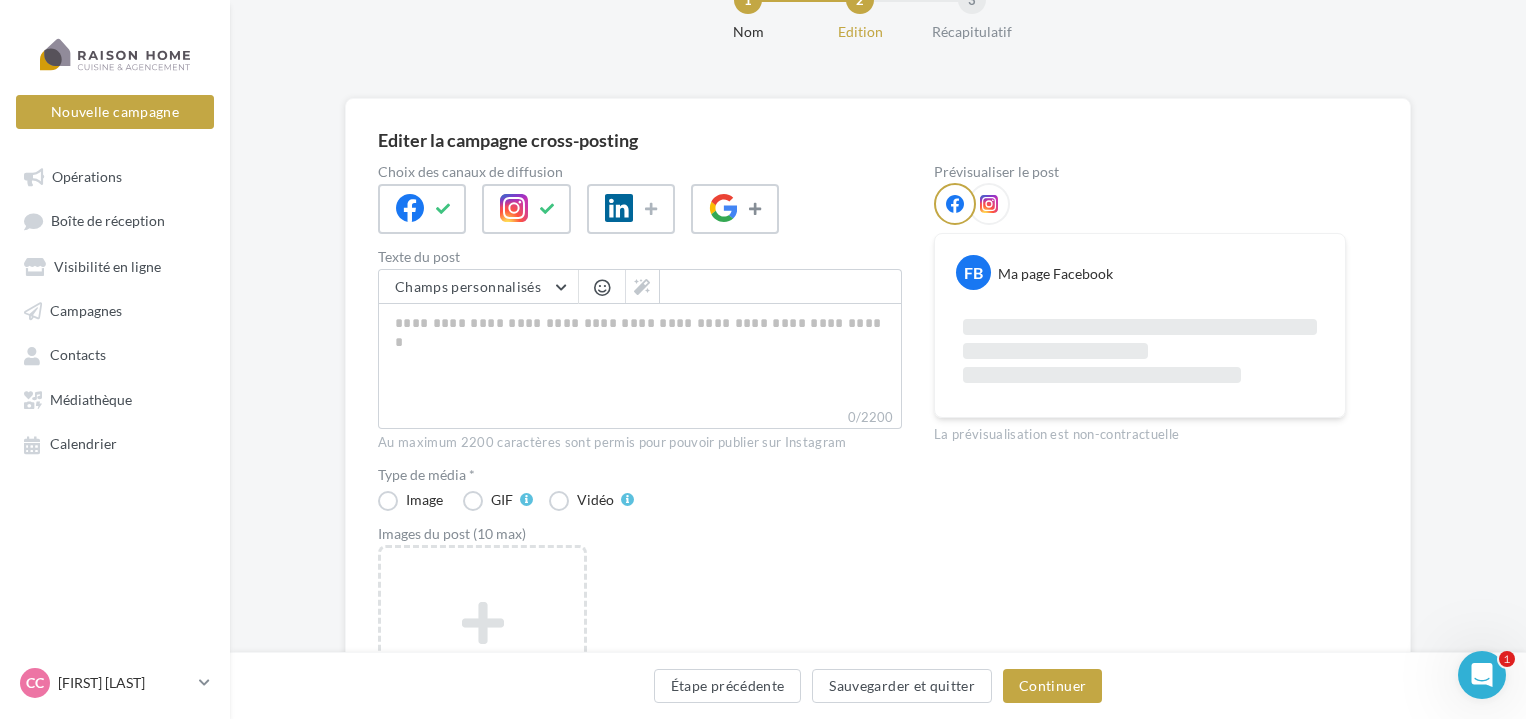 scroll, scrollTop: 100, scrollLeft: 0, axis: vertical 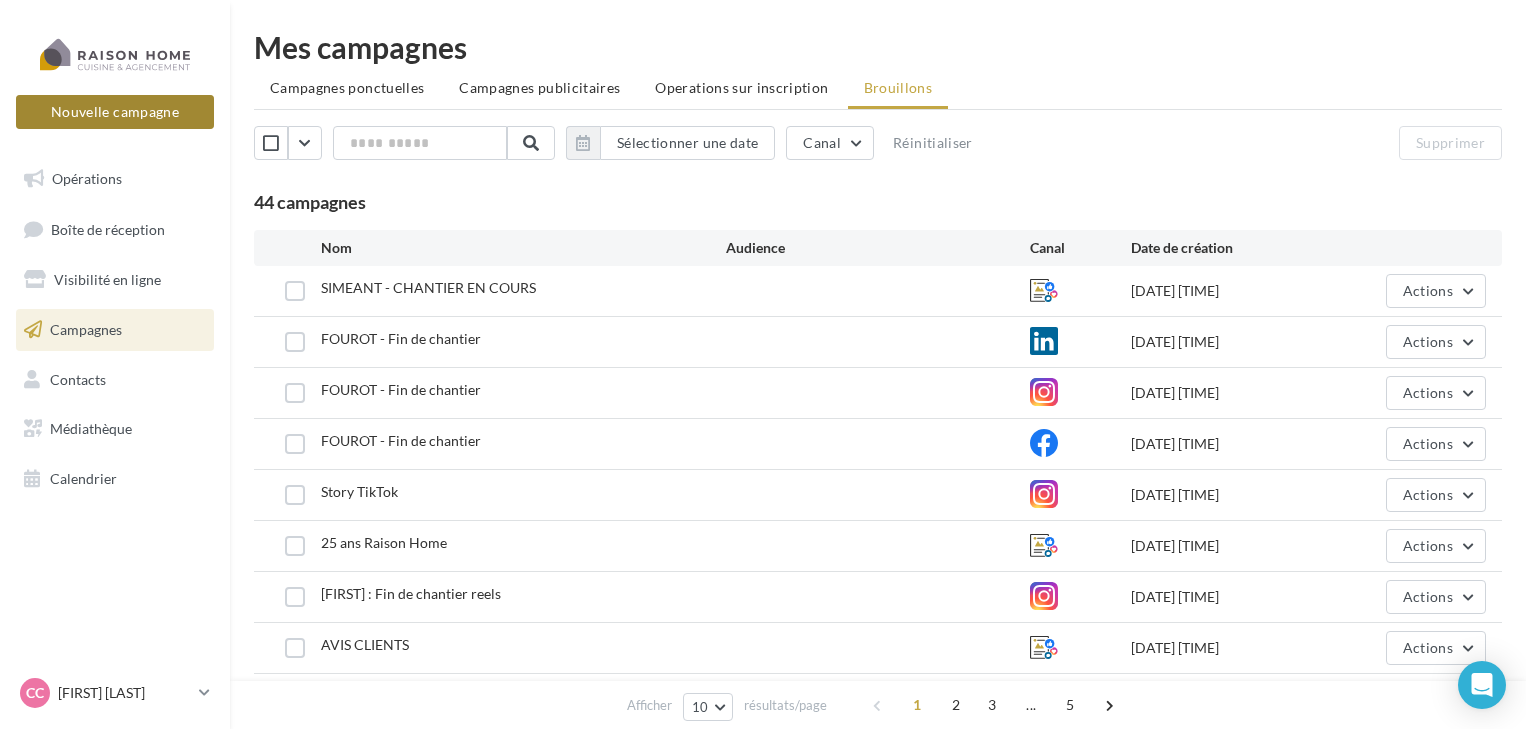 click on "Nouvelle campagne" at bounding box center (115, 112) 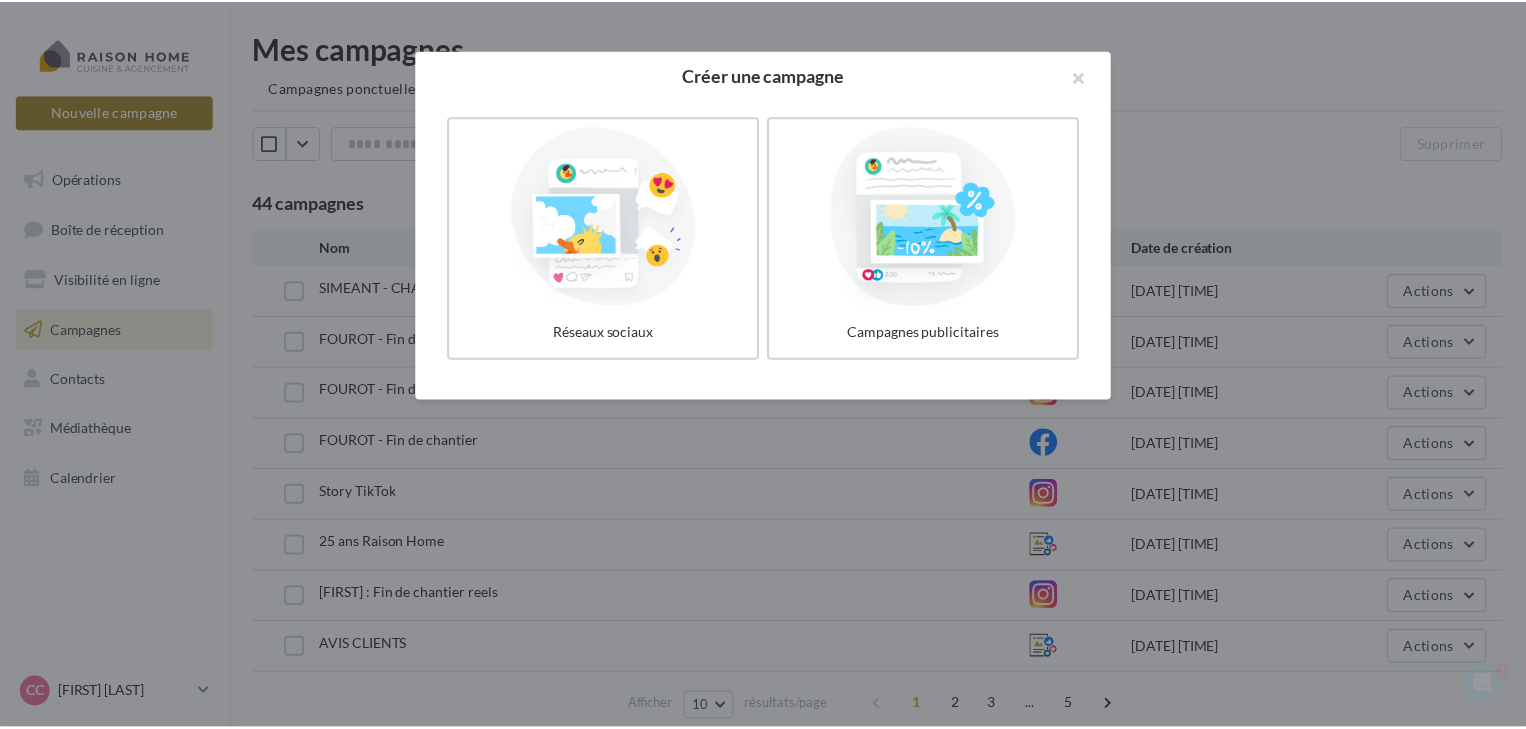 scroll, scrollTop: 0, scrollLeft: 0, axis: both 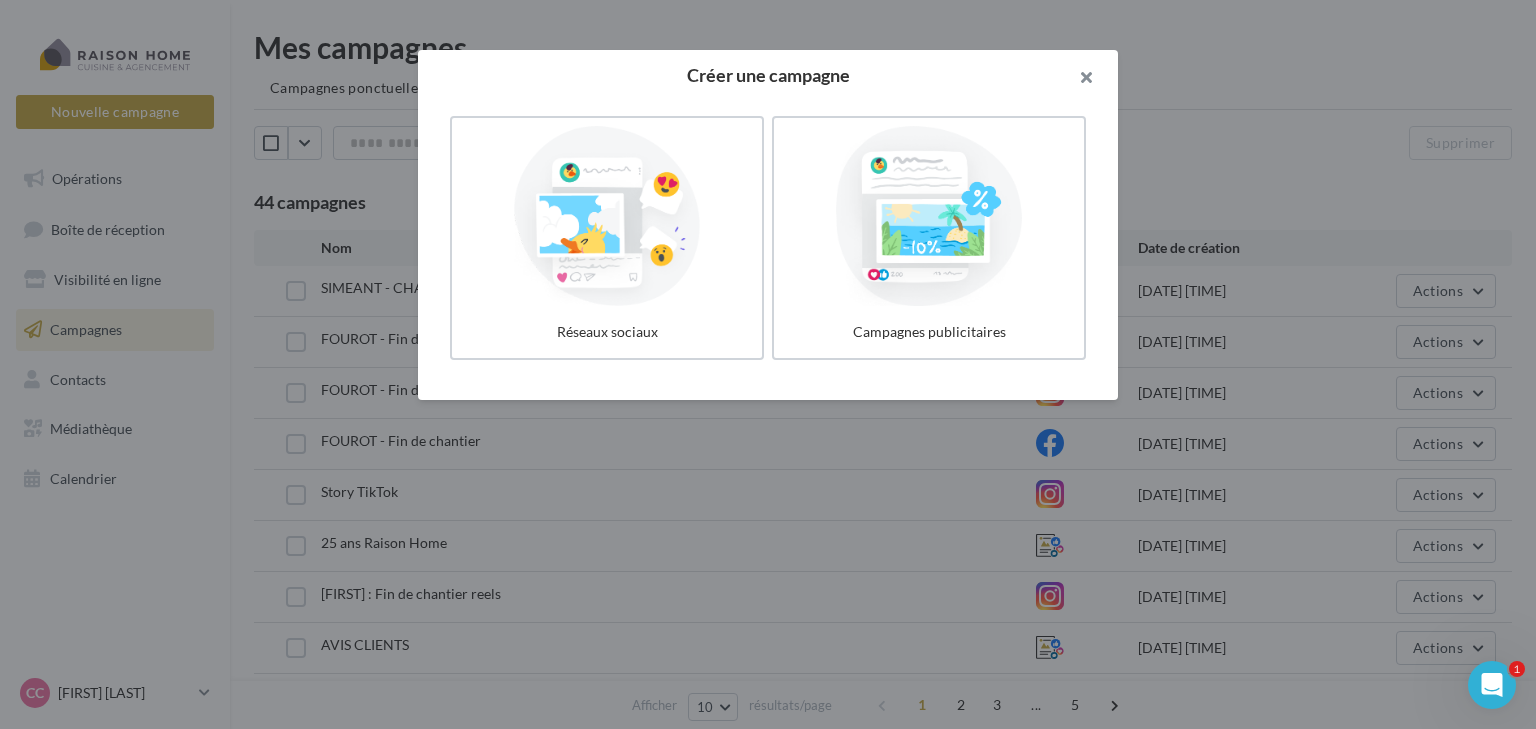 click at bounding box center [1078, 80] 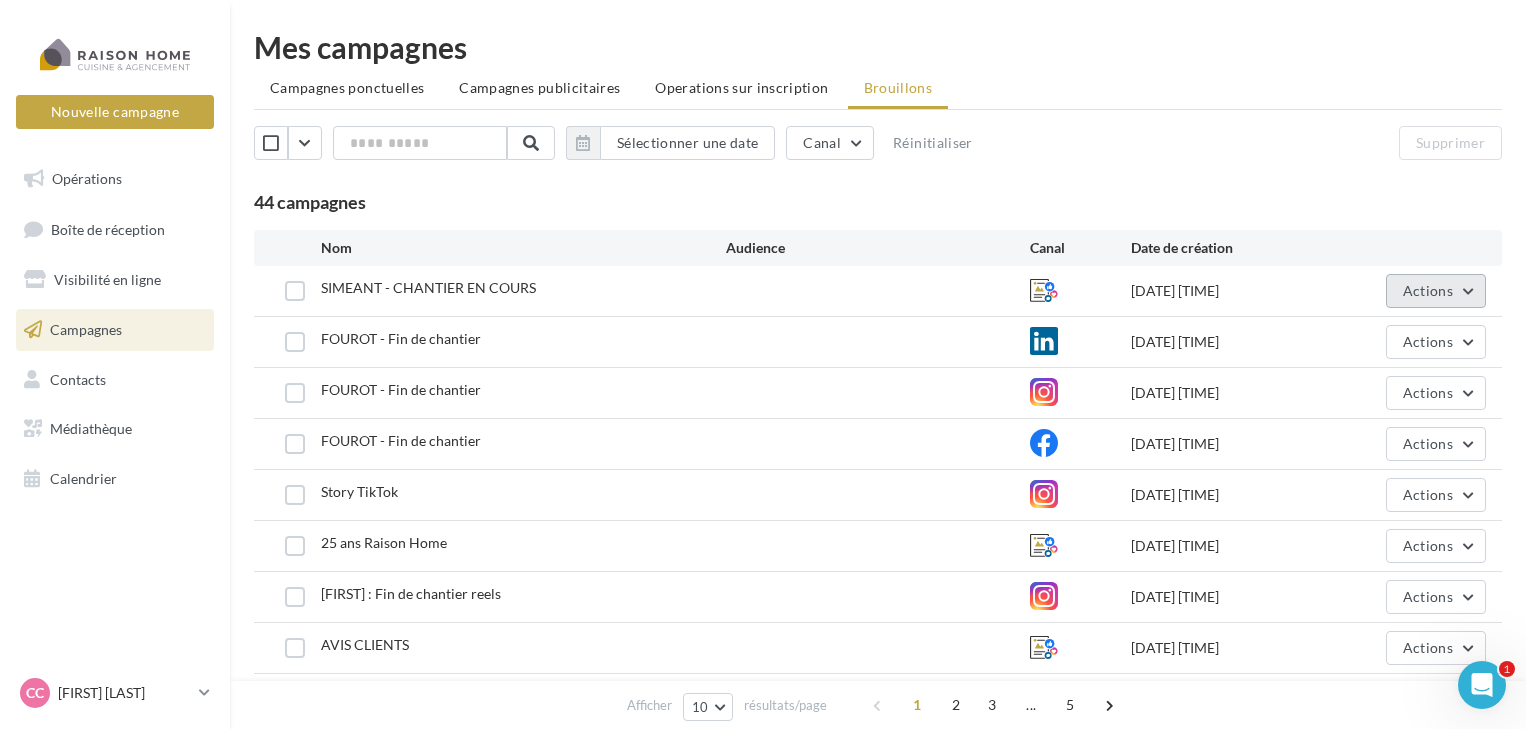 click on "Actions" at bounding box center [1436, 291] 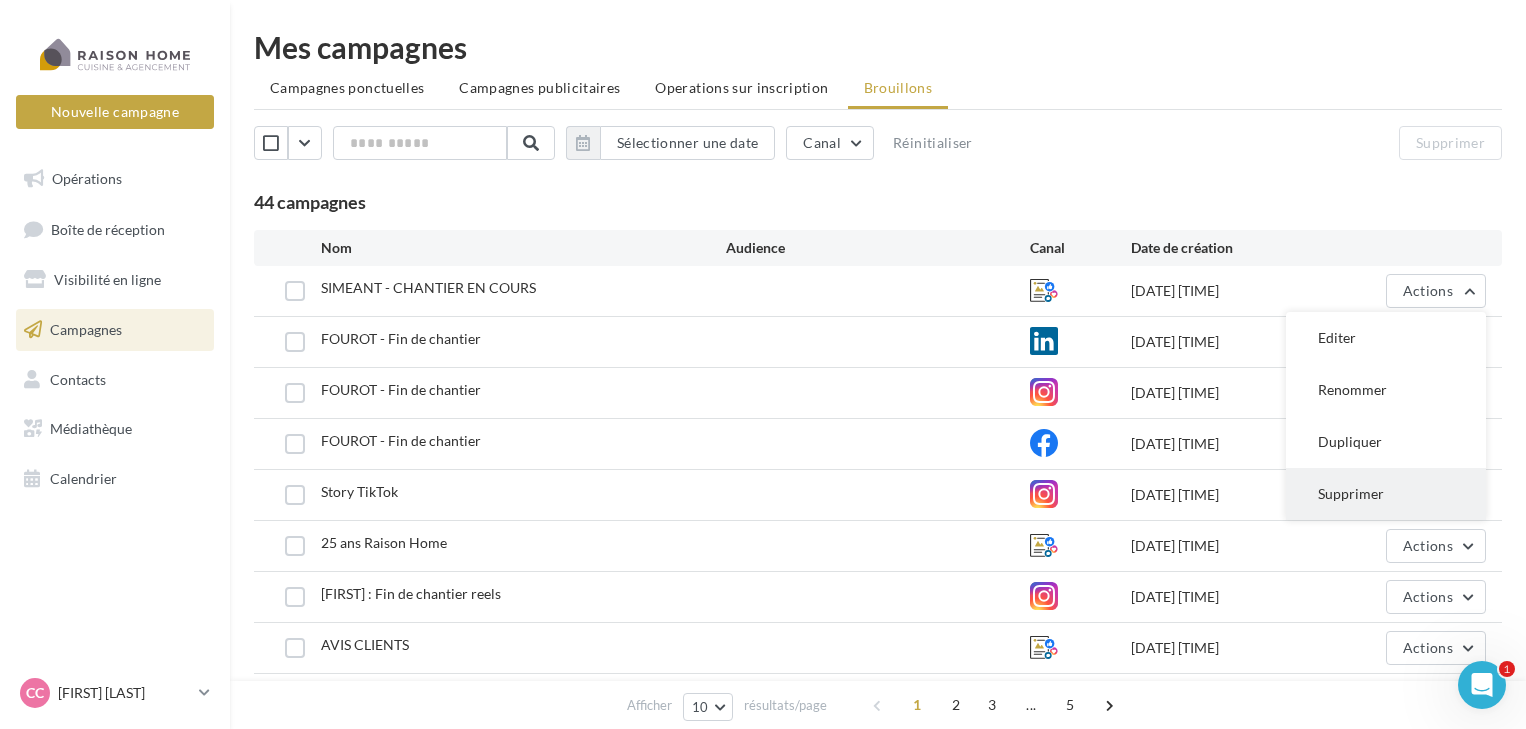 click on "Supprimer" at bounding box center [1386, 494] 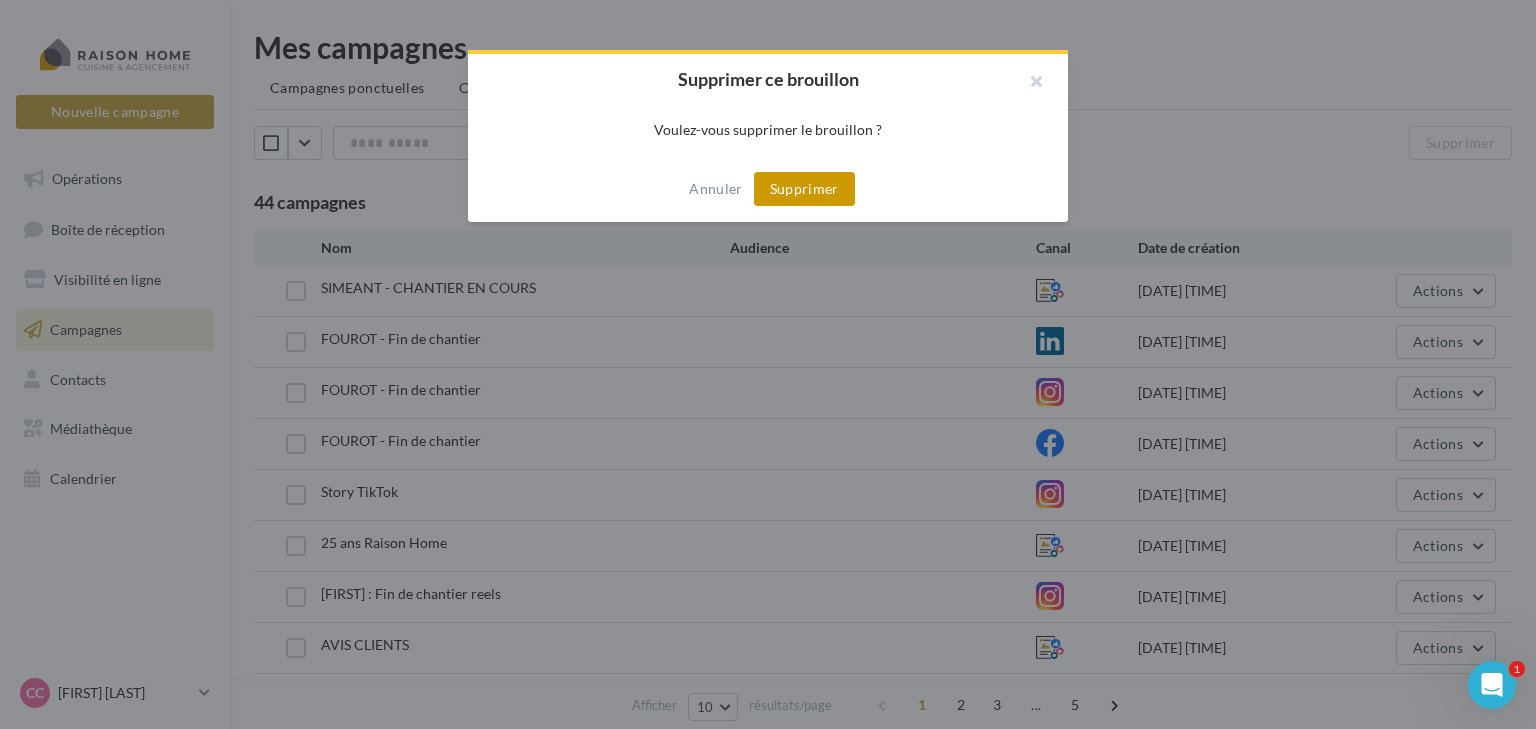 click on "Supprimer" at bounding box center (804, 189) 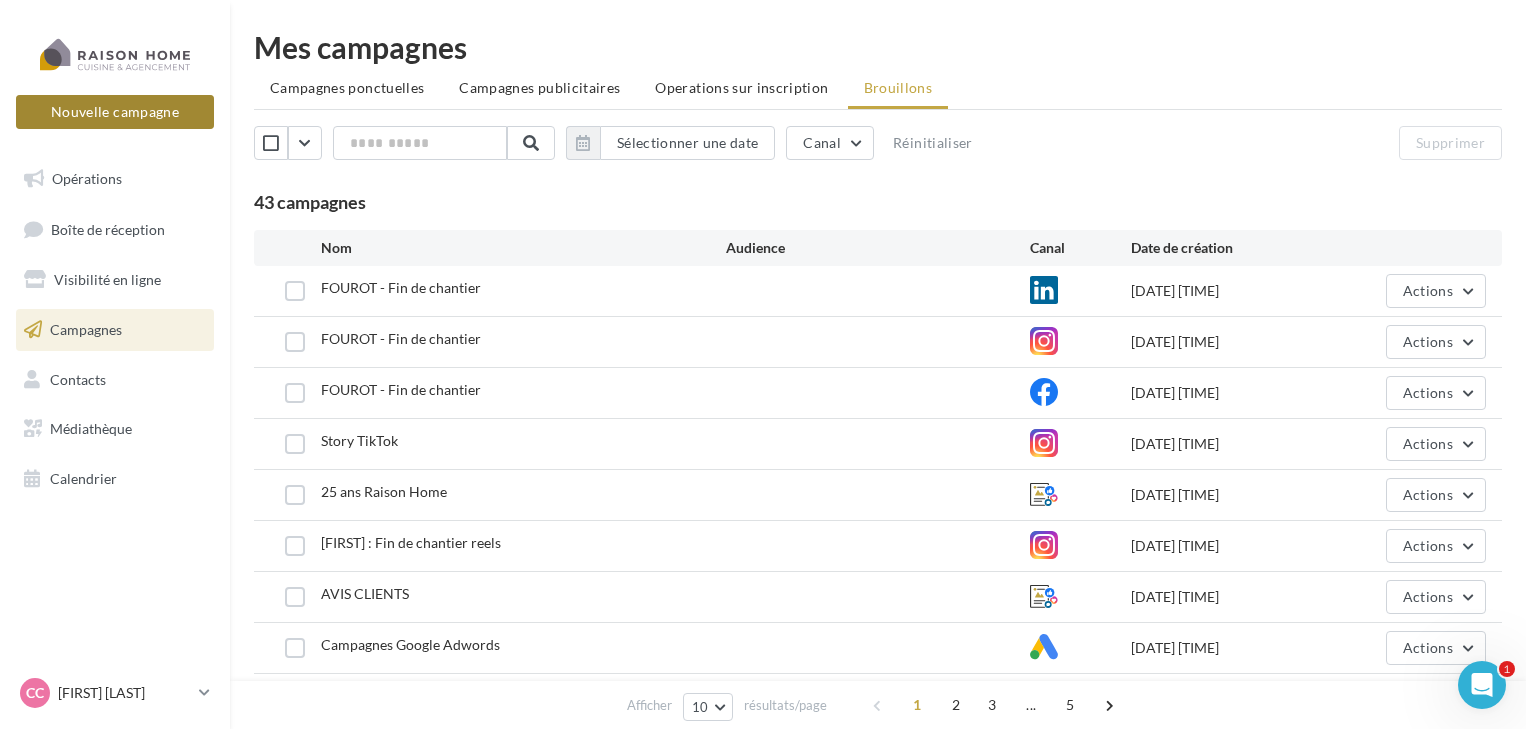click on "Nouvelle campagne" at bounding box center [115, 112] 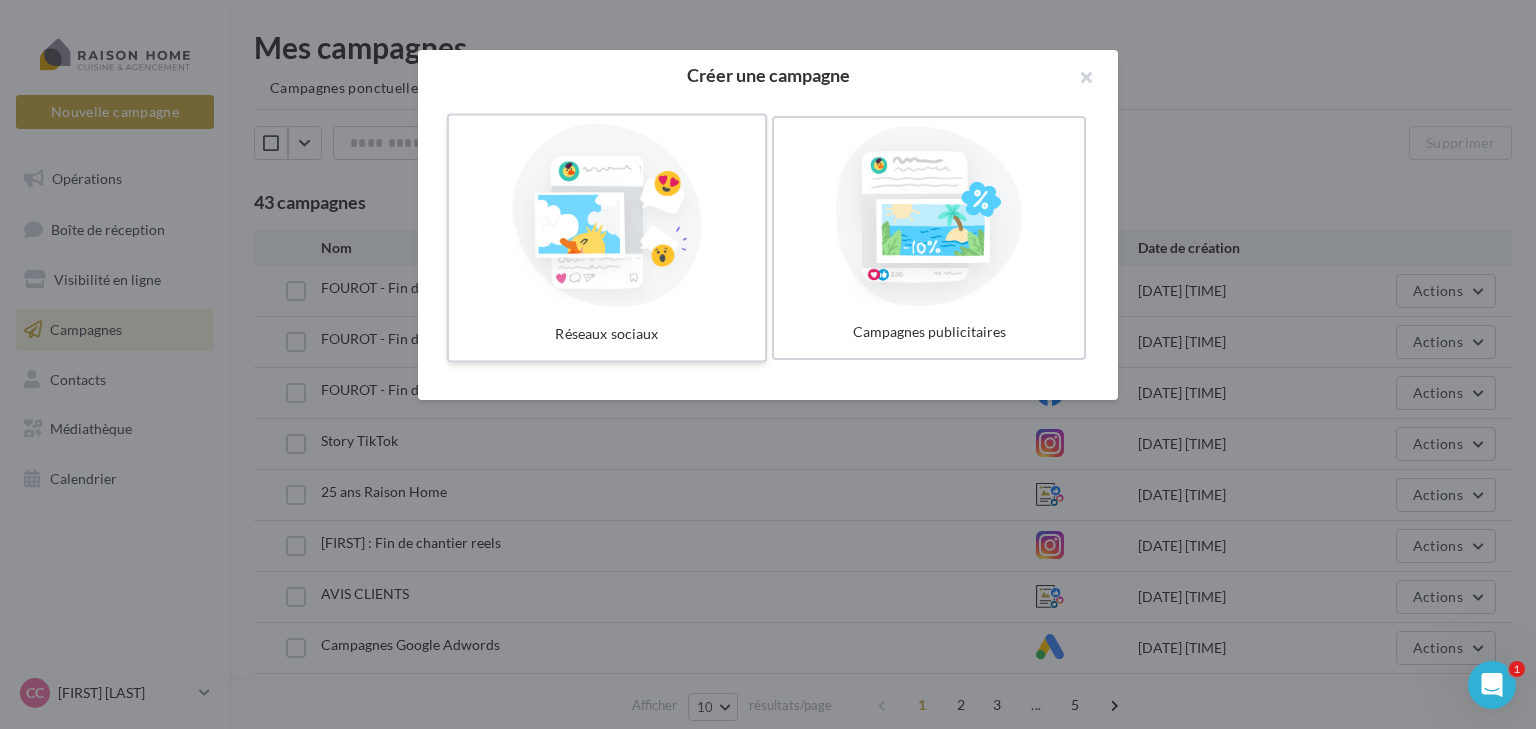 click at bounding box center [607, 216] 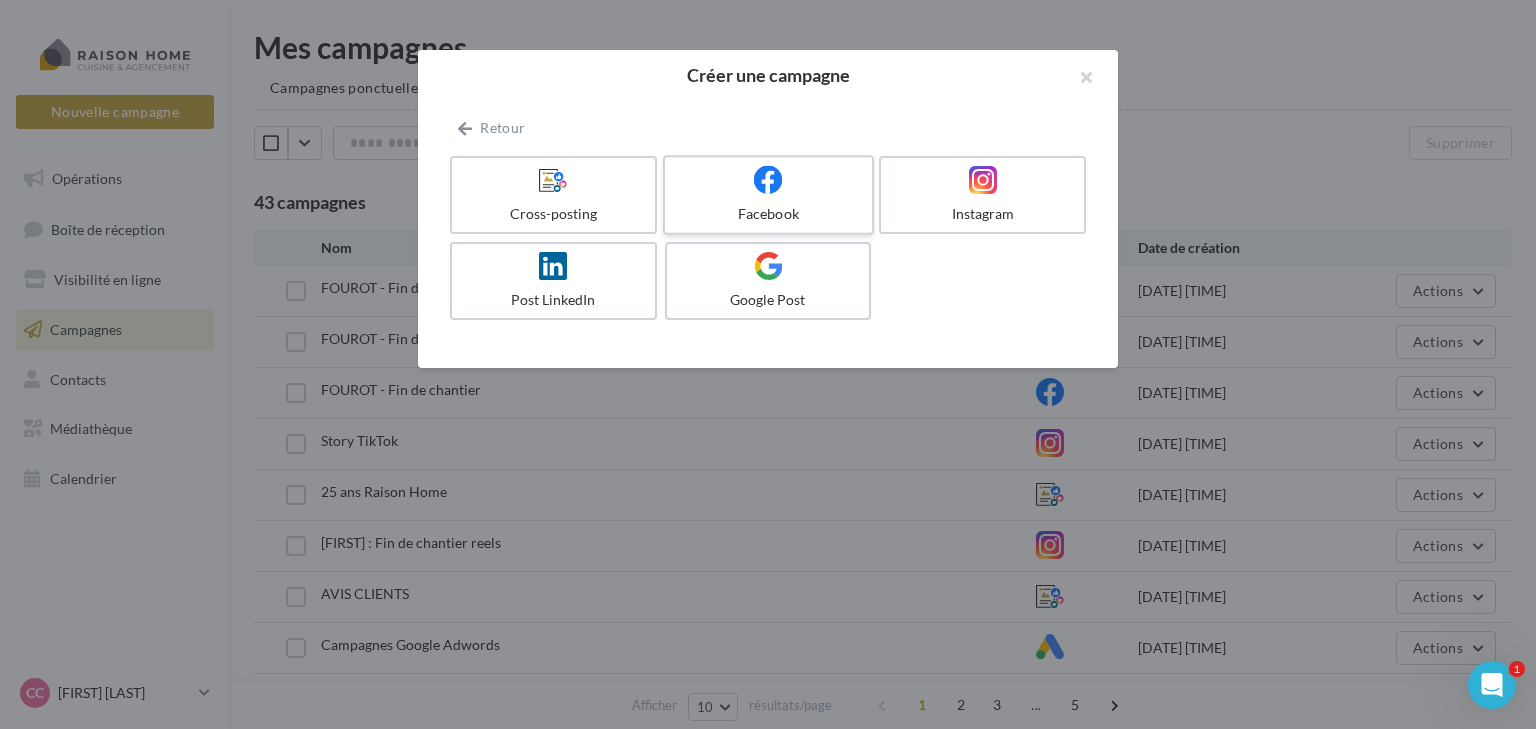 click at bounding box center [768, 179] 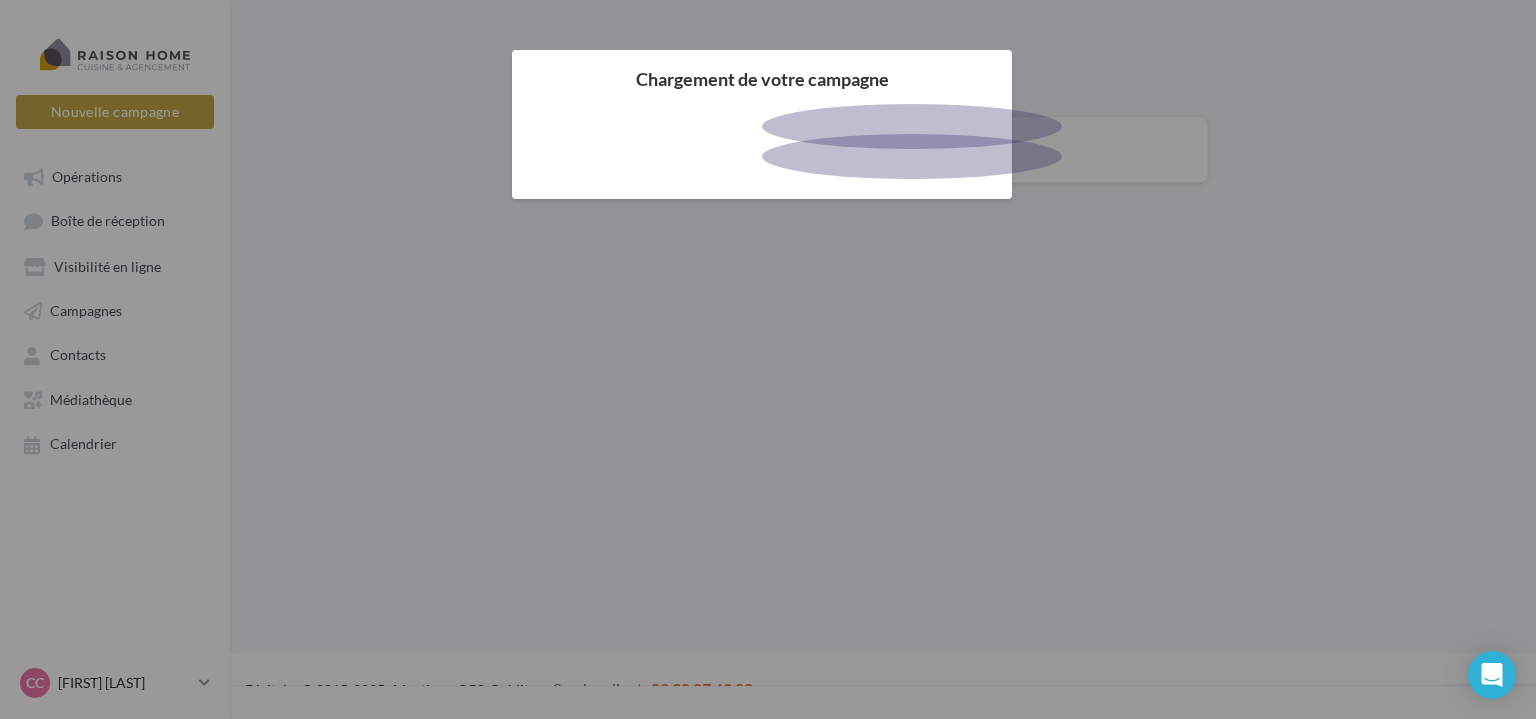 scroll, scrollTop: 0, scrollLeft: 0, axis: both 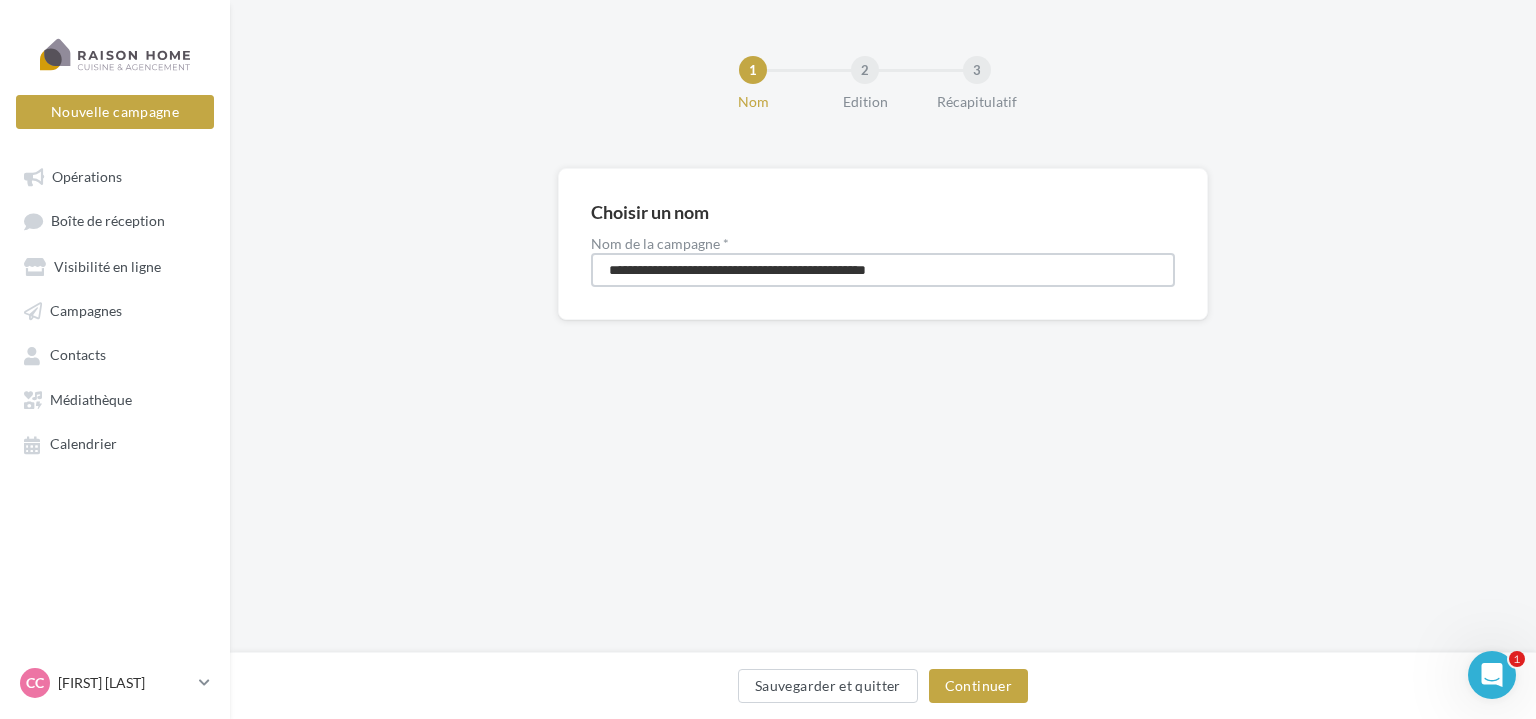 drag, startPoint x: 1051, startPoint y: 271, endPoint x: 314, endPoint y: 271, distance: 737 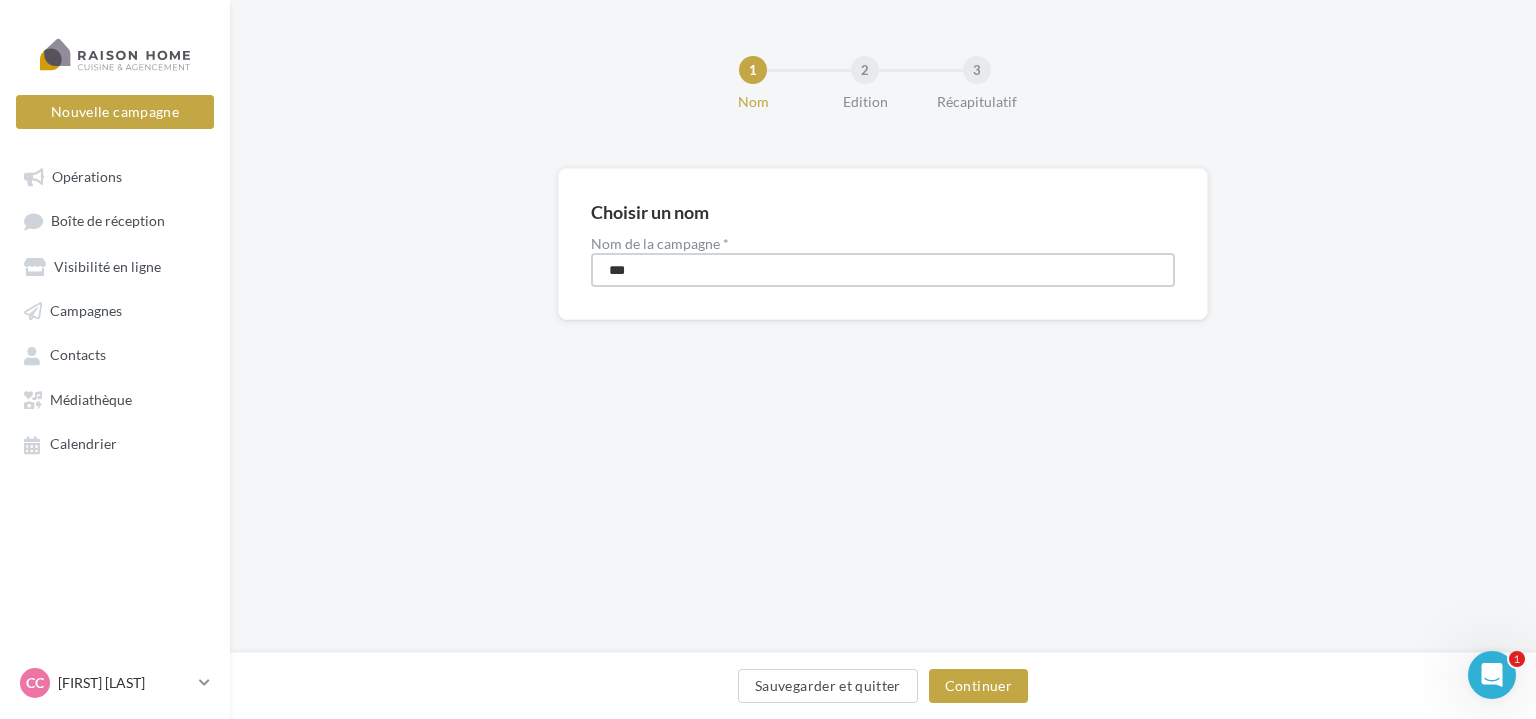 type on "**********" 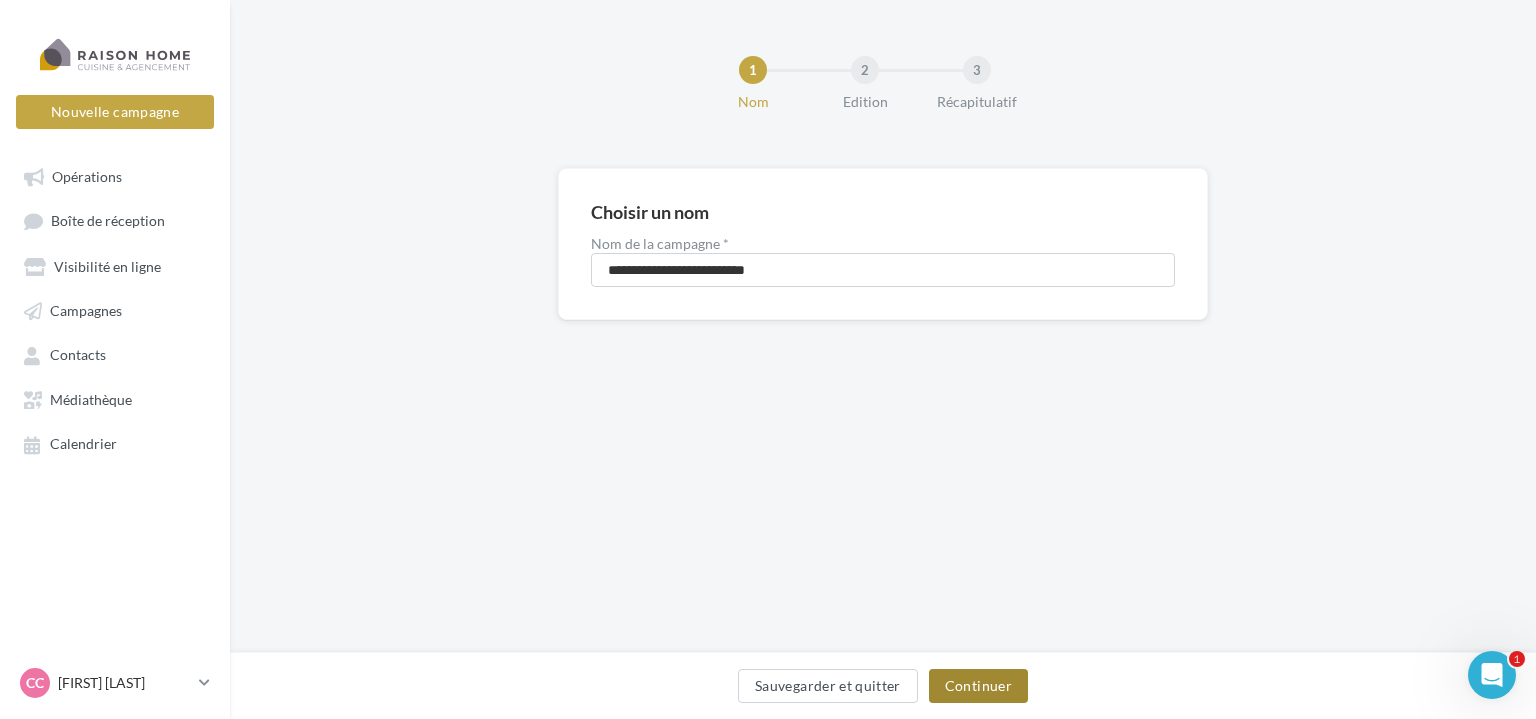 click on "Continuer" at bounding box center [978, 686] 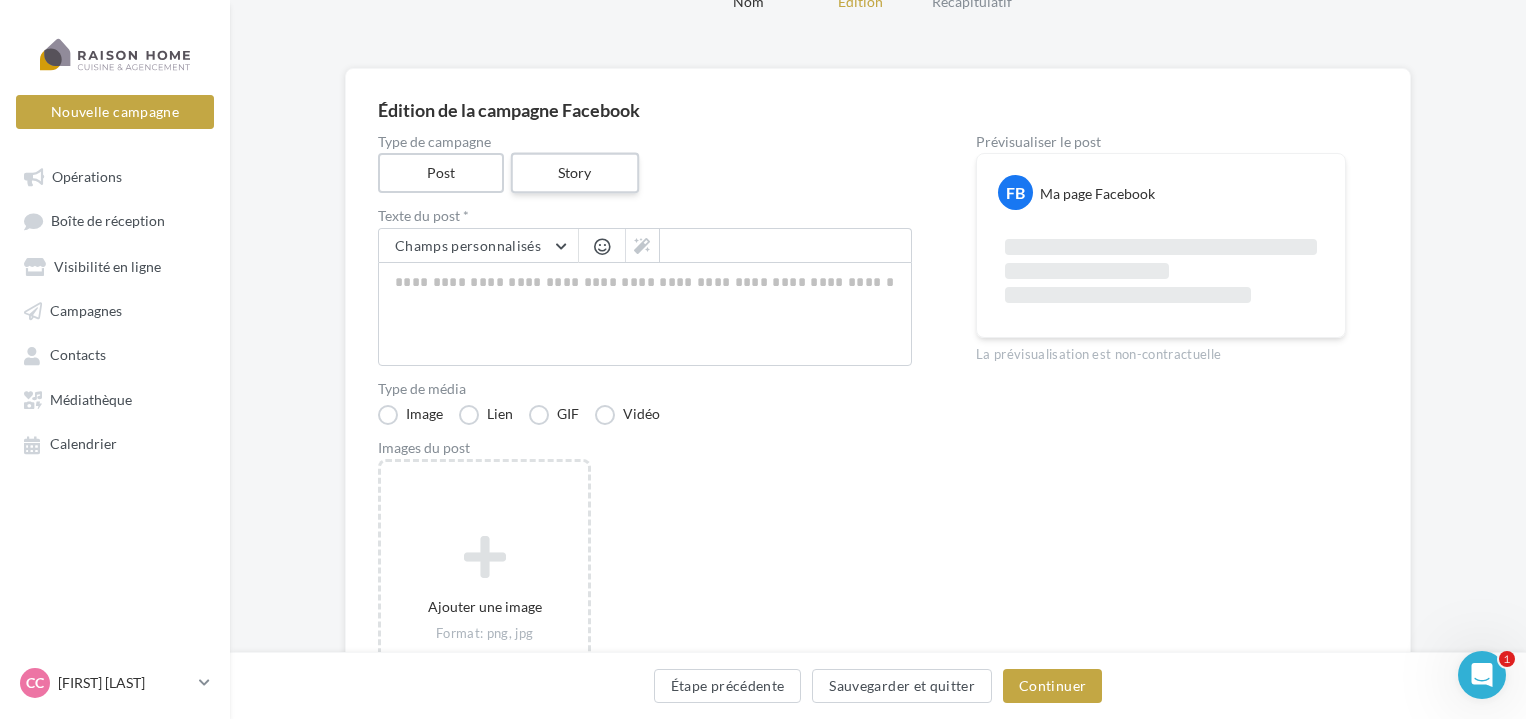 click on "Story" at bounding box center [574, 173] 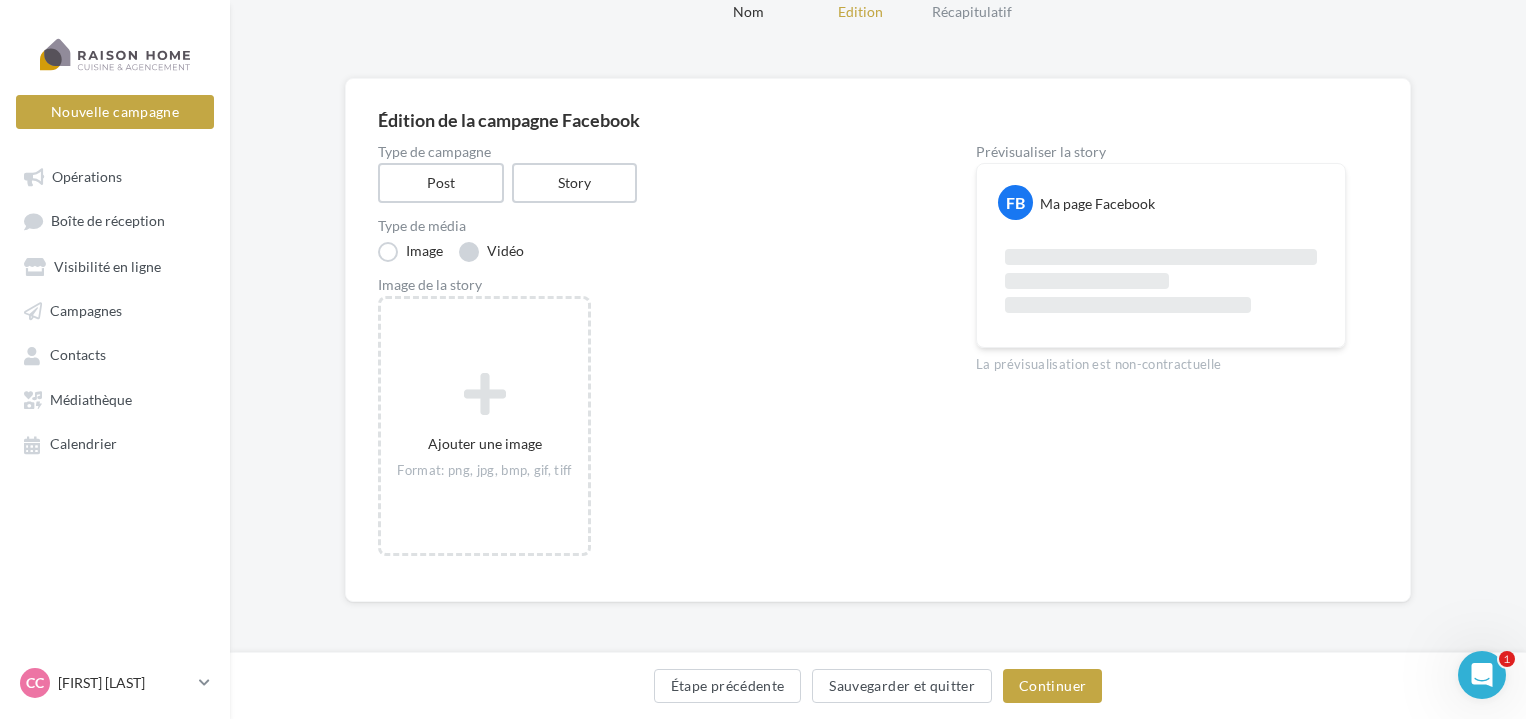 click on "Vidéo" at bounding box center (491, 252) 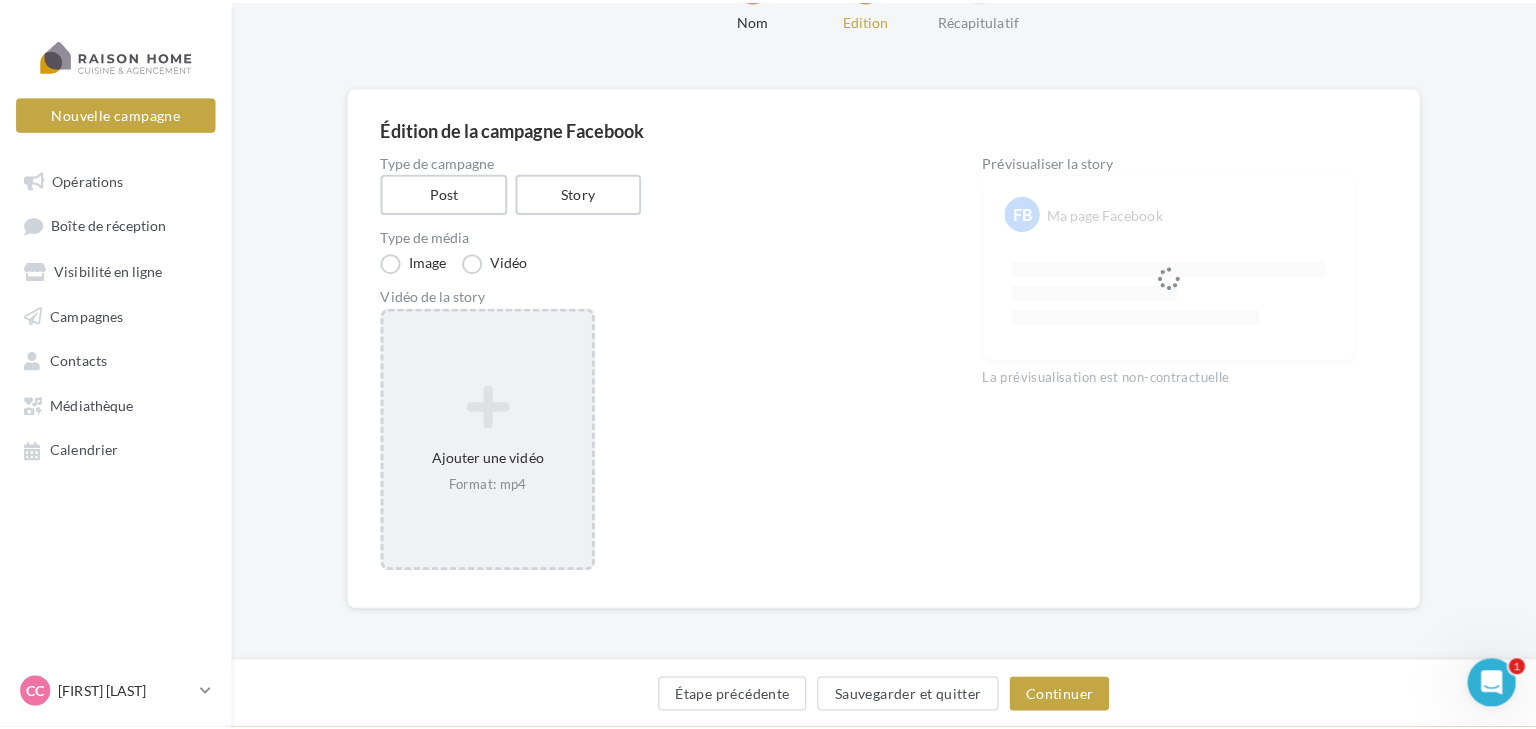 scroll, scrollTop: 100, scrollLeft: 0, axis: vertical 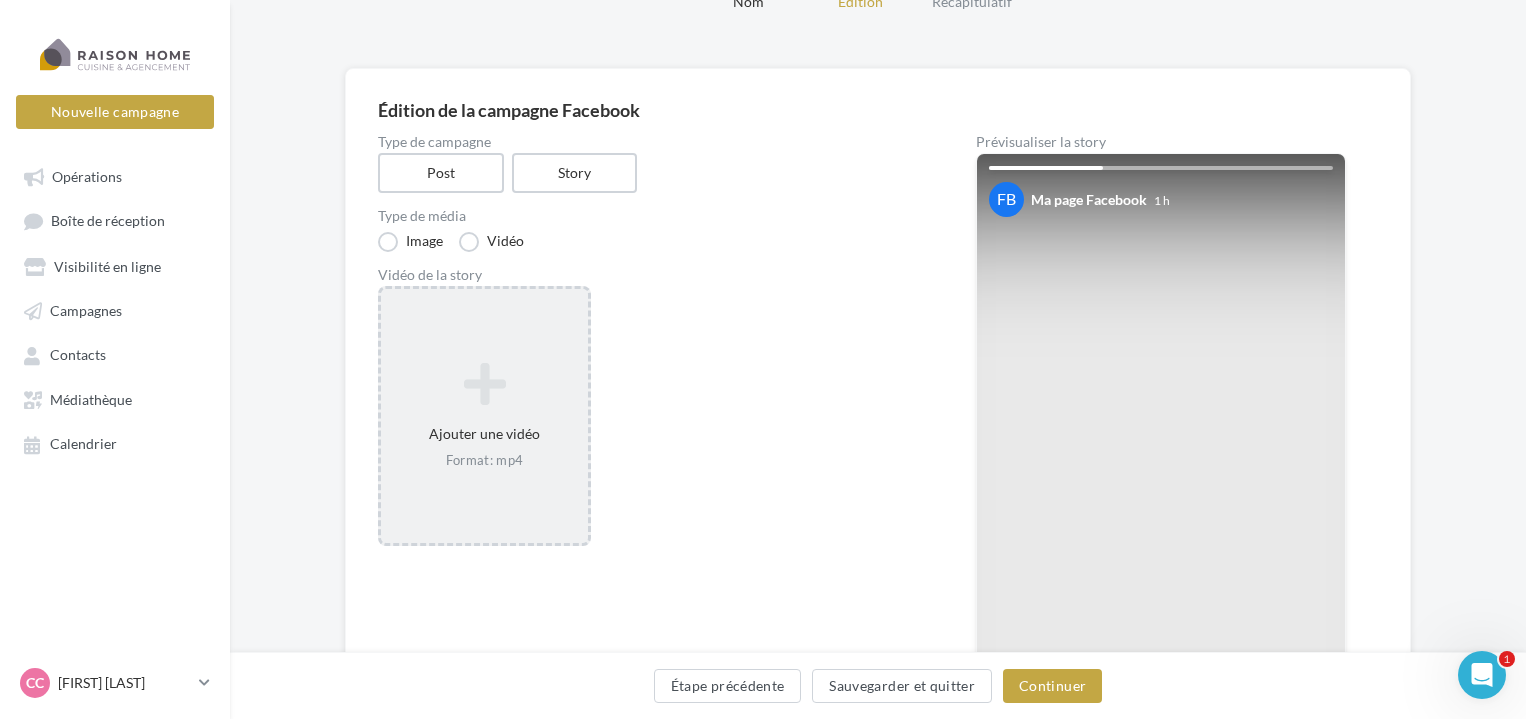 click at bounding box center [484, 384] 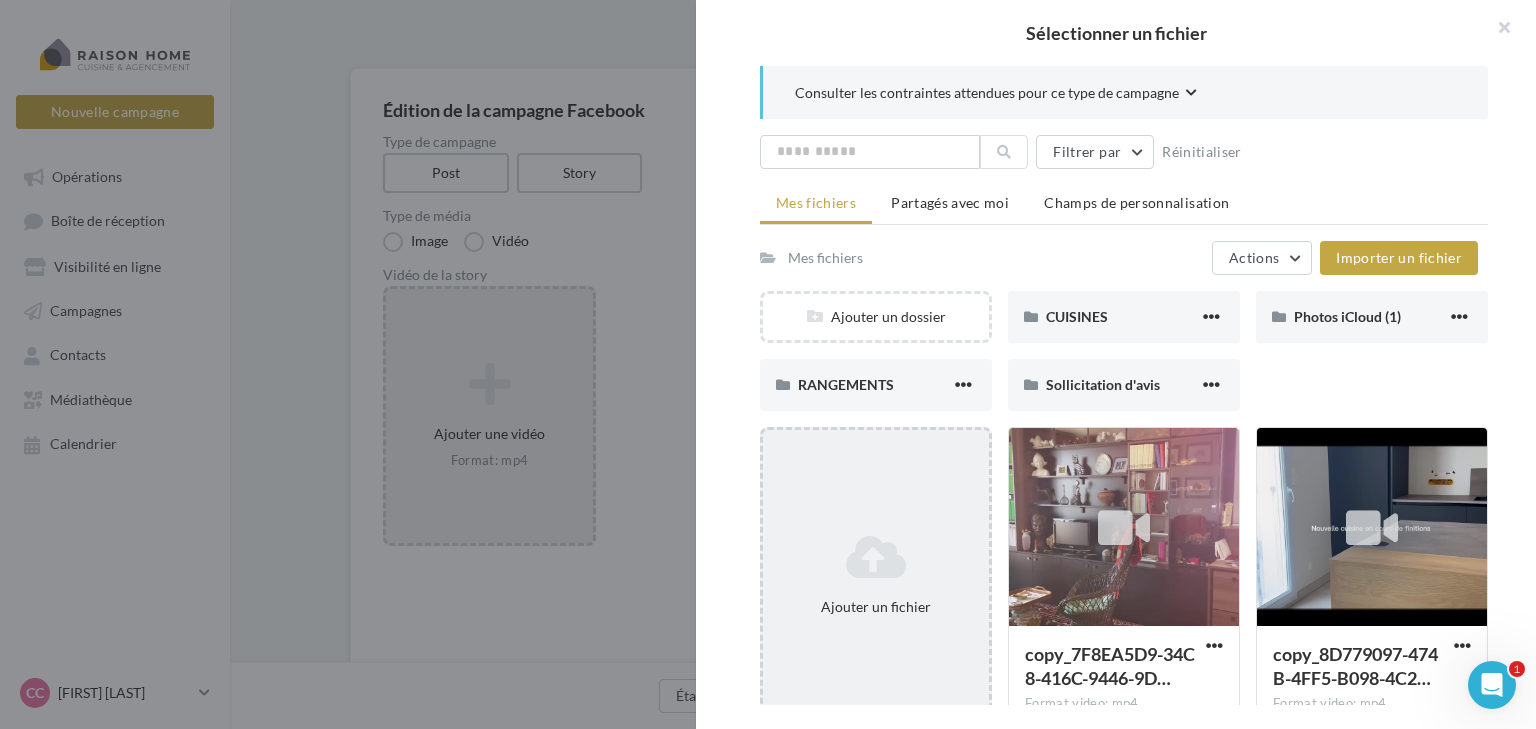click on "Ajouter un fichier" at bounding box center [876, 575] 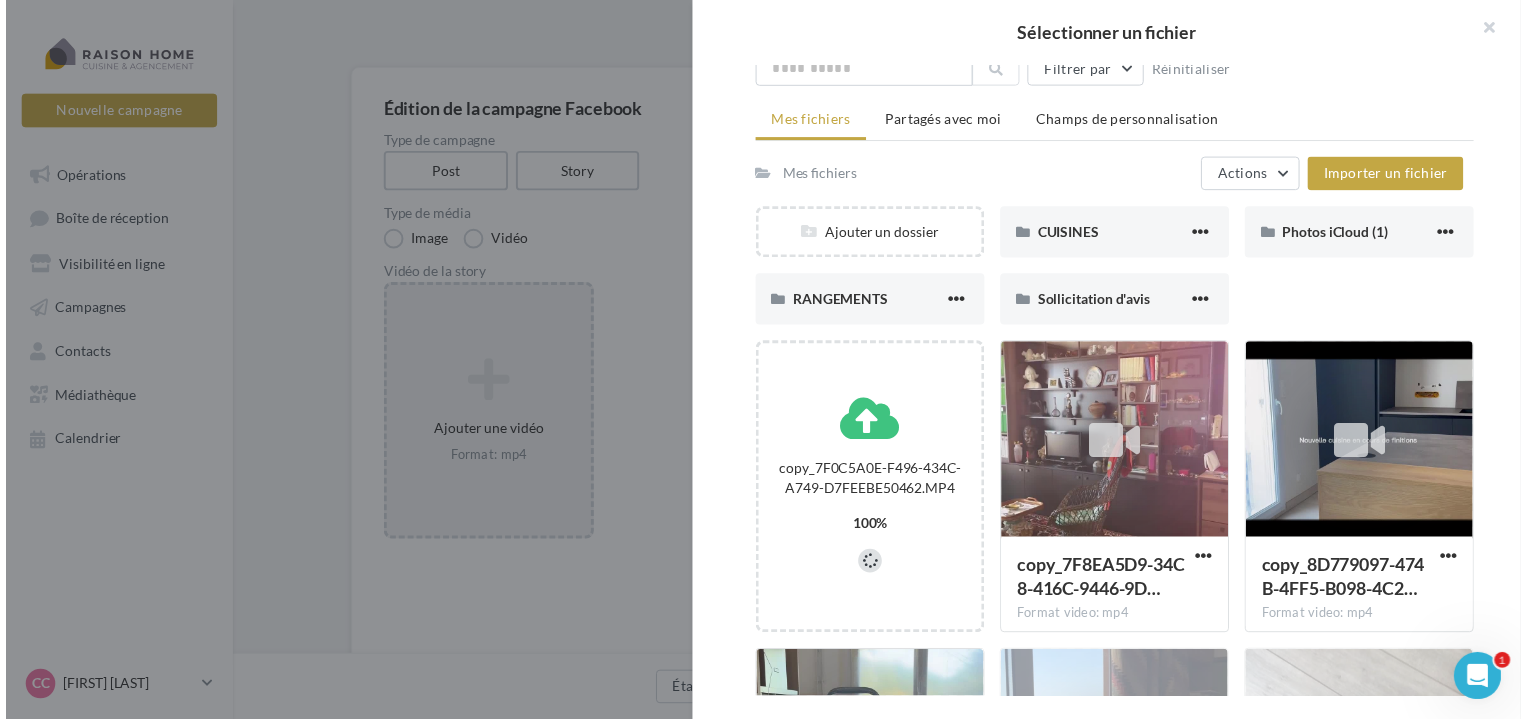scroll, scrollTop: 100, scrollLeft: 0, axis: vertical 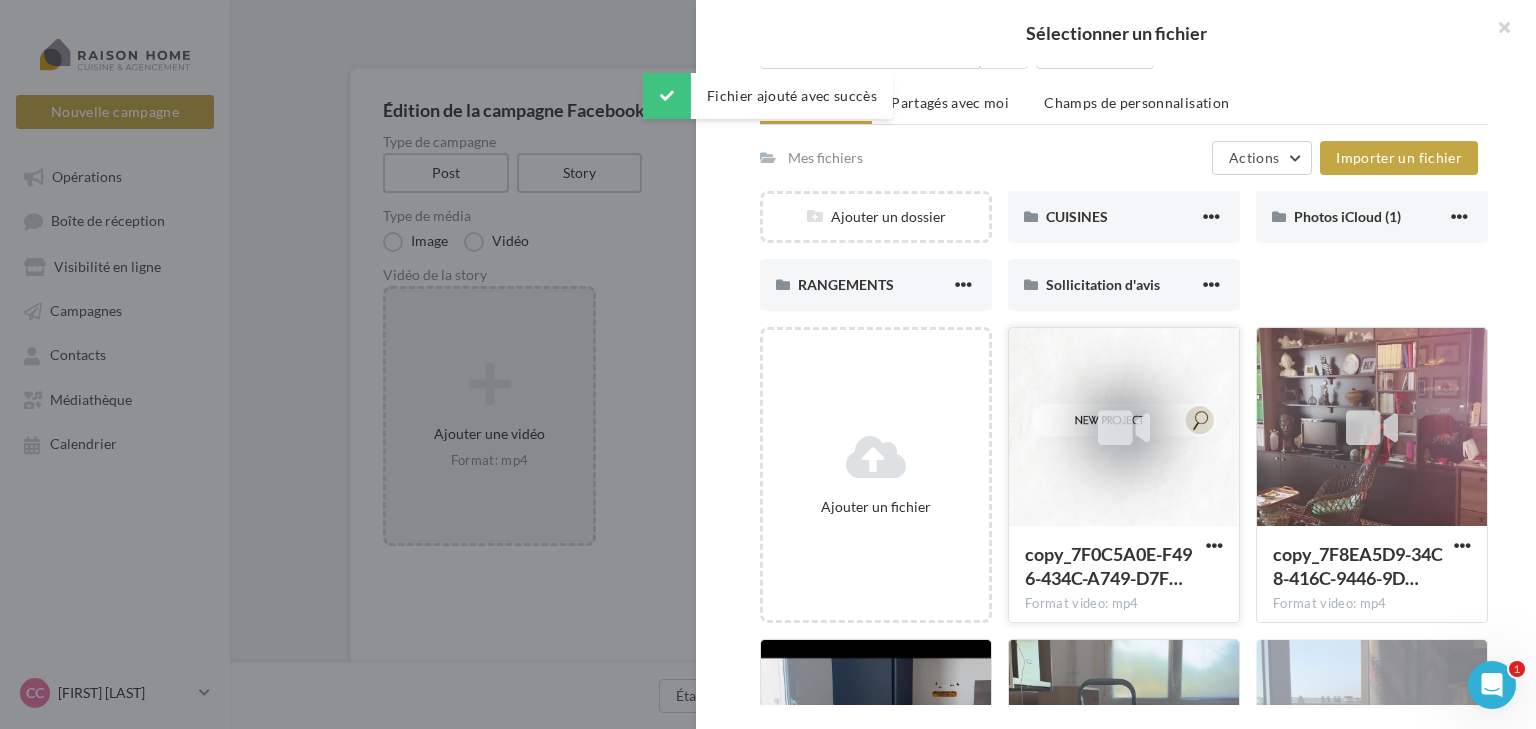 click at bounding box center [1124, 428] 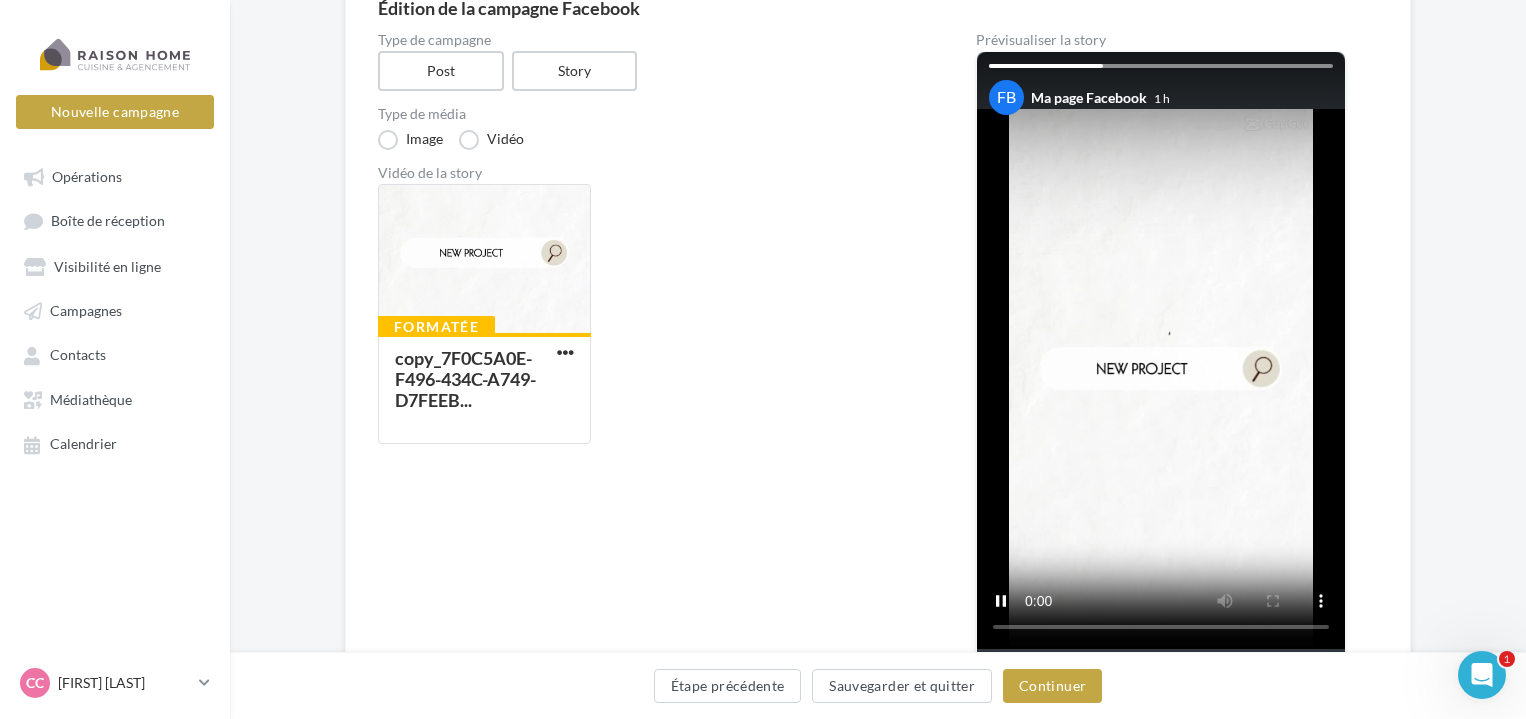 scroll, scrollTop: 300, scrollLeft: 0, axis: vertical 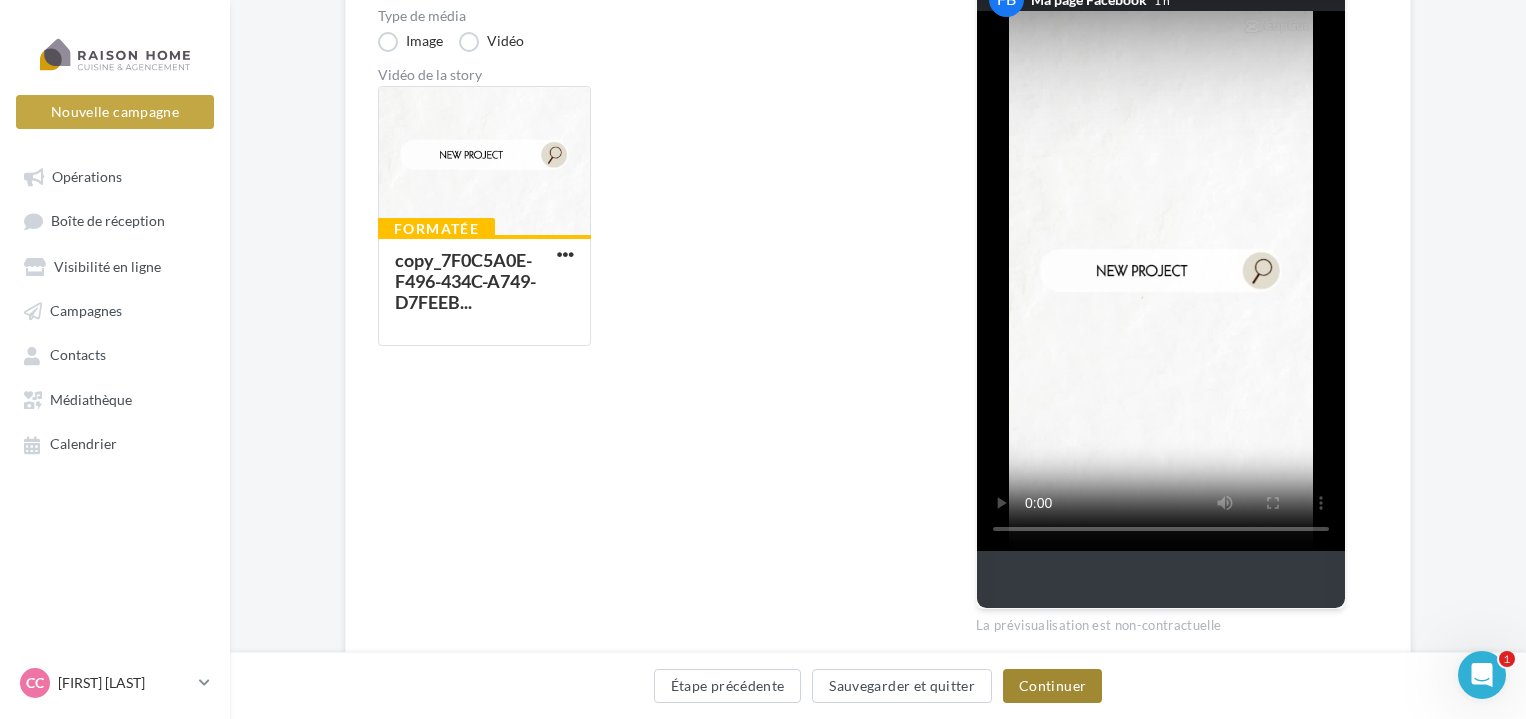 click on "Continuer" at bounding box center [1052, 686] 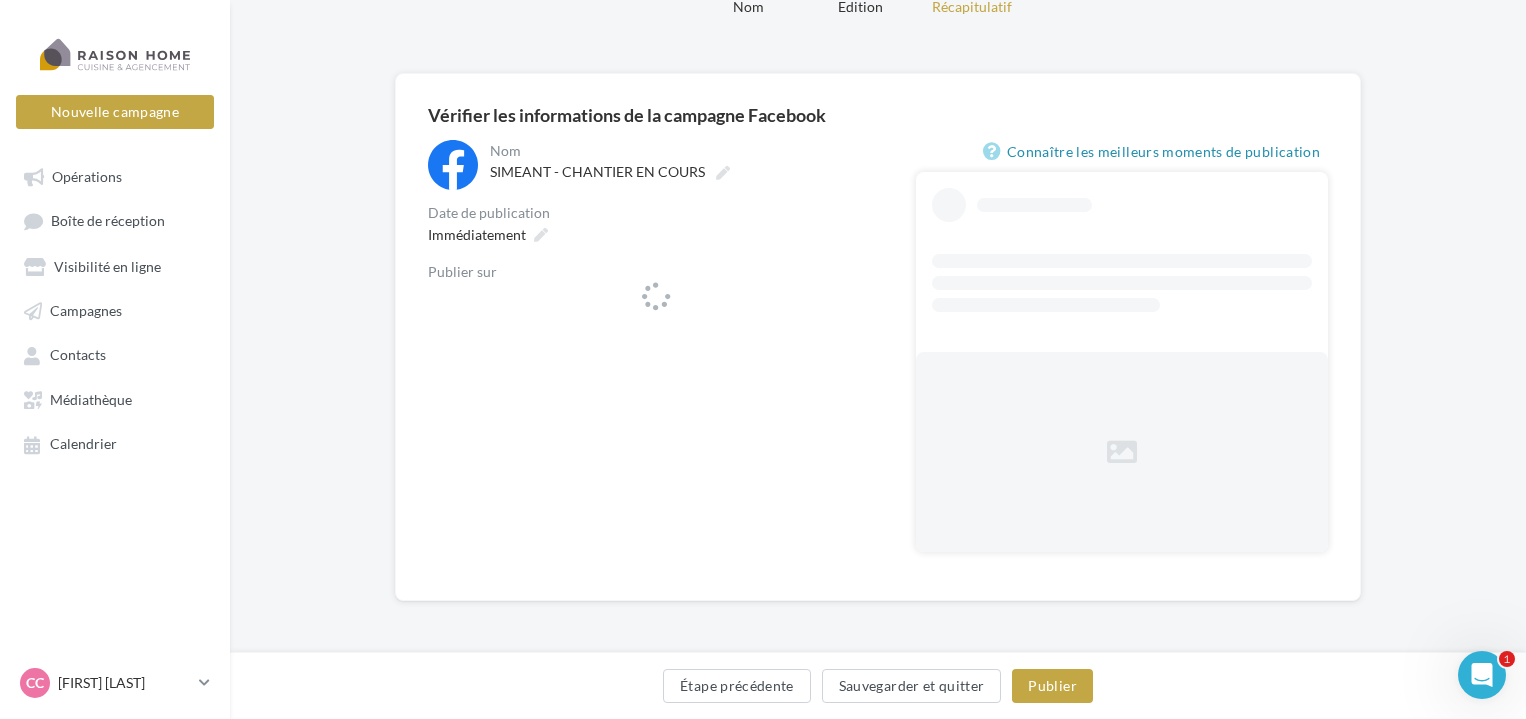 scroll, scrollTop: 94, scrollLeft: 0, axis: vertical 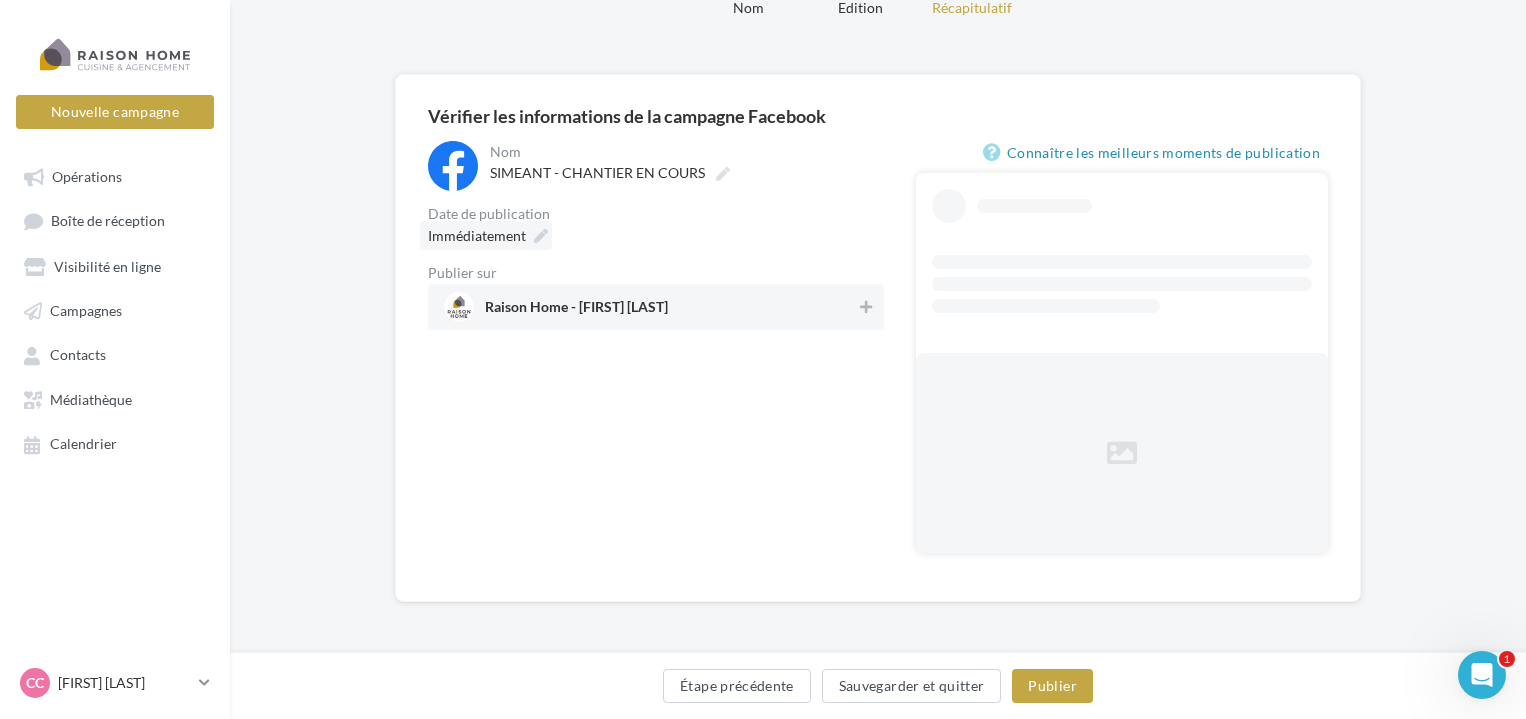 click on "**********" at bounding box center [656, 235] 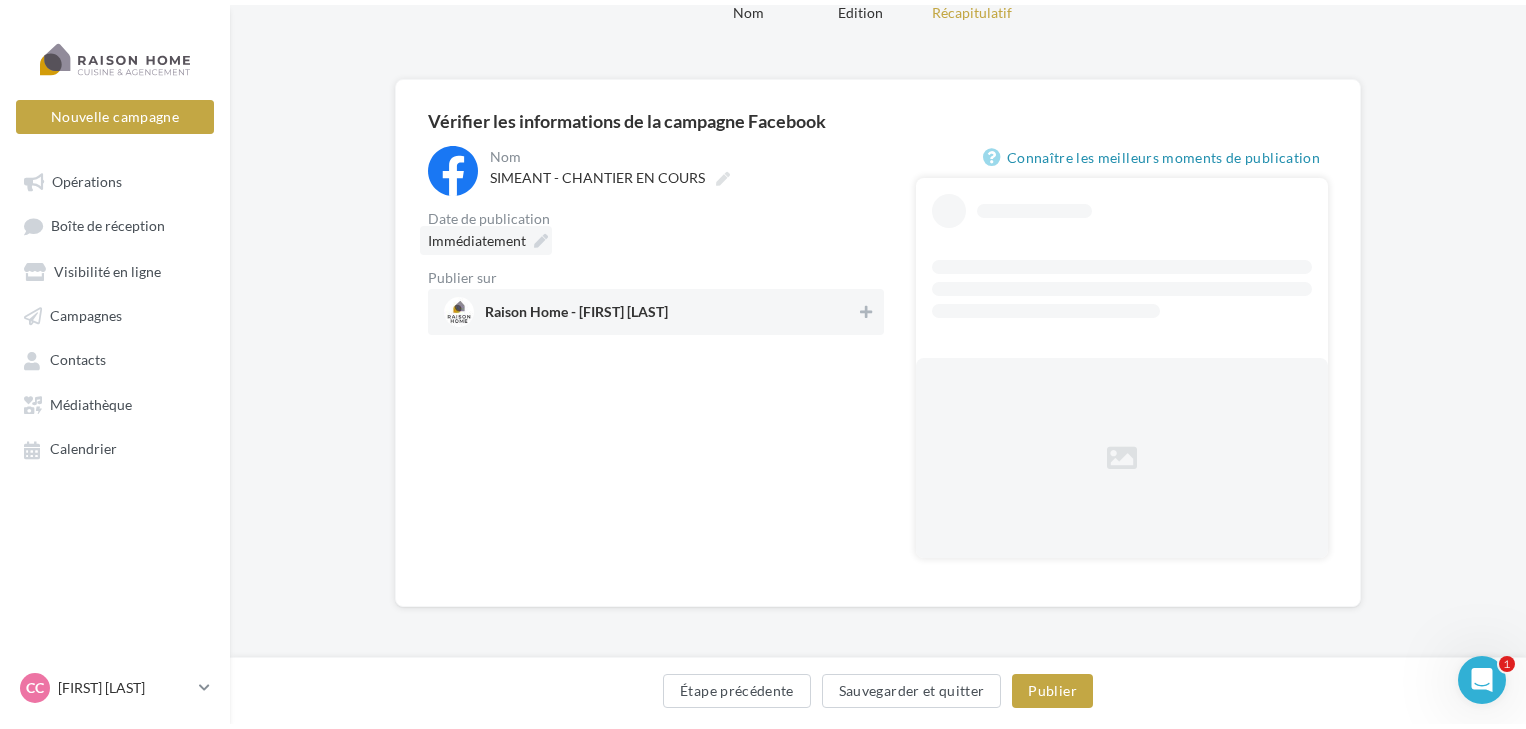 scroll, scrollTop: 0, scrollLeft: 0, axis: both 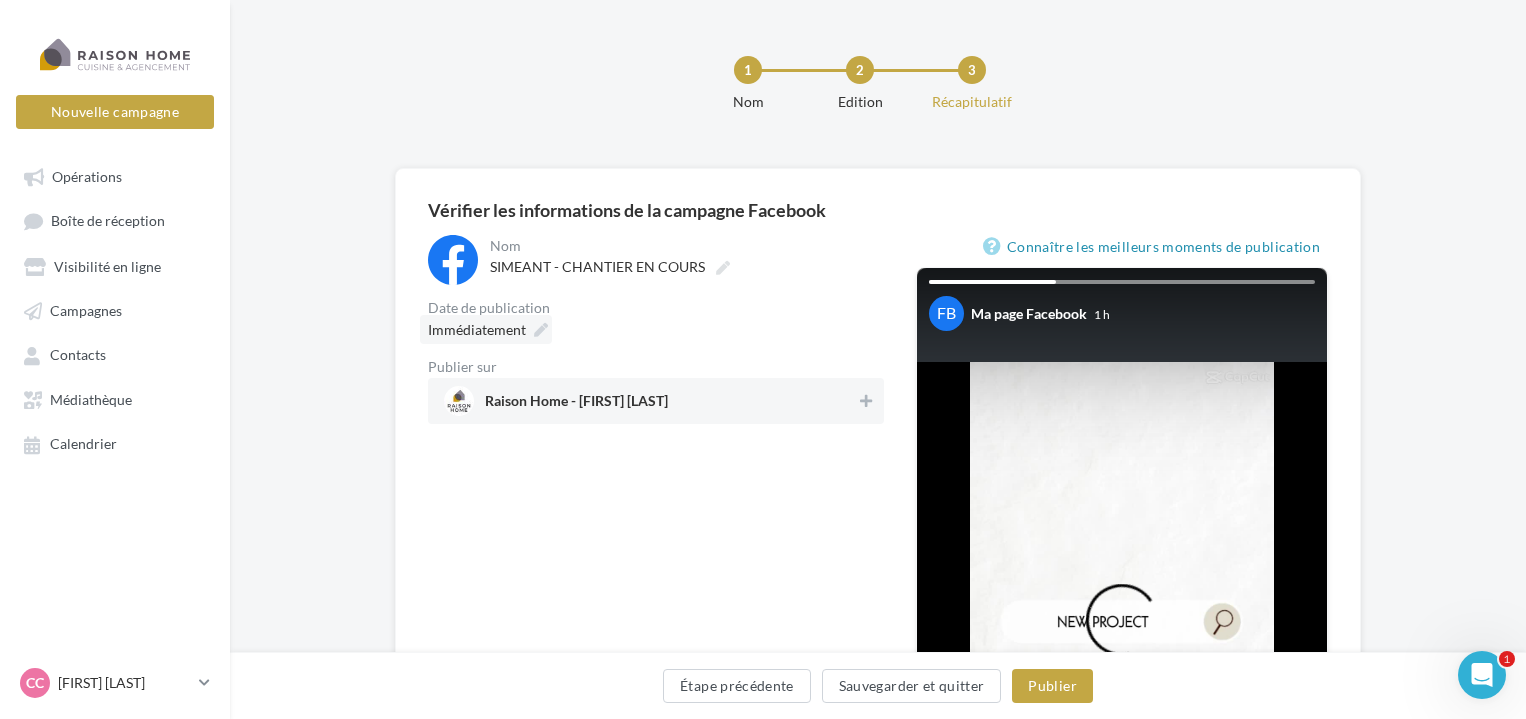 click on "Immédiatement" at bounding box center [486, 329] 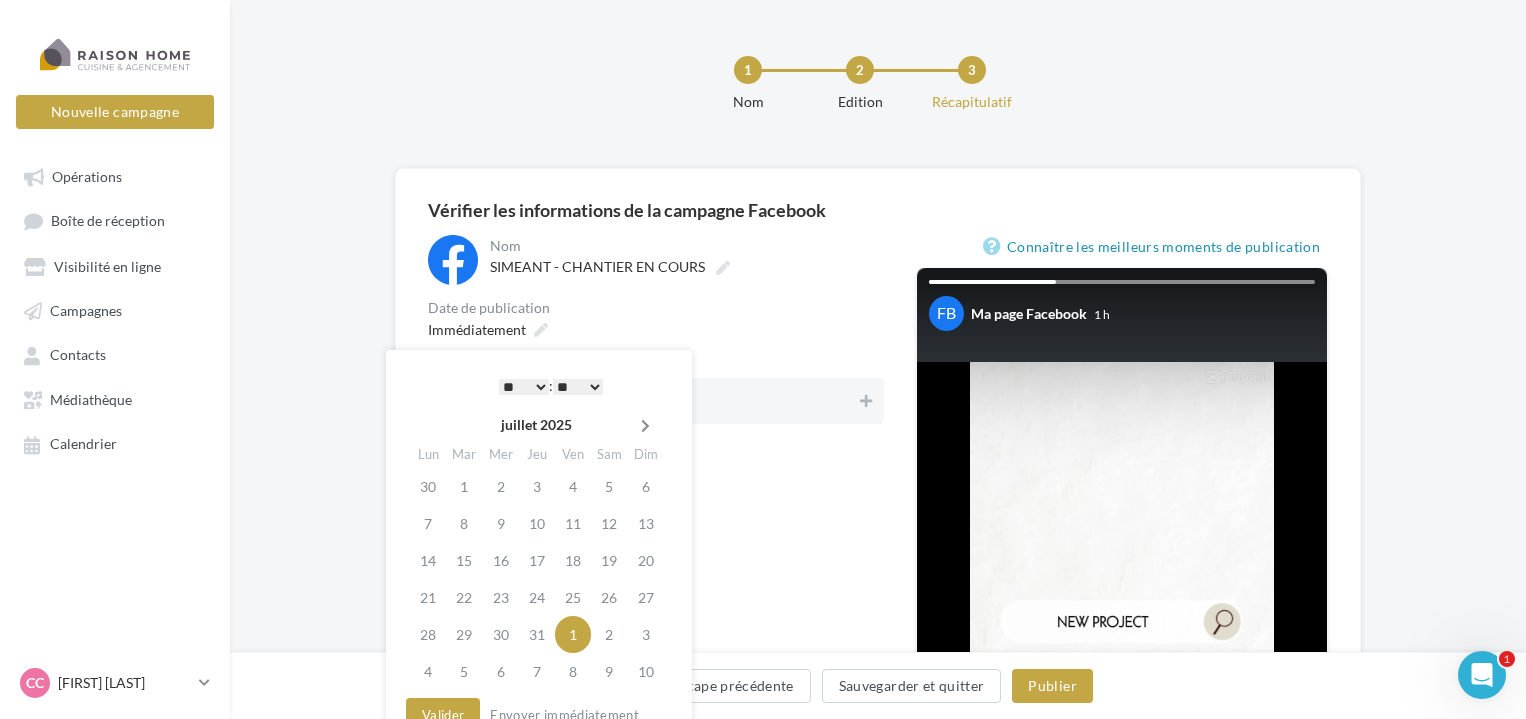 click at bounding box center (645, 425) 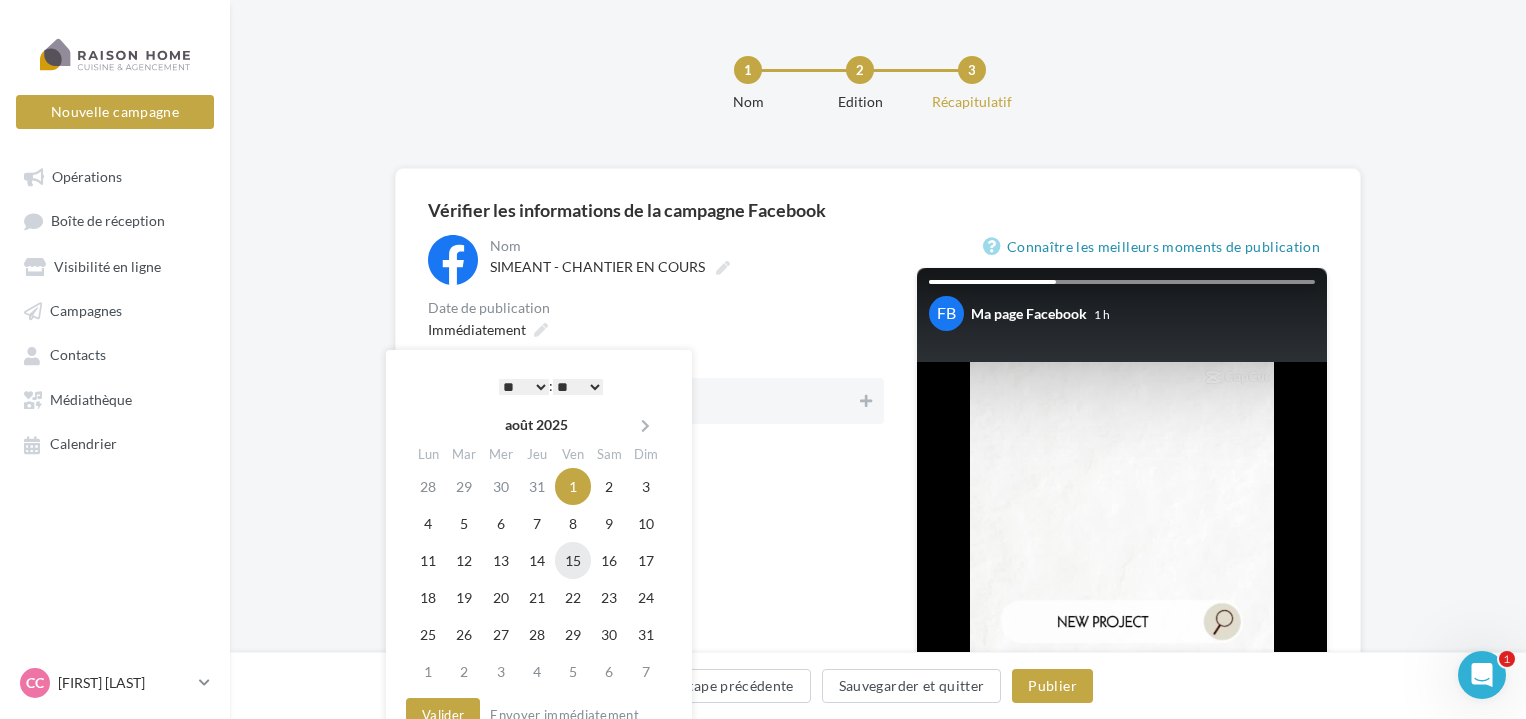 click on "15" at bounding box center [573, 560] 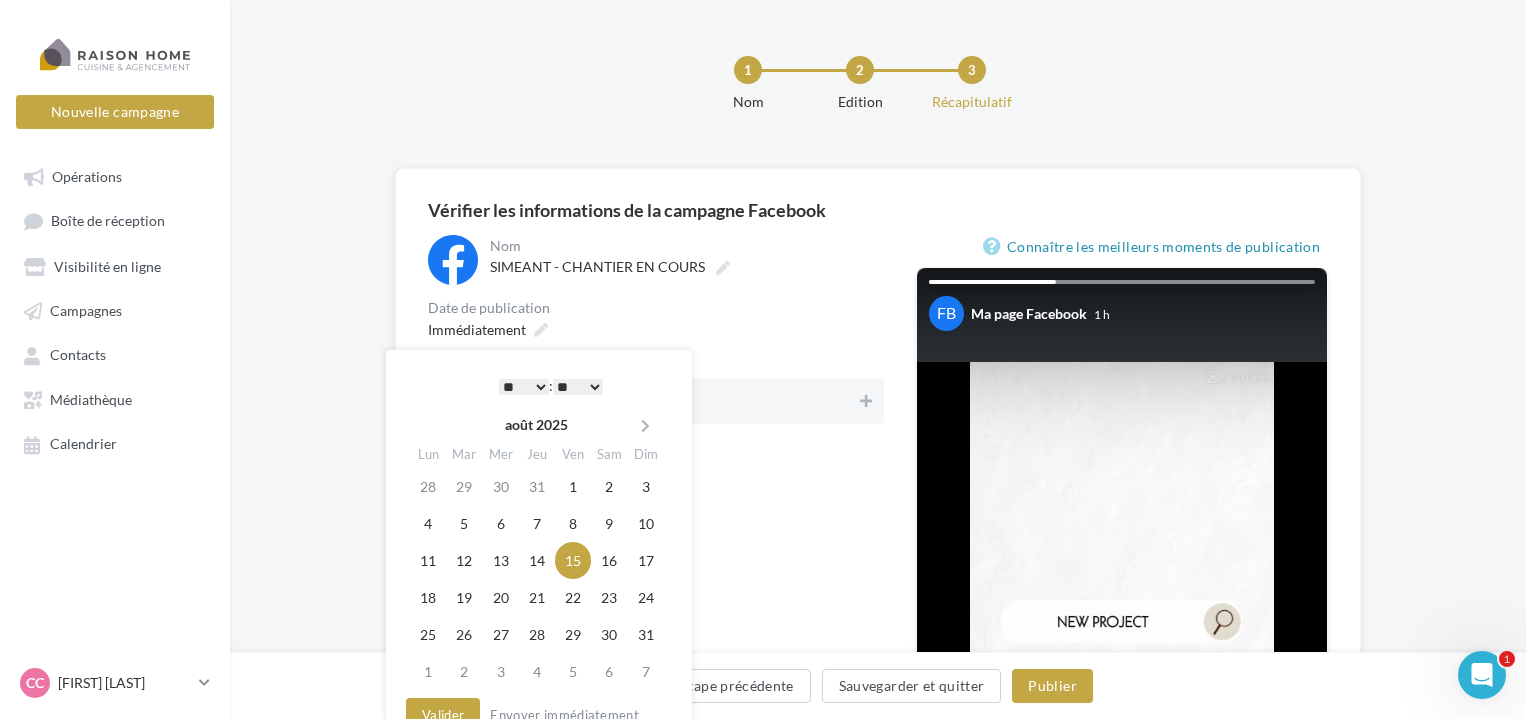 click on "* * * * * * * * * * ** ** ** ** ** ** ** ** ** ** ** ** ** **" at bounding box center (524, 387) 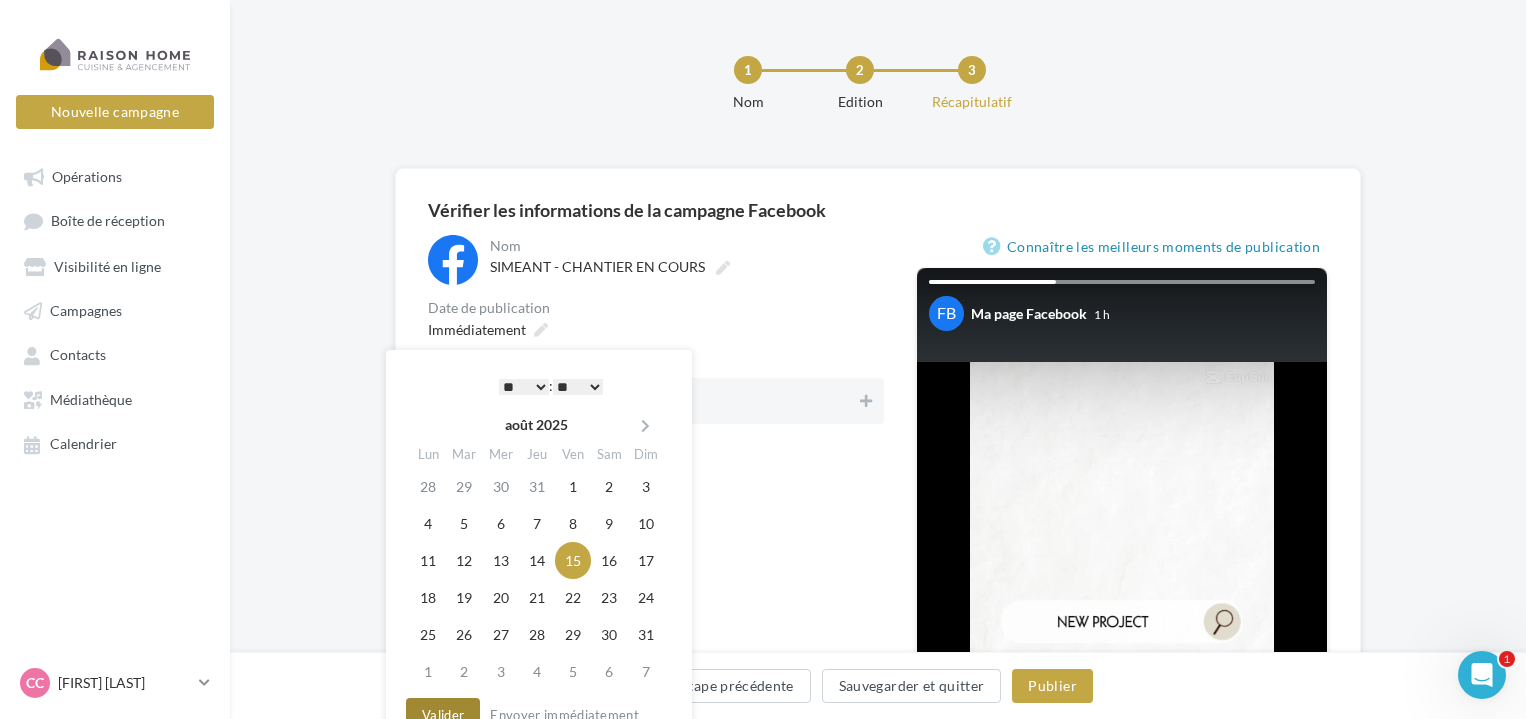 click on "Valider" at bounding box center (443, 715) 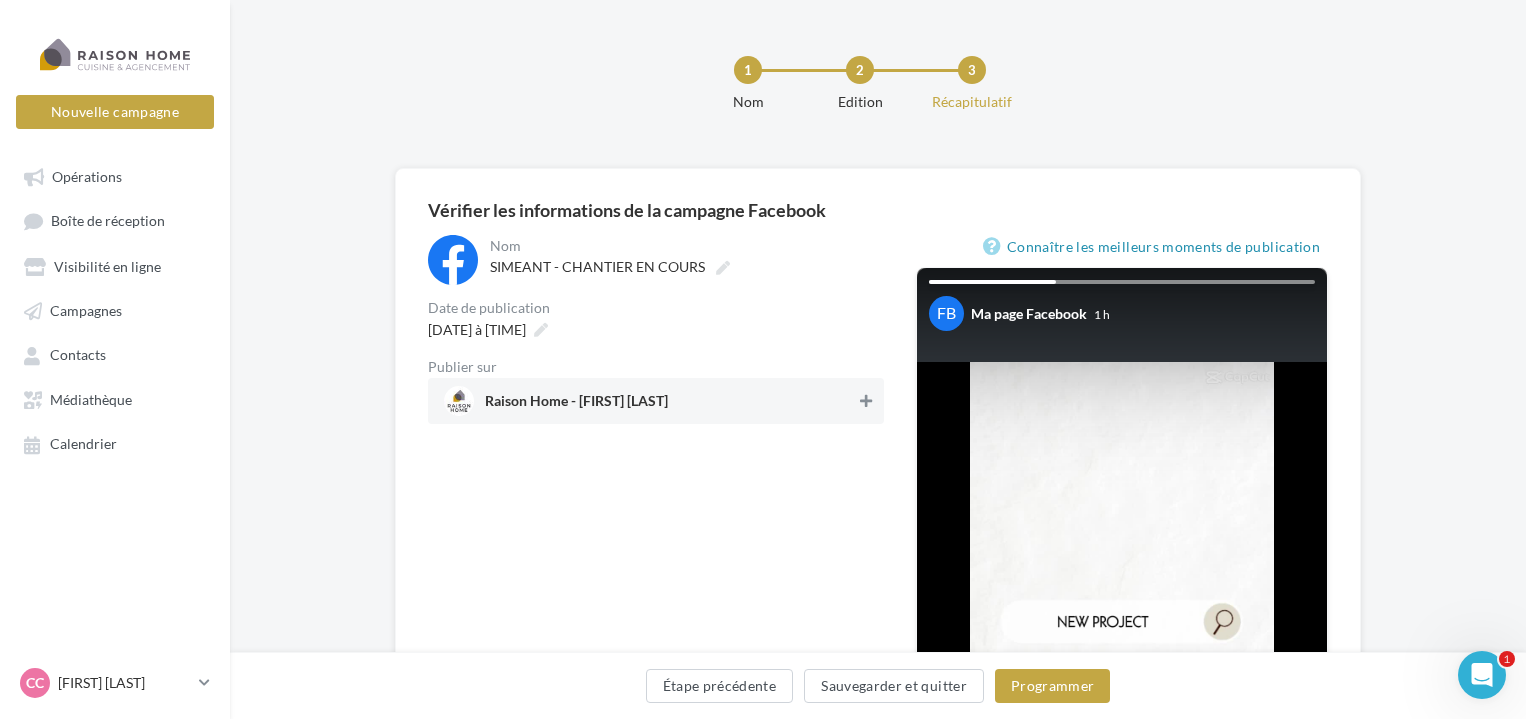click at bounding box center (866, 401) 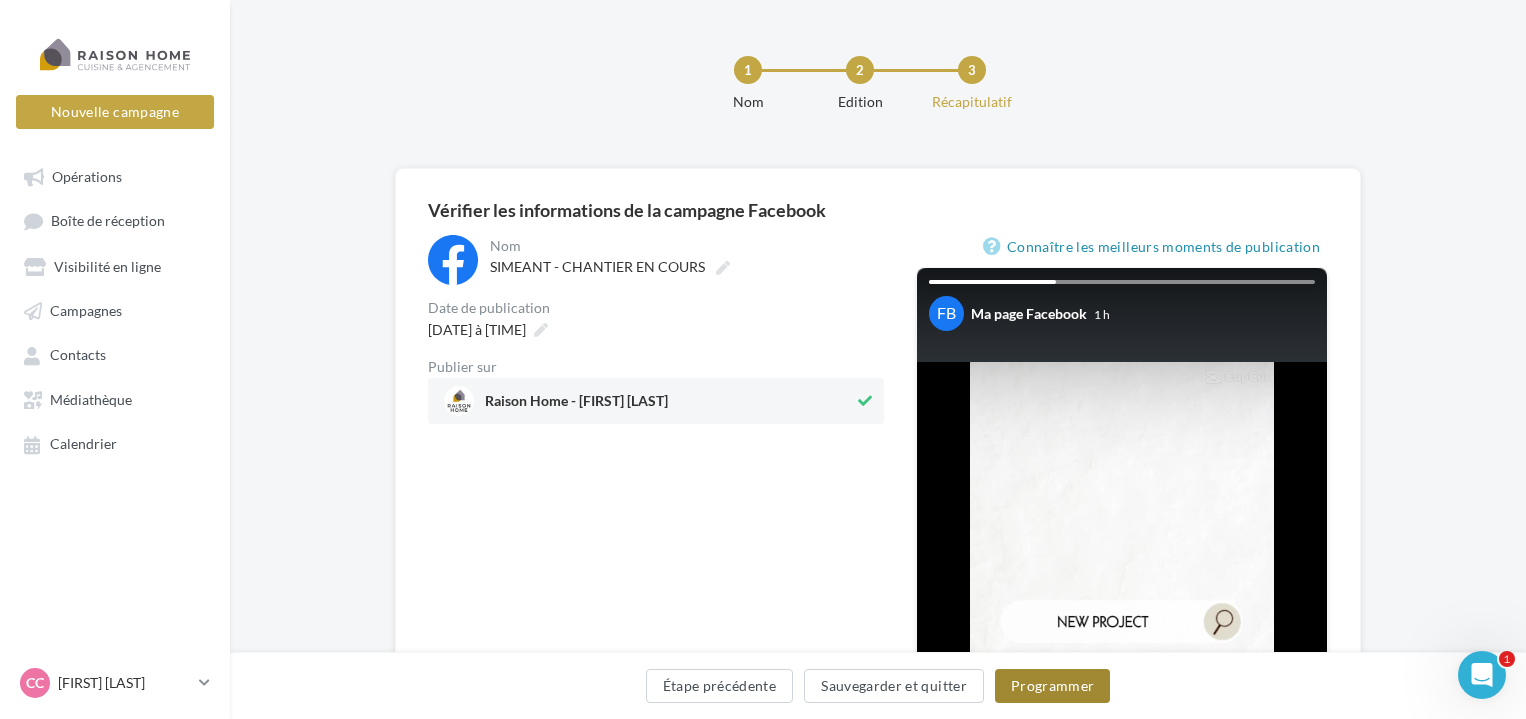 click on "Programmer" at bounding box center [1053, 686] 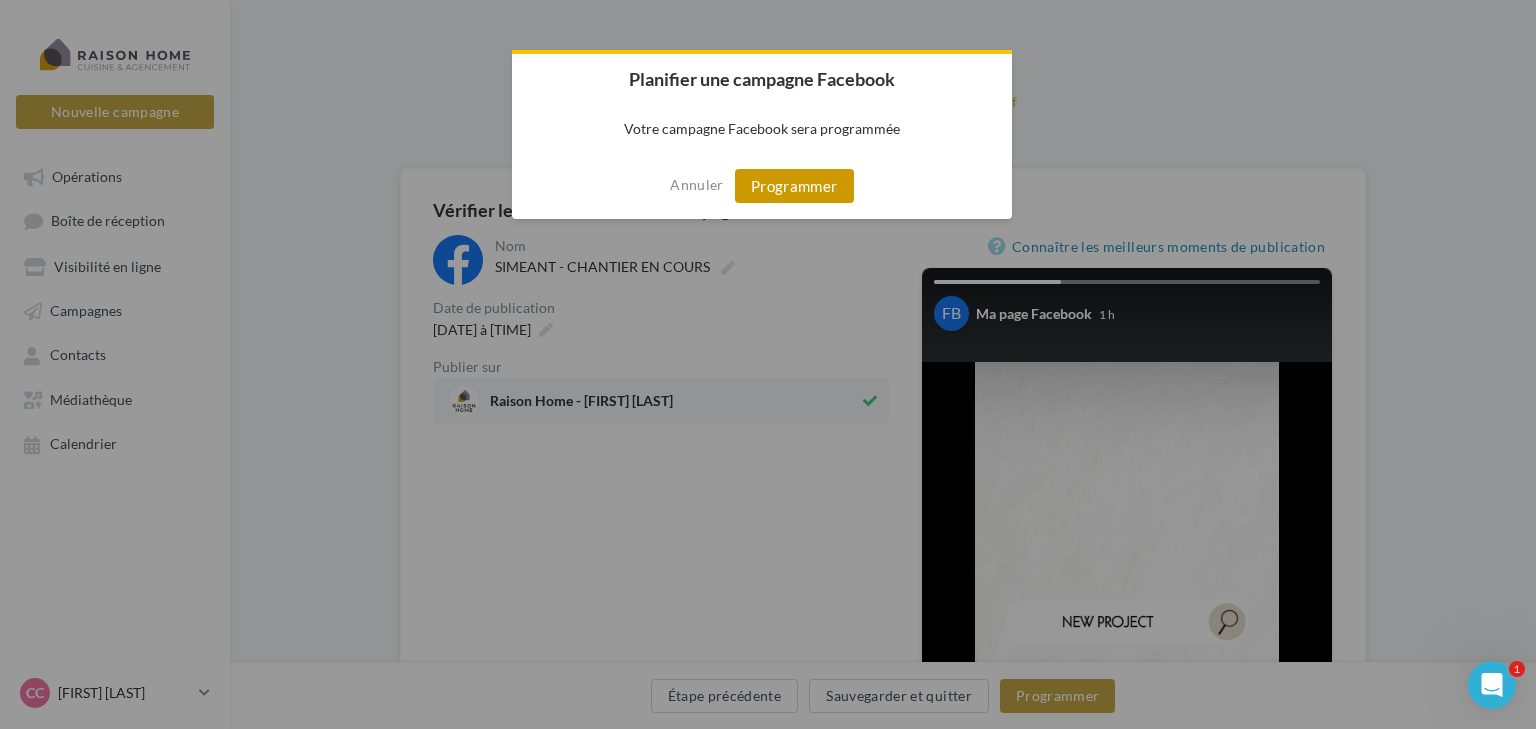click on "Programmer" at bounding box center [794, 186] 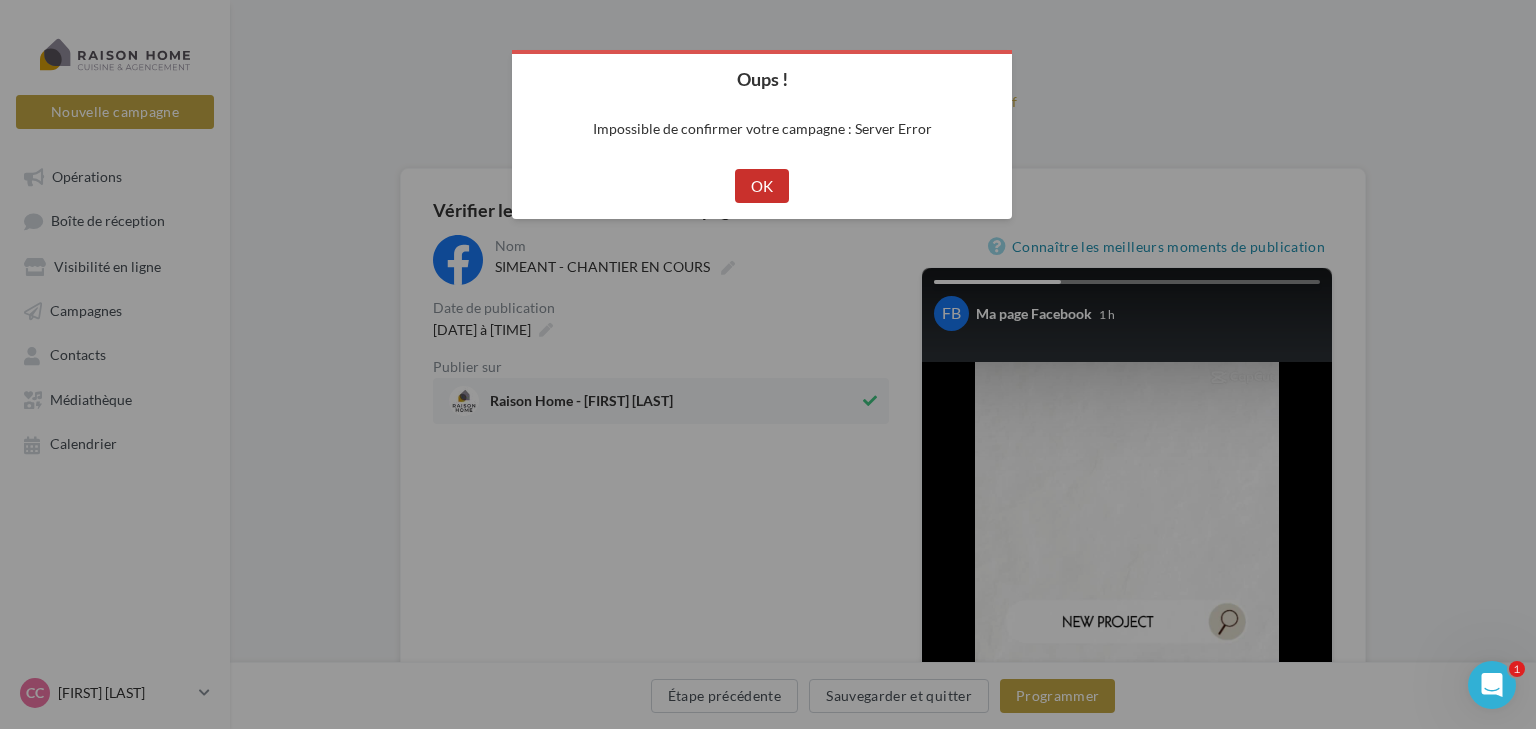 click on "OK" at bounding box center [762, 186] 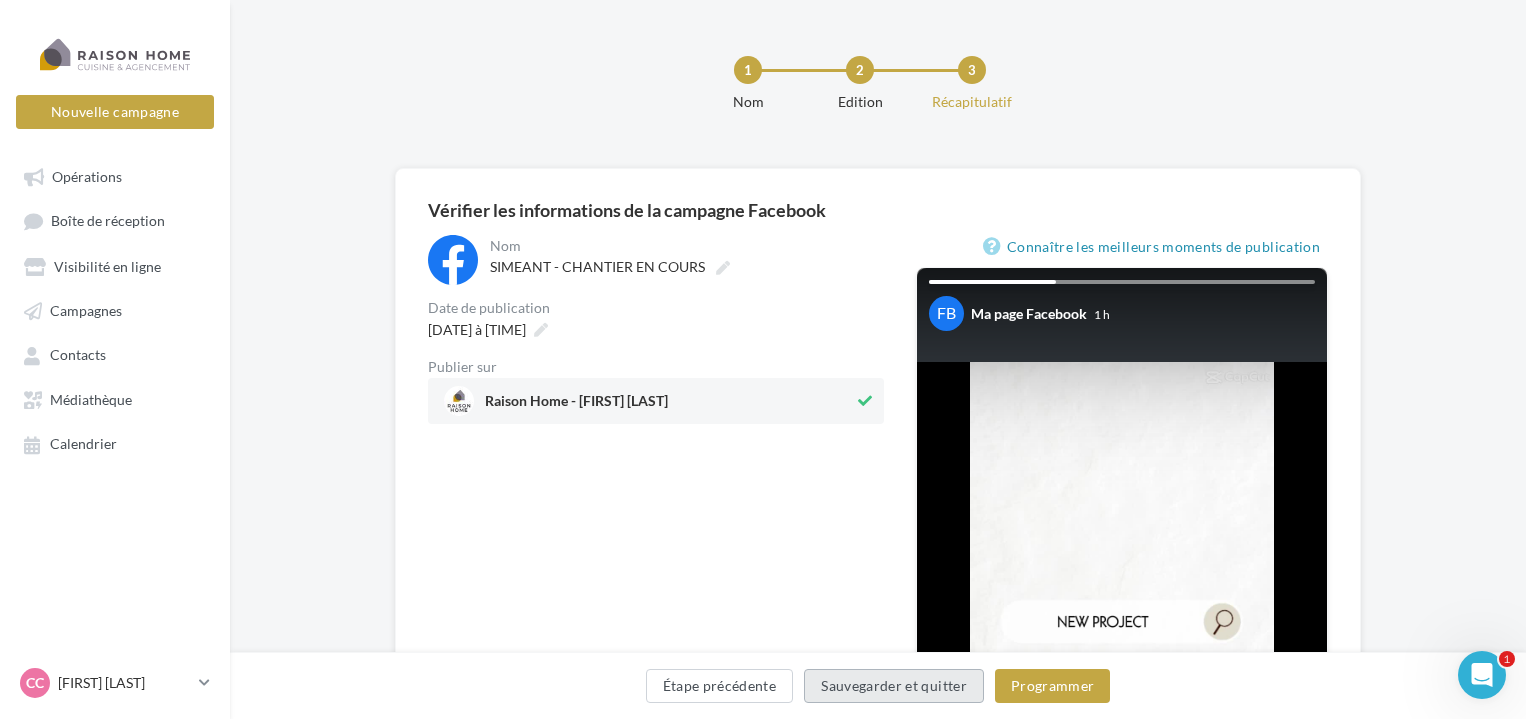 click on "Sauvegarder et quitter" at bounding box center (894, 686) 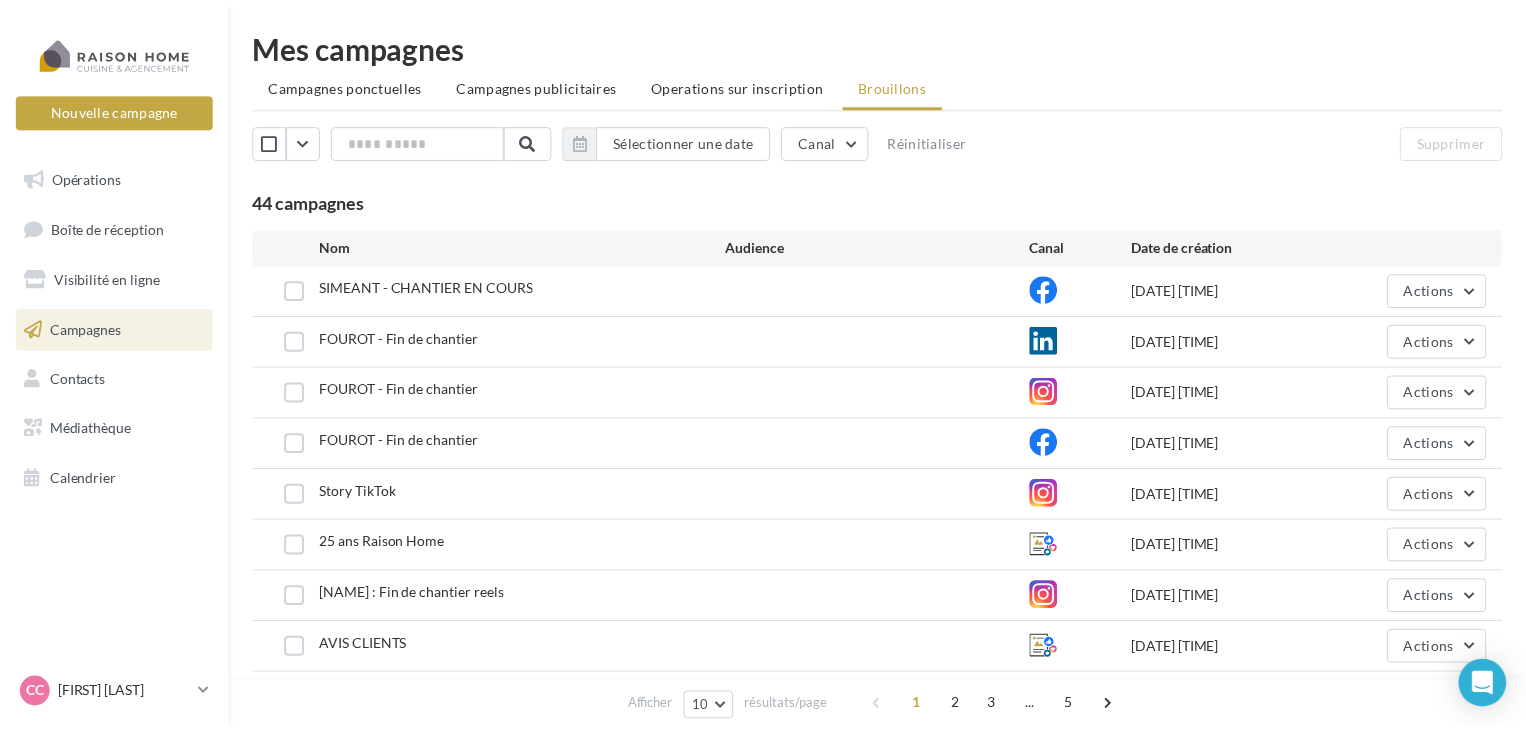 scroll, scrollTop: 0, scrollLeft: 0, axis: both 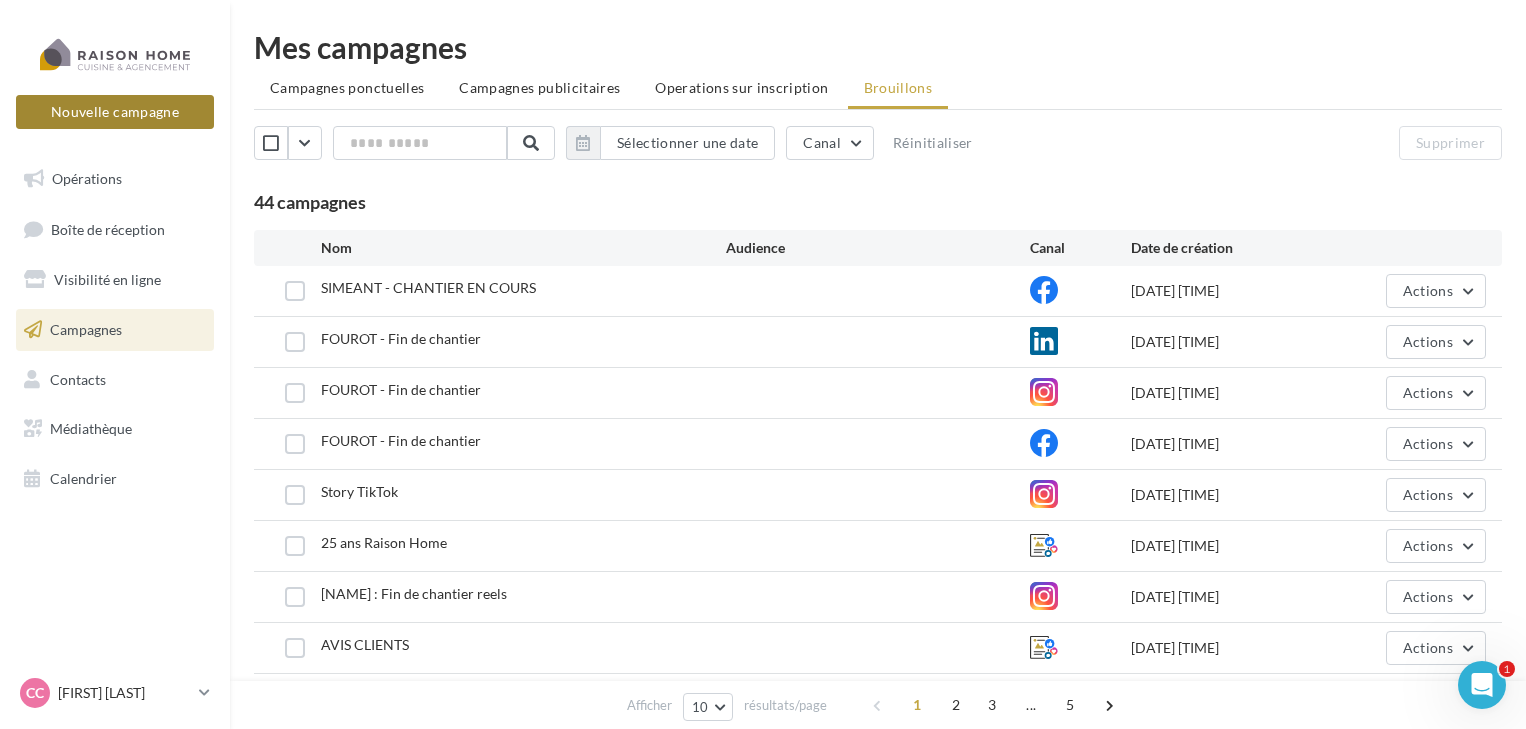 click on "Nouvelle campagne" at bounding box center (115, 112) 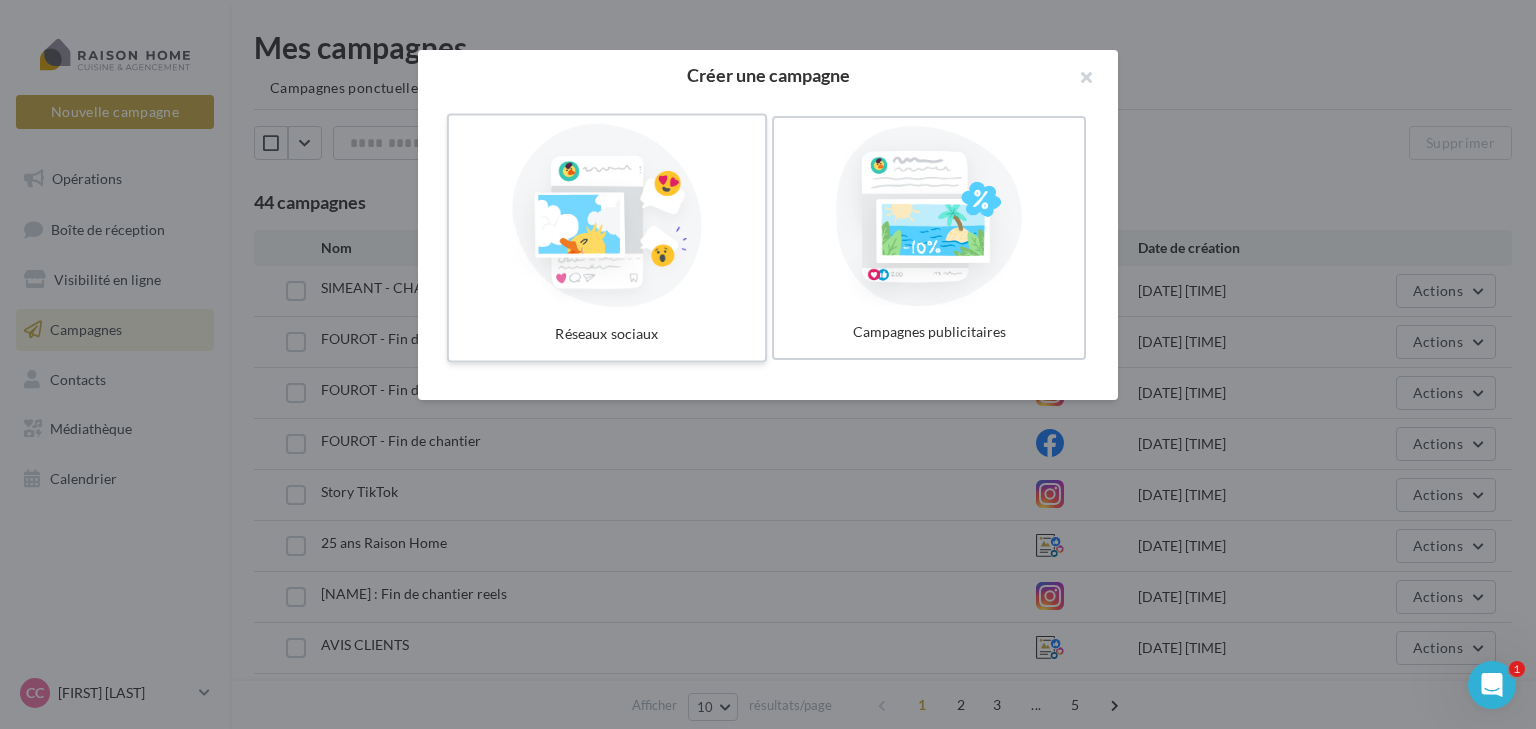 click at bounding box center (607, 216) 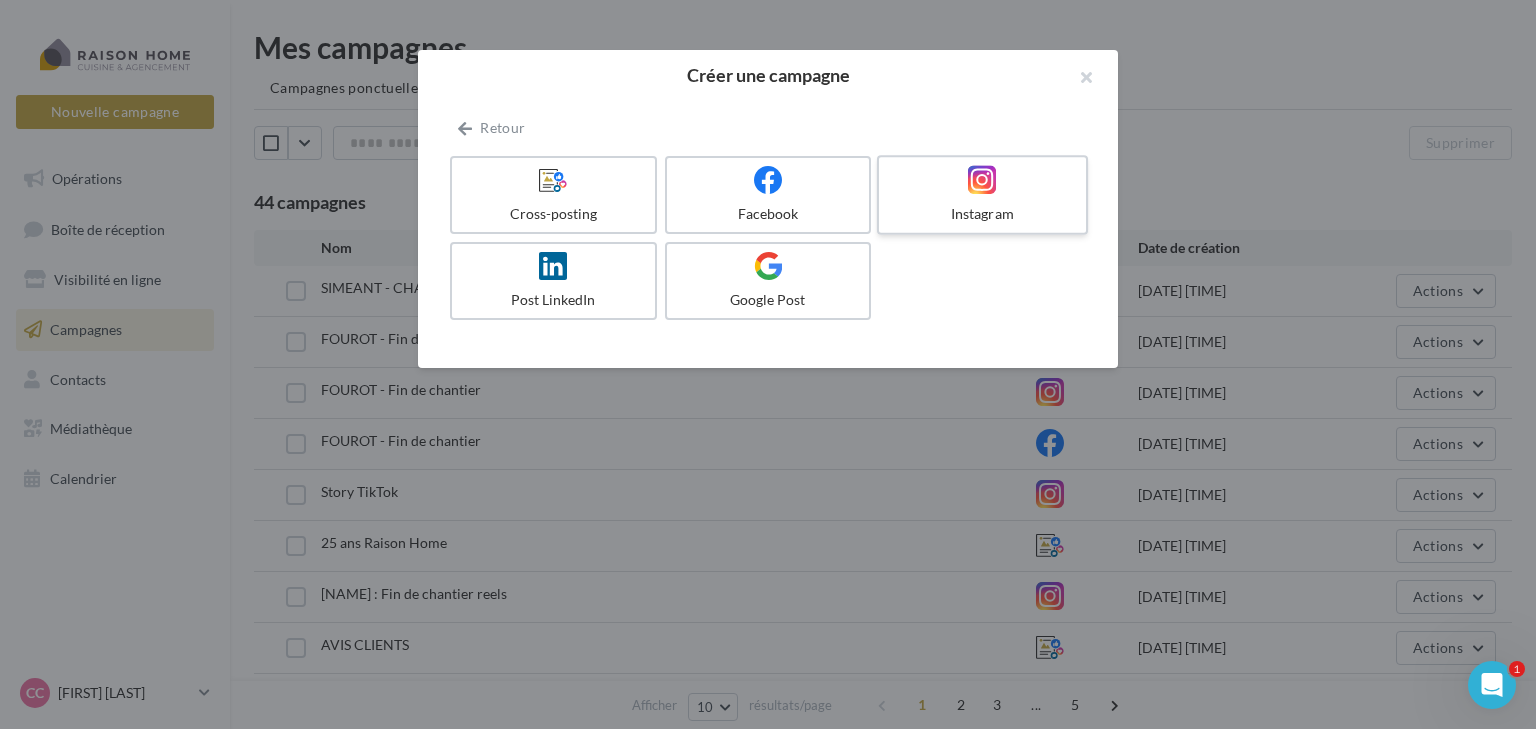 click on "Instagram" at bounding box center (982, 214) 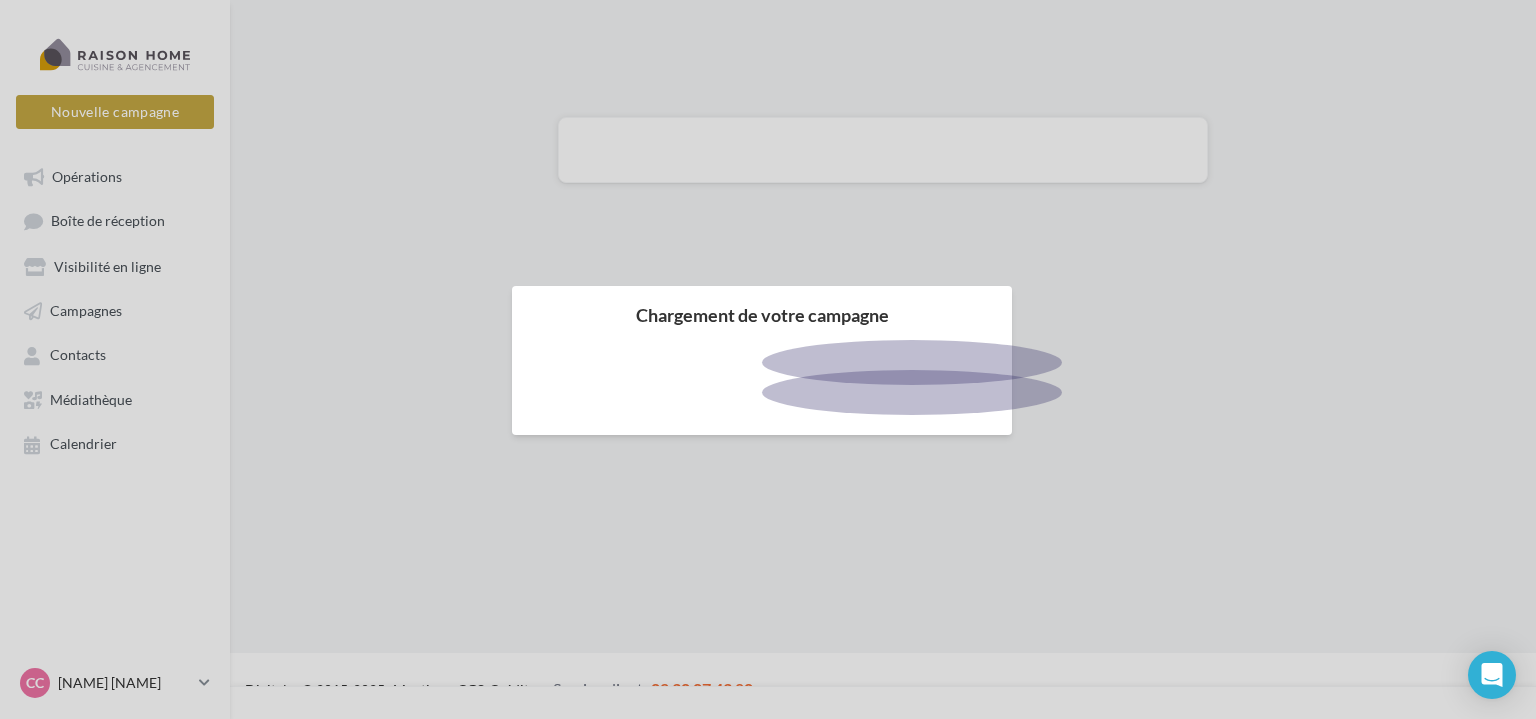 scroll, scrollTop: 0, scrollLeft: 0, axis: both 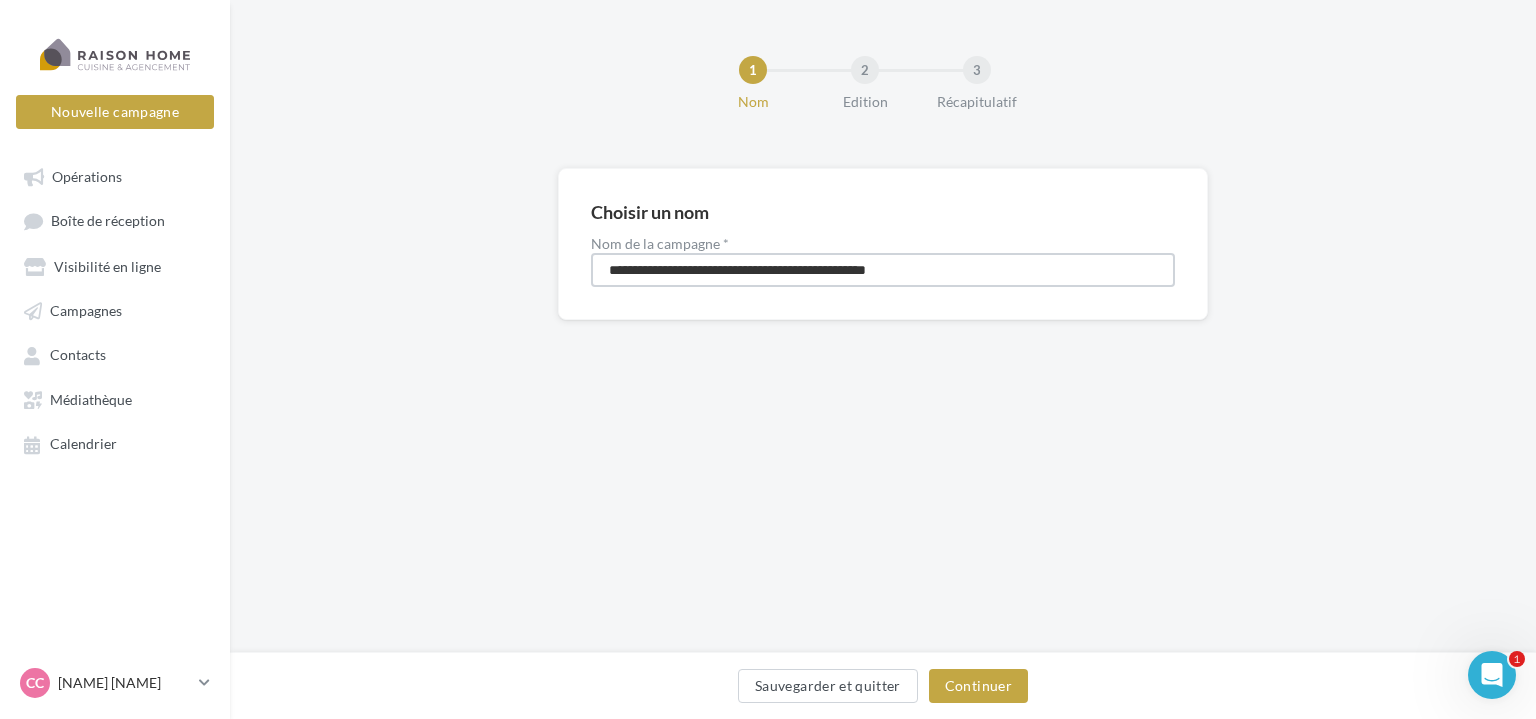 drag, startPoint x: 746, startPoint y: 263, endPoint x: 374, endPoint y: 263, distance: 372 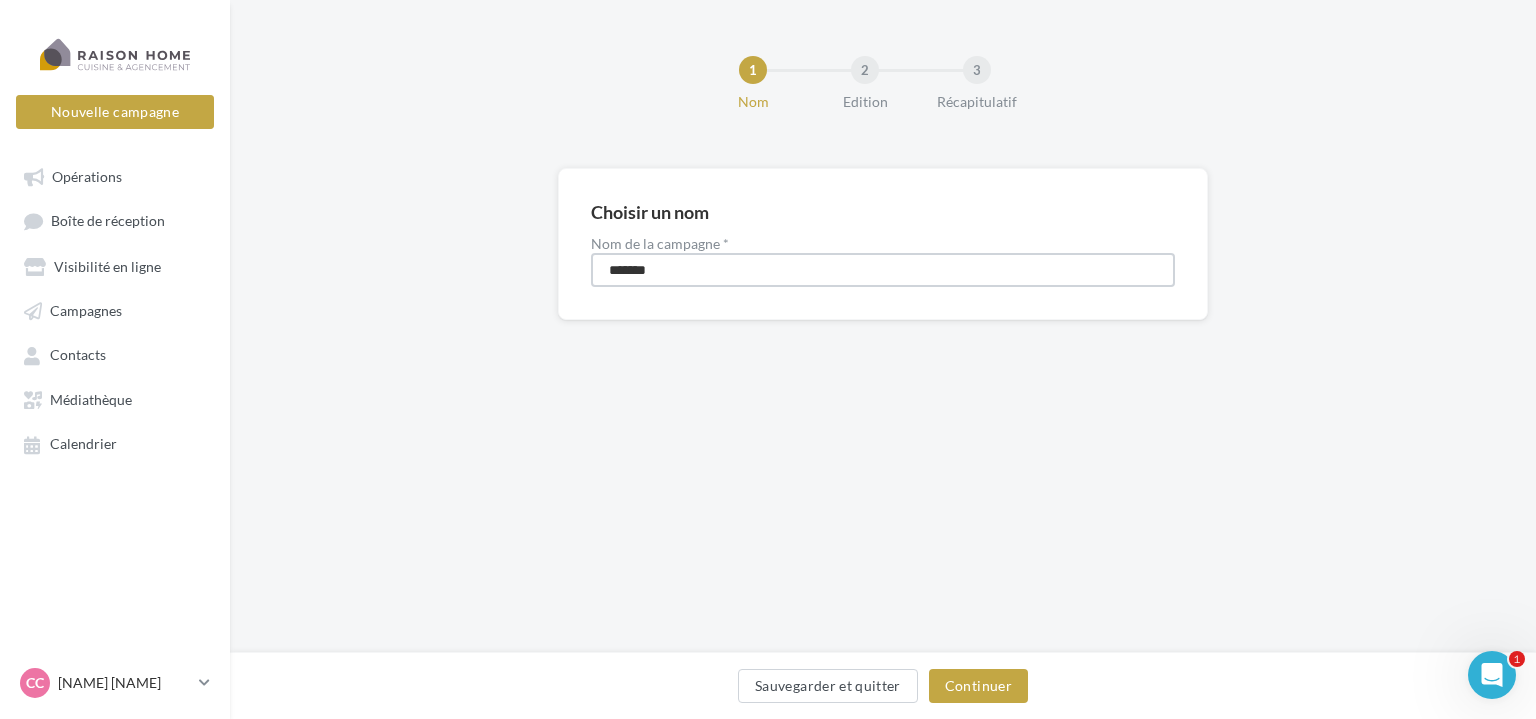type on "**********" 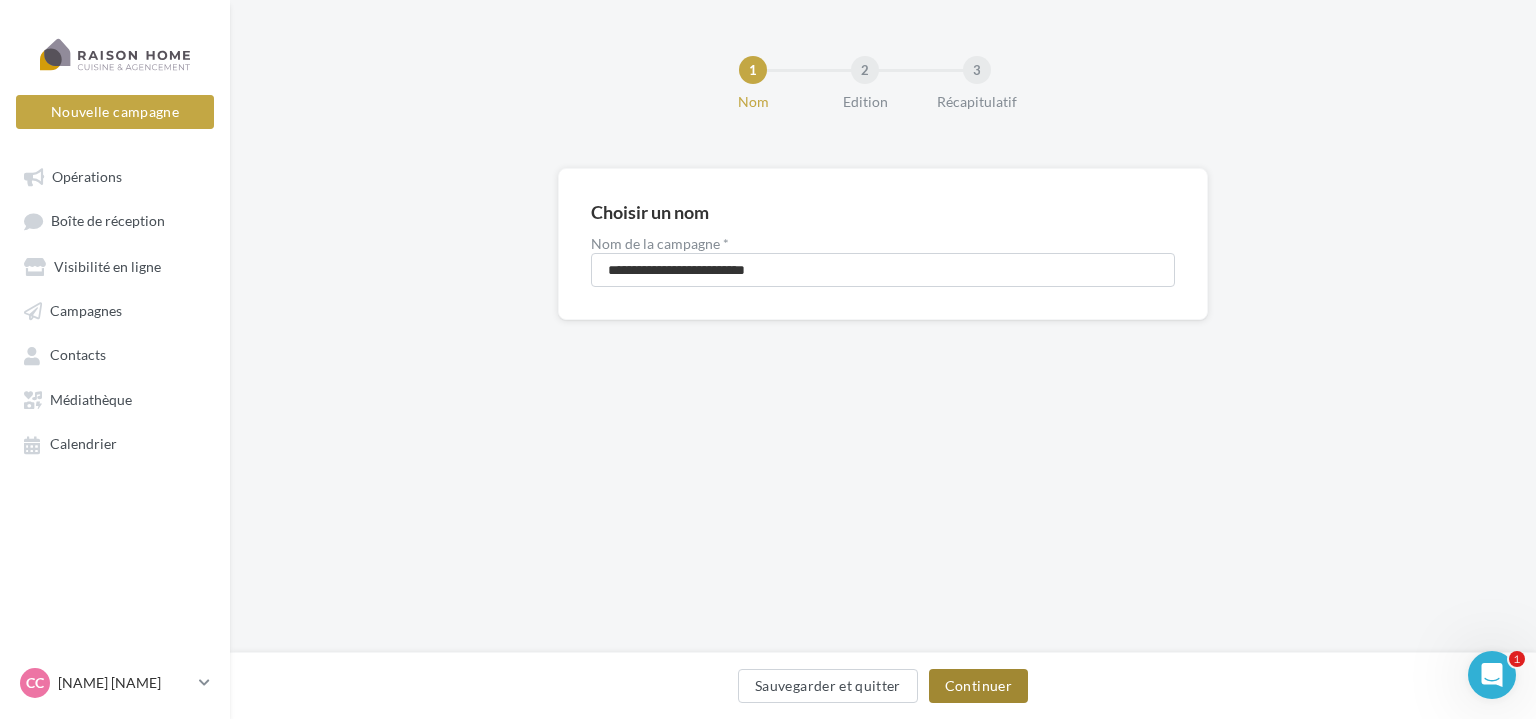 click on "Continuer" at bounding box center (978, 686) 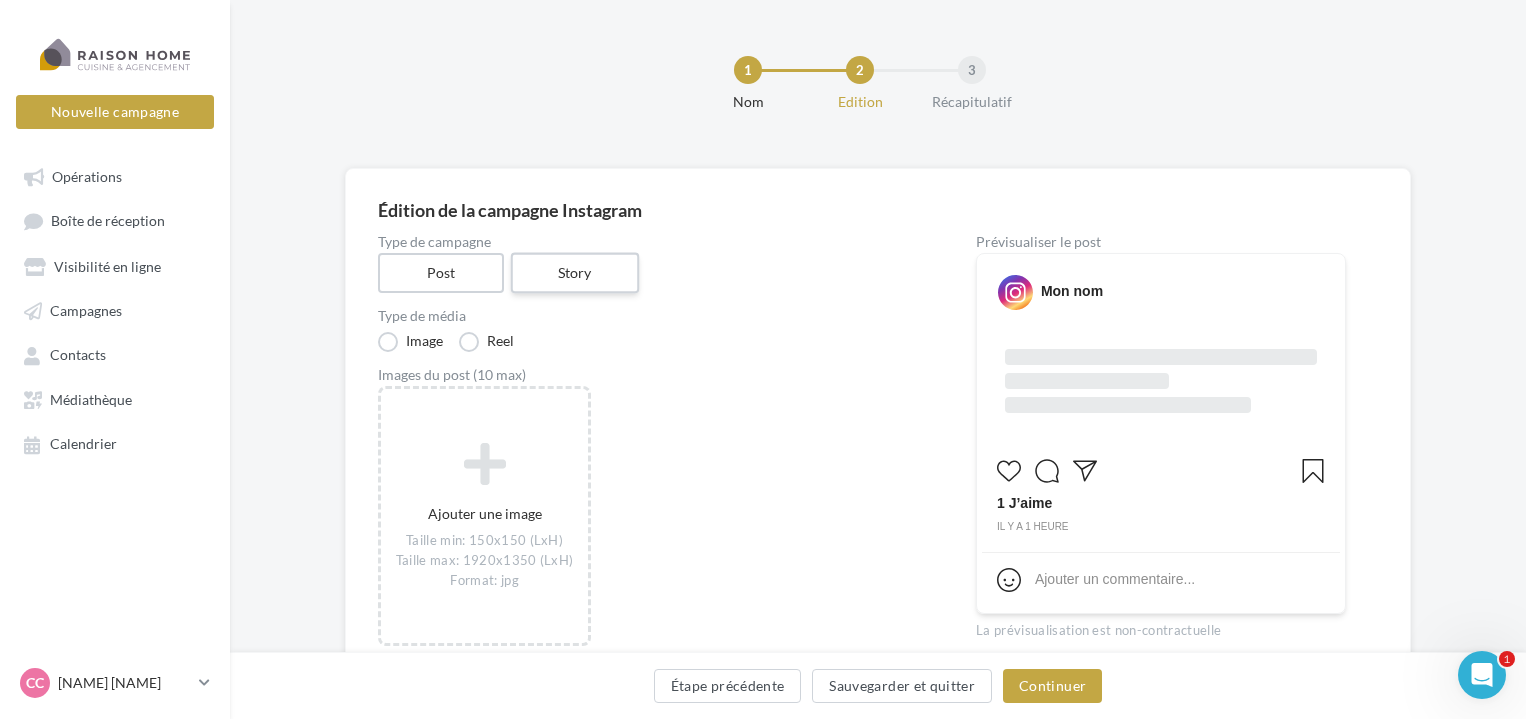 click on "Story" at bounding box center [574, 273] 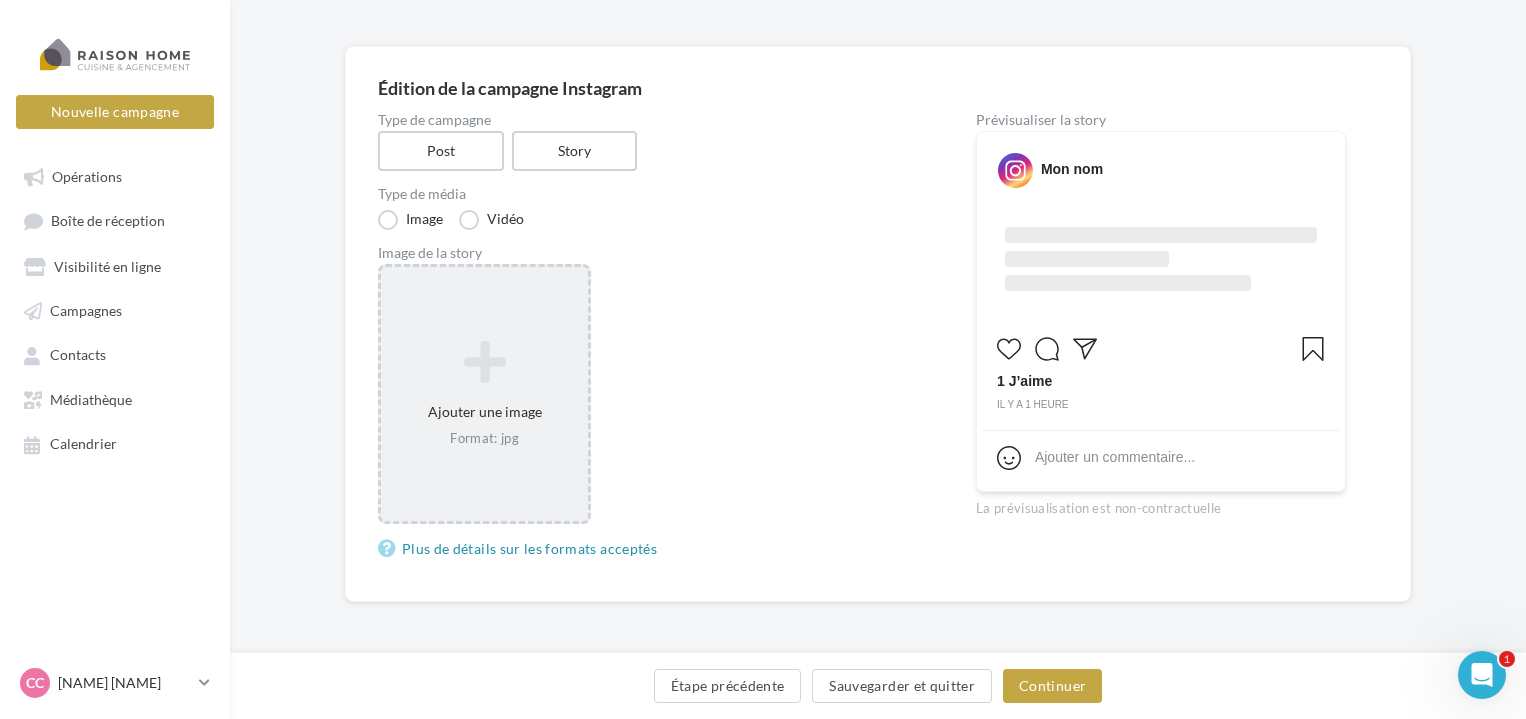 click at bounding box center (484, 362) 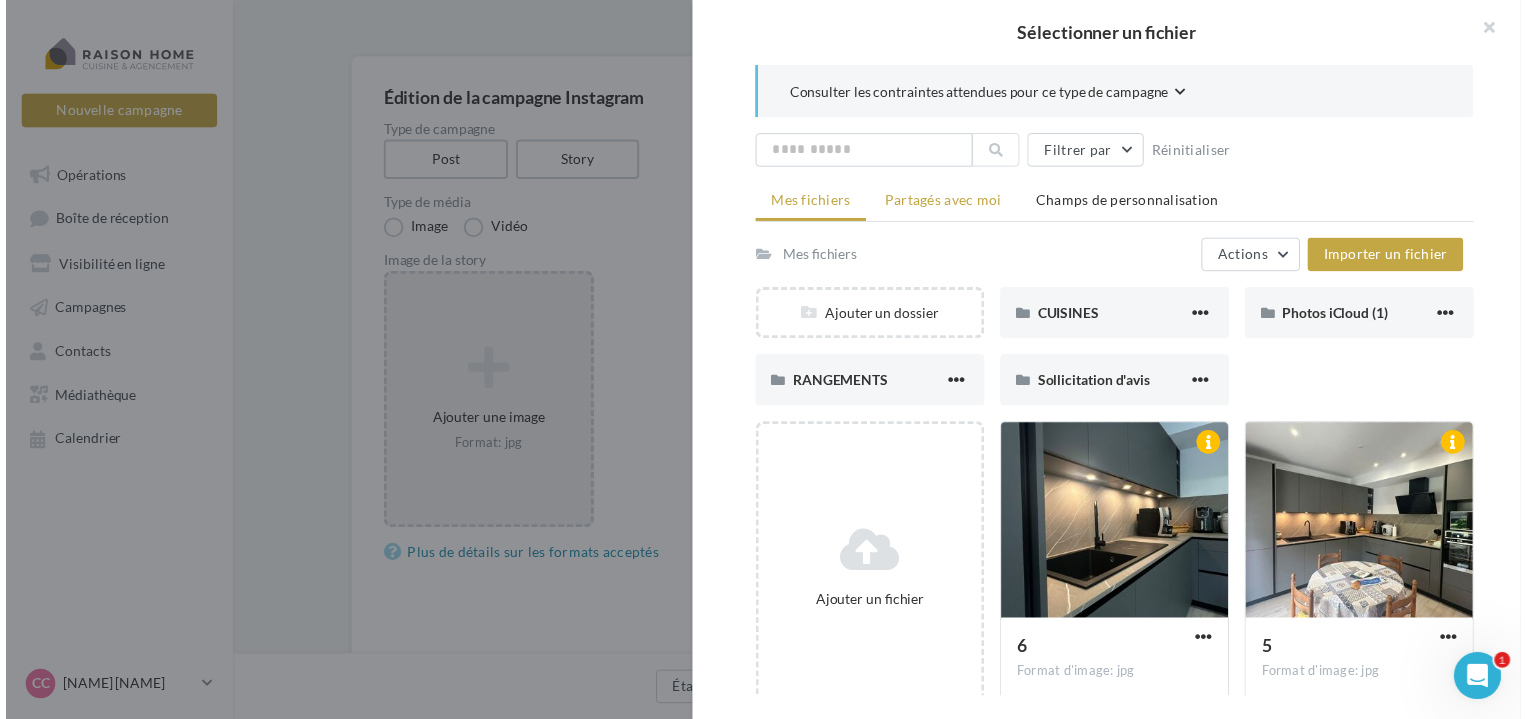 scroll, scrollTop: 122, scrollLeft: 0, axis: vertical 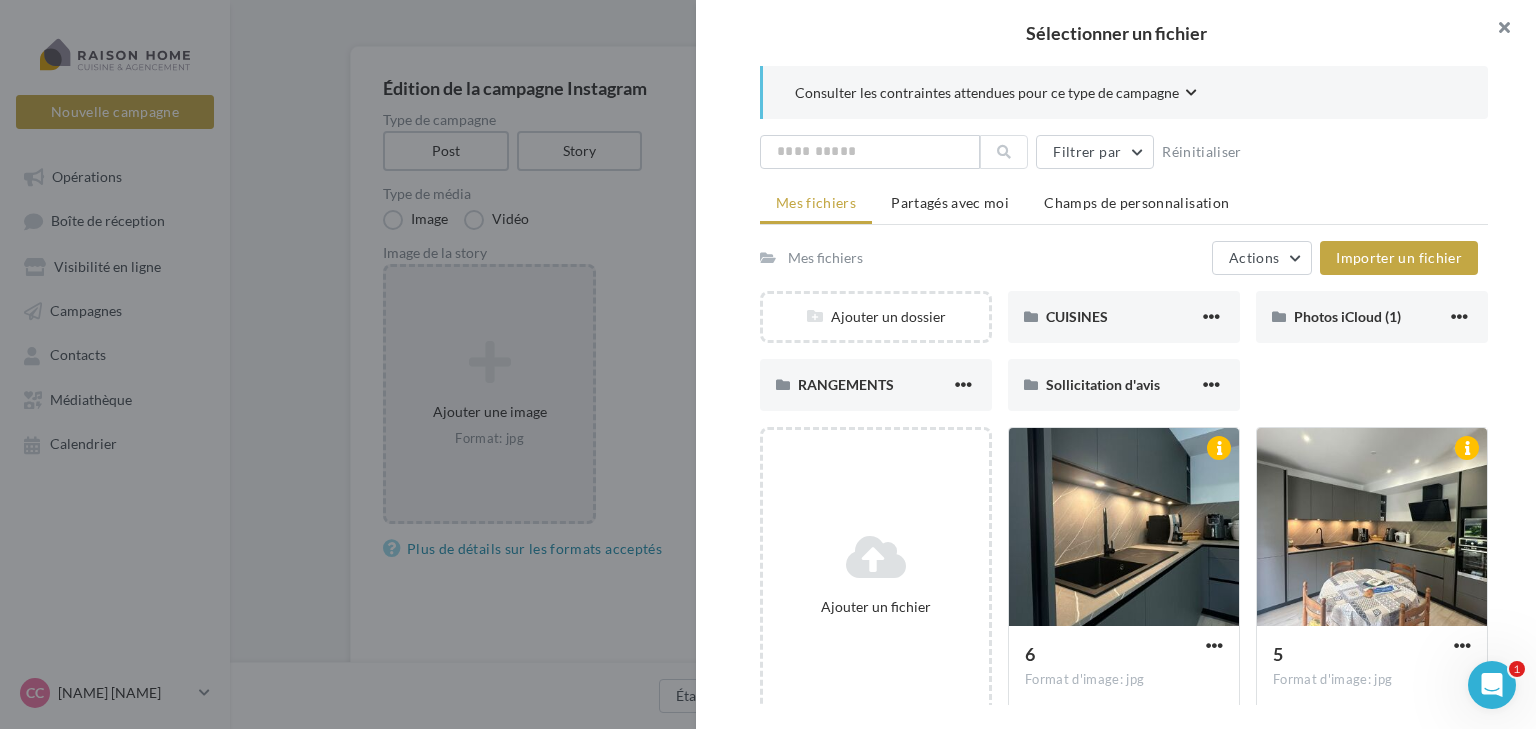 click at bounding box center (1496, 30) 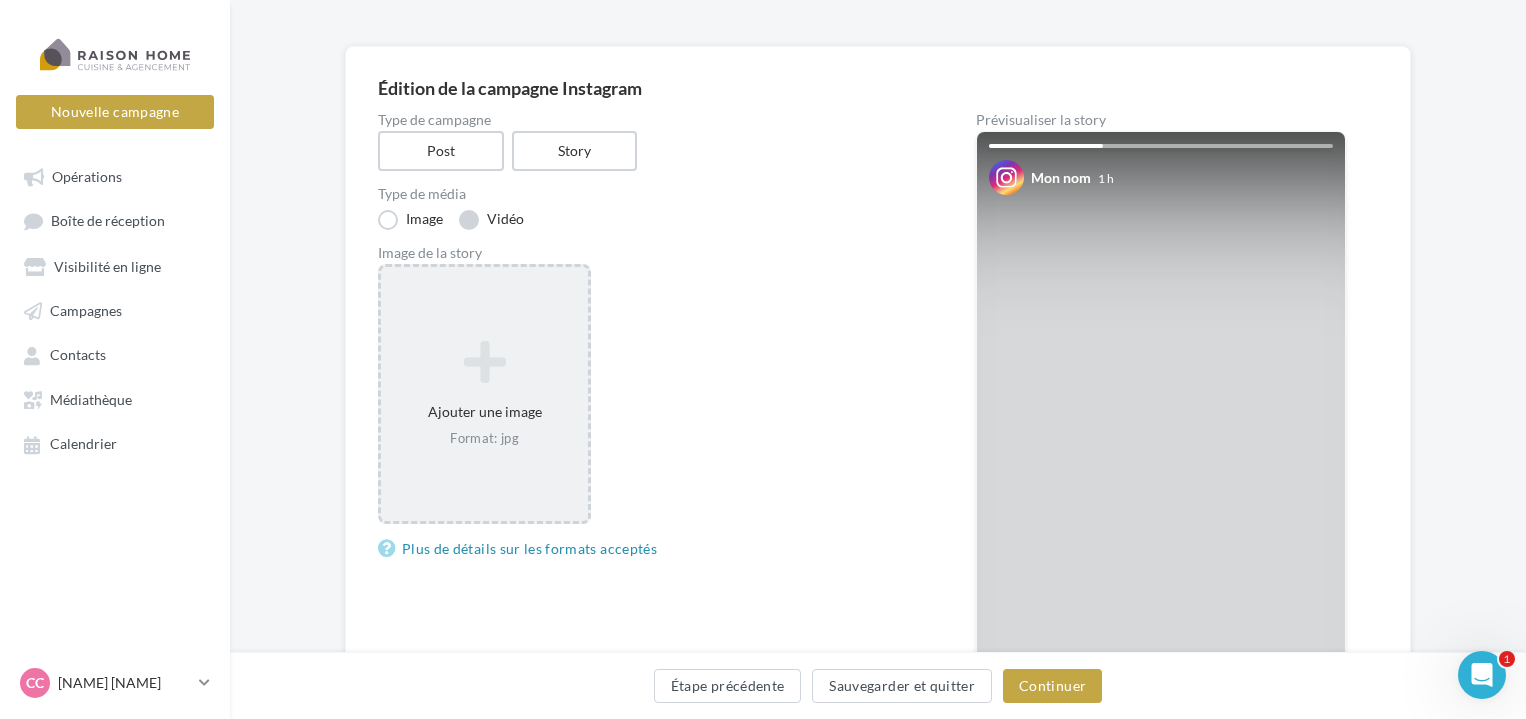 click on "Vidéo" at bounding box center (491, 220) 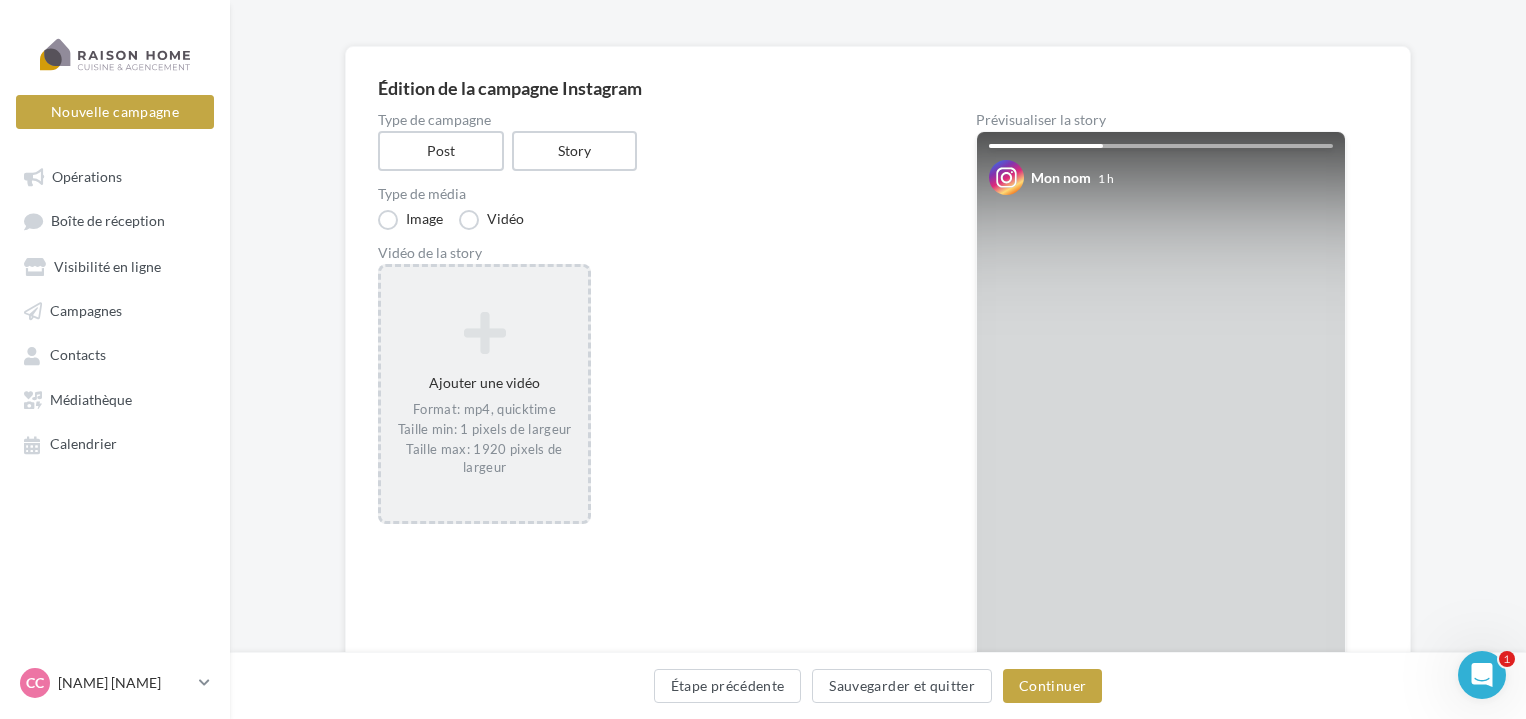 click on "Ajouter une vidéo     Format: mp4, quicktime   Taille min: 1 pixels de largeur   Taille max: 1920 pixels de largeur" at bounding box center [484, 394] 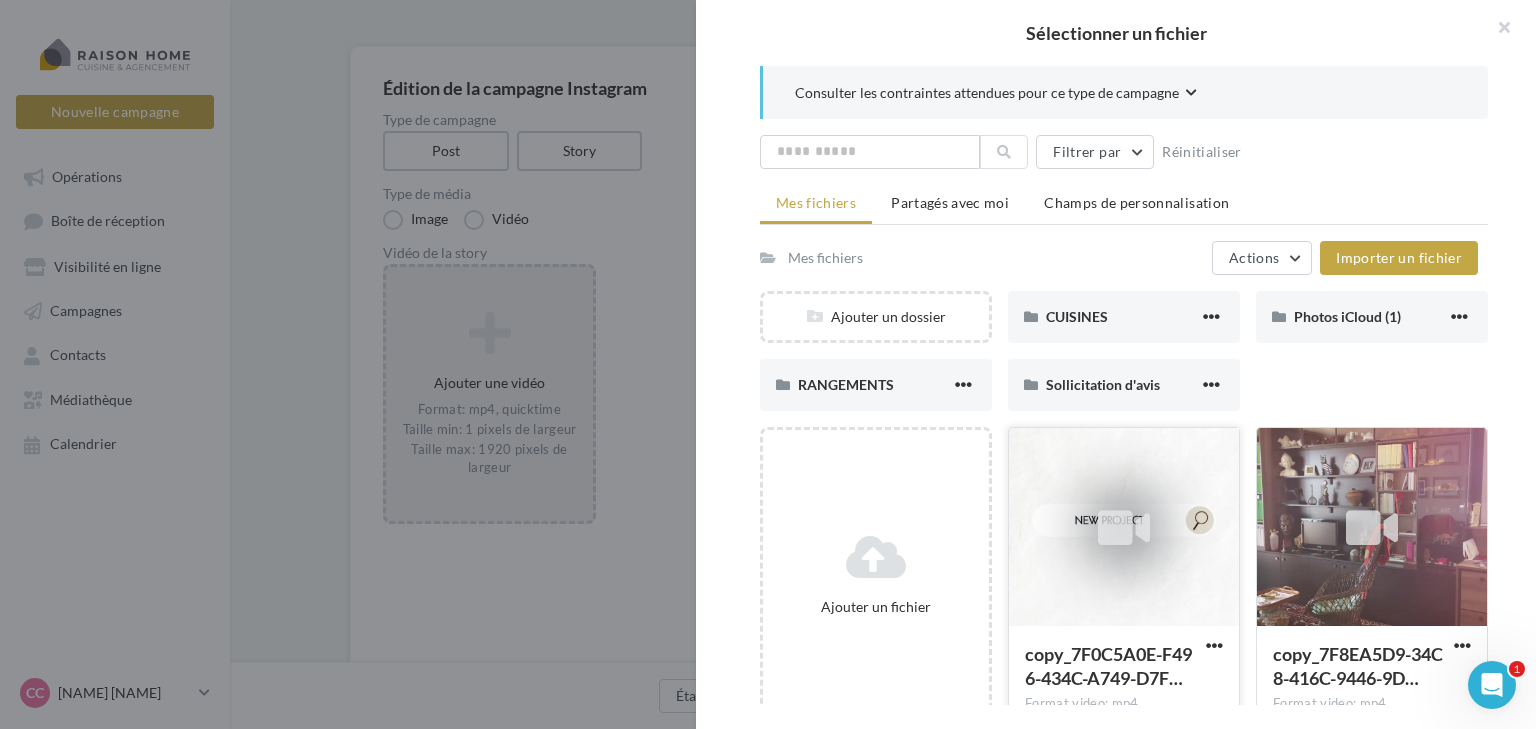 click at bounding box center (1124, 528) 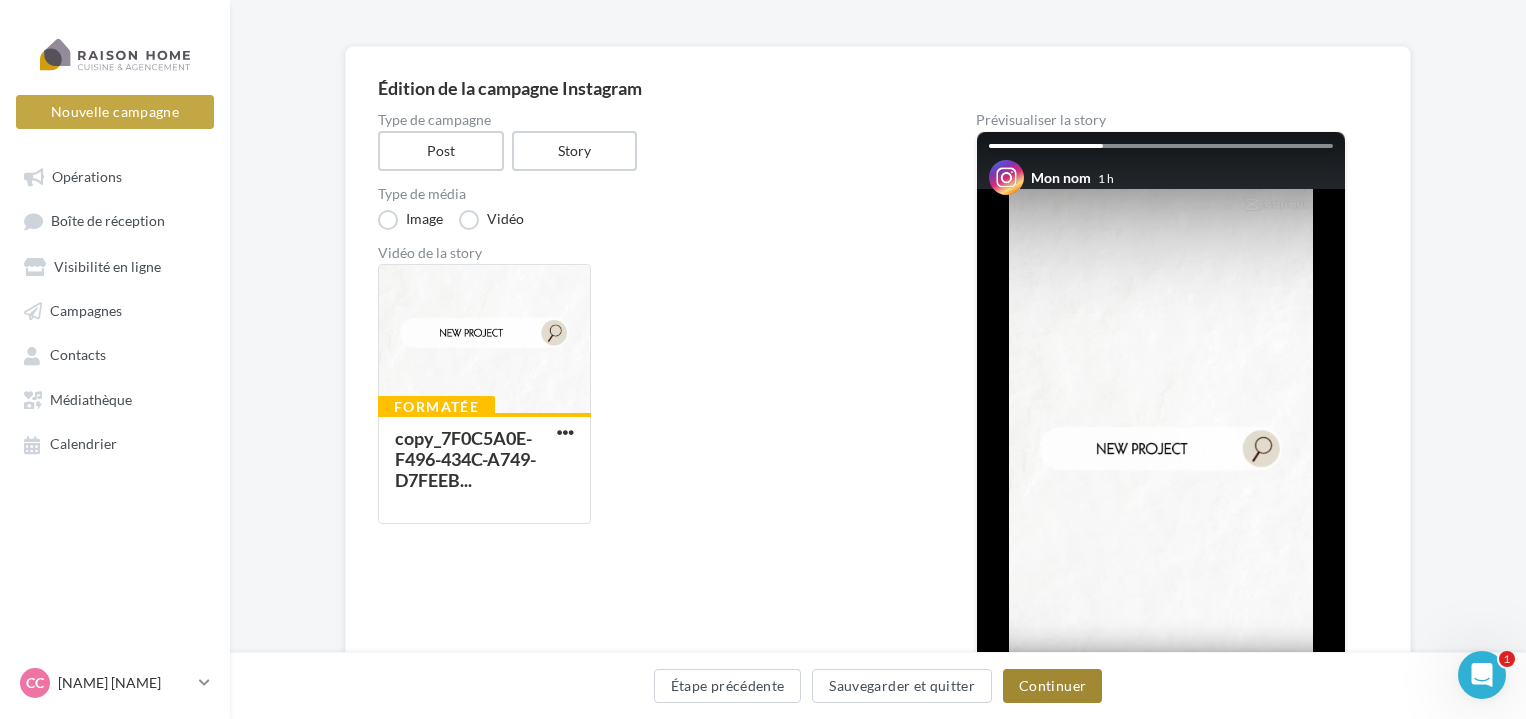 click on "Continuer" at bounding box center (1052, 686) 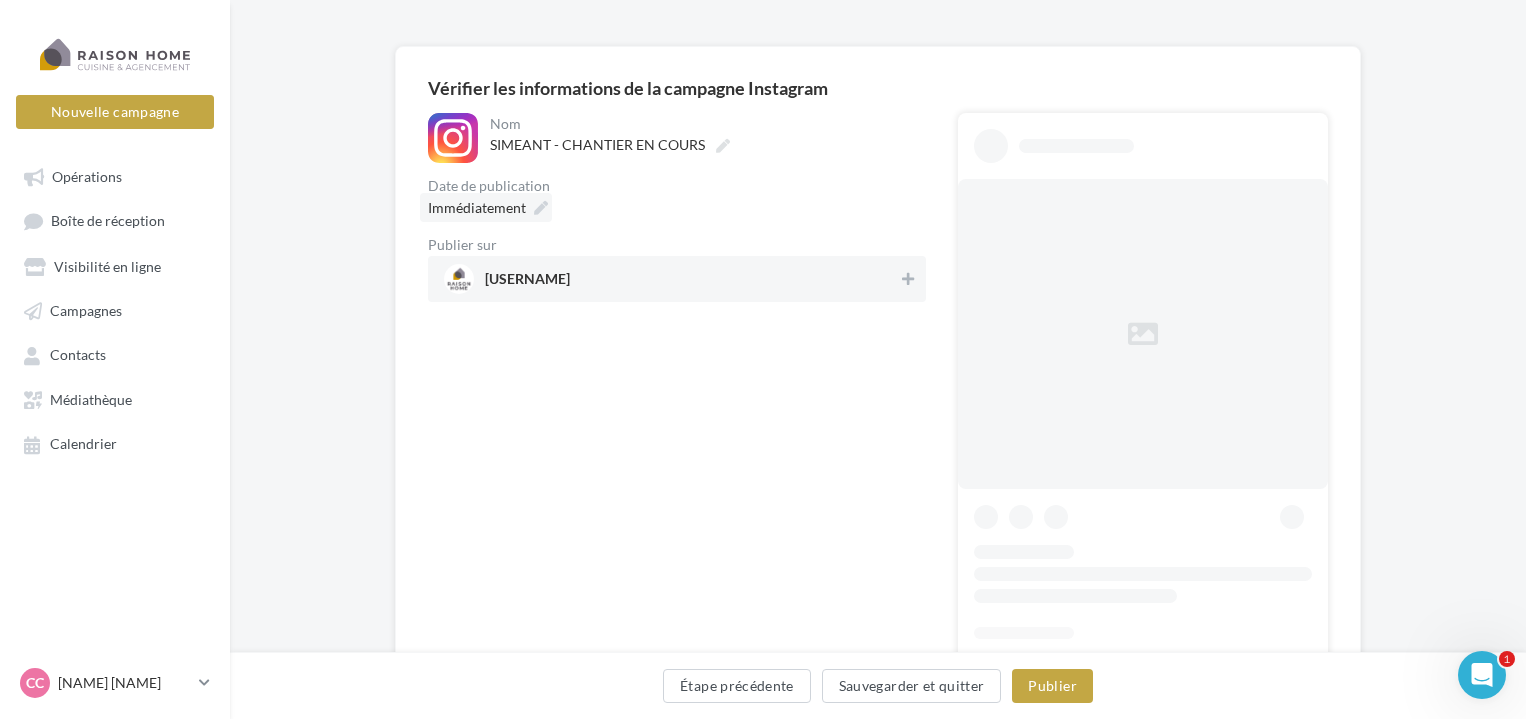click on "**********" at bounding box center [878, 399] 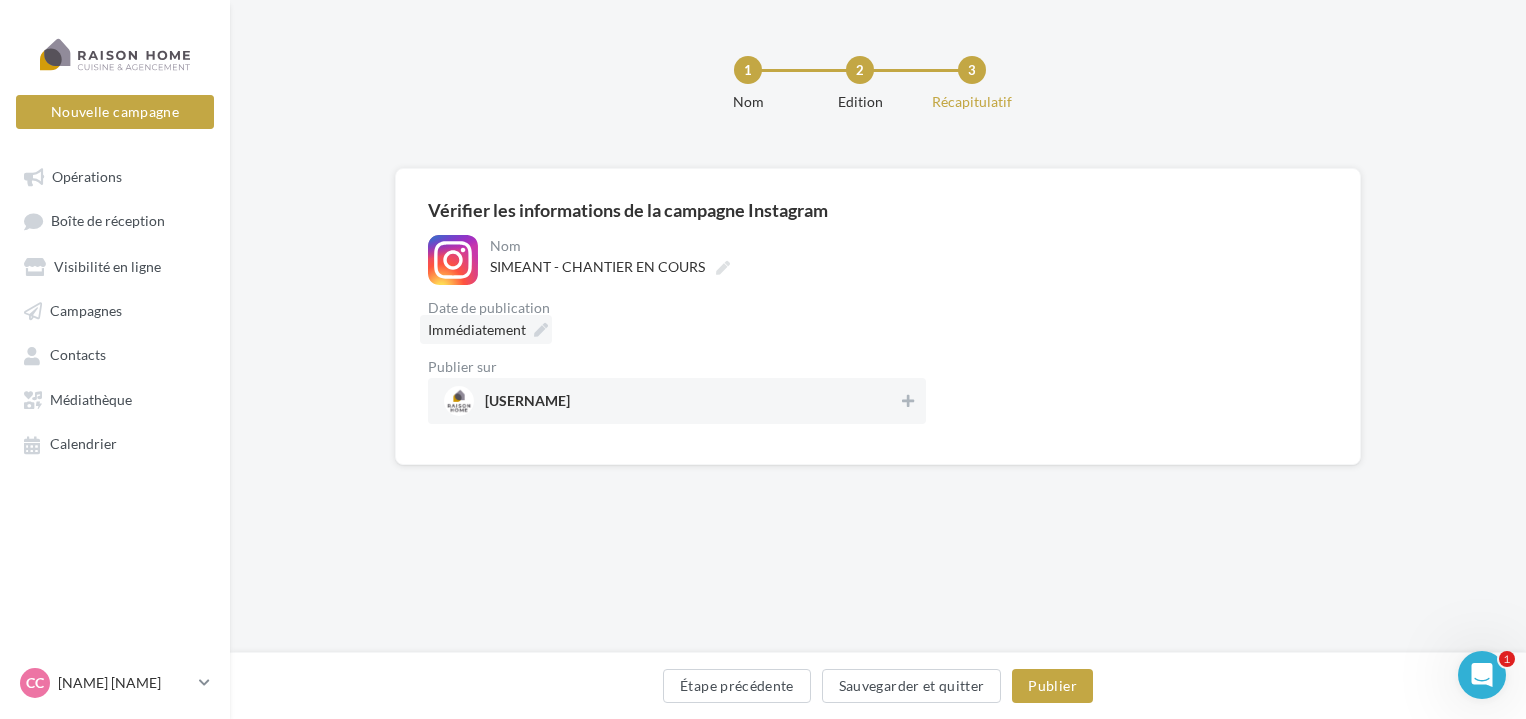scroll, scrollTop: 0, scrollLeft: 0, axis: both 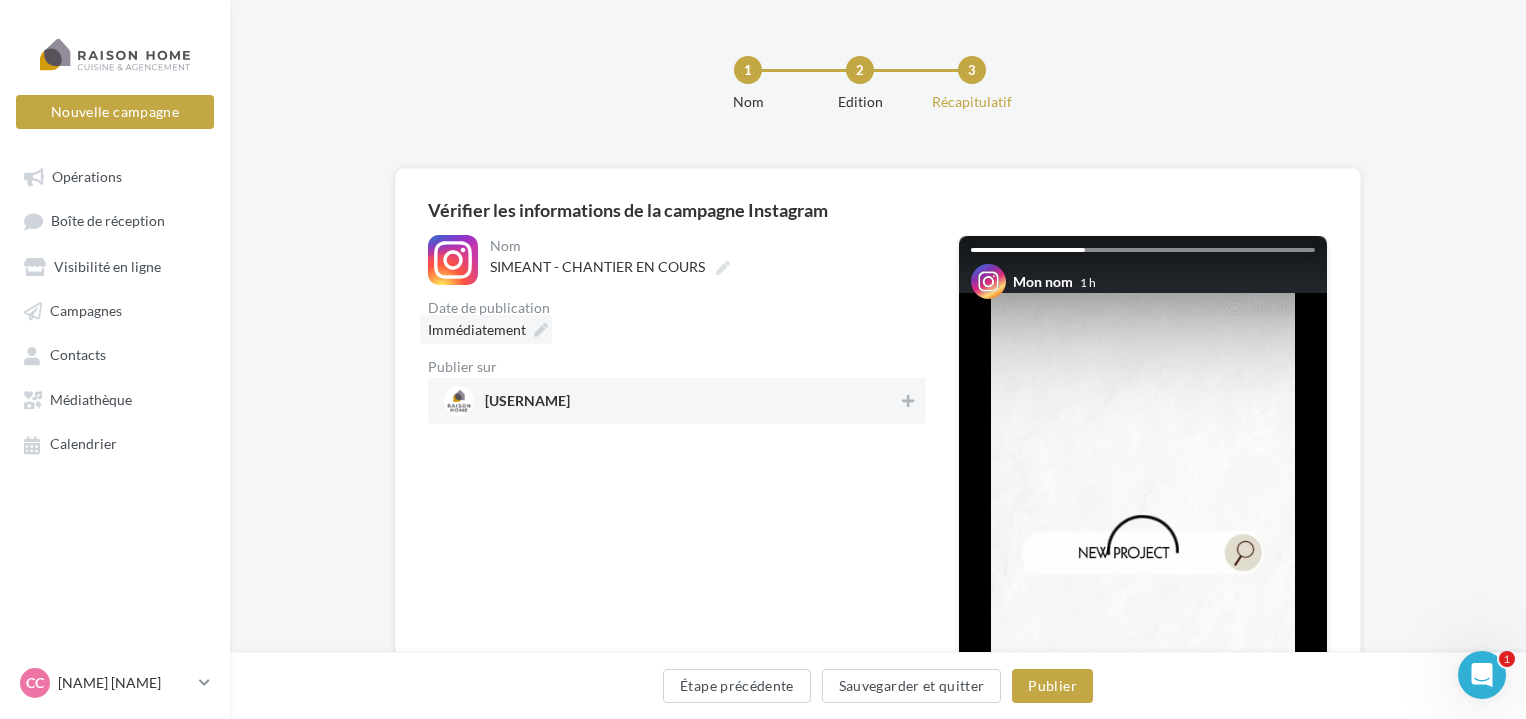 click at bounding box center (541, 330) 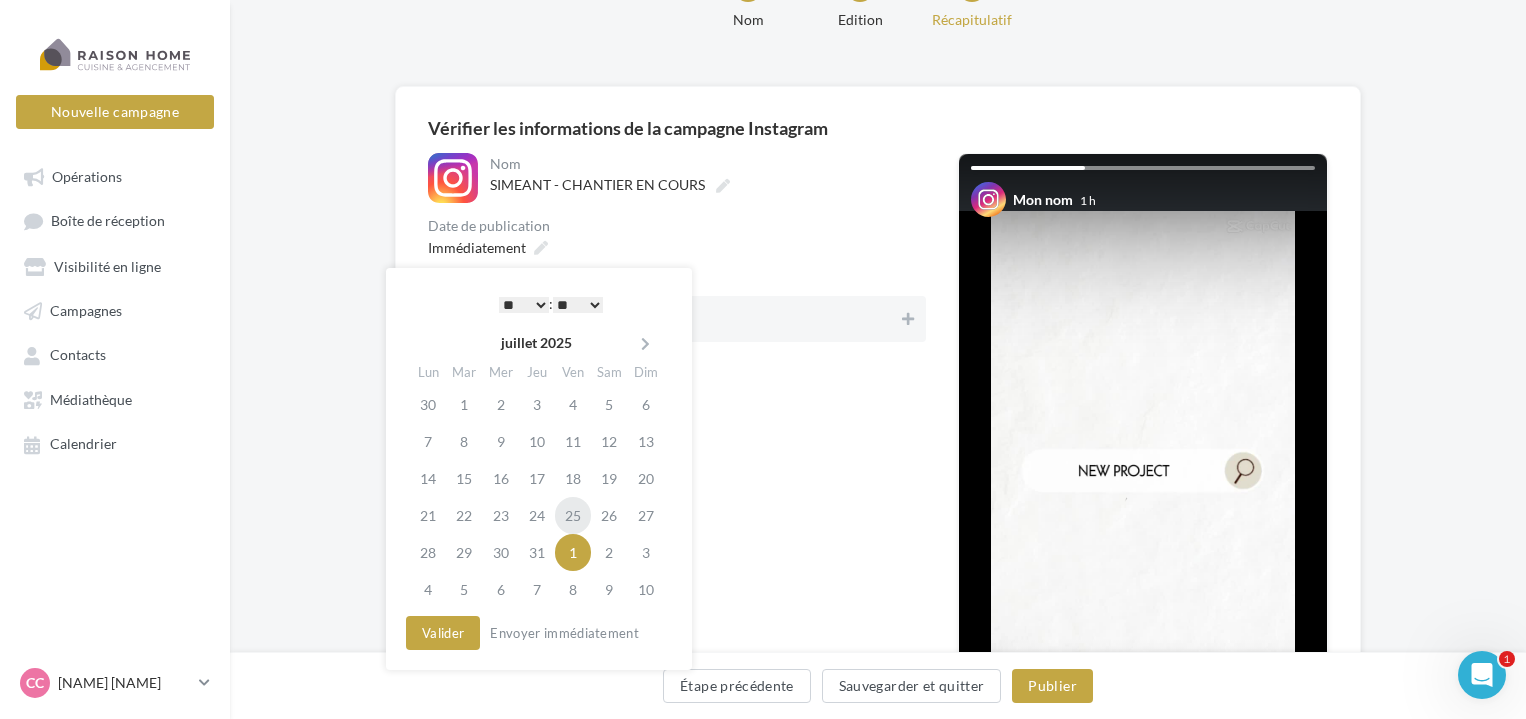 scroll, scrollTop: 100, scrollLeft: 0, axis: vertical 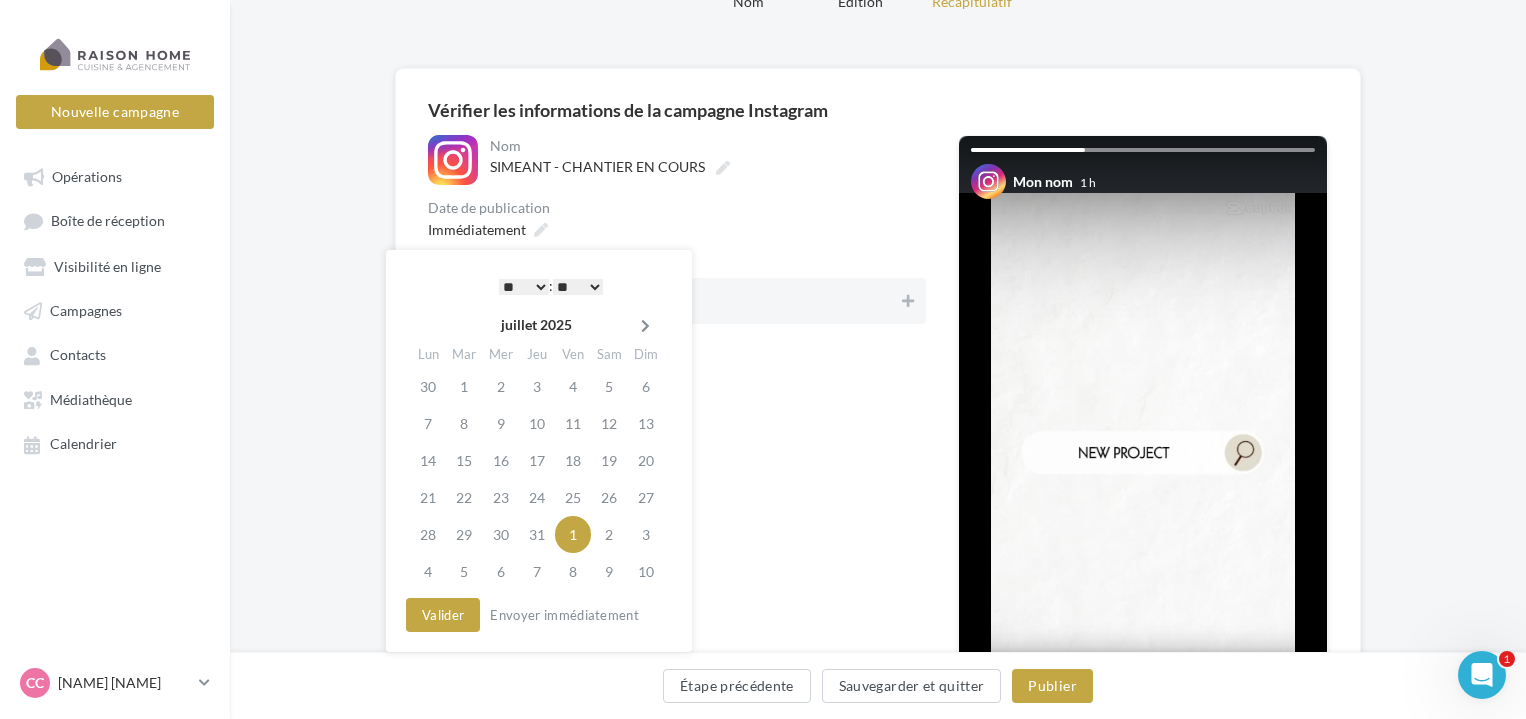 click at bounding box center (645, 326) 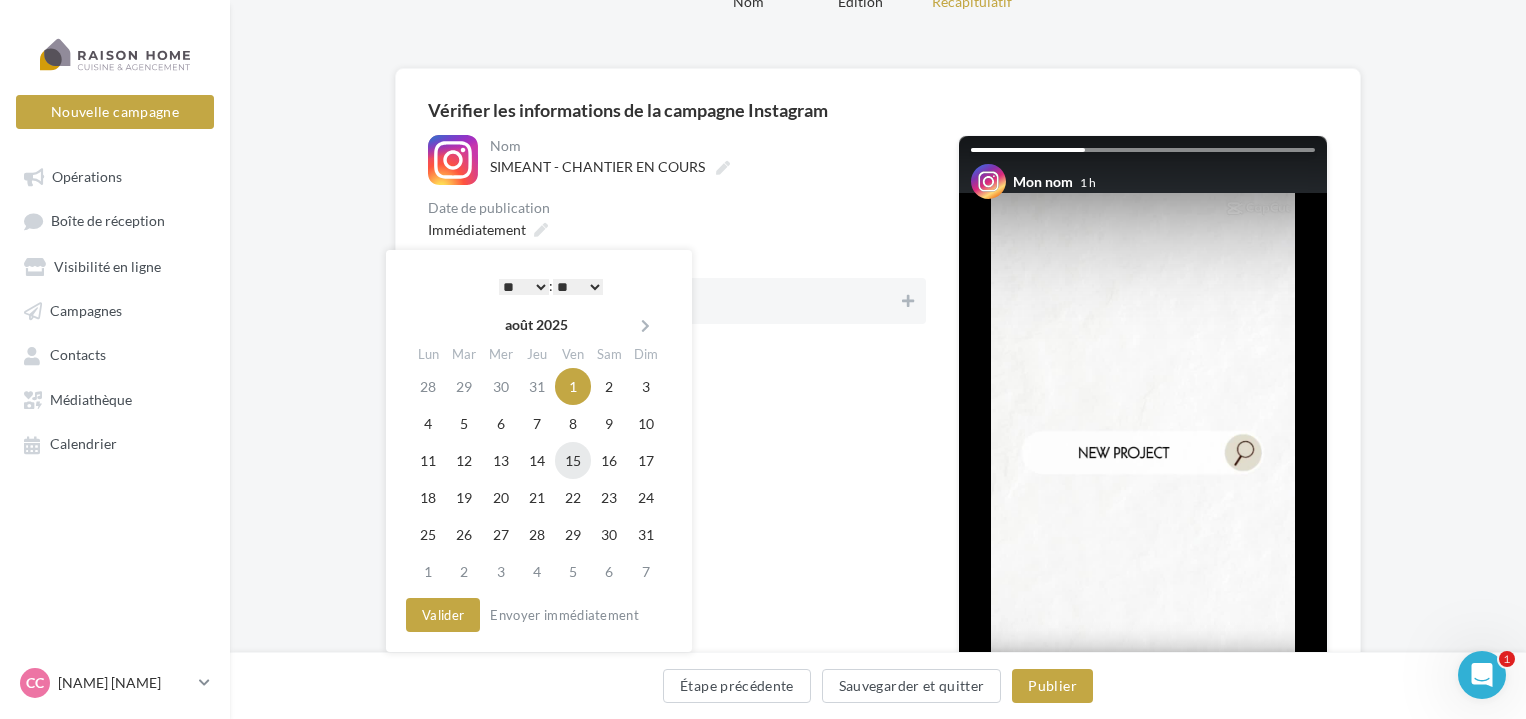 click on "15" at bounding box center [573, 460] 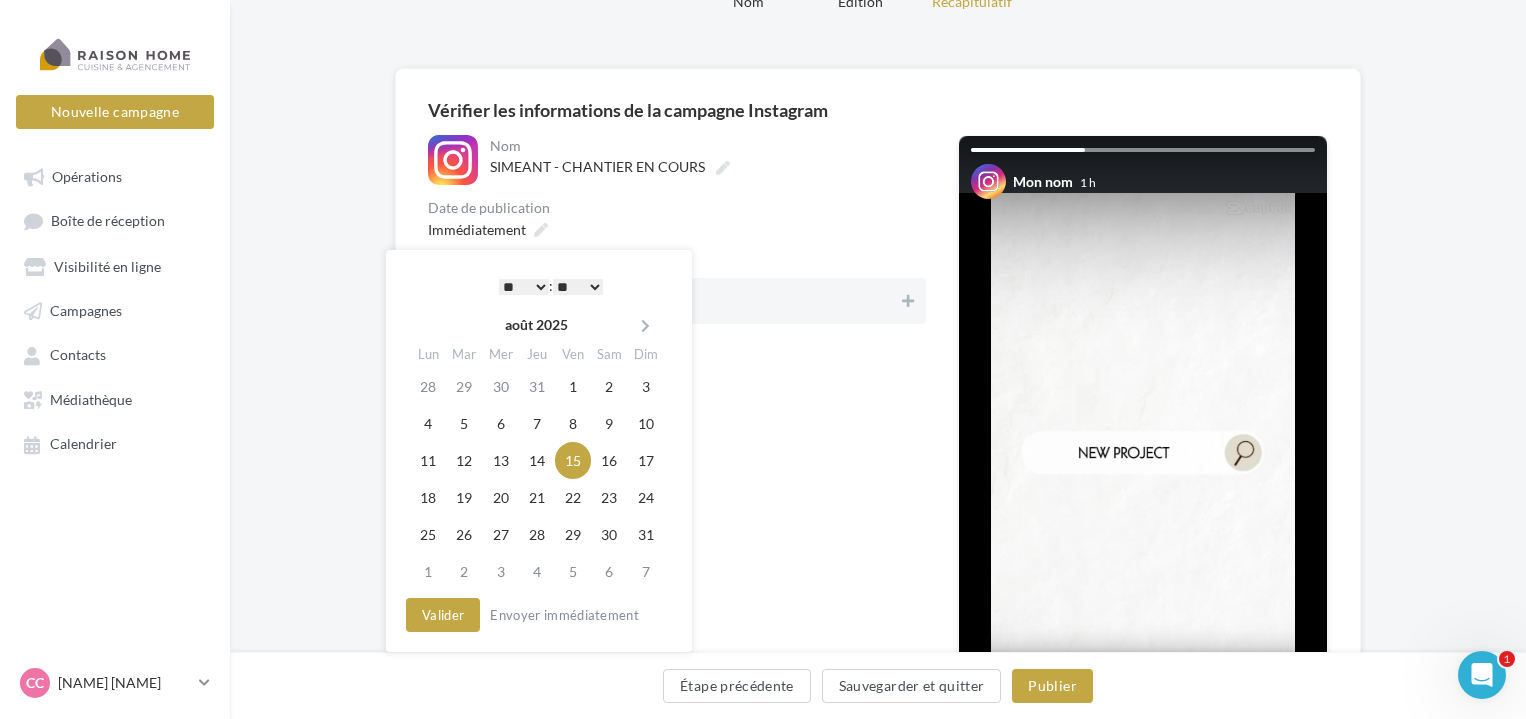 click on "* * * * * * * * * * ** ** ** ** ** ** ** ** ** ** ** ** ** **" at bounding box center [524, 287] 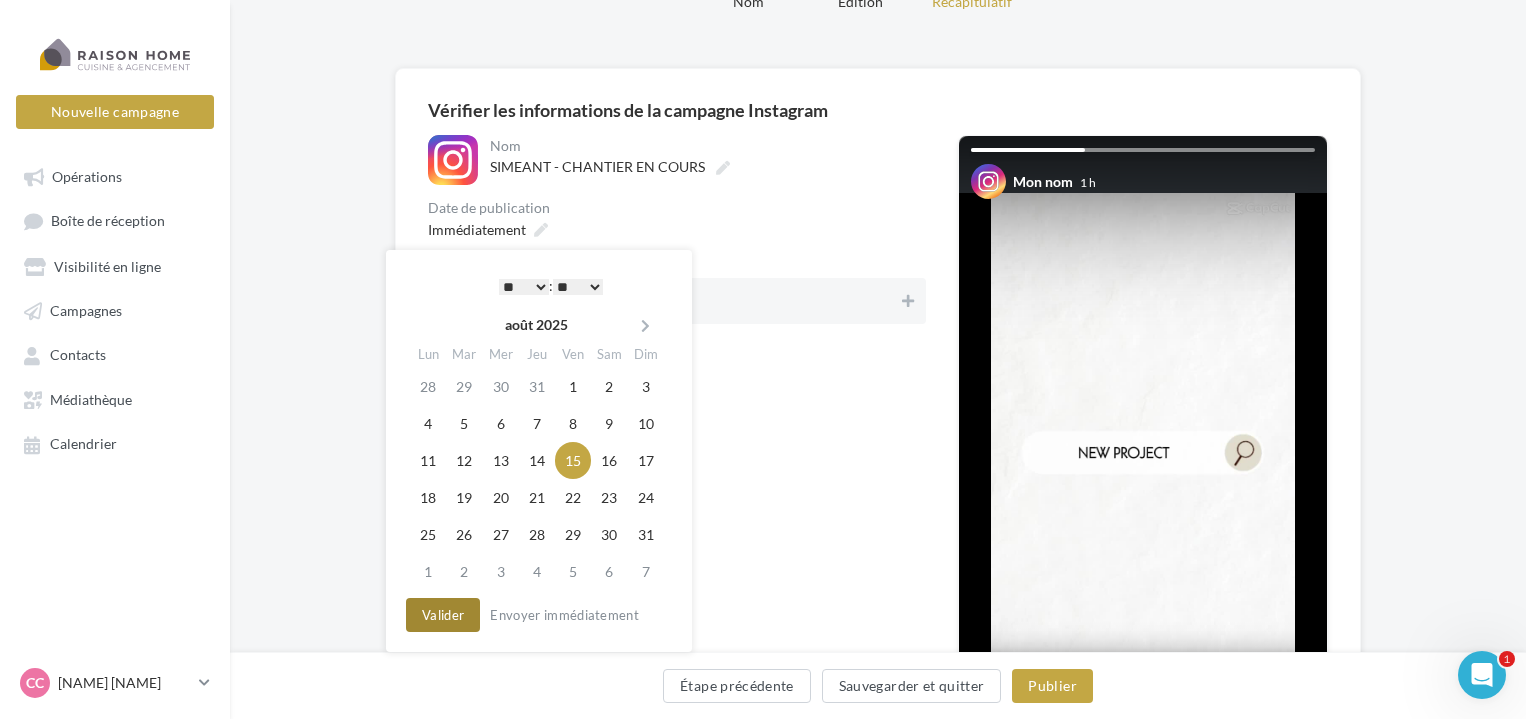 click on "Valider" at bounding box center [443, 615] 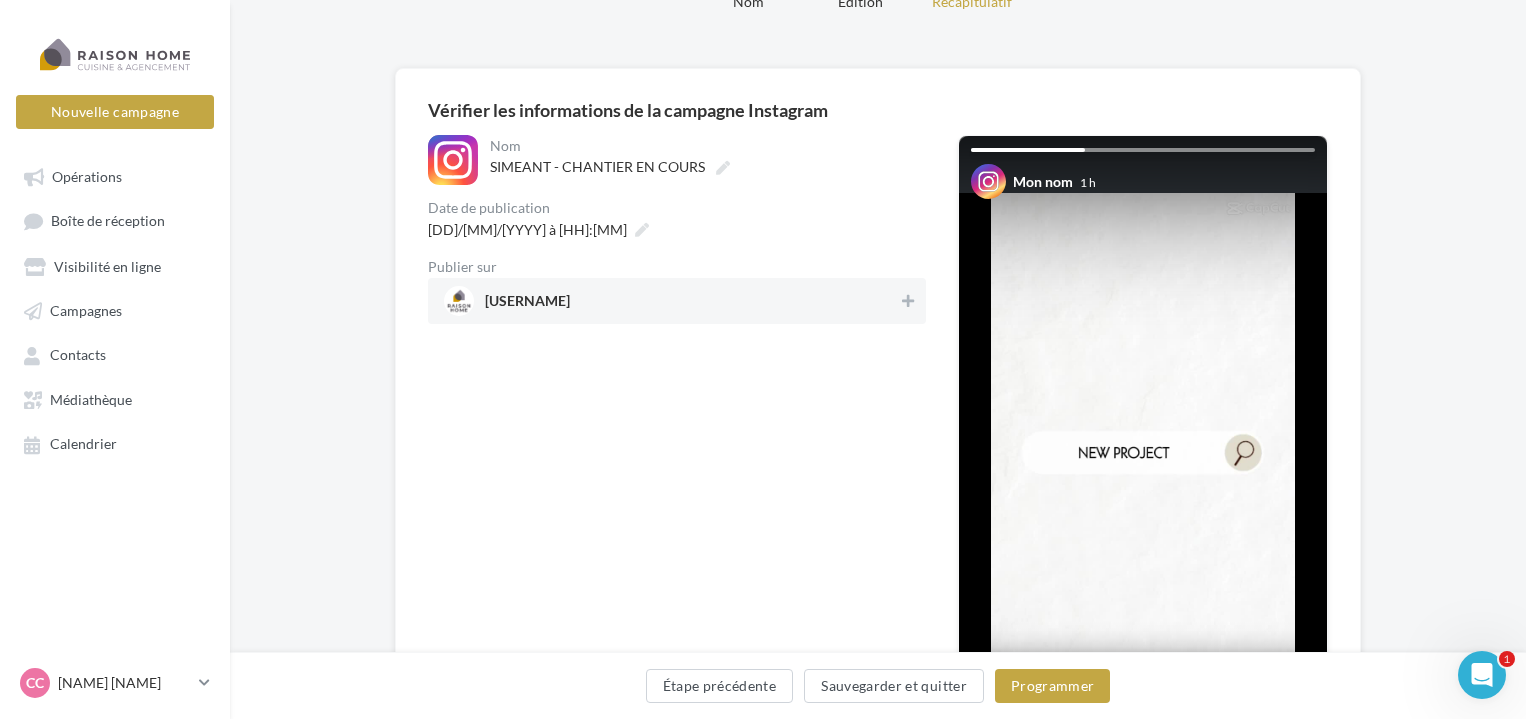 click on "raisonhome_corentin_celka" at bounding box center (527, 305) 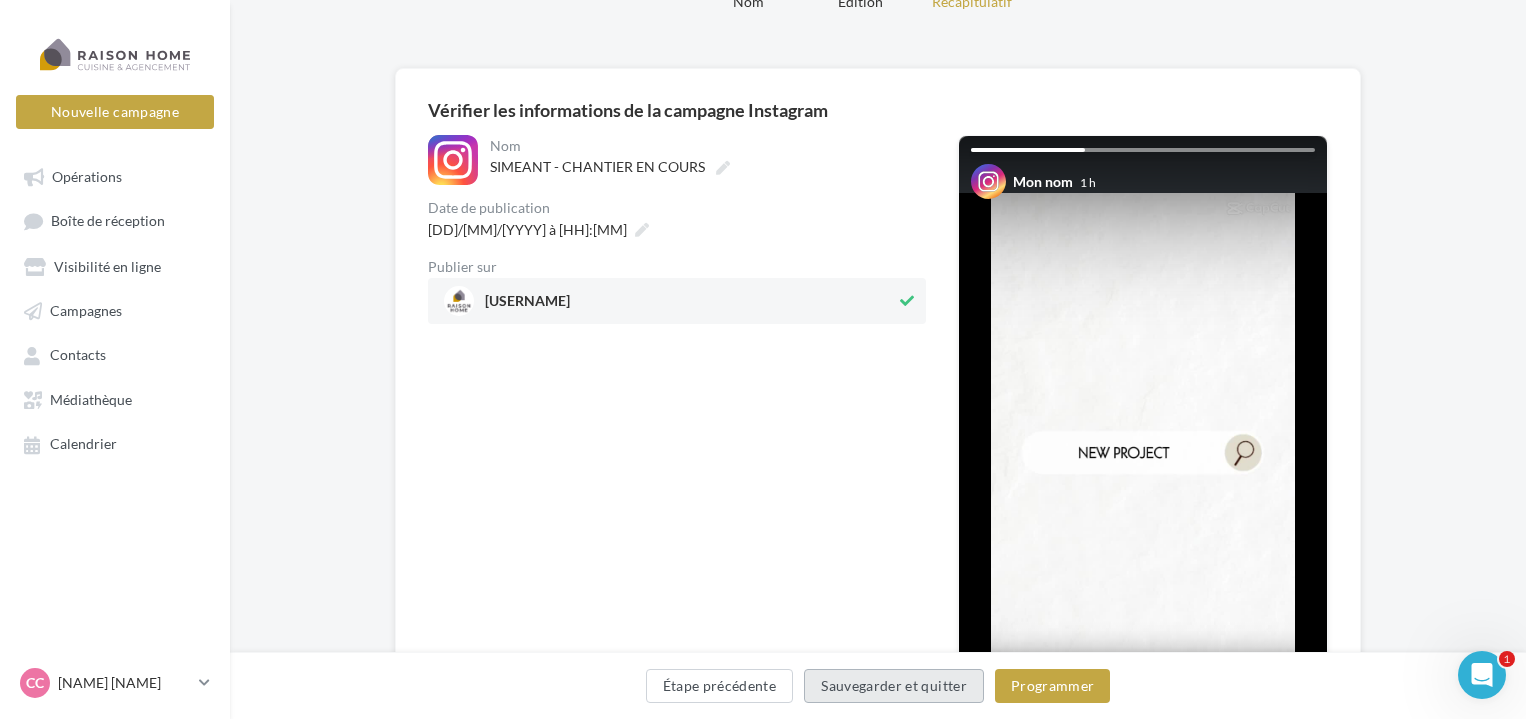 click on "Sauvegarder et quitter" at bounding box center [894, 686] 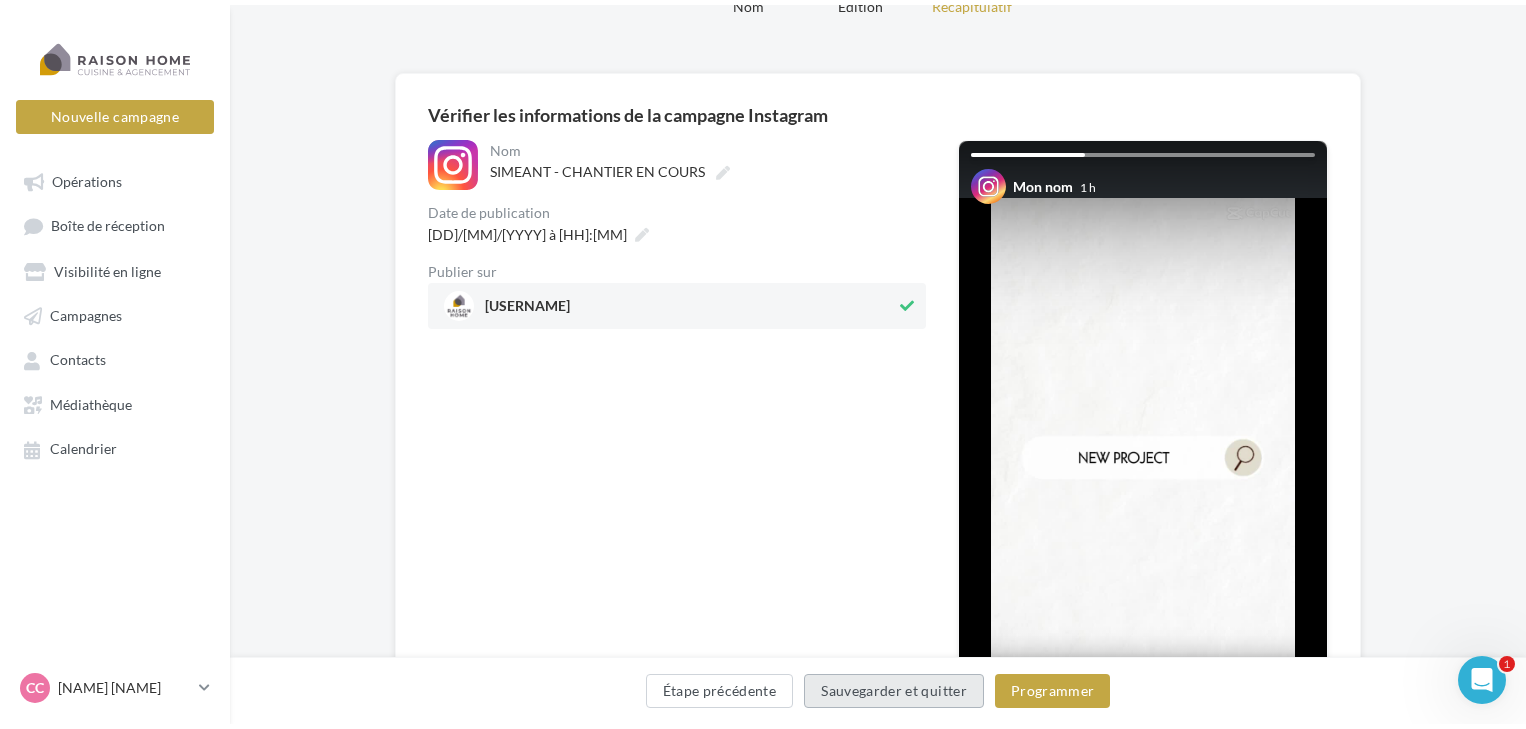 scroll, scrollTop: 32, scrollLeft: 0, axis: vertical 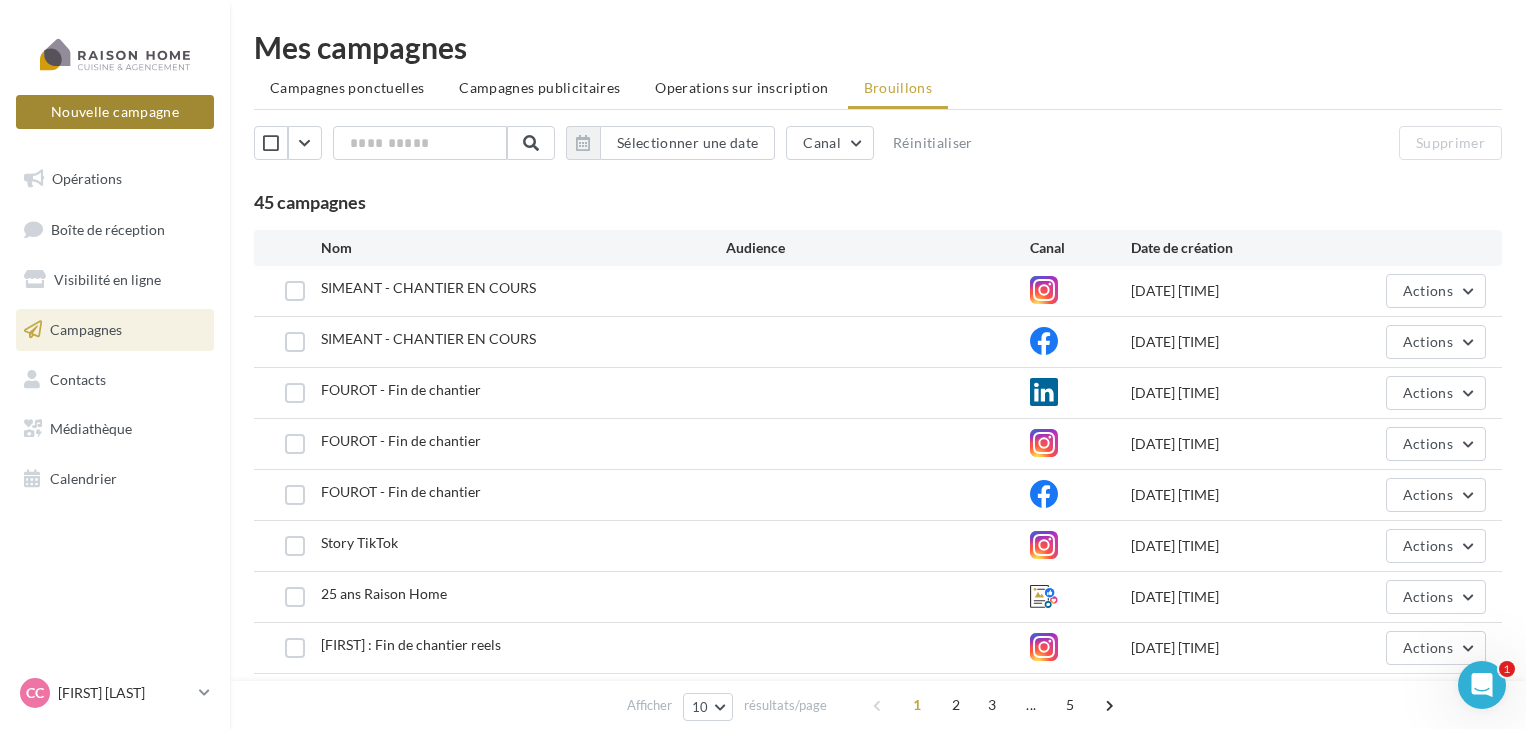 click on "Nouvelle campagne" at bounding box center [115, 112] 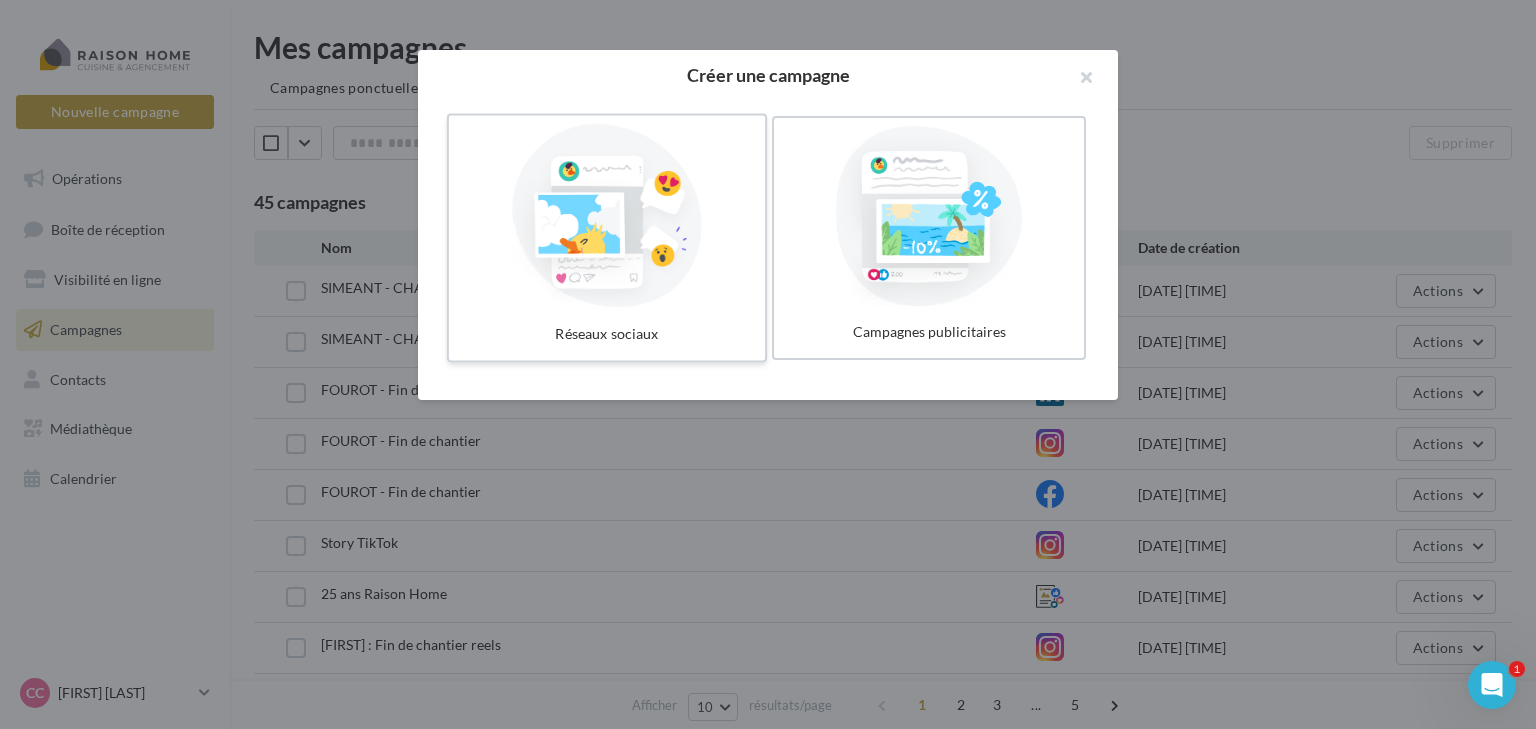 click at bounding box center [607, 216] 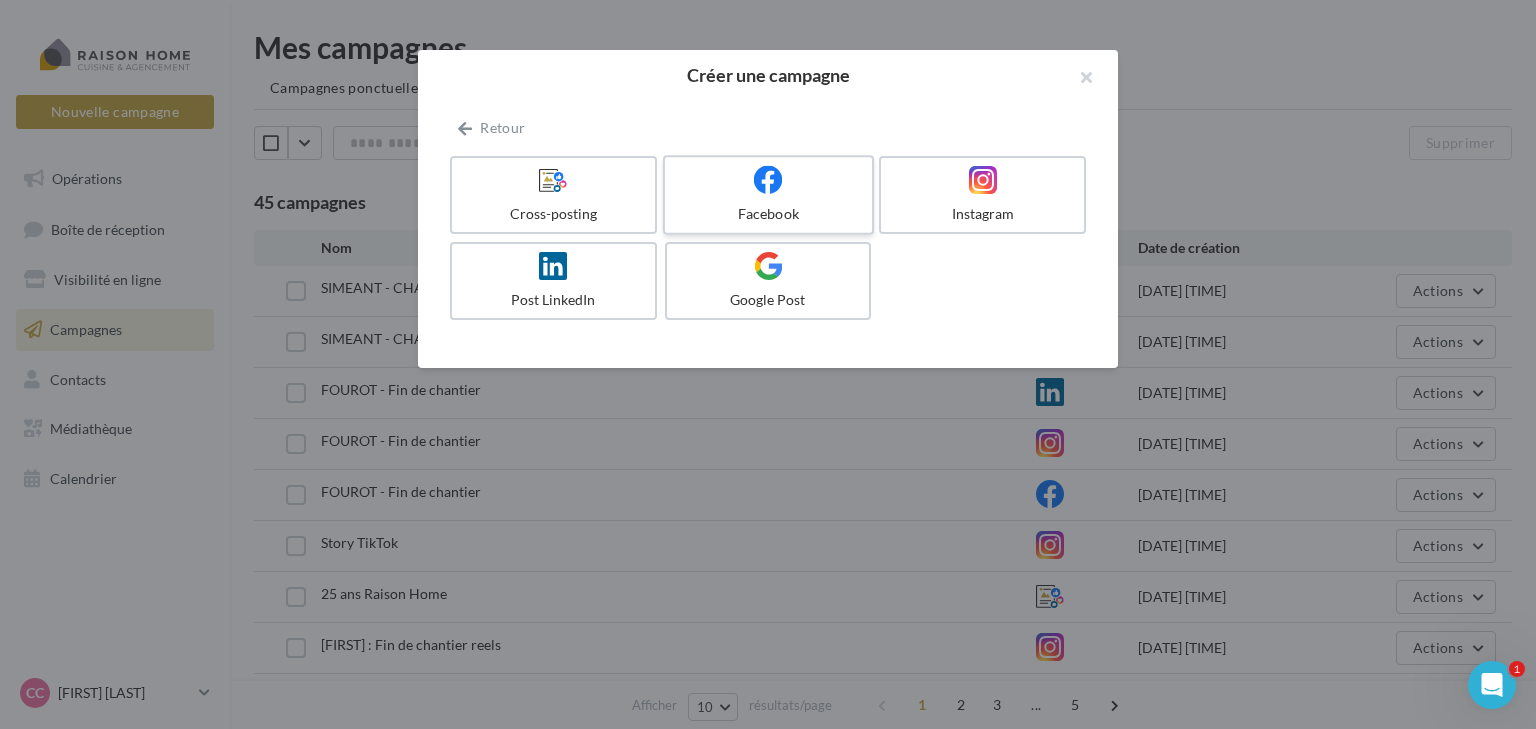 click on "Facebook" at bounding box center (768, 214) 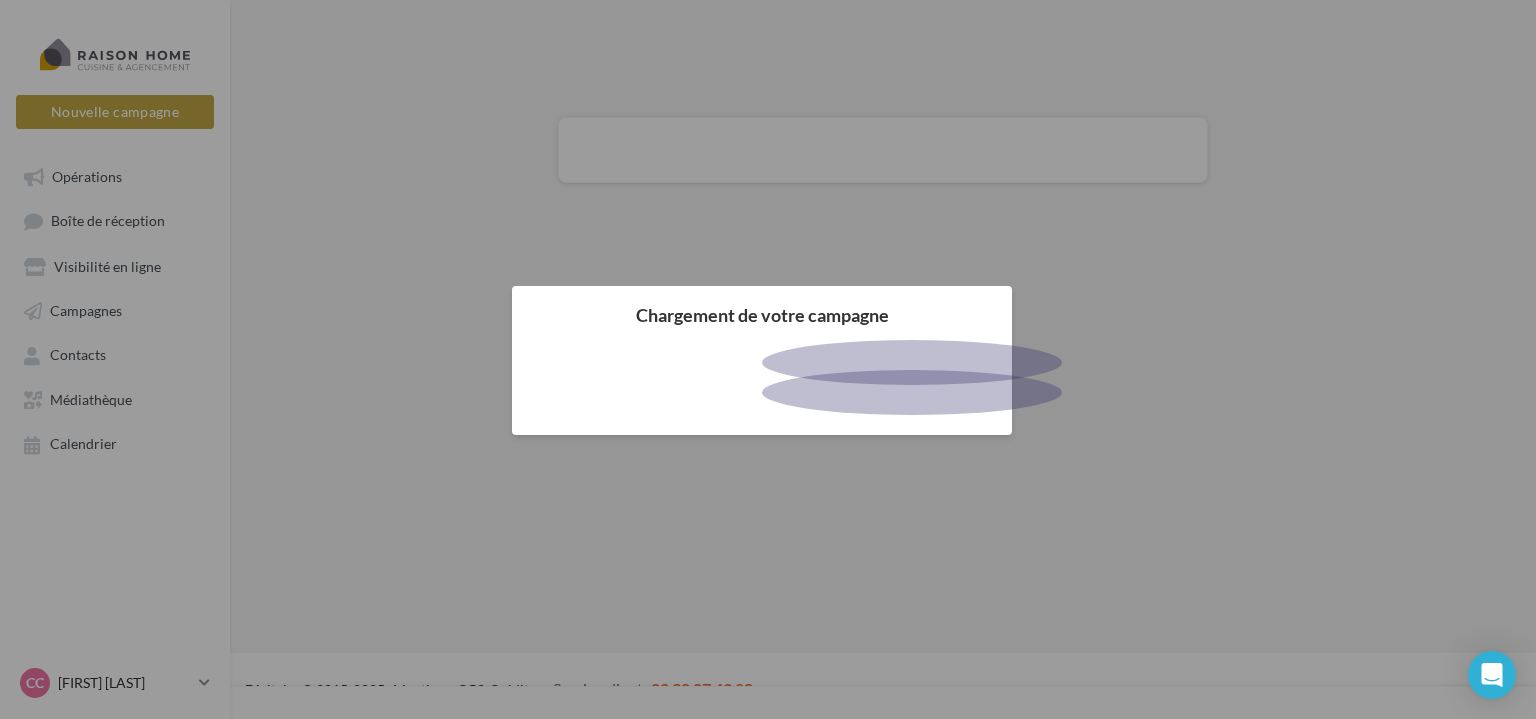 scroll, scrollTop: 0, scrollLeft: 0, axis: both 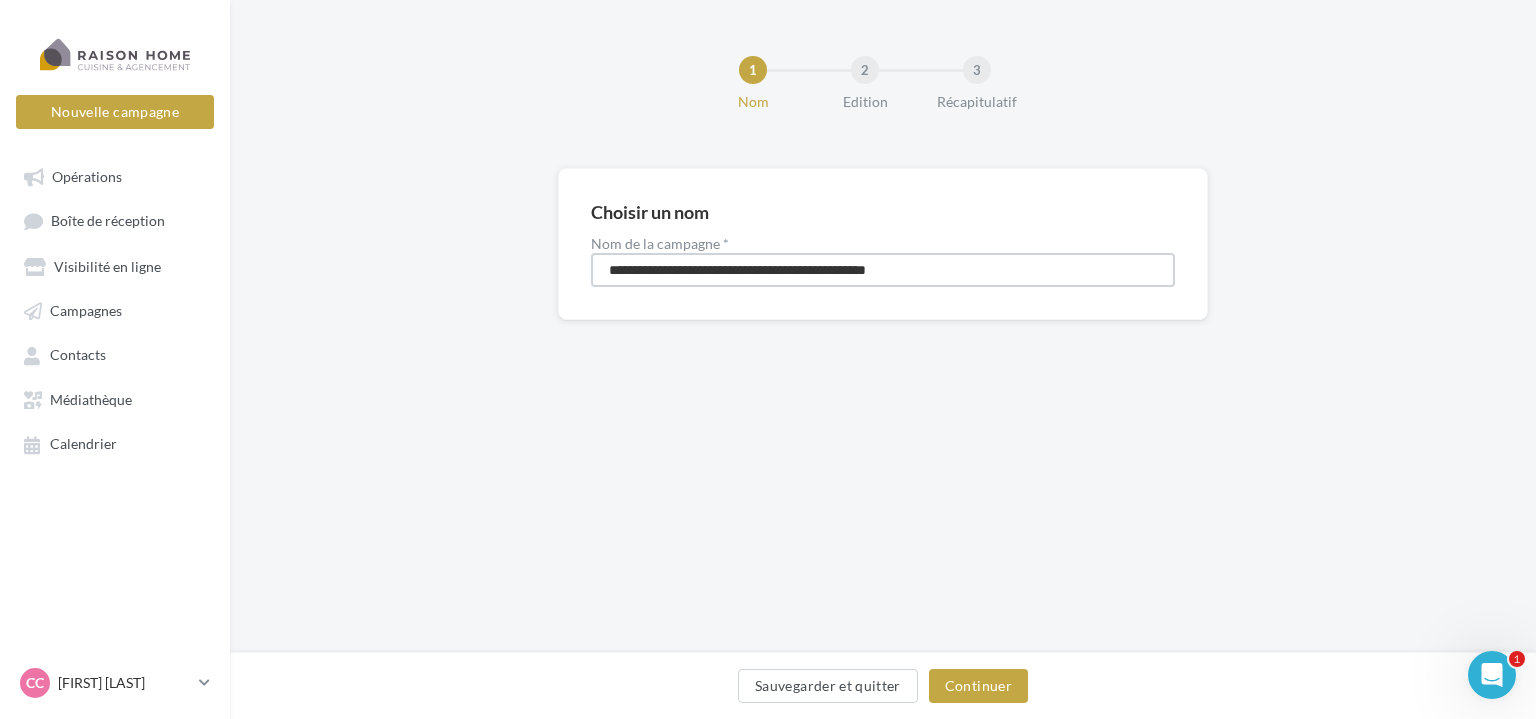 drag, startPoint x: 958, startPoint y: 265, endPoint x: 382, endPoint y: 267, distance: 576.0035 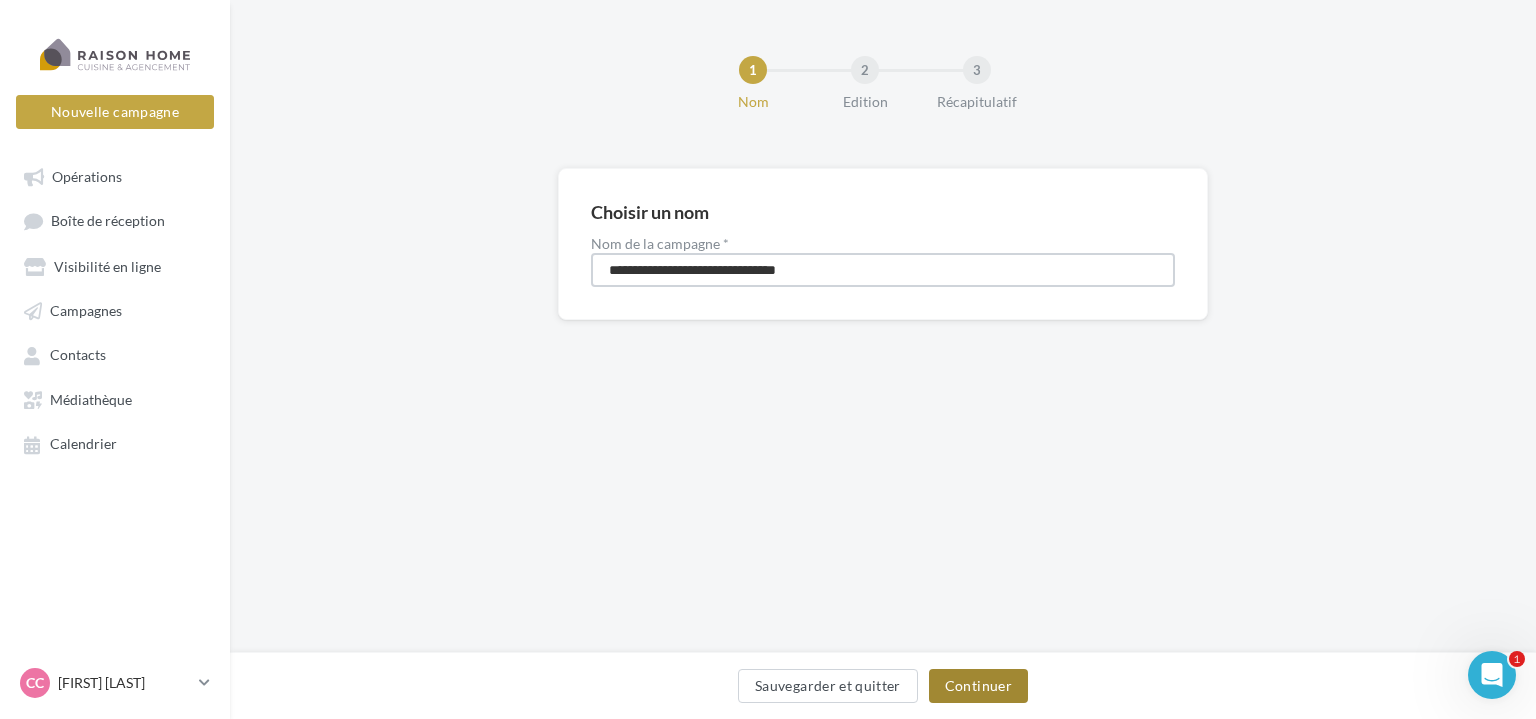 type on "**********" 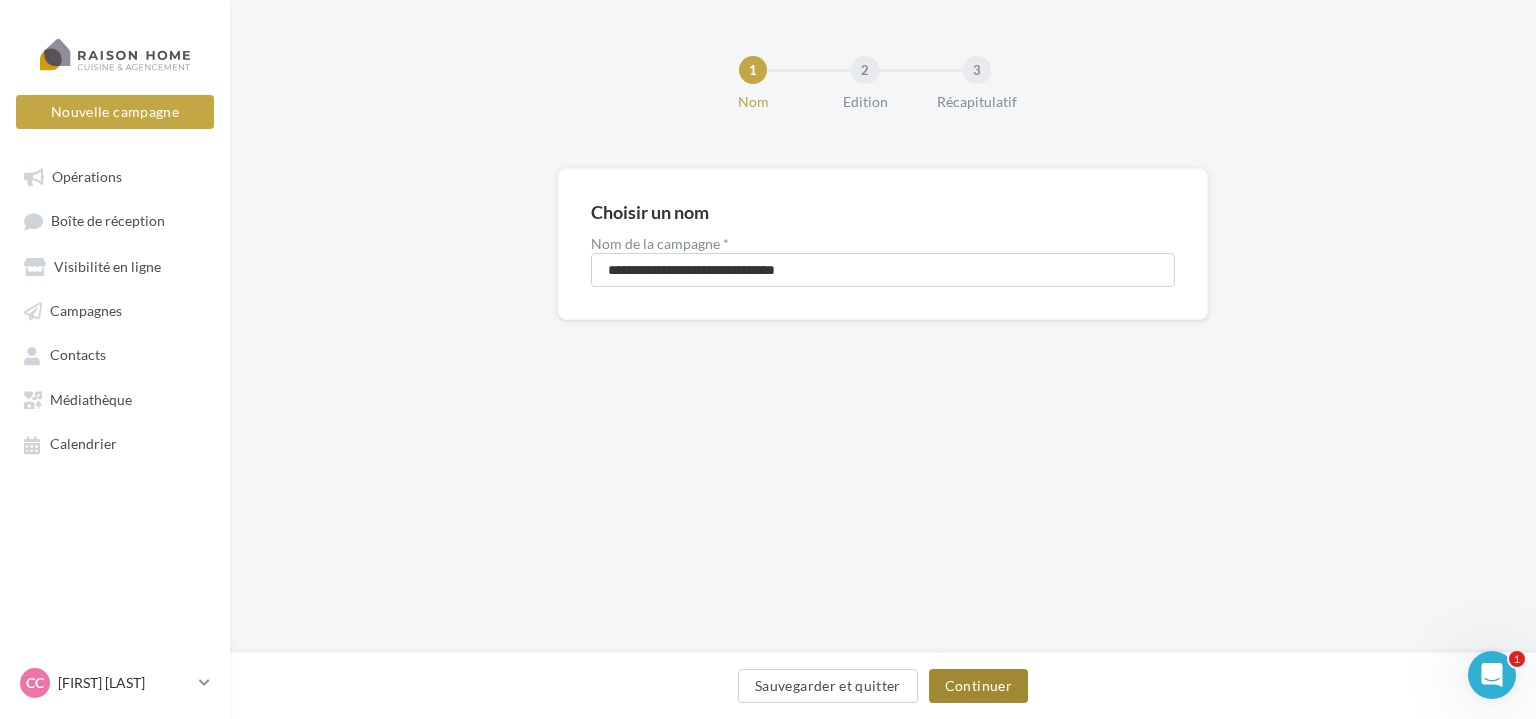 click on "Continuer" at bounding box center [978, 686] 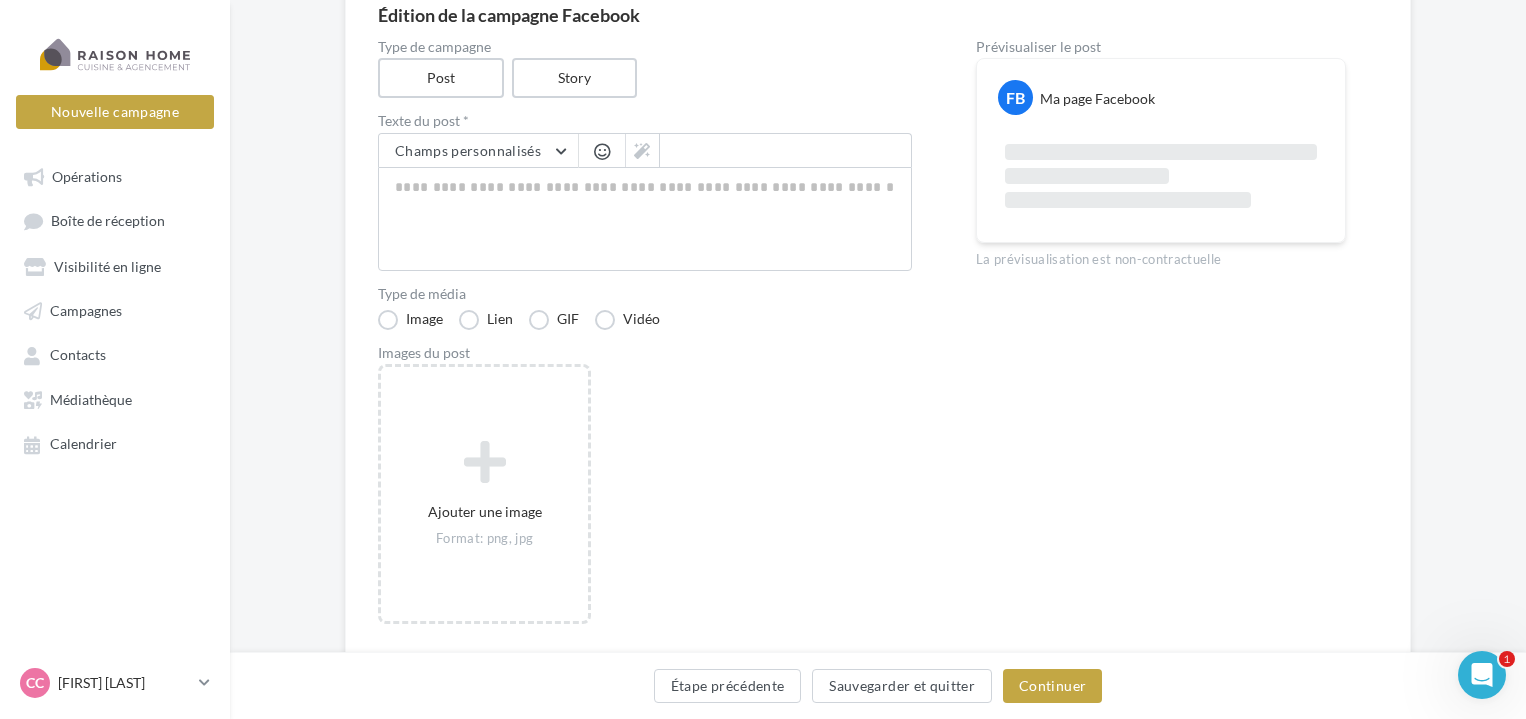 scroll, scrollTop: 200, scrollLeft: 0, axis: vertical 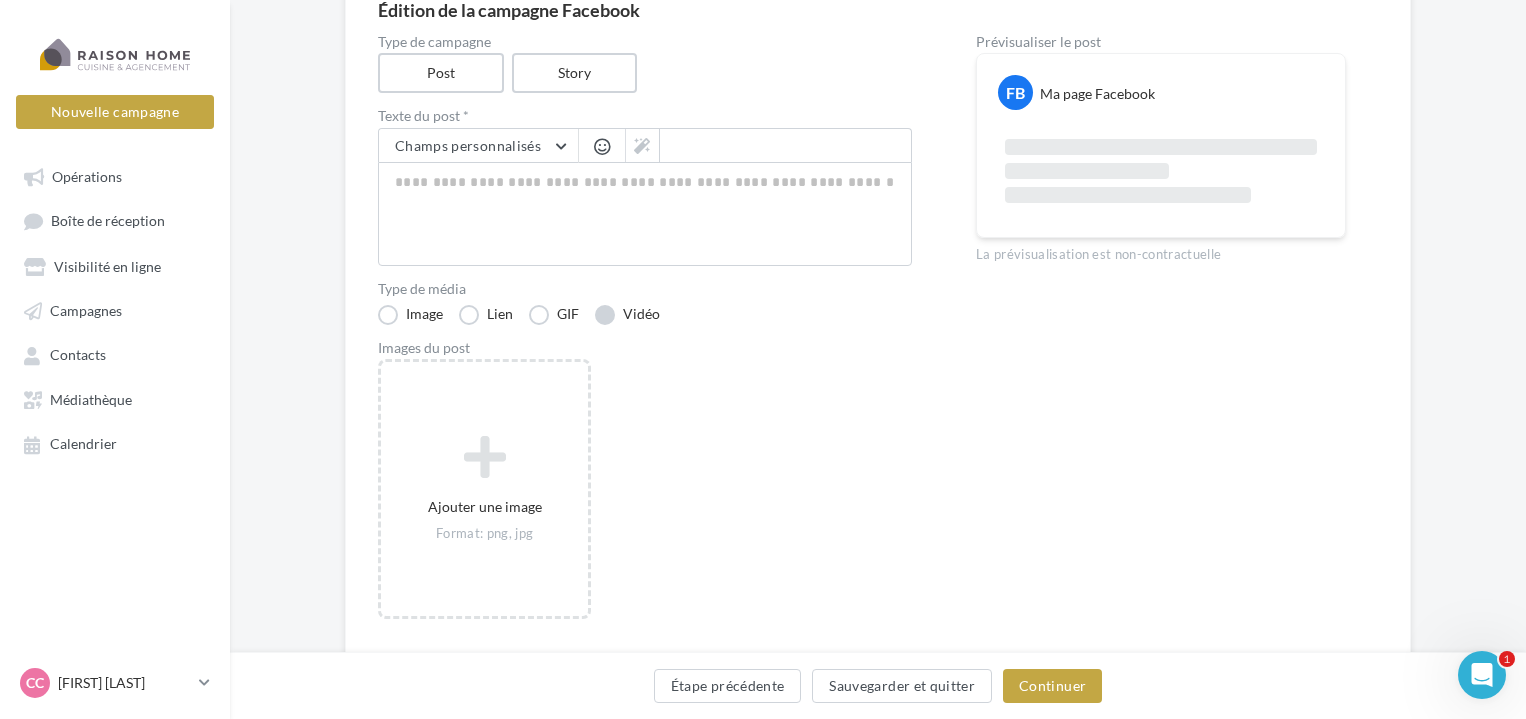 click on "Vidéo" at bounding box center [627, 315] 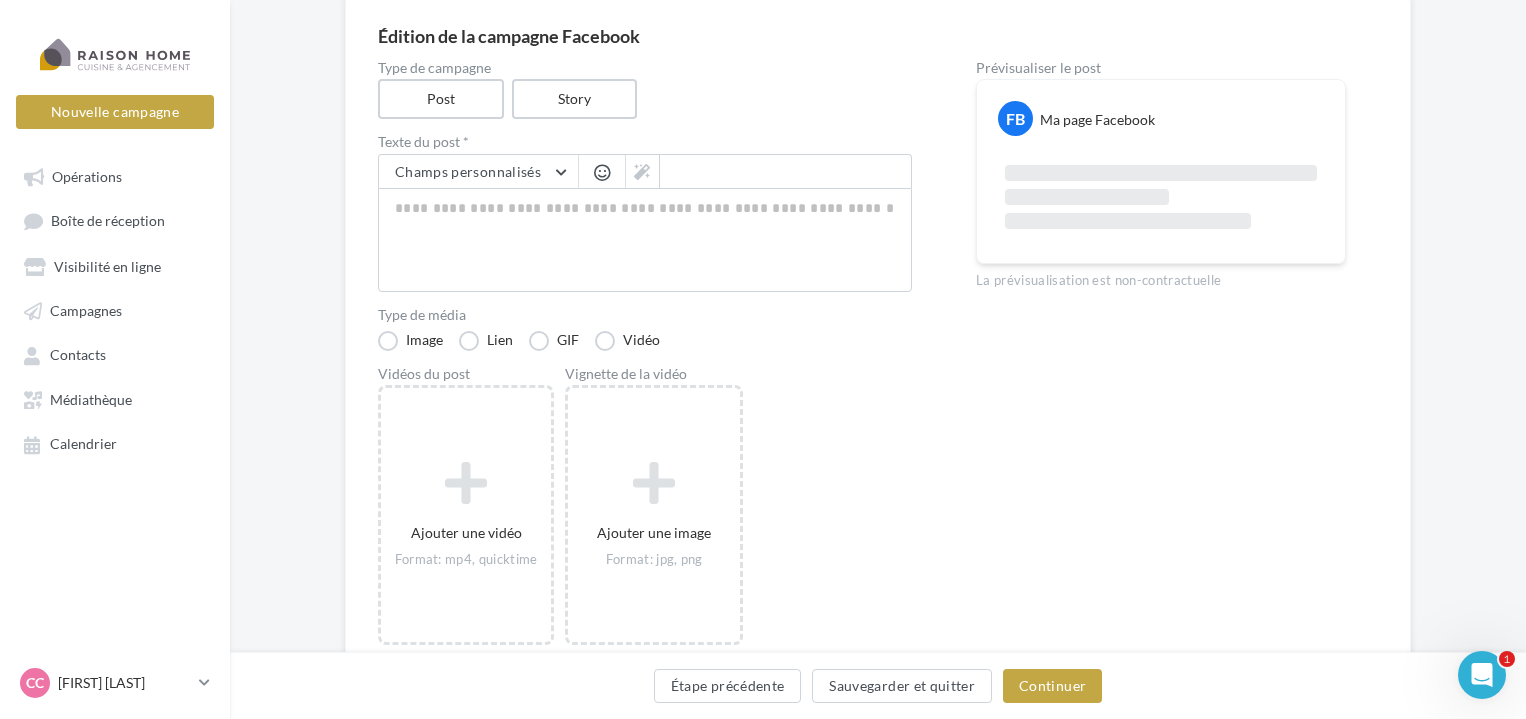 scroll, scrollTop: 200, scrollLeft: 0, axis: vertical 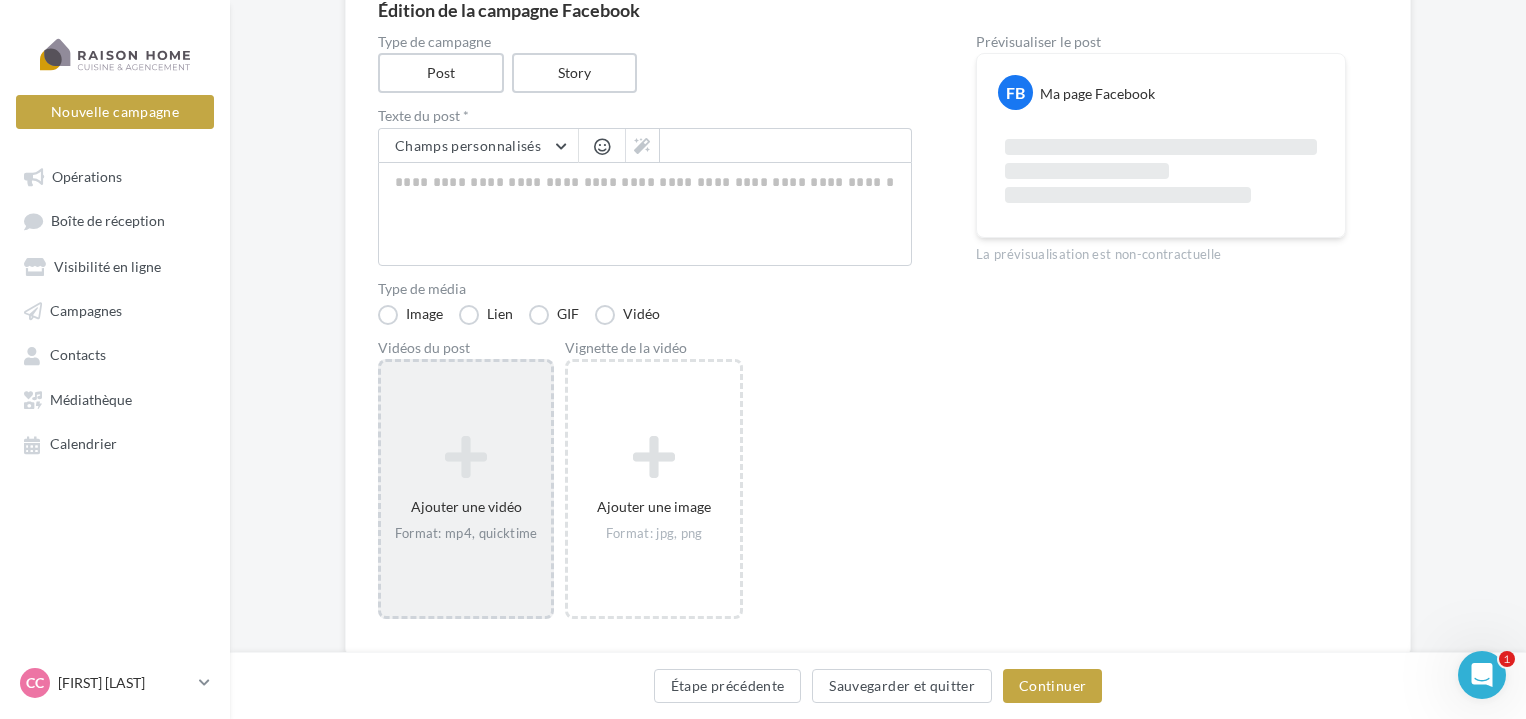 click at bounding box center [466, 457] 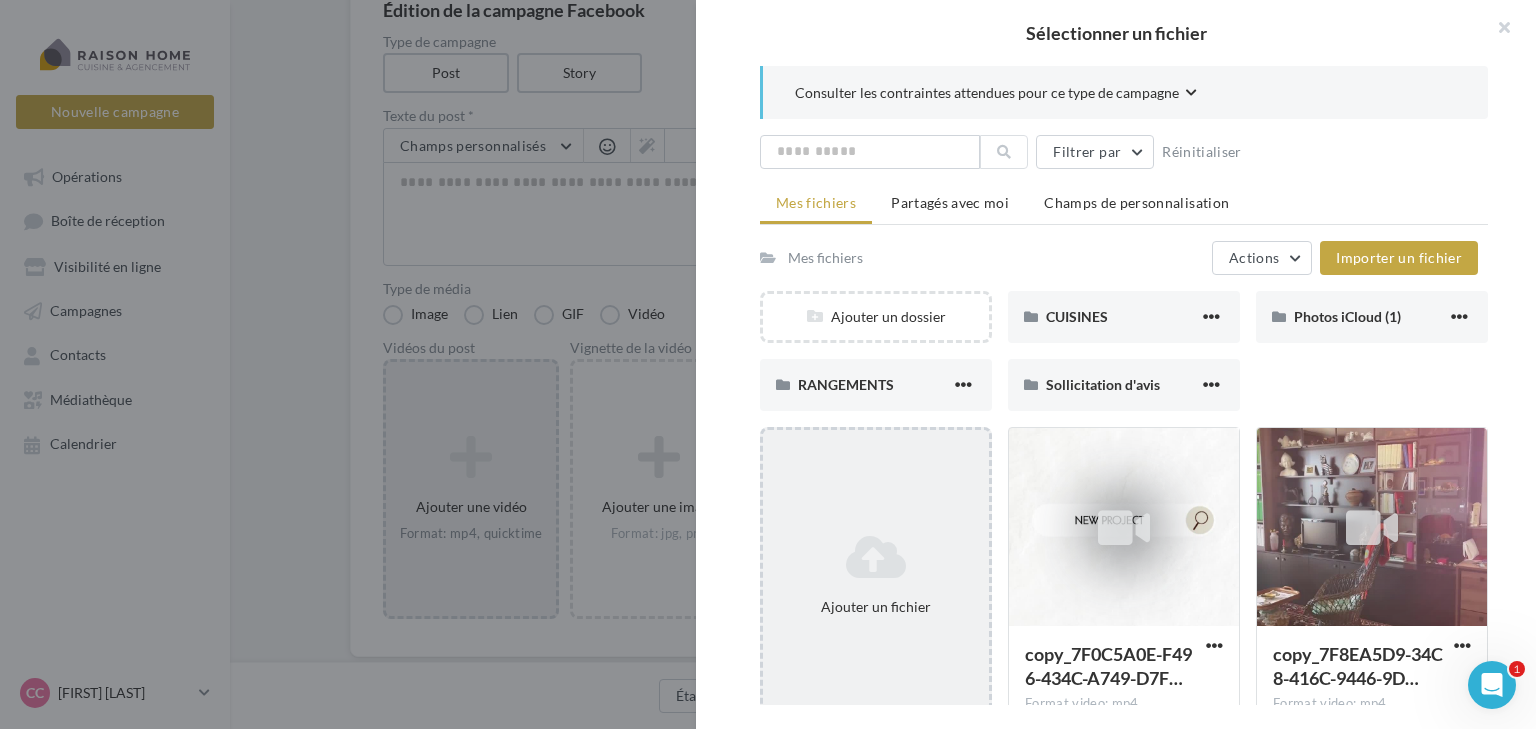 click on "Ajouter un fichier" at bounding box center (876, 575) 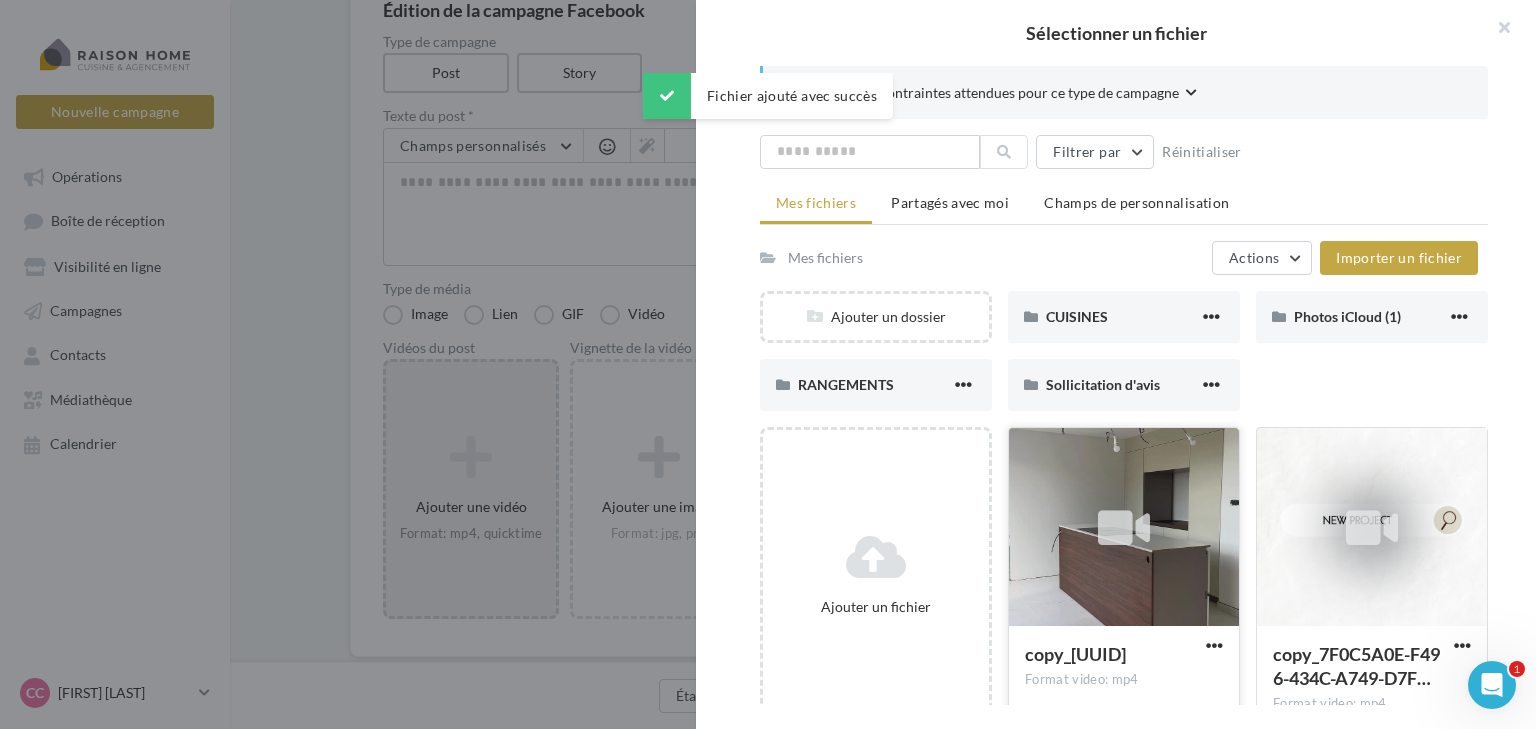 click at bounding box center [1124, 528] 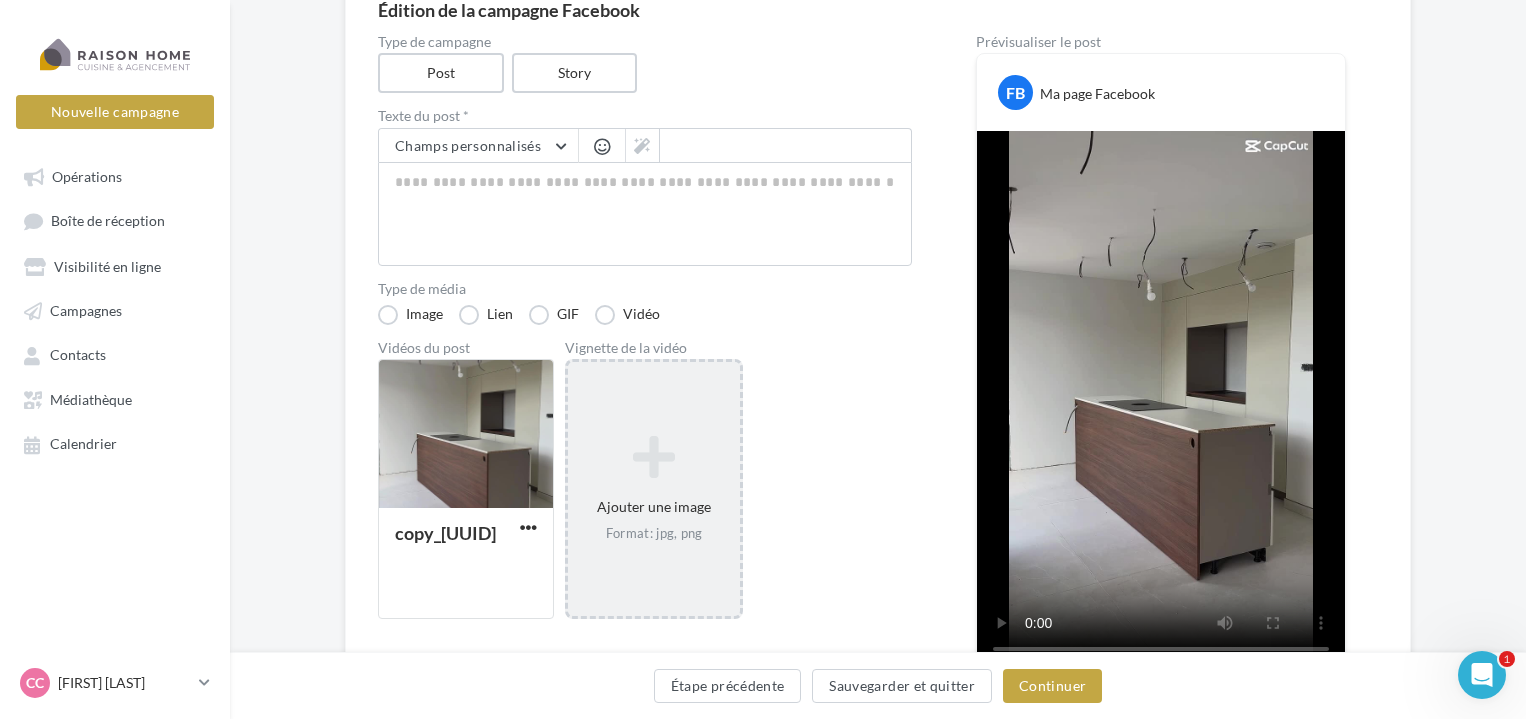 click on "Ajouter une image     Format: jpg, png" at bounding box center (654, 489) 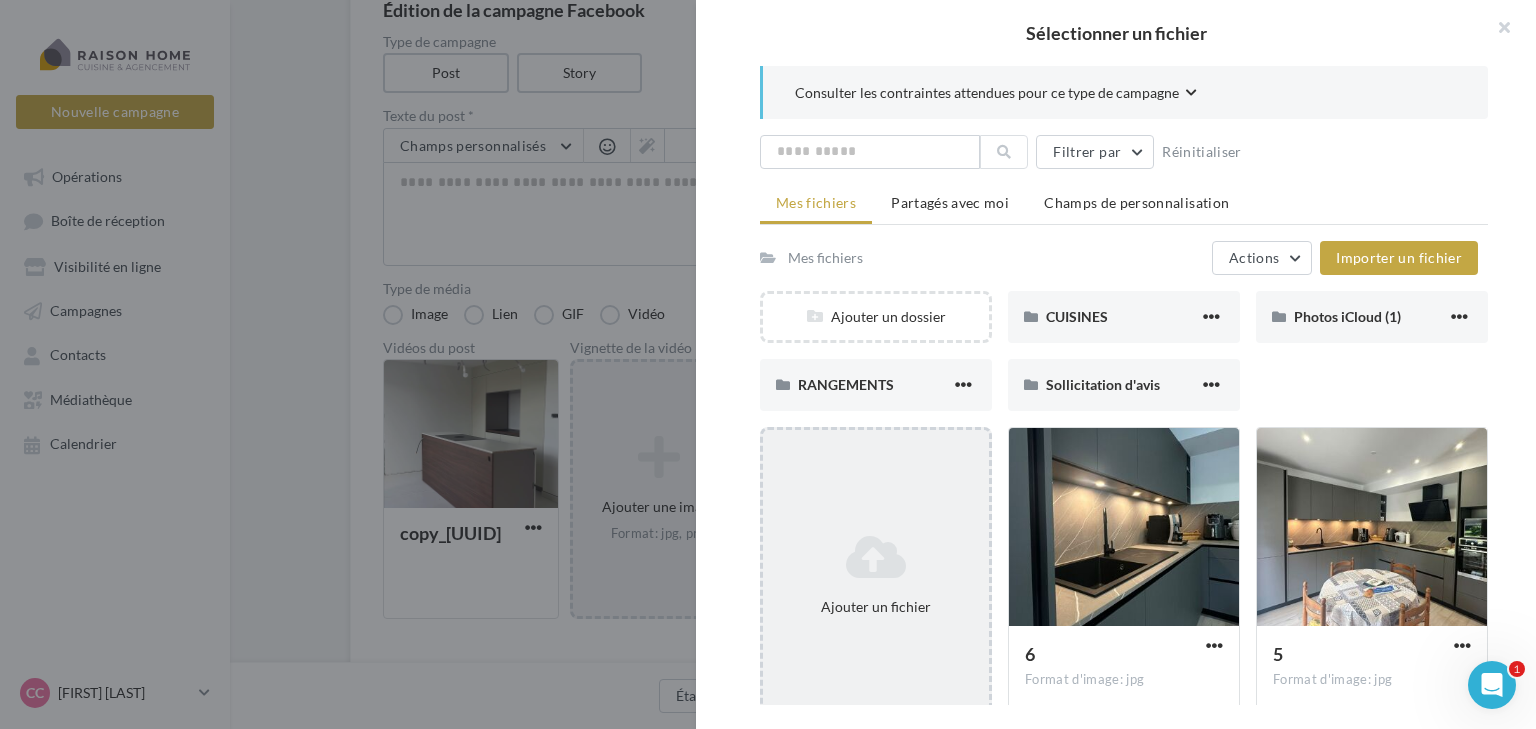 click on "Ajouter un fichier" at bounding box center [876, 575] 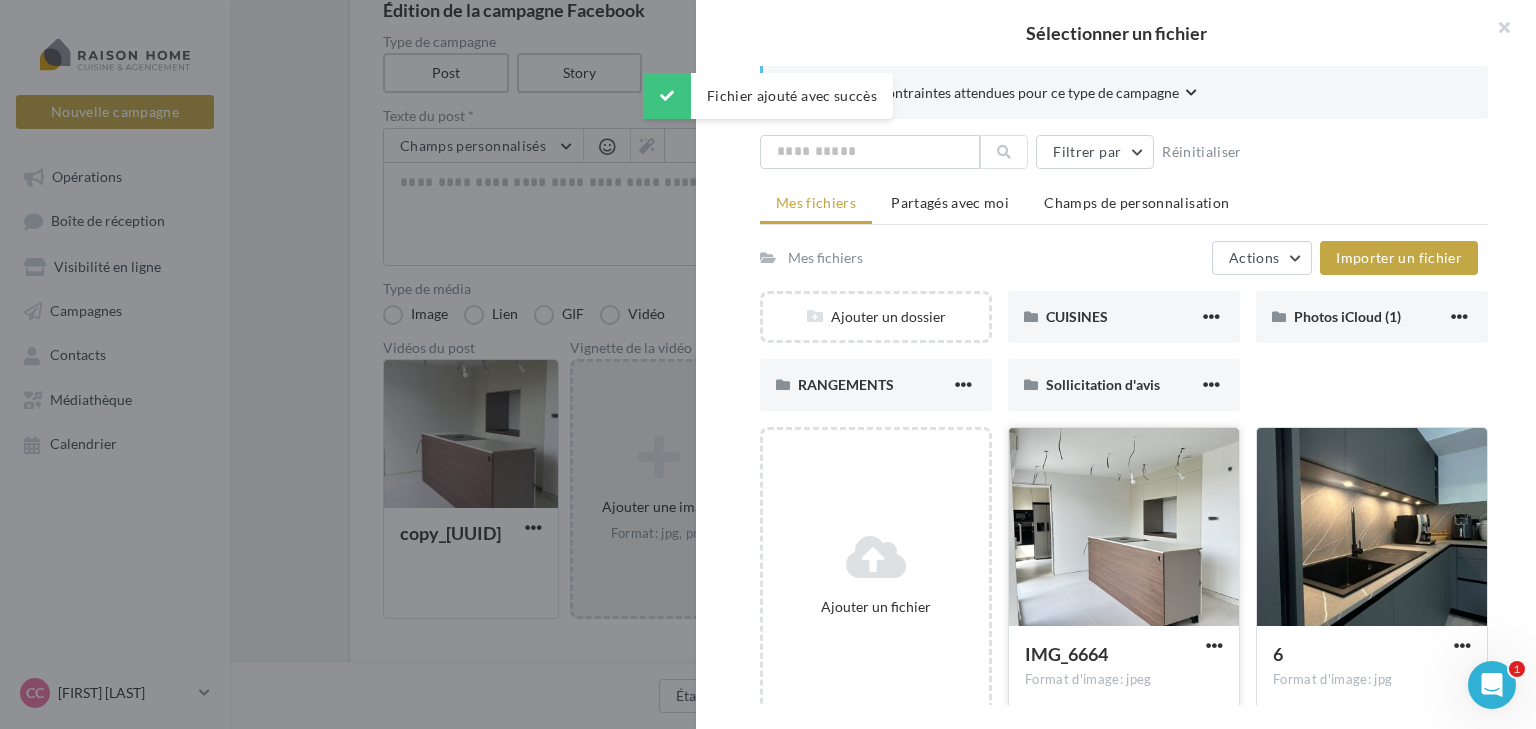 click at bounding box center (1124, 528) 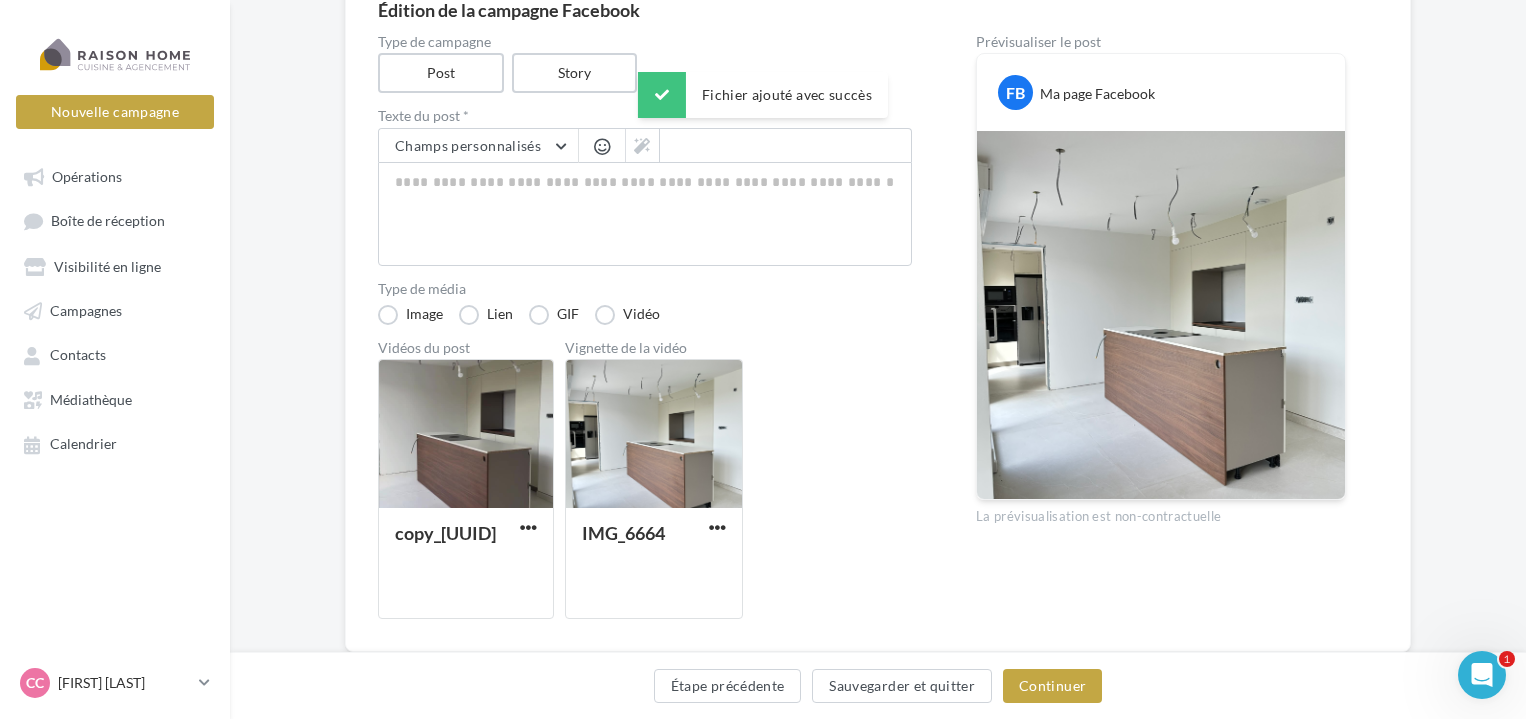 click on "Vidéos du post                copy_E8CA4D28-BFB8-40AE-AB4B-E402E8...
Vignette de la vidéo
IMG_6664" at bounding box center [645, 480] 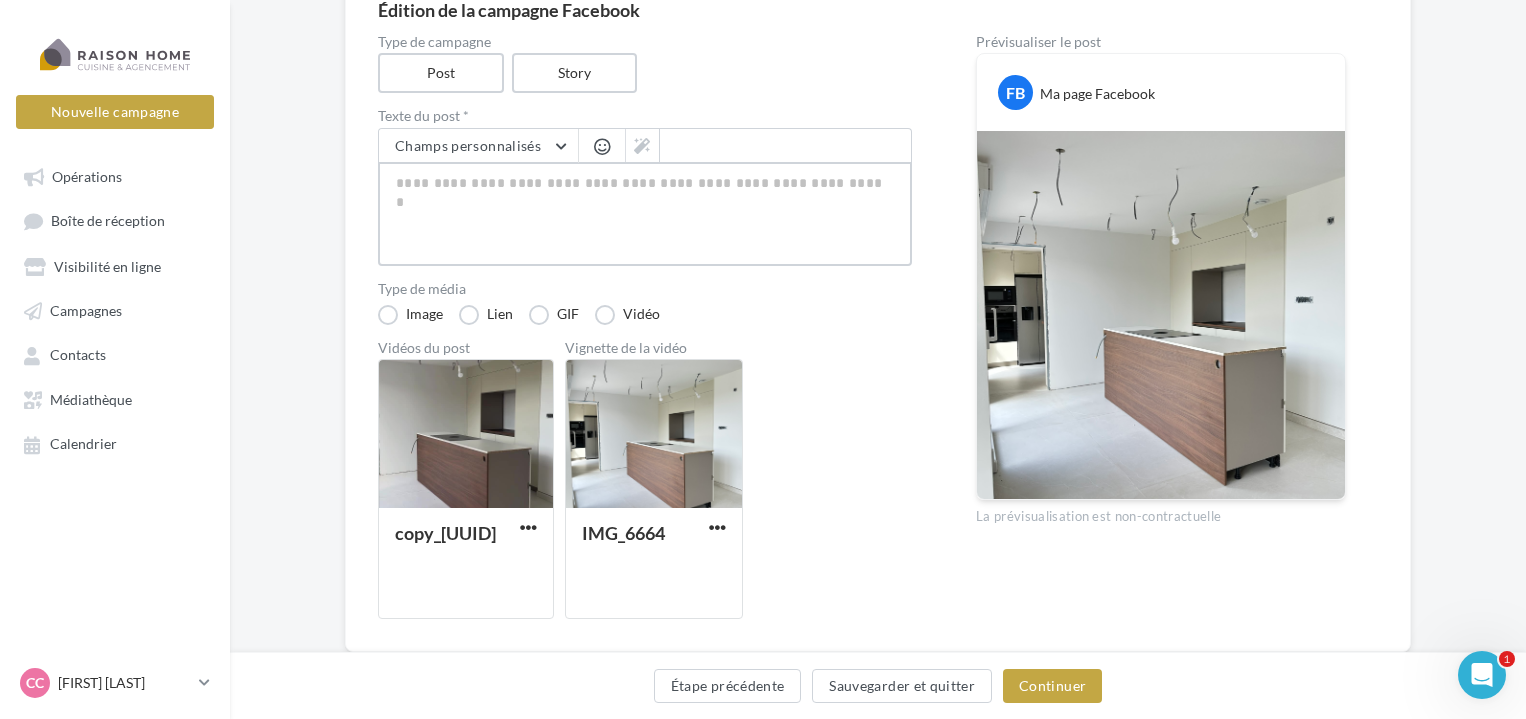 click at bounding box center (645, 214) 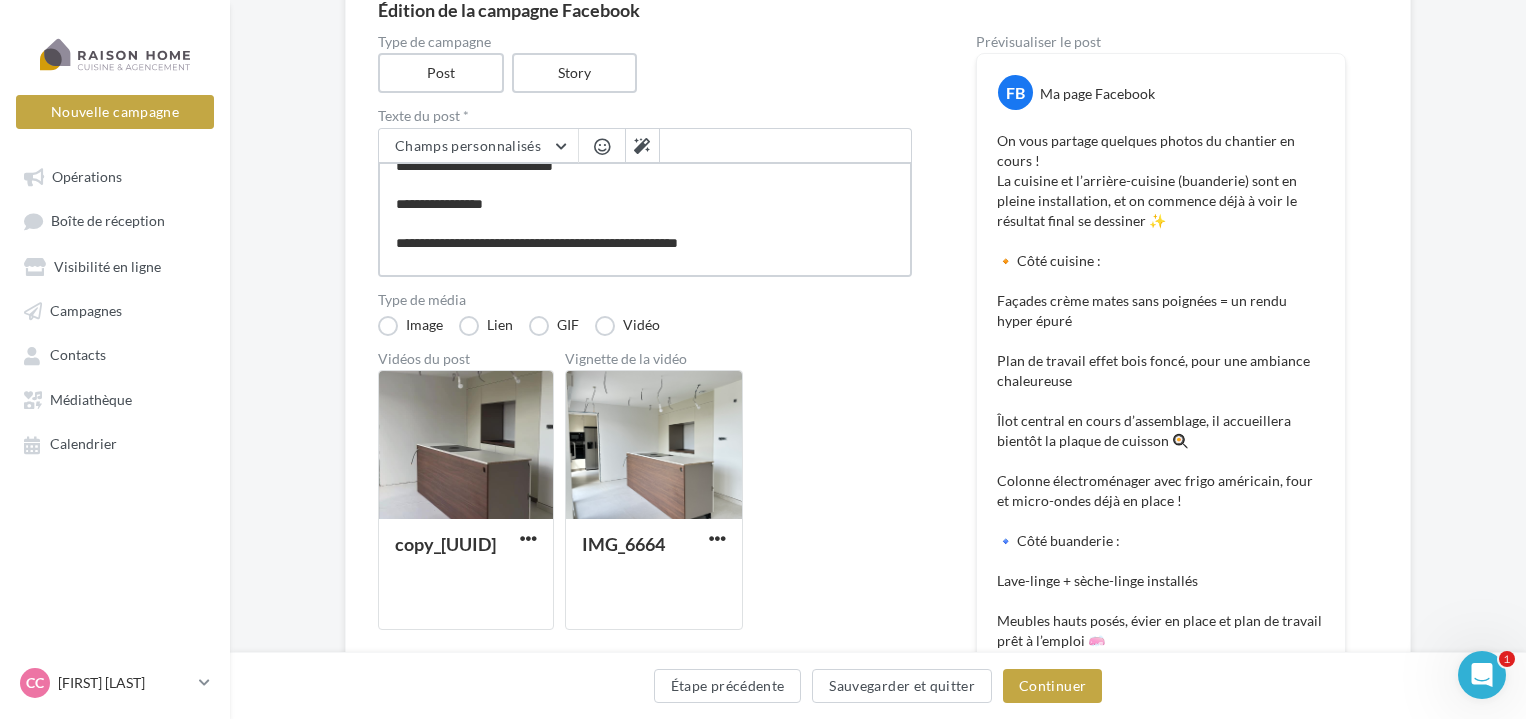 scroll, scrollTop: 100, scrollLeft: 0, axis: vertical 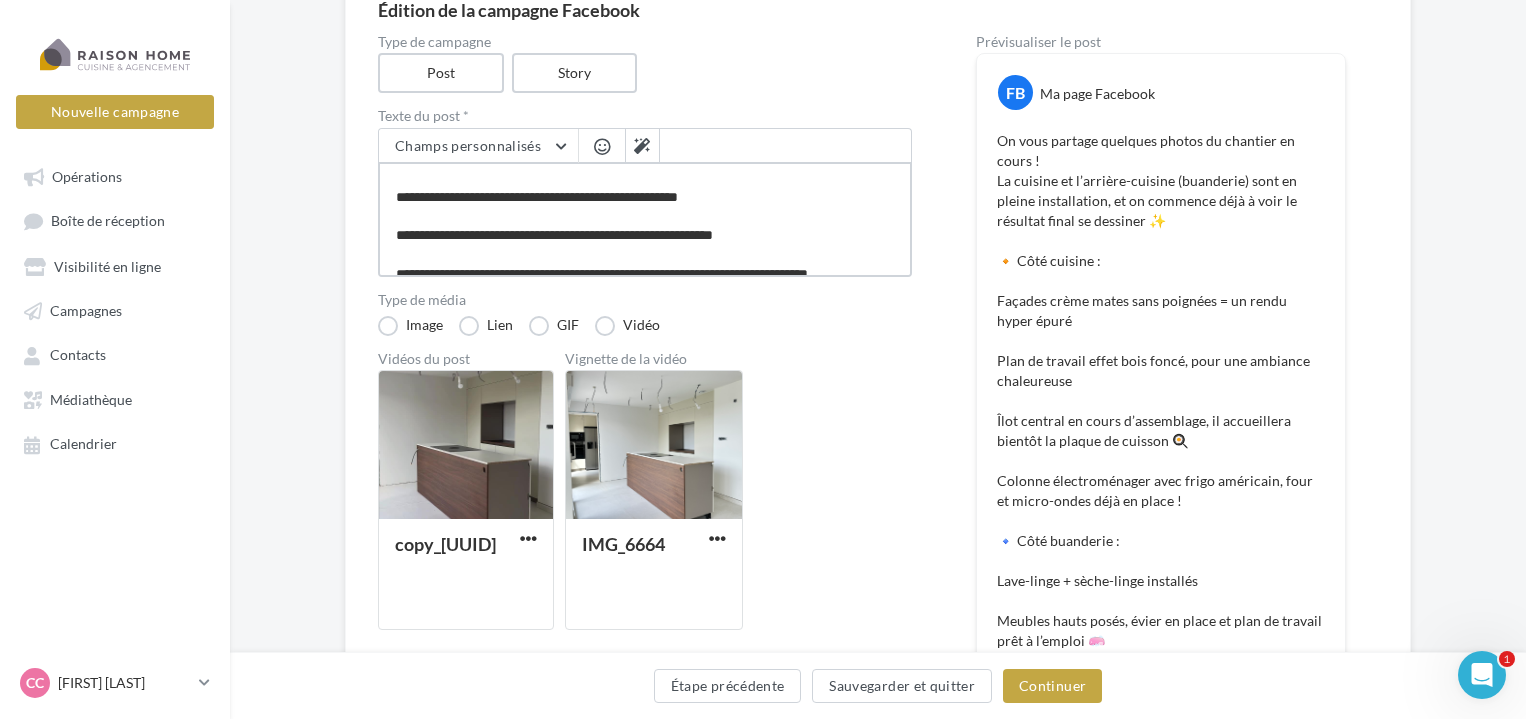 click at bounding box center (645, 219) 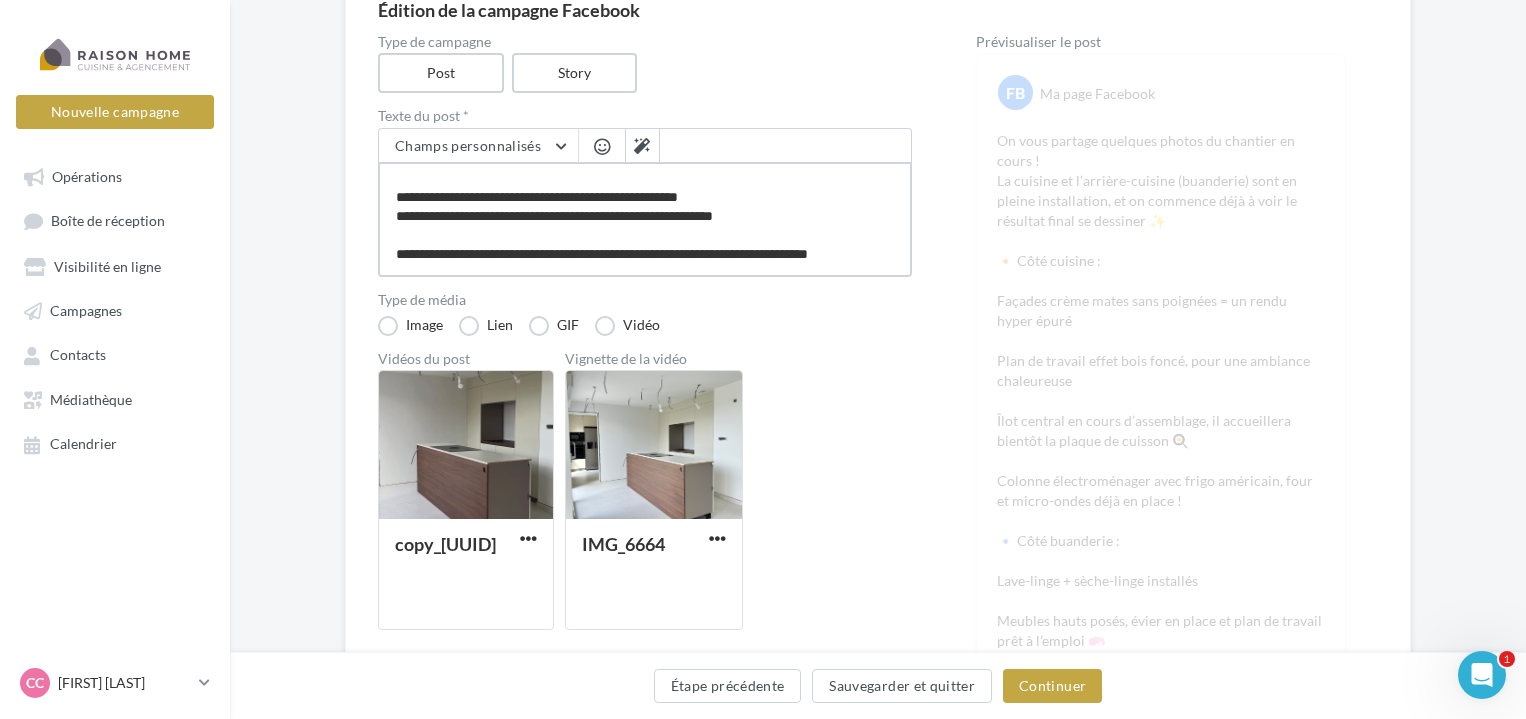 click at bounding box center (645, 219) 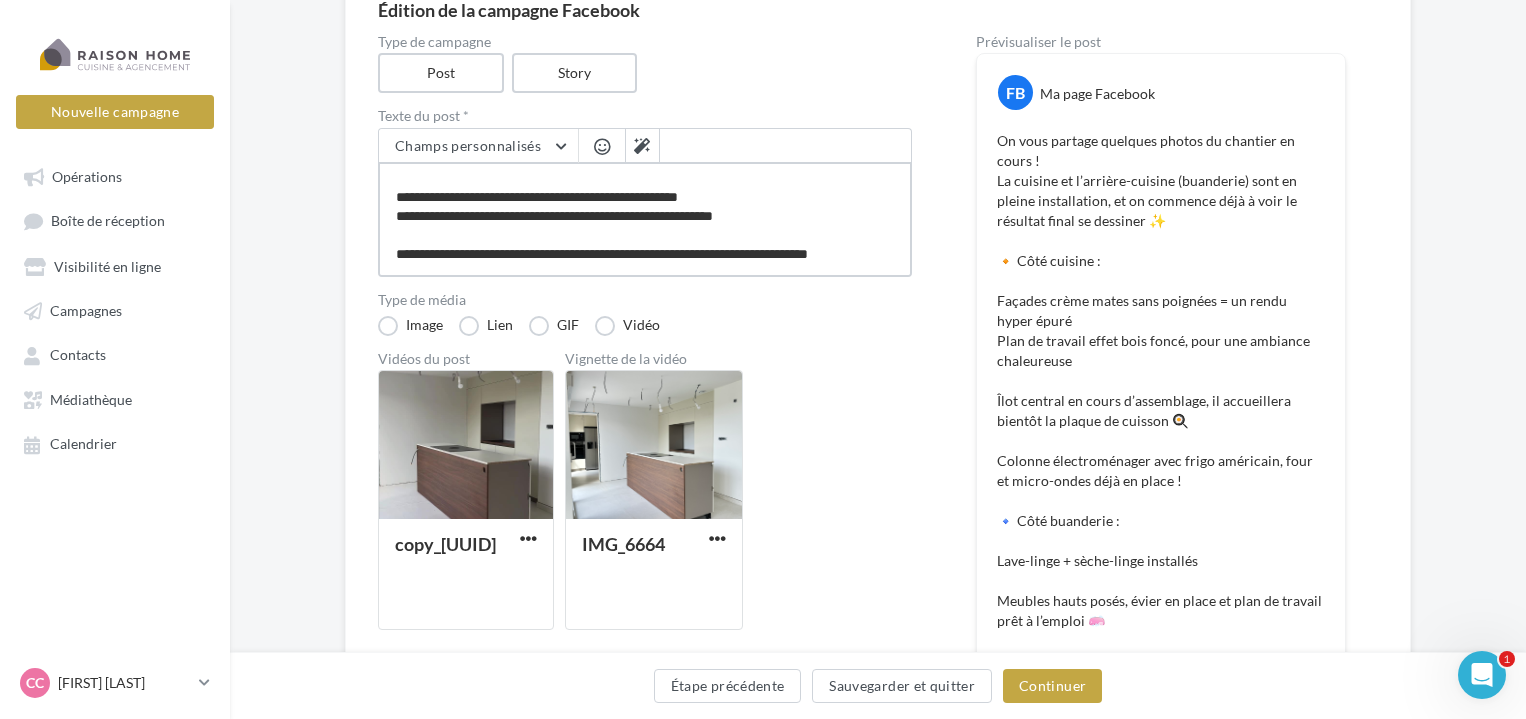 type on "**********" 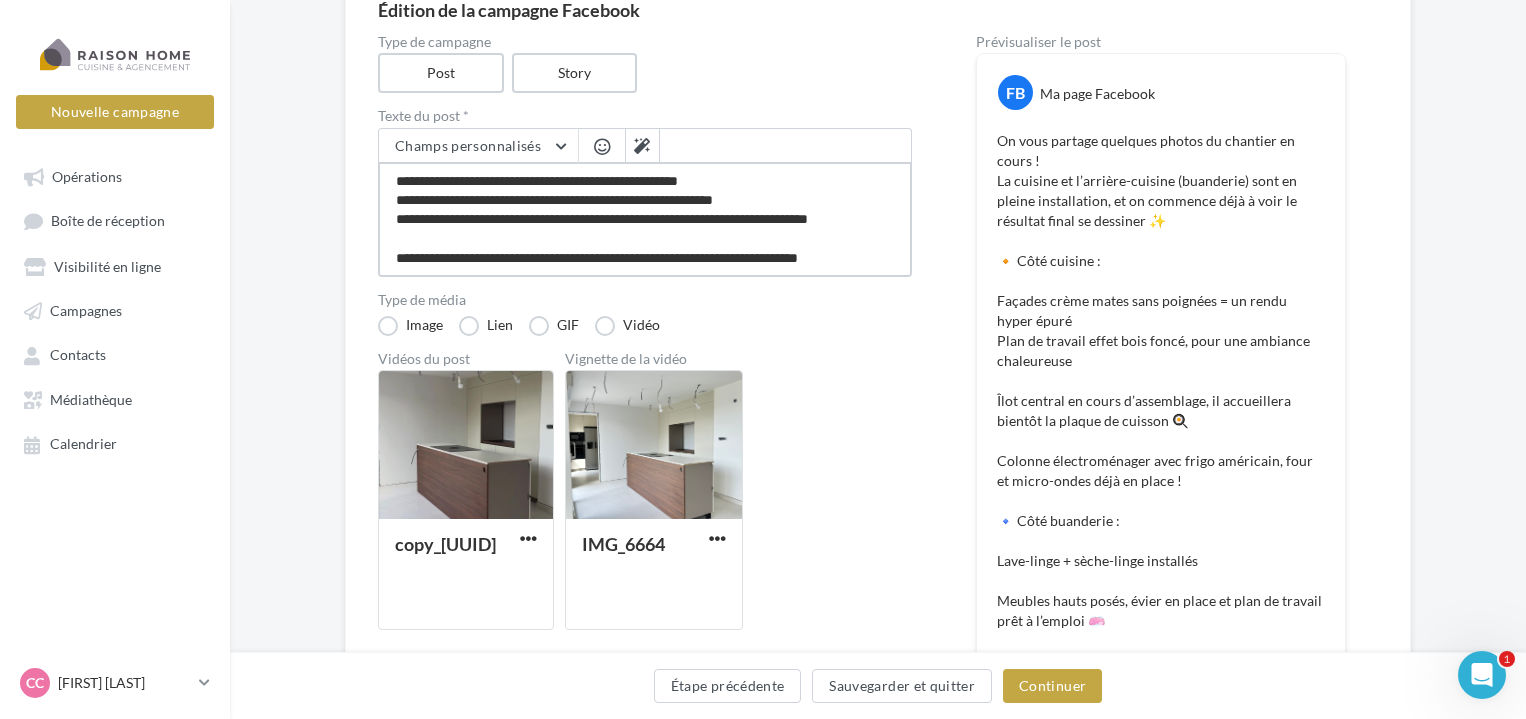 scroll, scrollTop: 100, scrollLeft: 0, axis: vertical 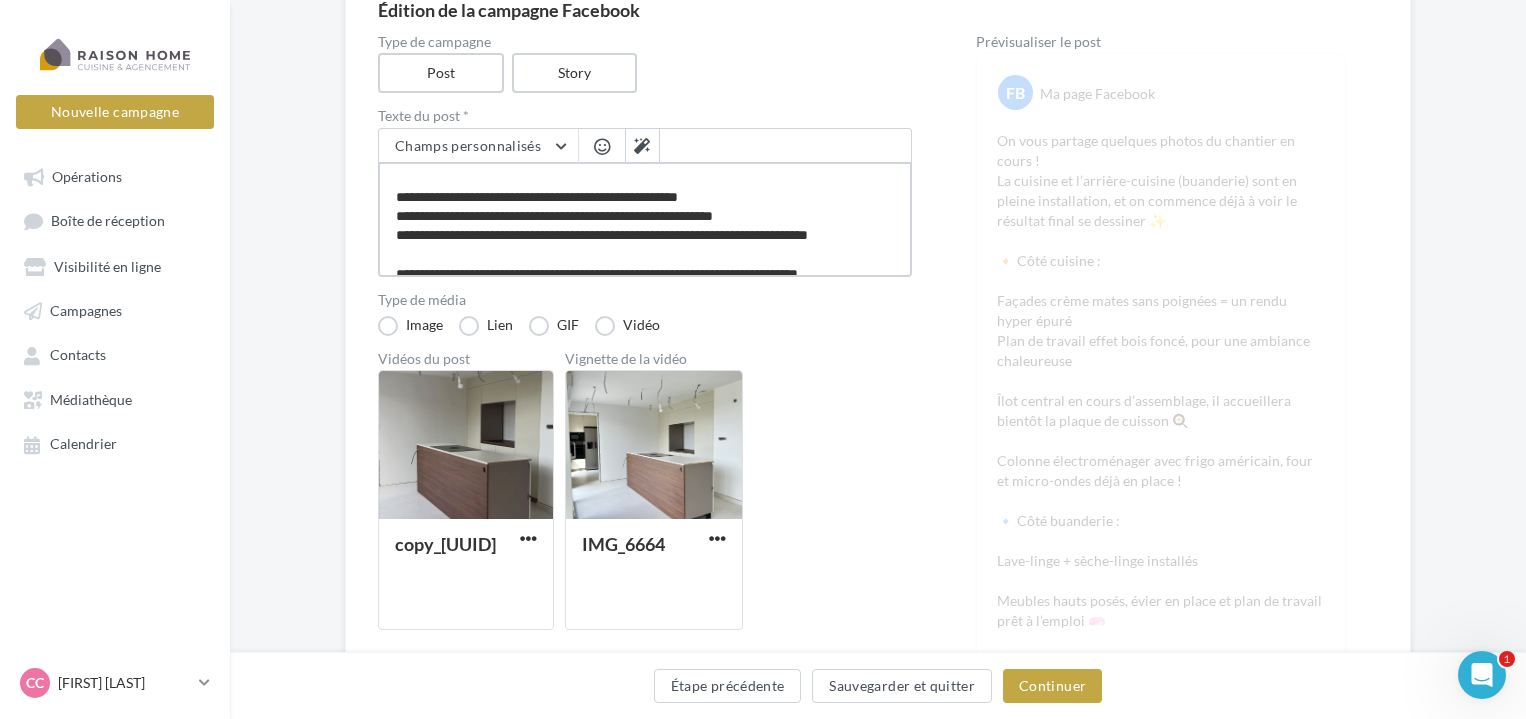 click at bounding box center (645, 219) 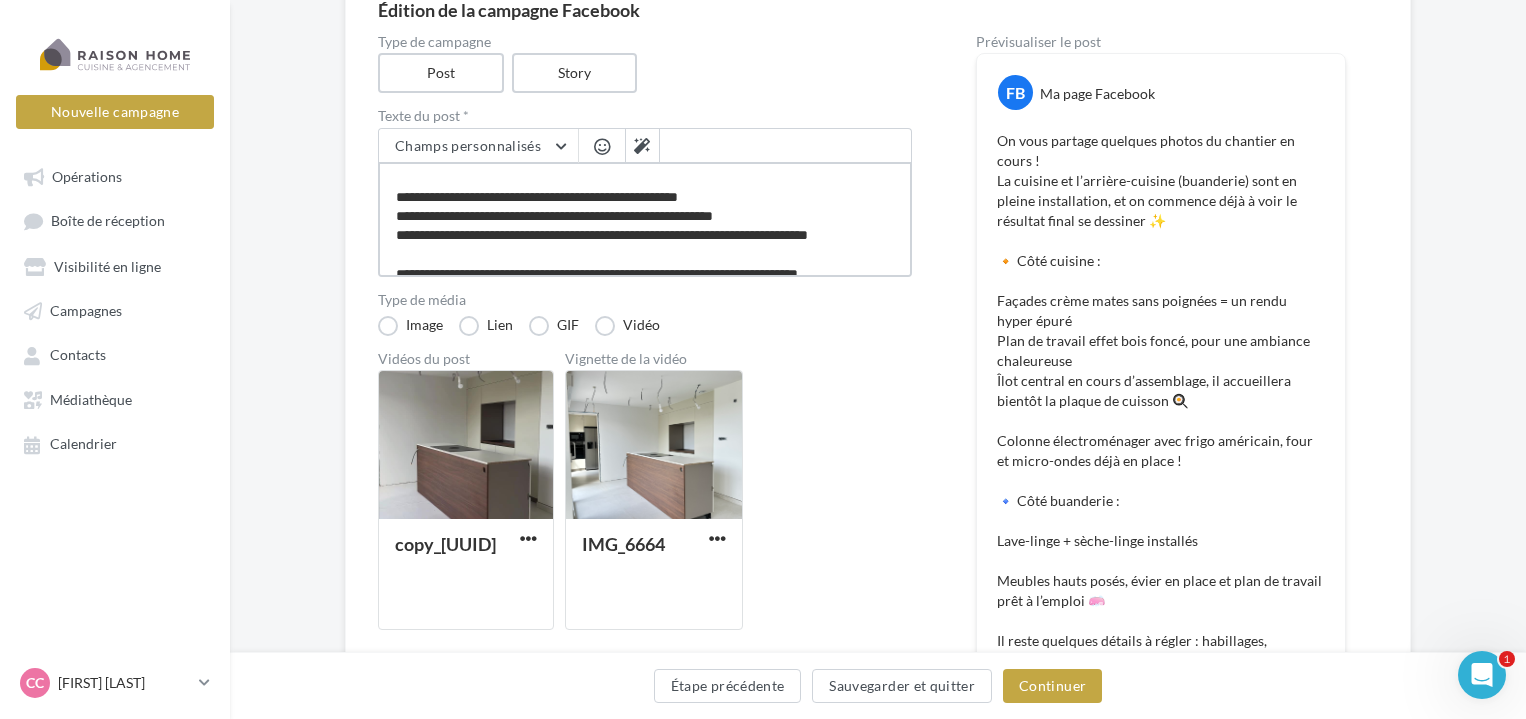 click at bounding box center [645, 219] 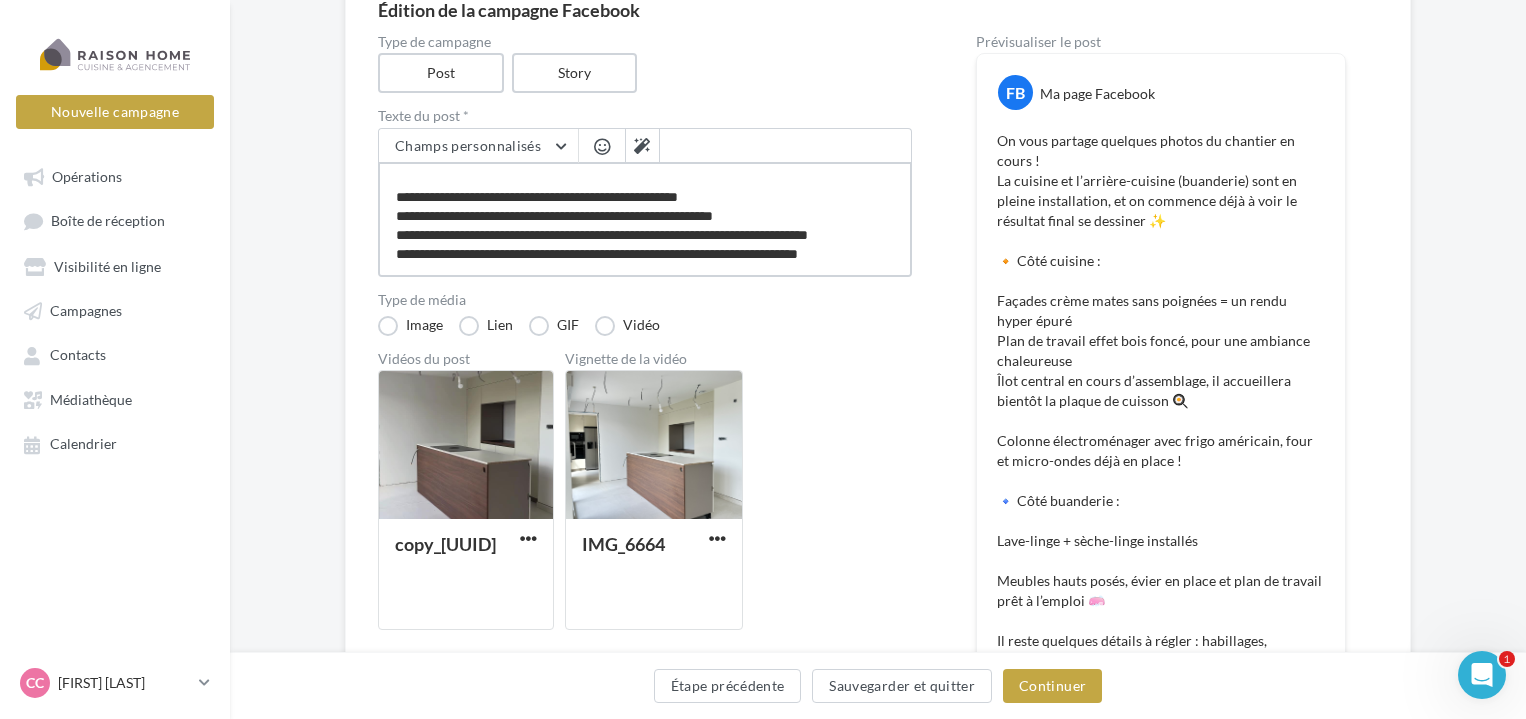 scroll, scrollTop: 200, scrollLeft: 0, axis: vertical 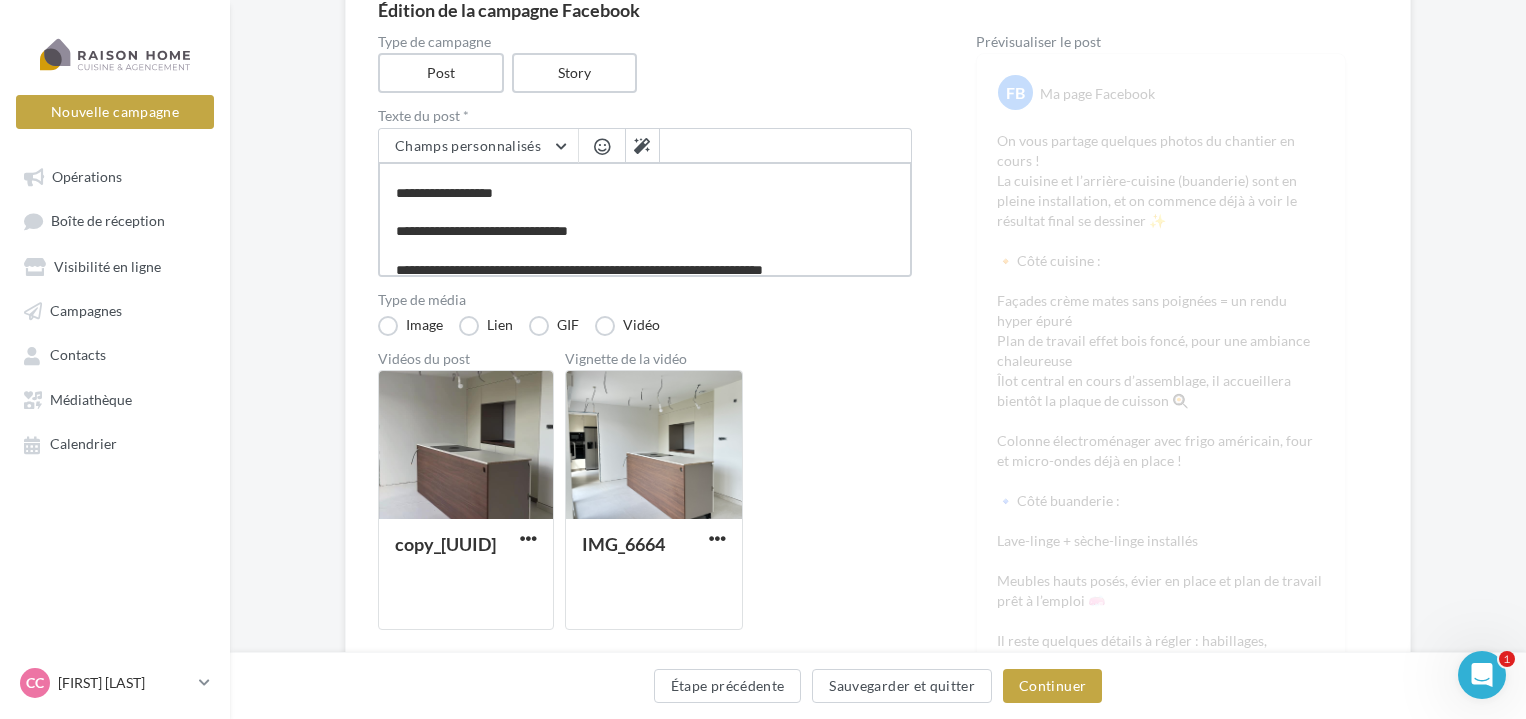 click at bounding box center [645, 219] 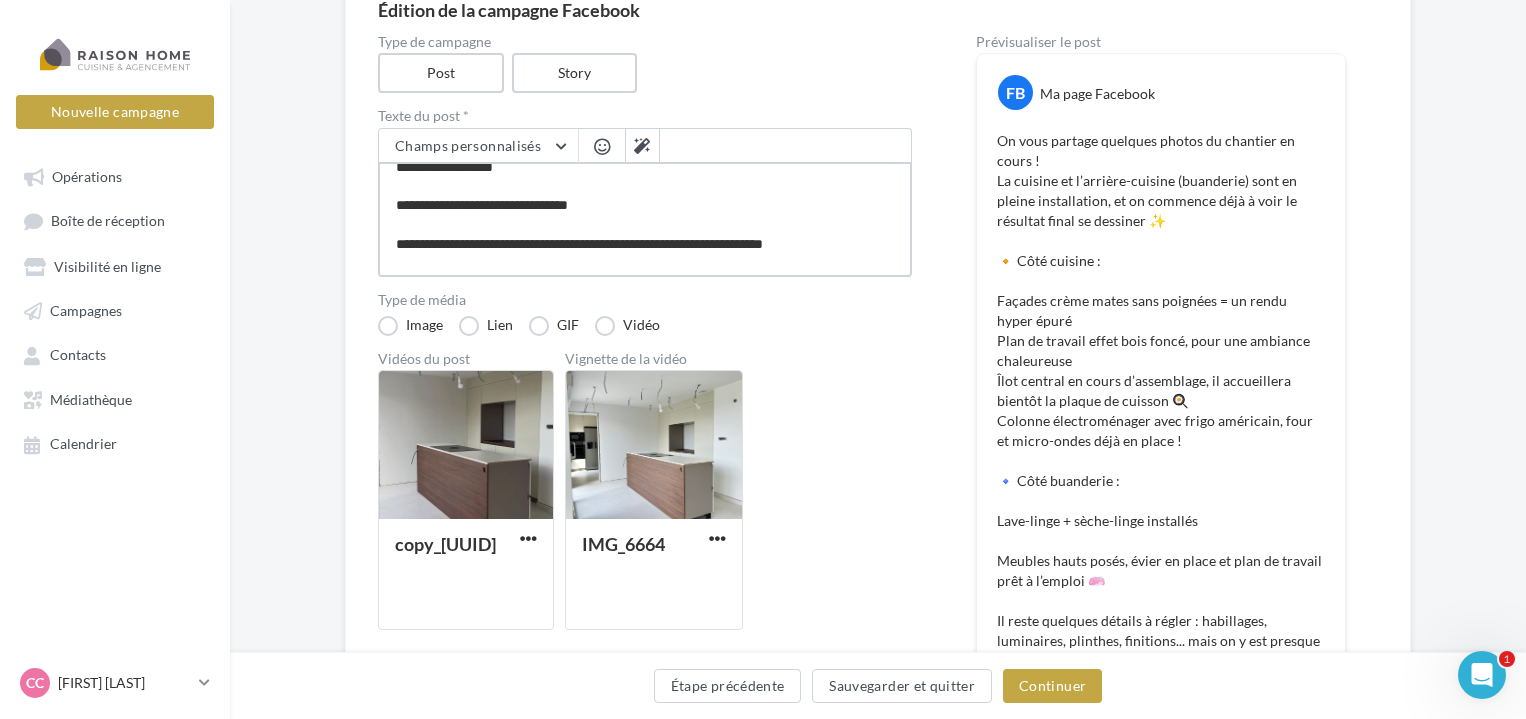 scroll, scrollTop: 200, scrollLeft: 0, axis: vertical 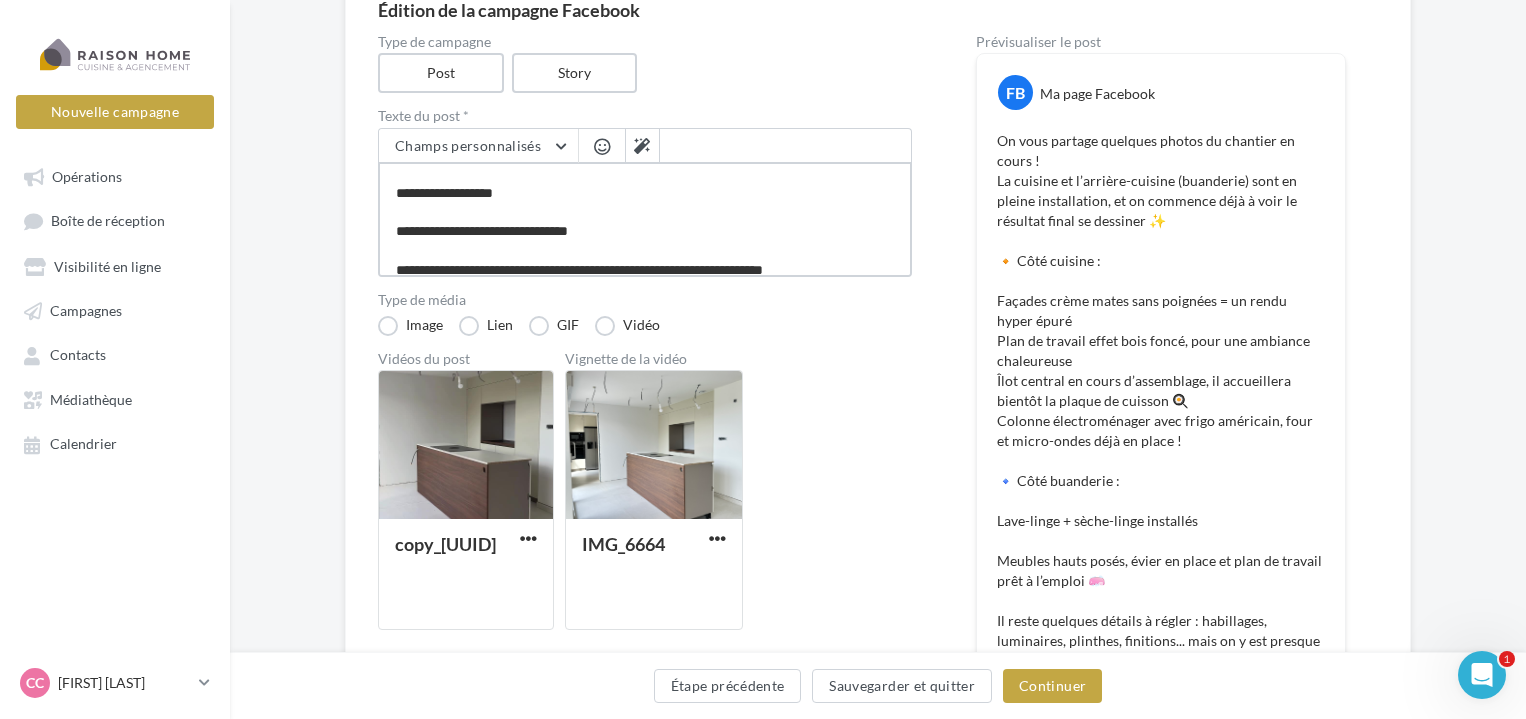 click at bounding box center [645, 219] 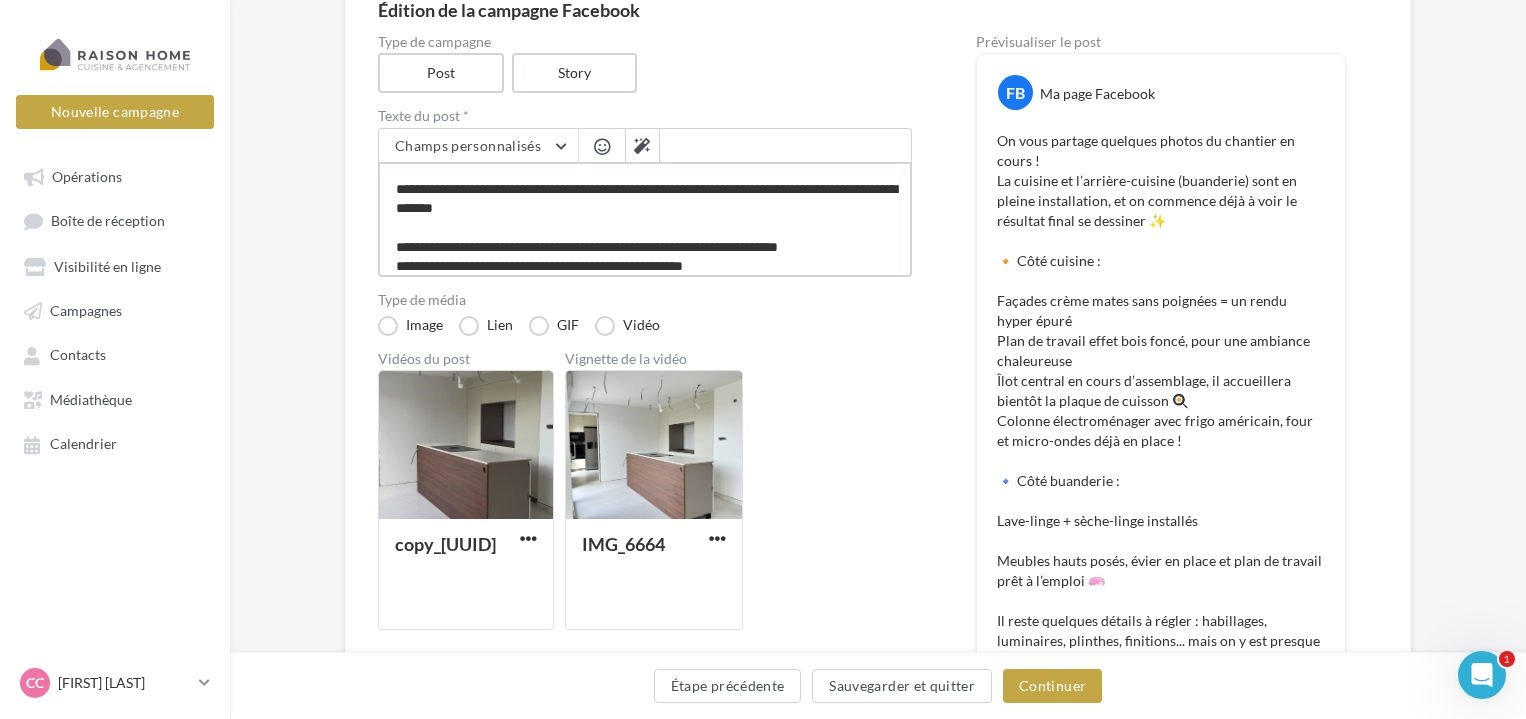 click at bounding box center [645, 219] 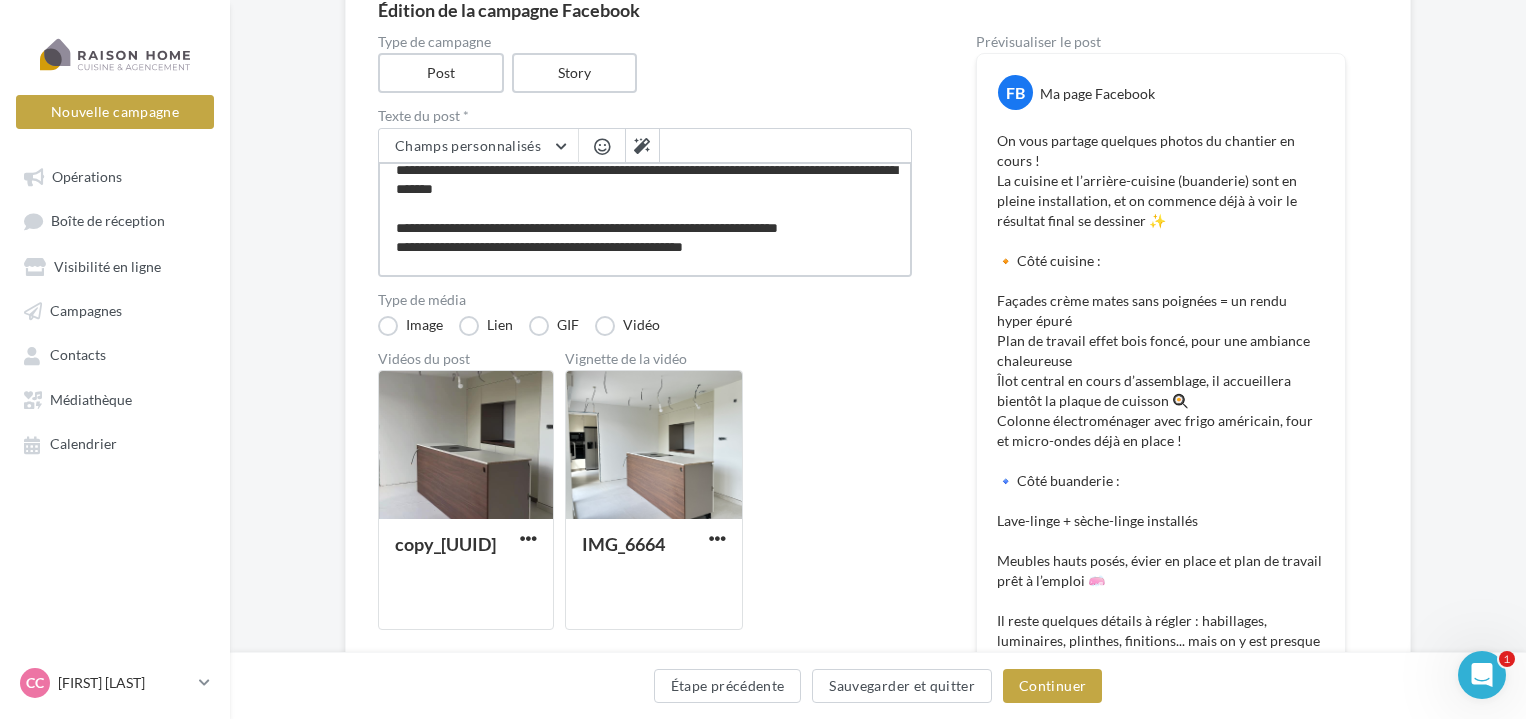 scroll, scrollTop: 280, scrollLeft: 0, axis: vertical 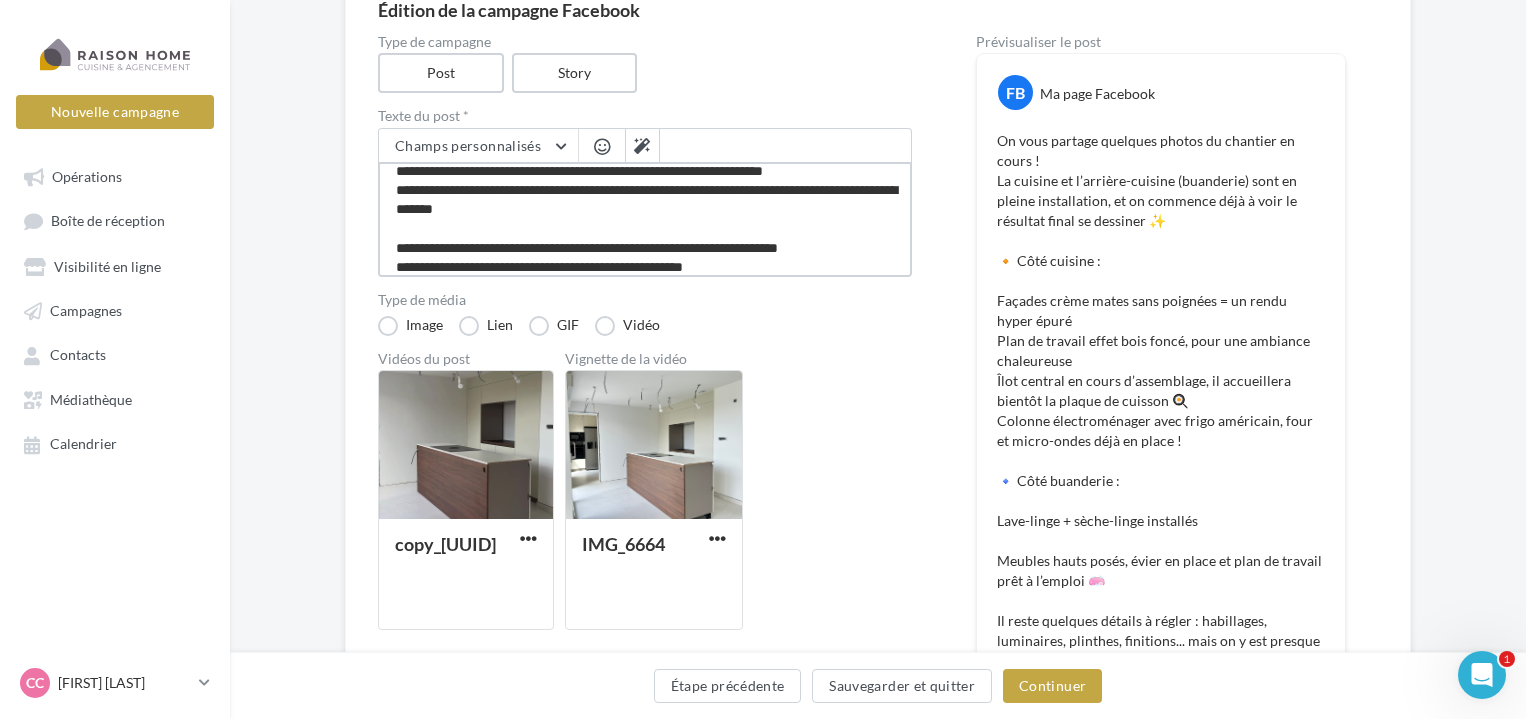 click at bounding box center [645, 219] 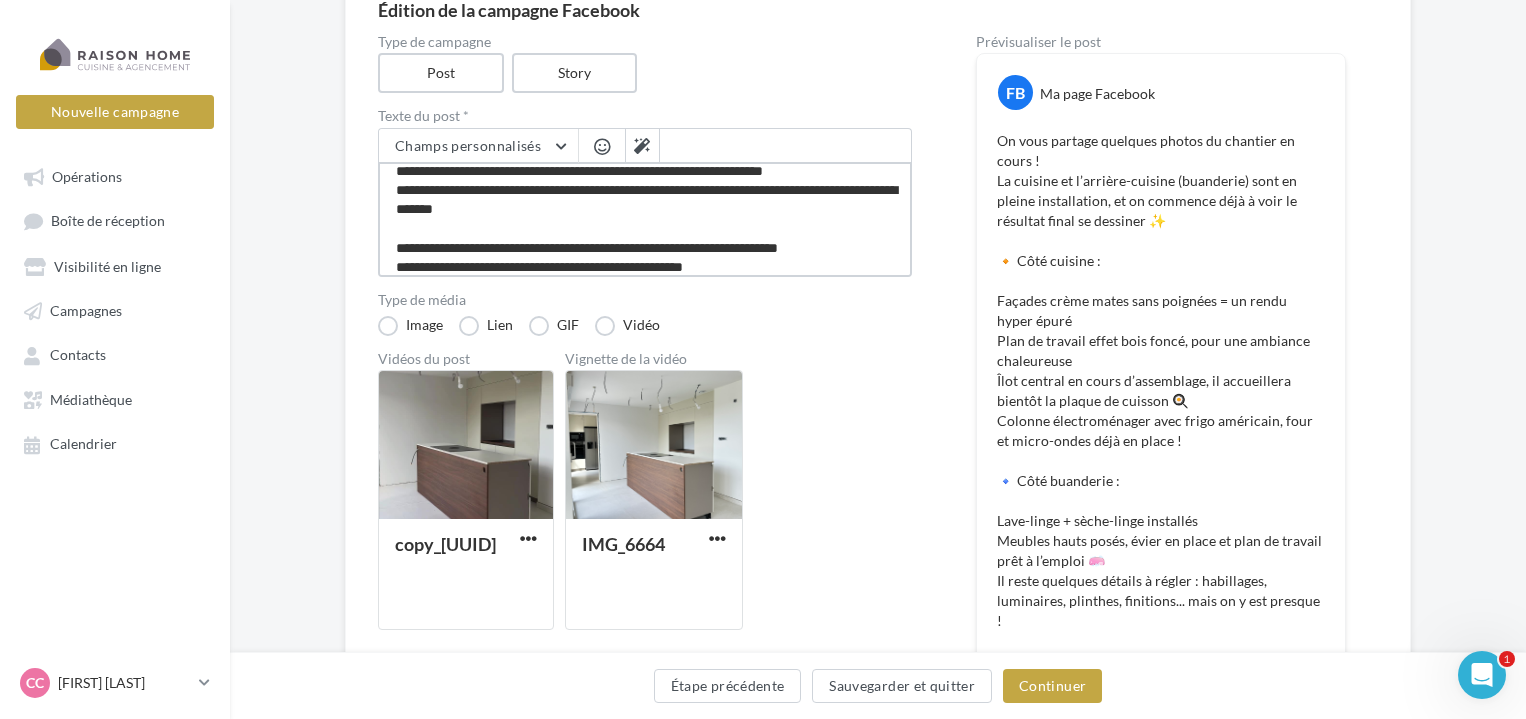 scroll, scrollTop: 380, scrollLeft: 0, axis: vertical 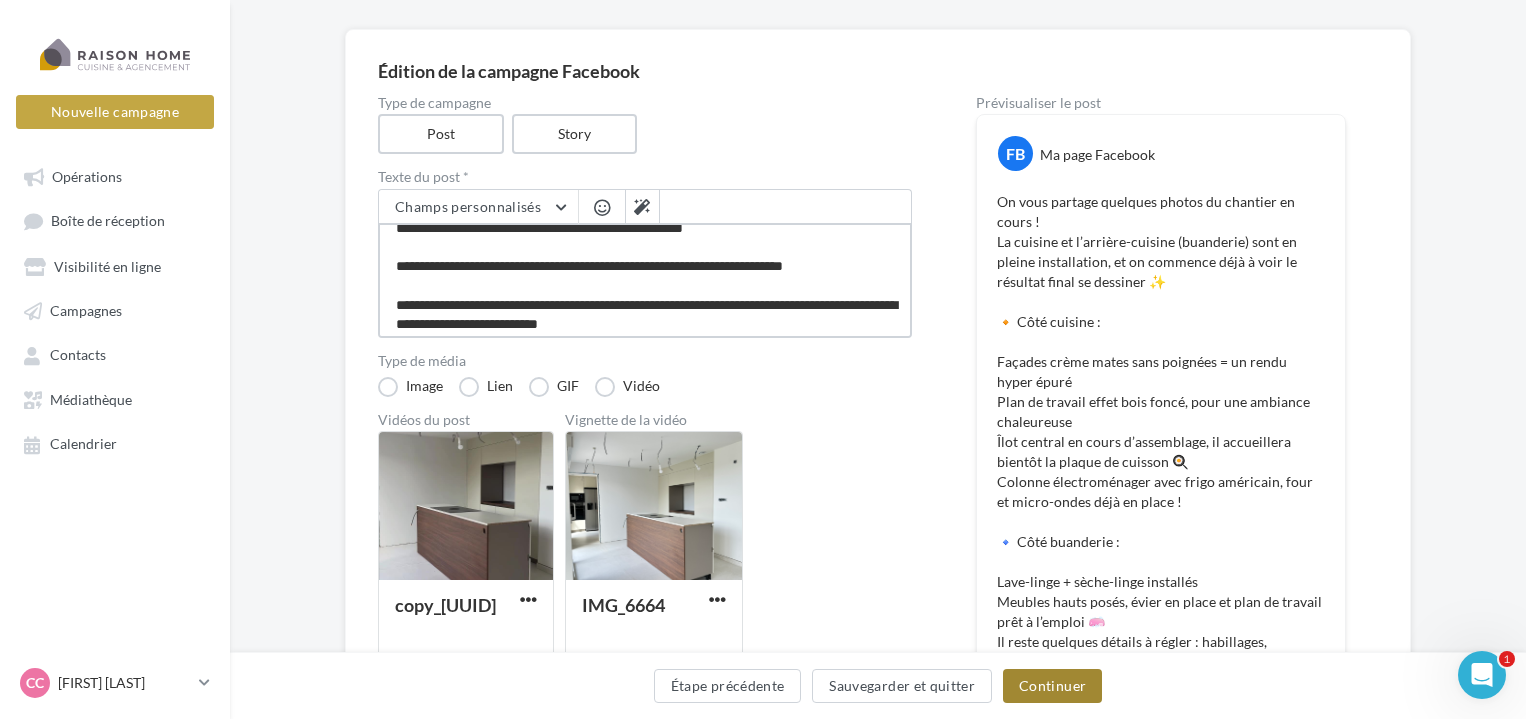 type on "**********" 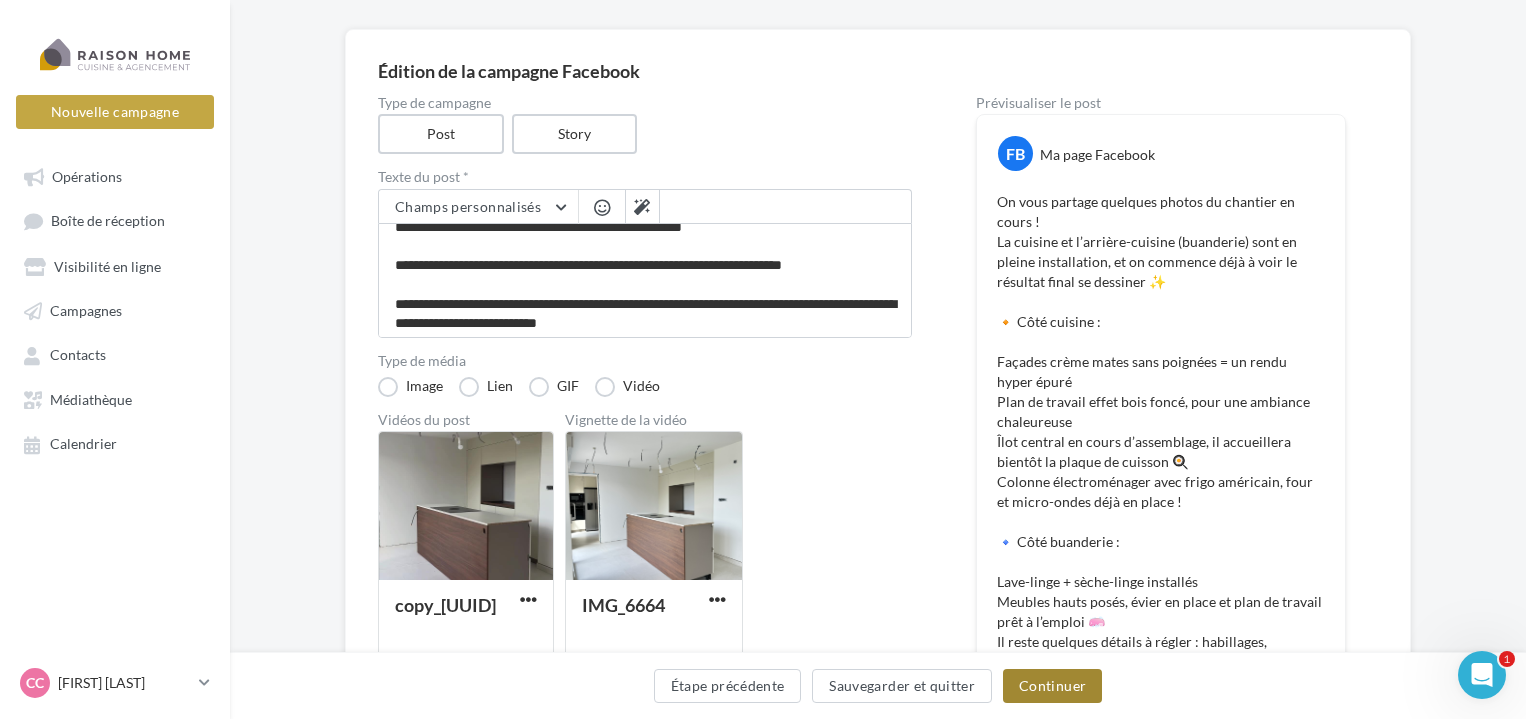 click on "Continuer" at bounding box center [1052, 686] 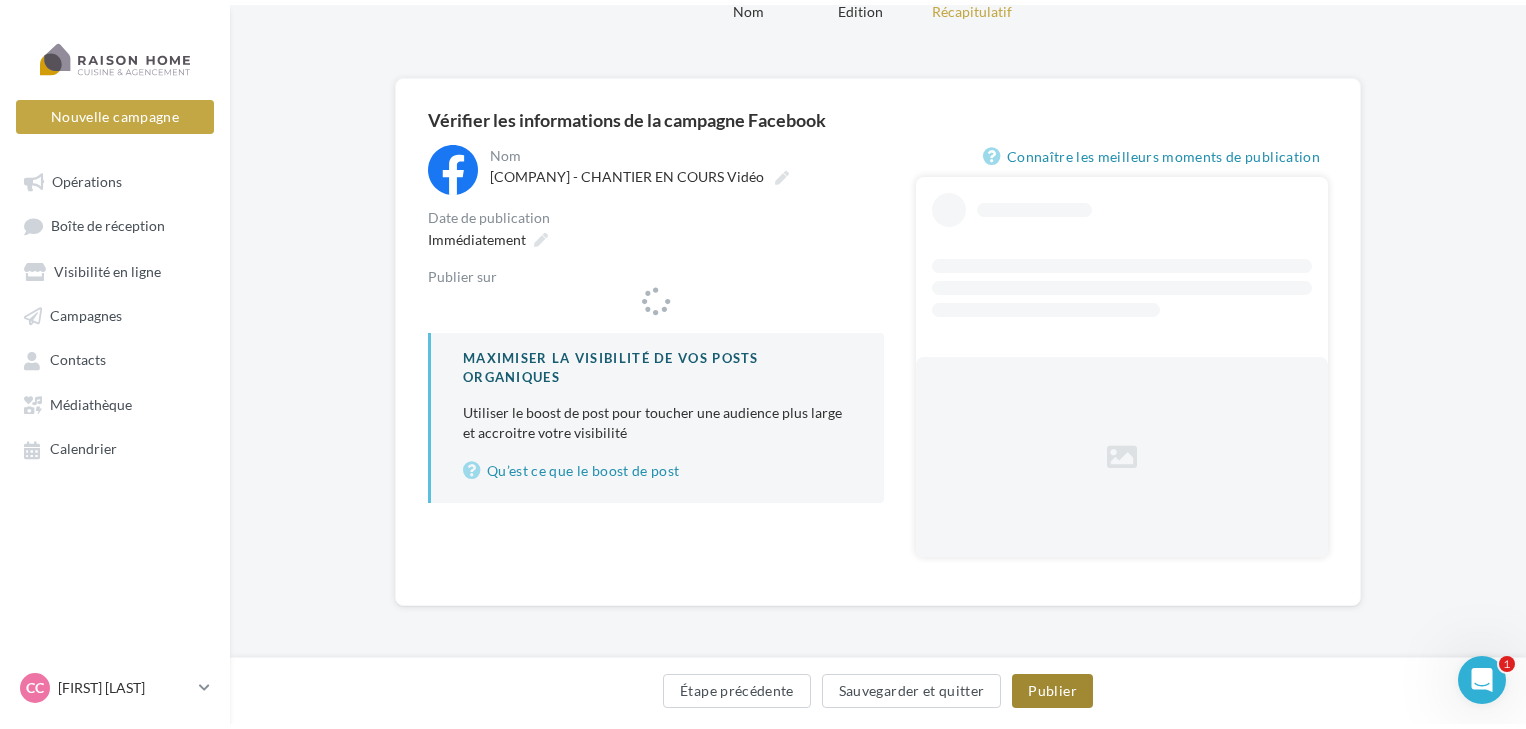 scroll, scrollTop: 0, scrollLeft: 0, axis: both 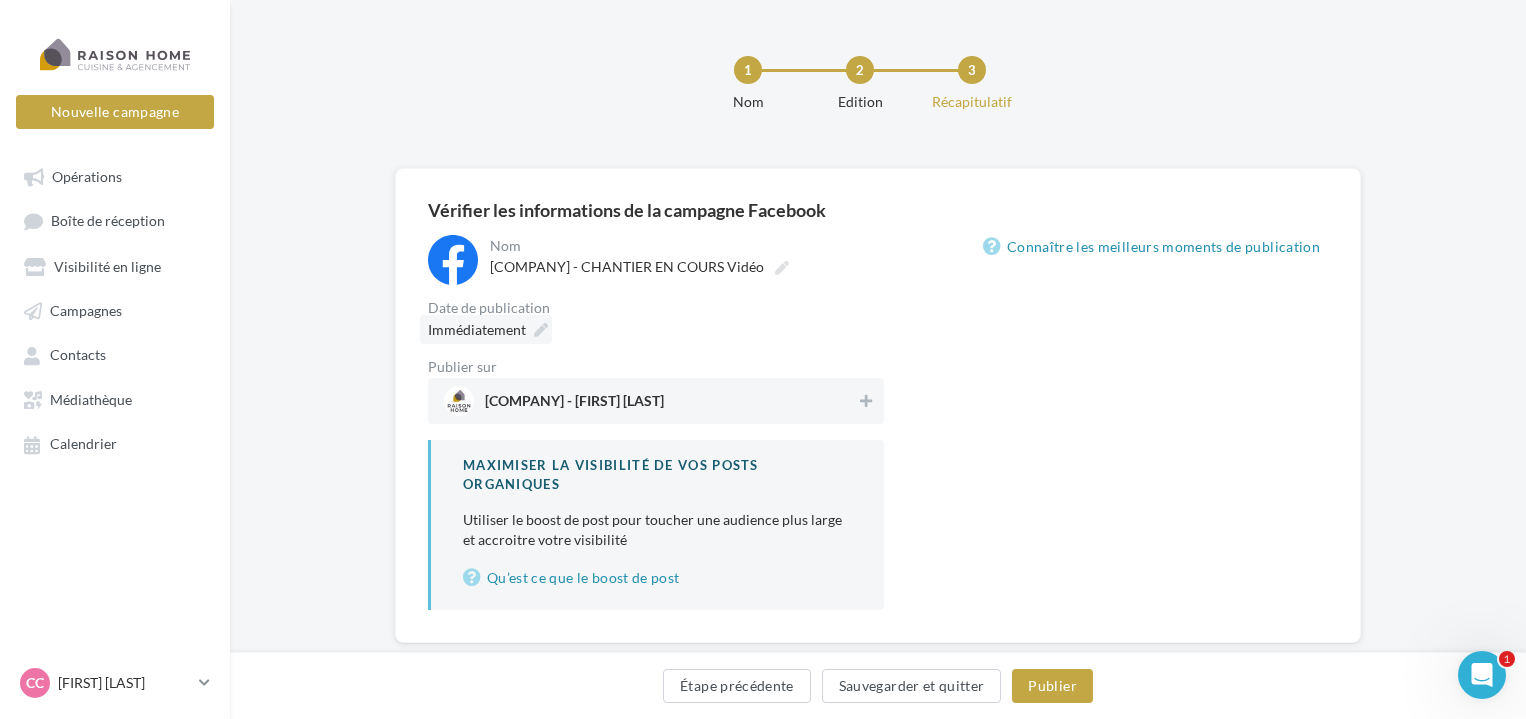 click at bounding box center [541, 330] 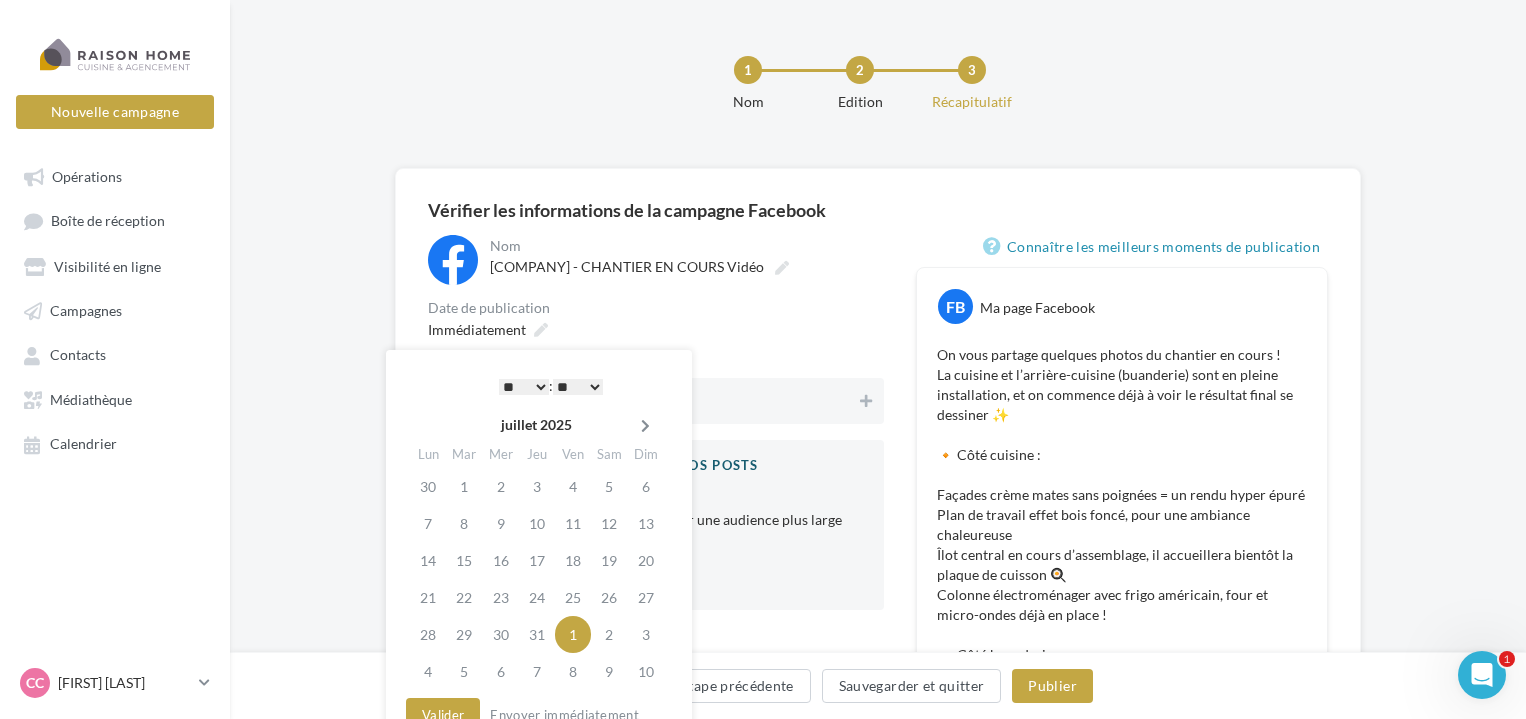 click at bounding box center [645, 425] 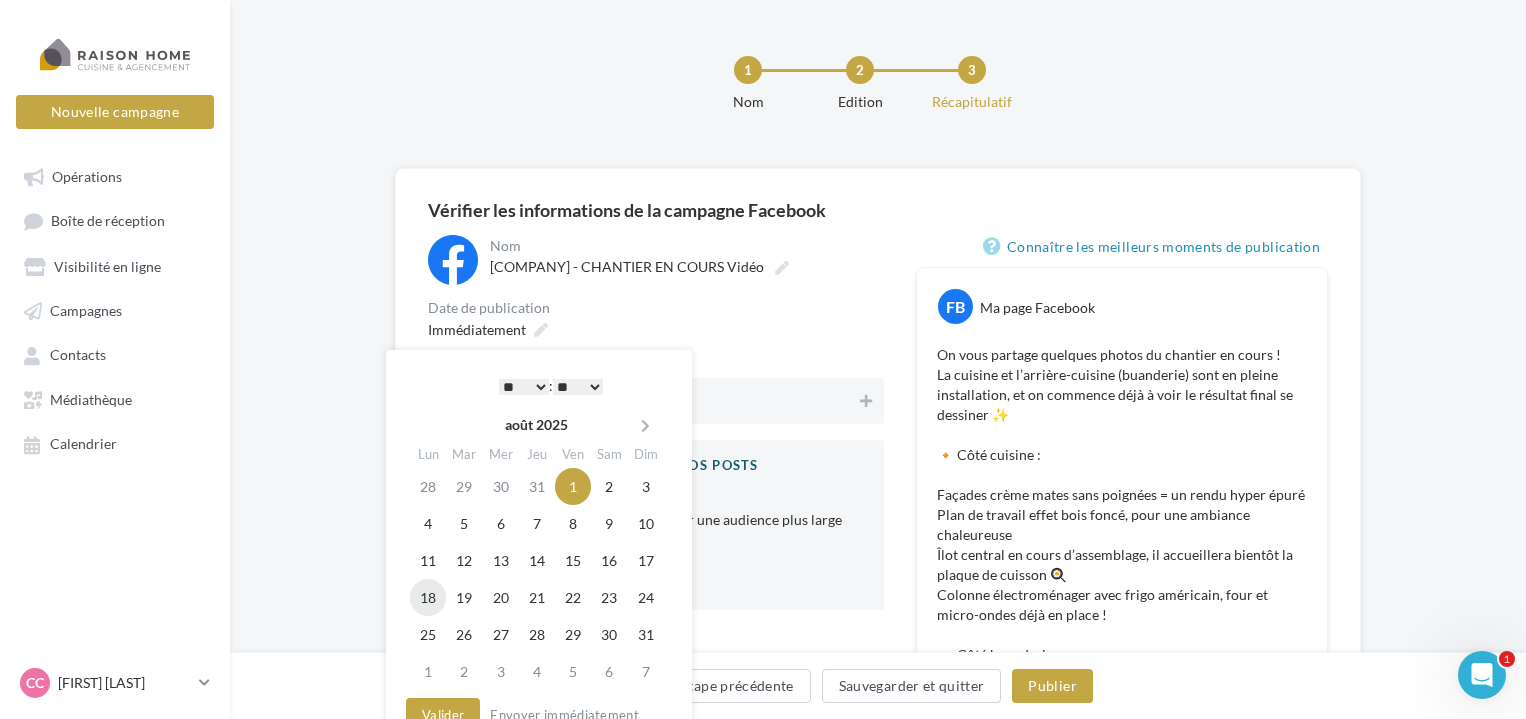 click on "18" at bounding box center [428, 597] 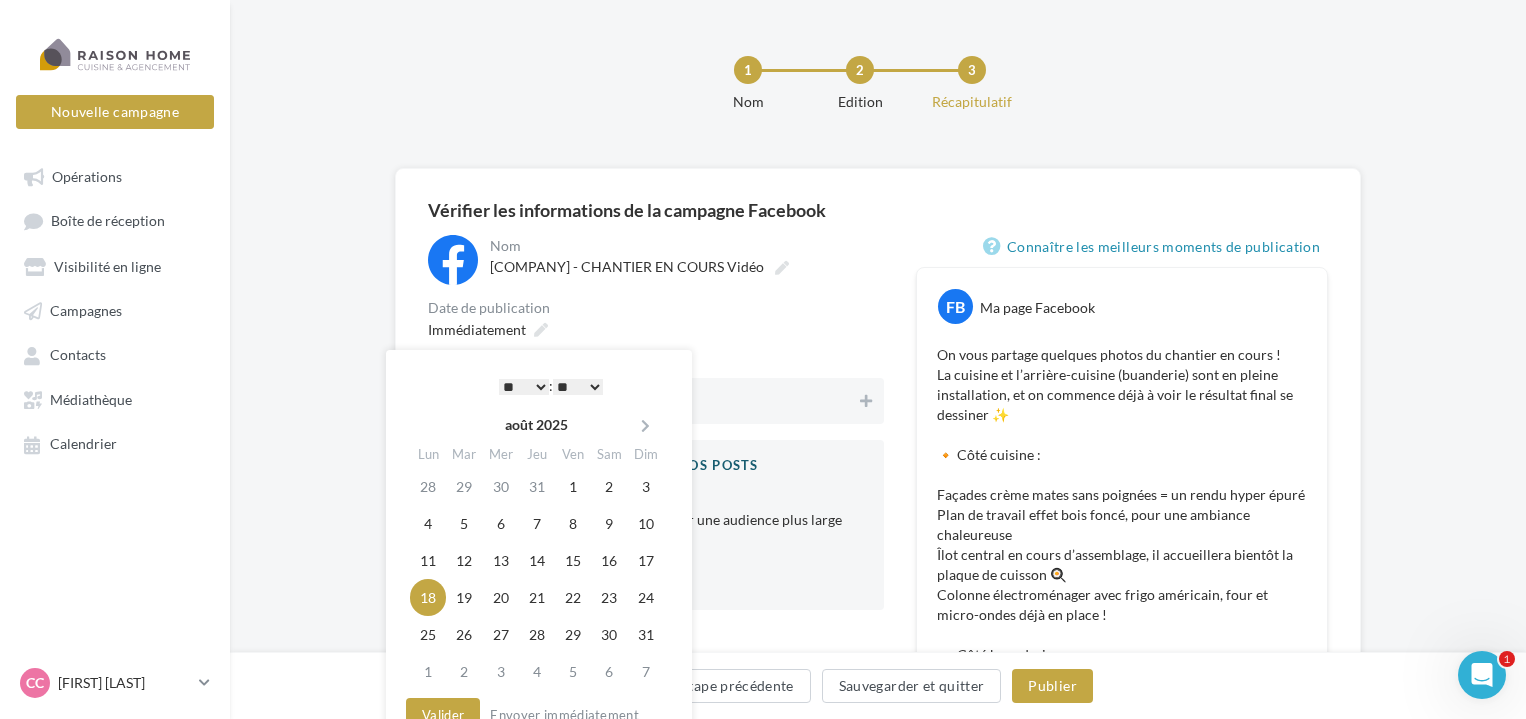 click on "* * * * * * * * * * ** ** ** ** ** ** ** ** ** ** ** ** ** **" at bounding box center (524, 387) 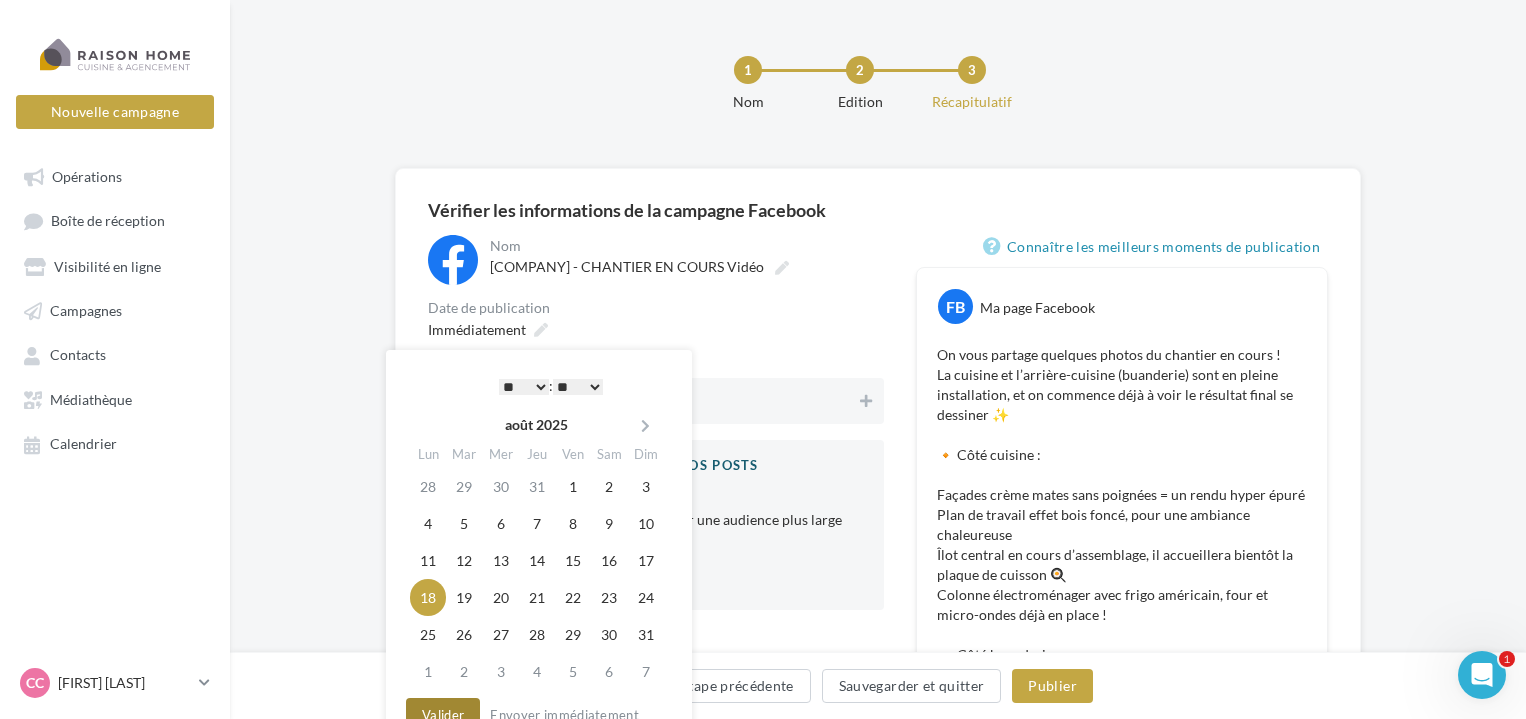click on "Valider" at bounding box center [443, 715] 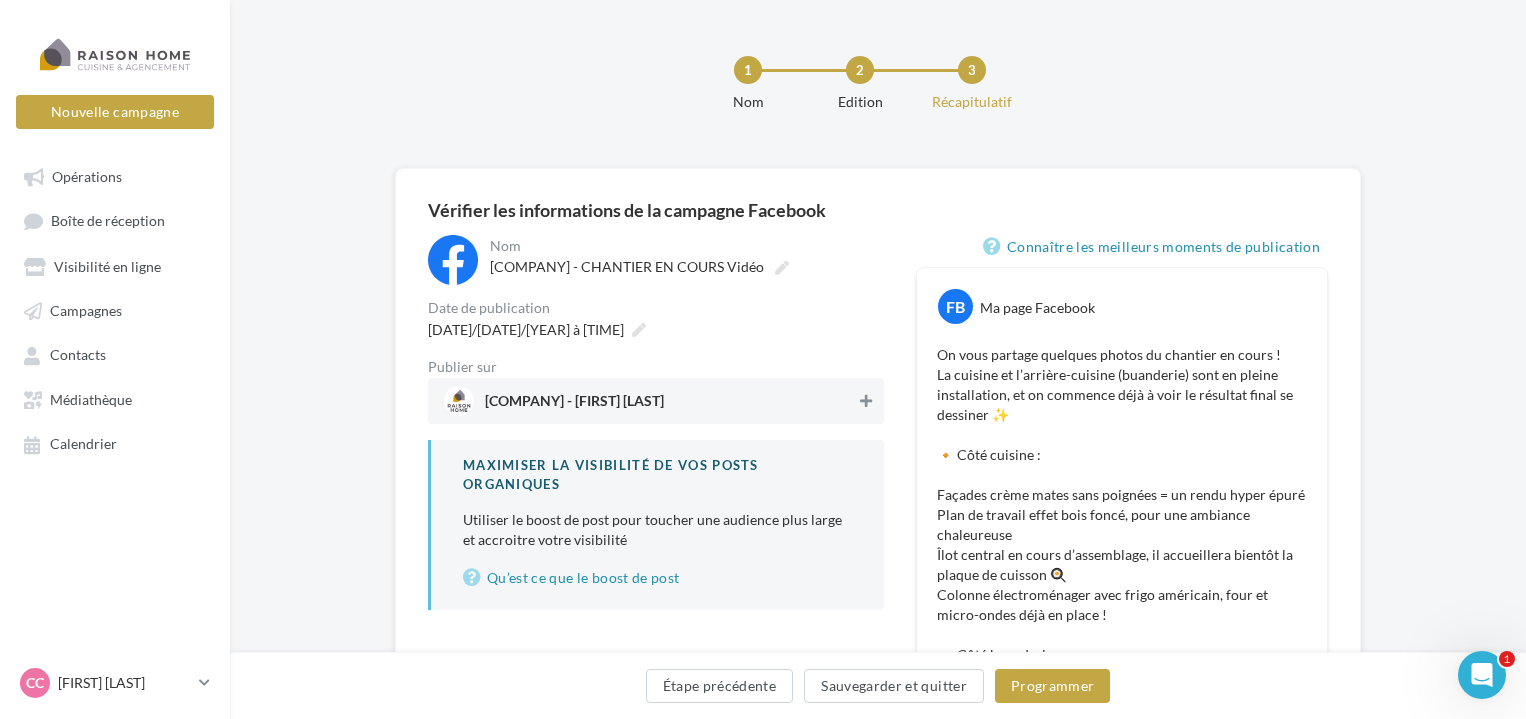 click at bounding box center [866, 401] 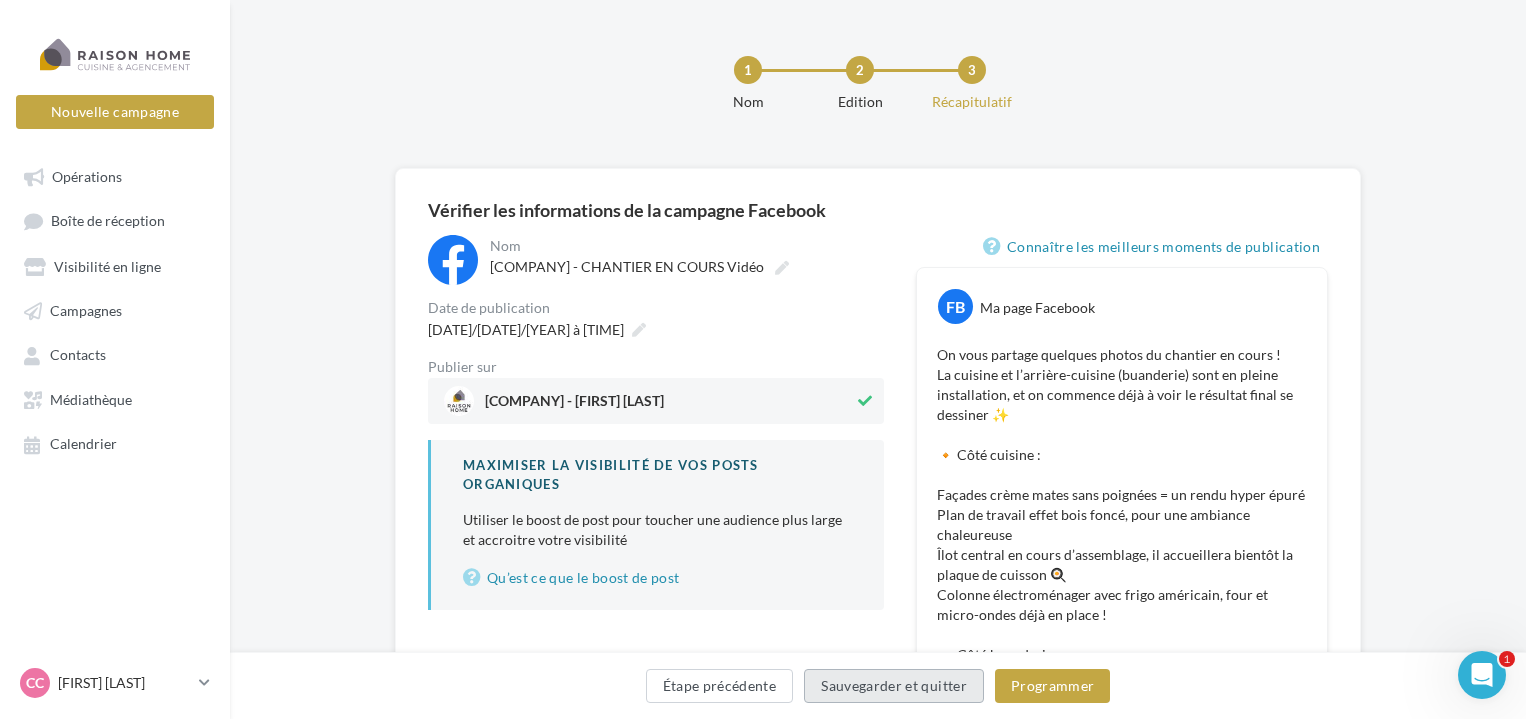 click on "Sauvegarder et quitter" at bounding box center [894, 686] 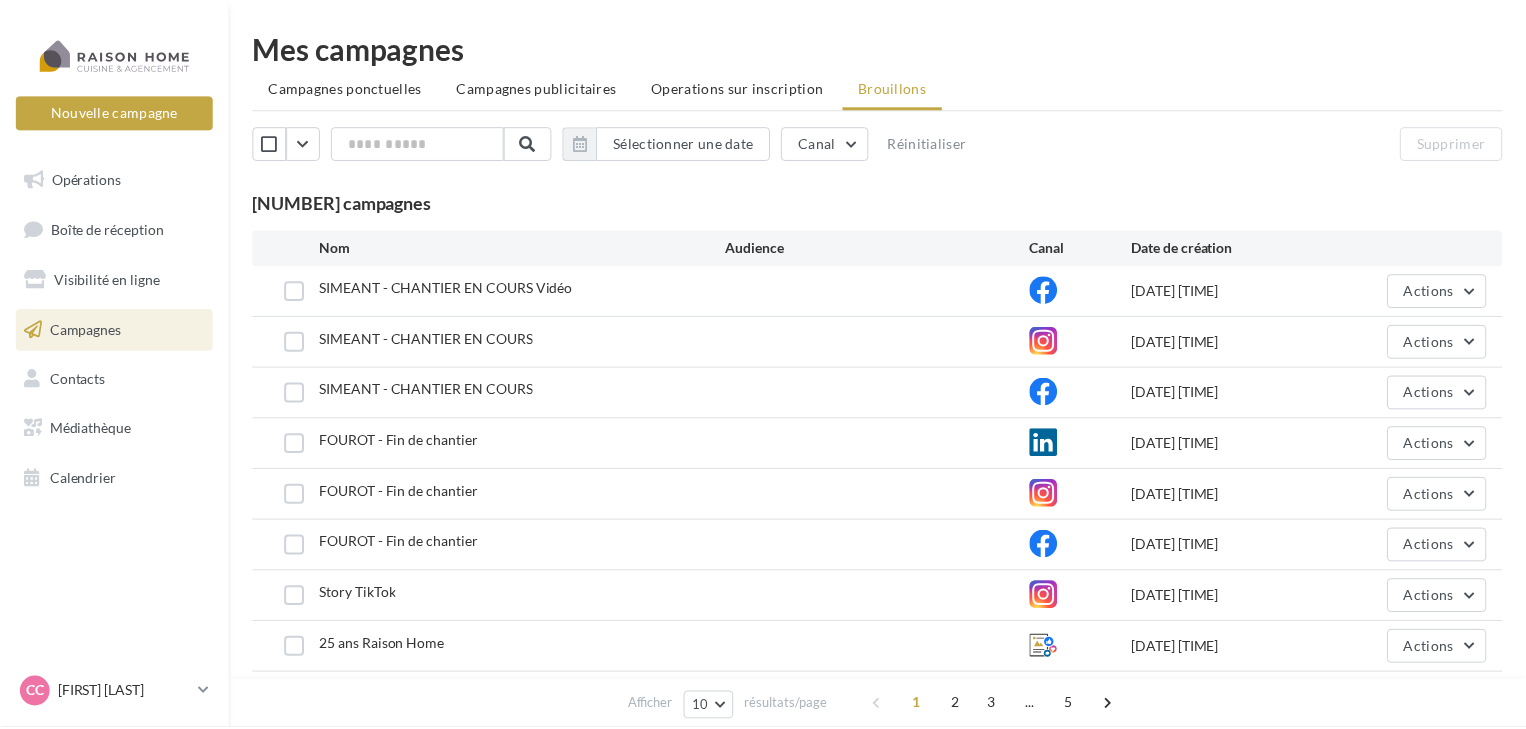 scroll, scrollTop: 0, scrollLeft: 0, axis: both 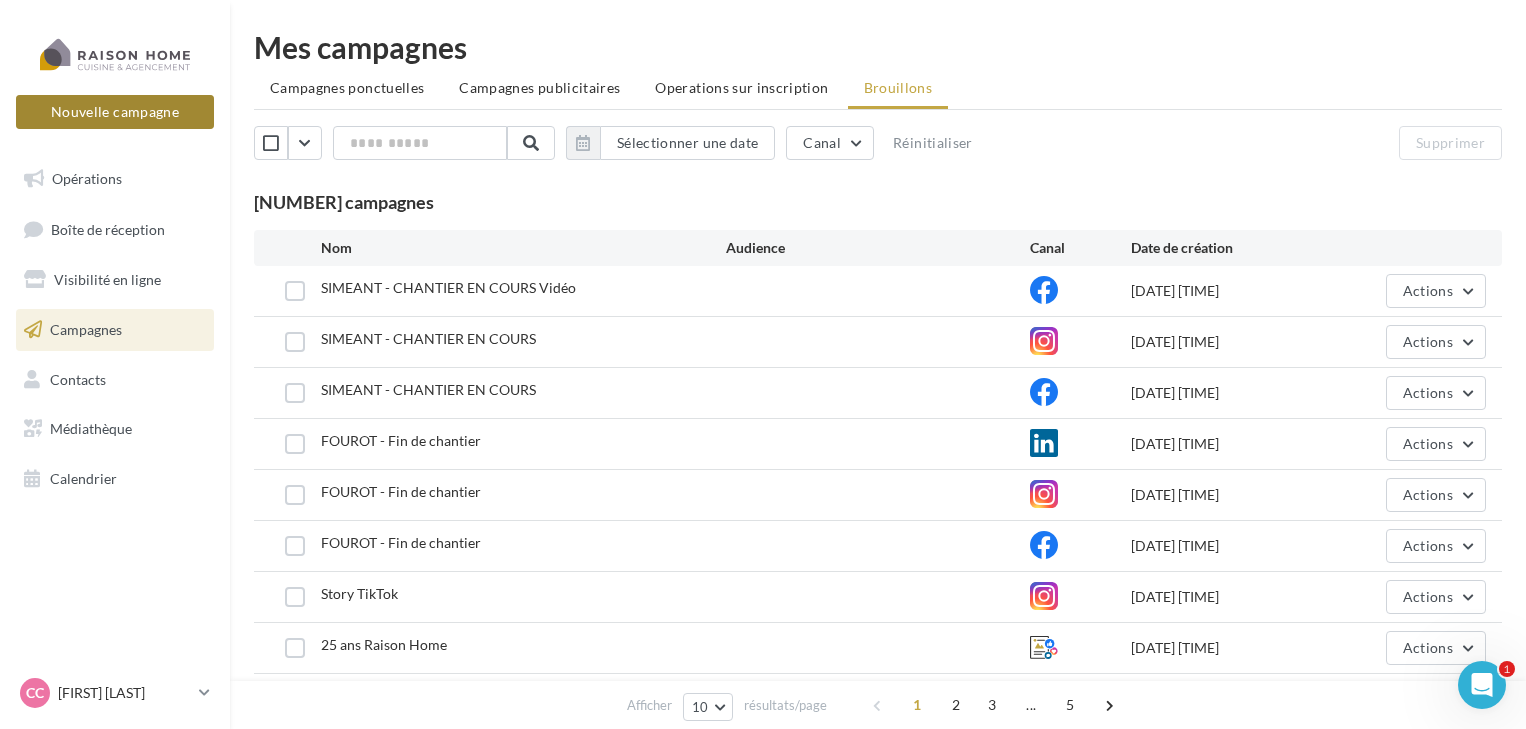 click on "Nouvelle campagne" at bounding box center [115, 112] 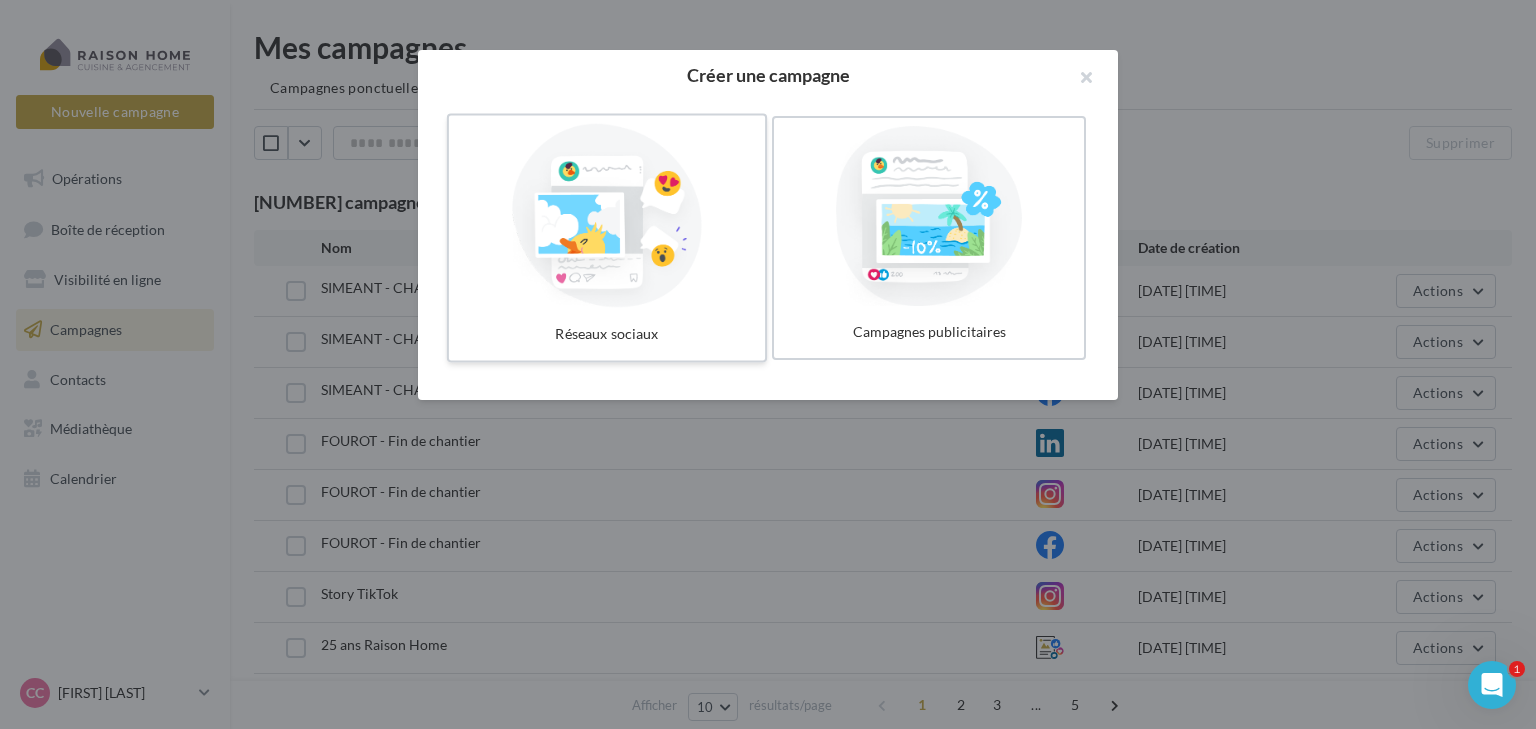 click at bounding box center [607, 216] 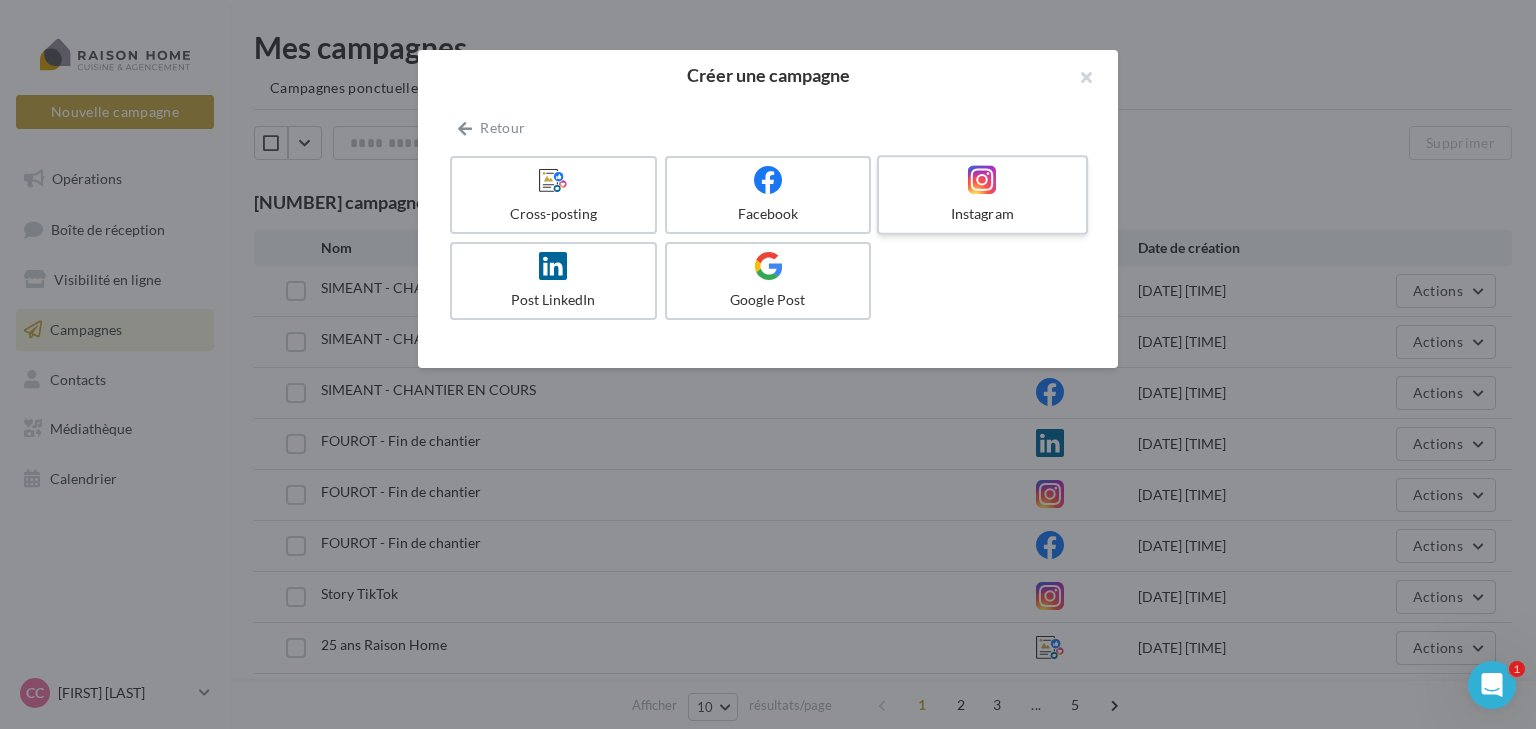click on "Instagram" at bounding box center (982, 195) 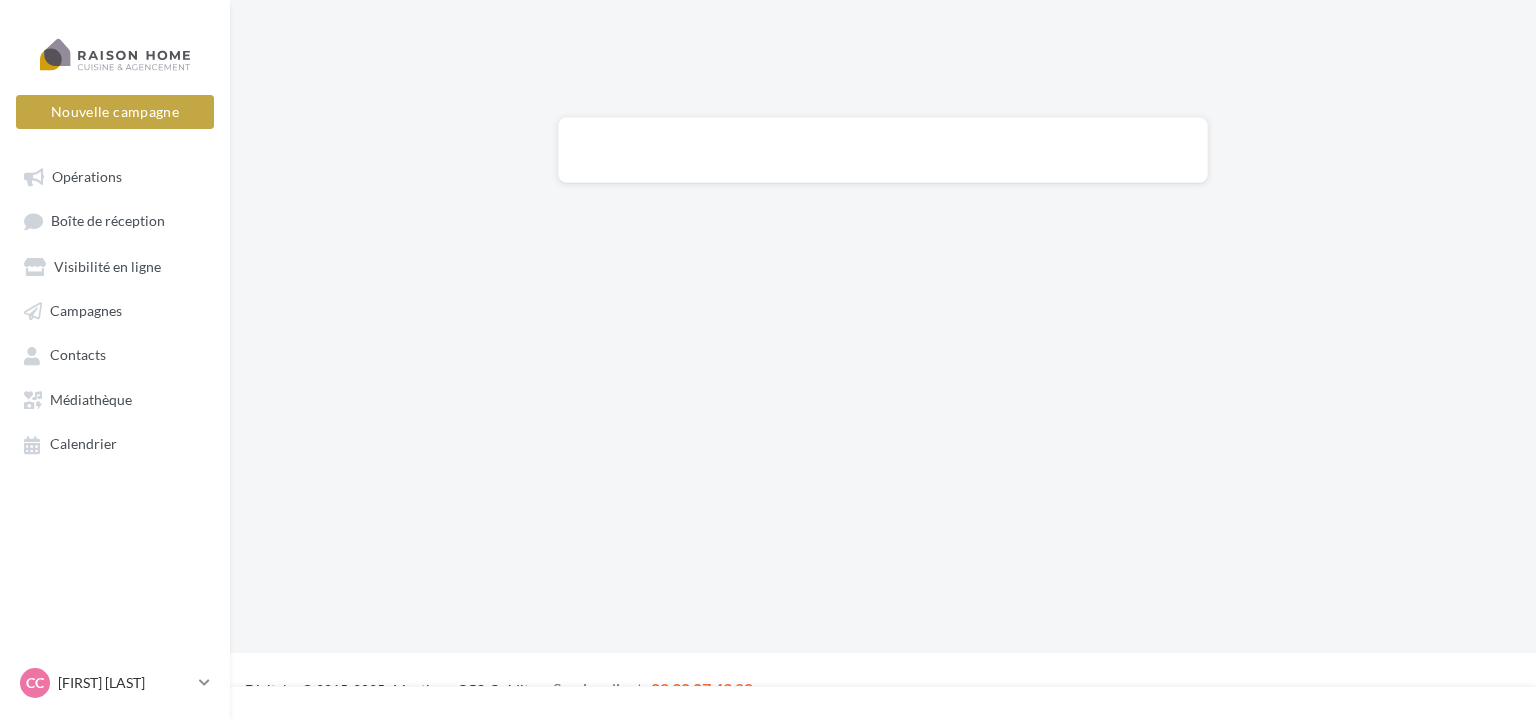 scroll, scrollTop: 0, scrollLeft: 0, axis: both 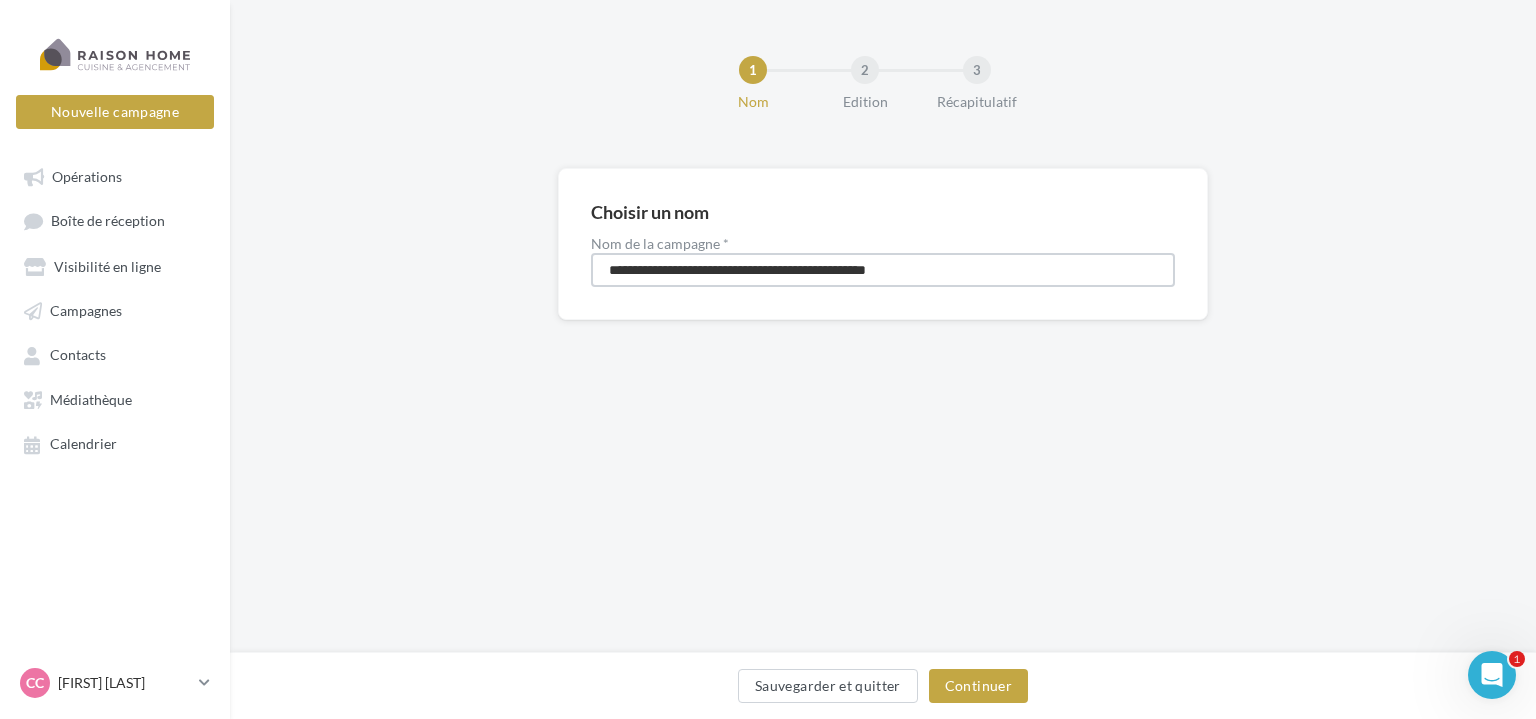 drag, startPoint x: 976, startPoint y: 262, endPoint x: 582, endPoint y: 262, distance: 394 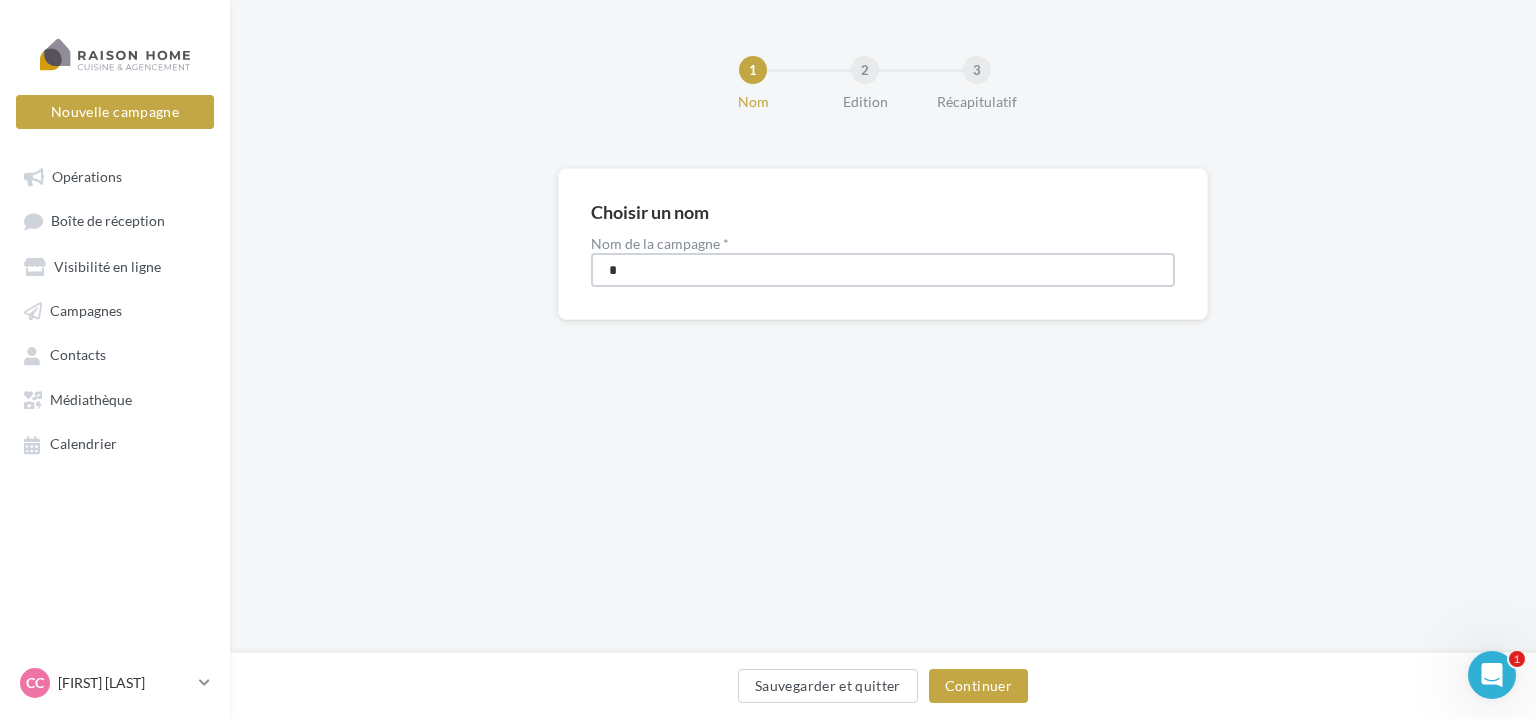 type on "**********" 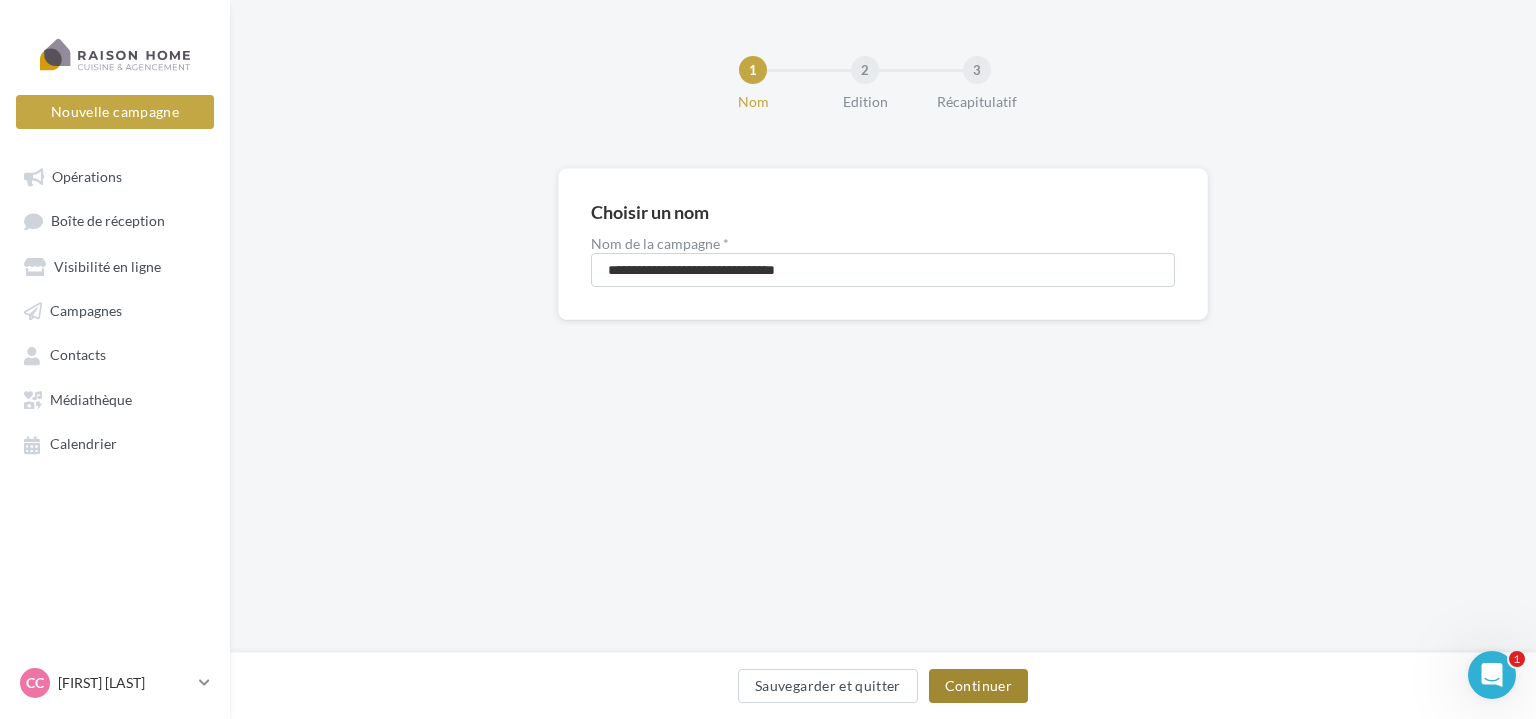 click on "Continuer" at bounding box center [978, 686] 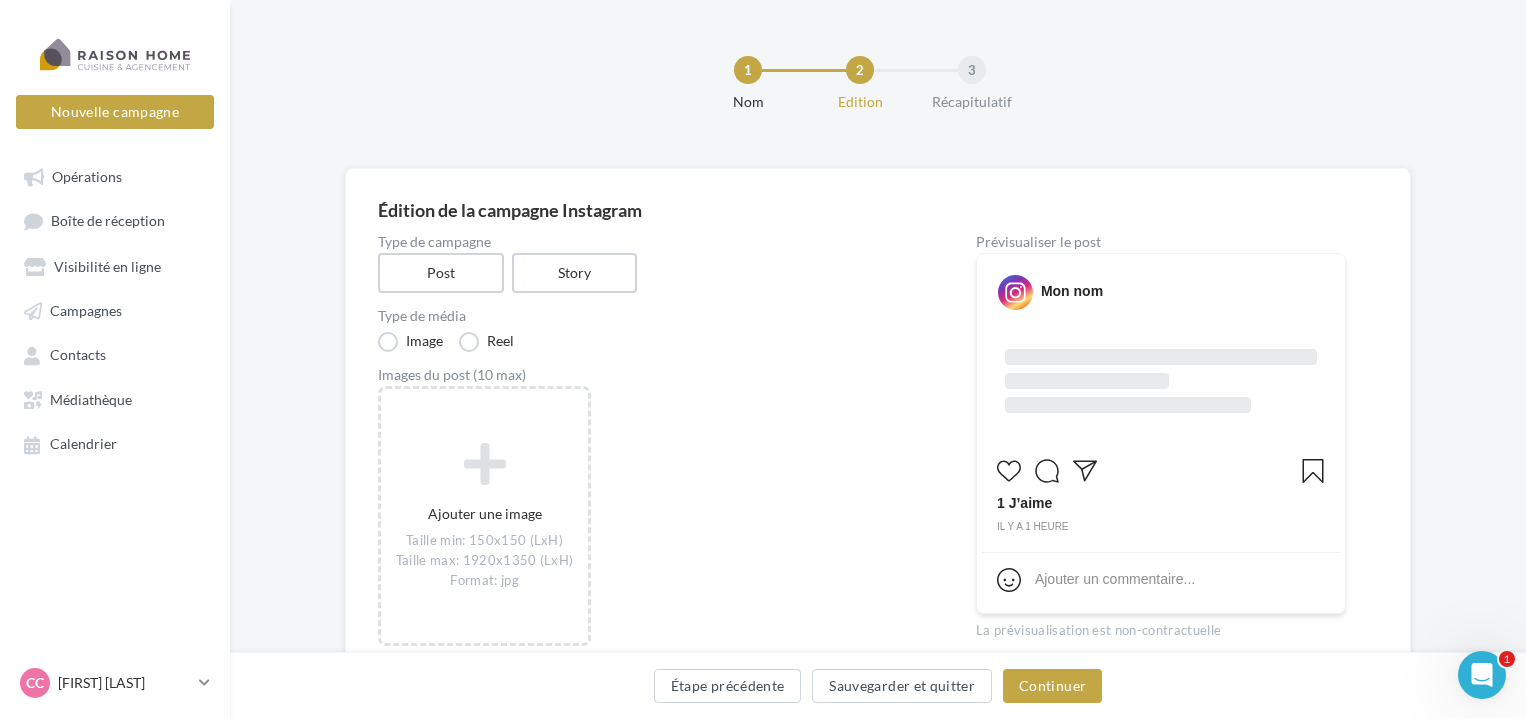 scroll, scrollTop: 100, scrollLeft: 0, axis: vertical 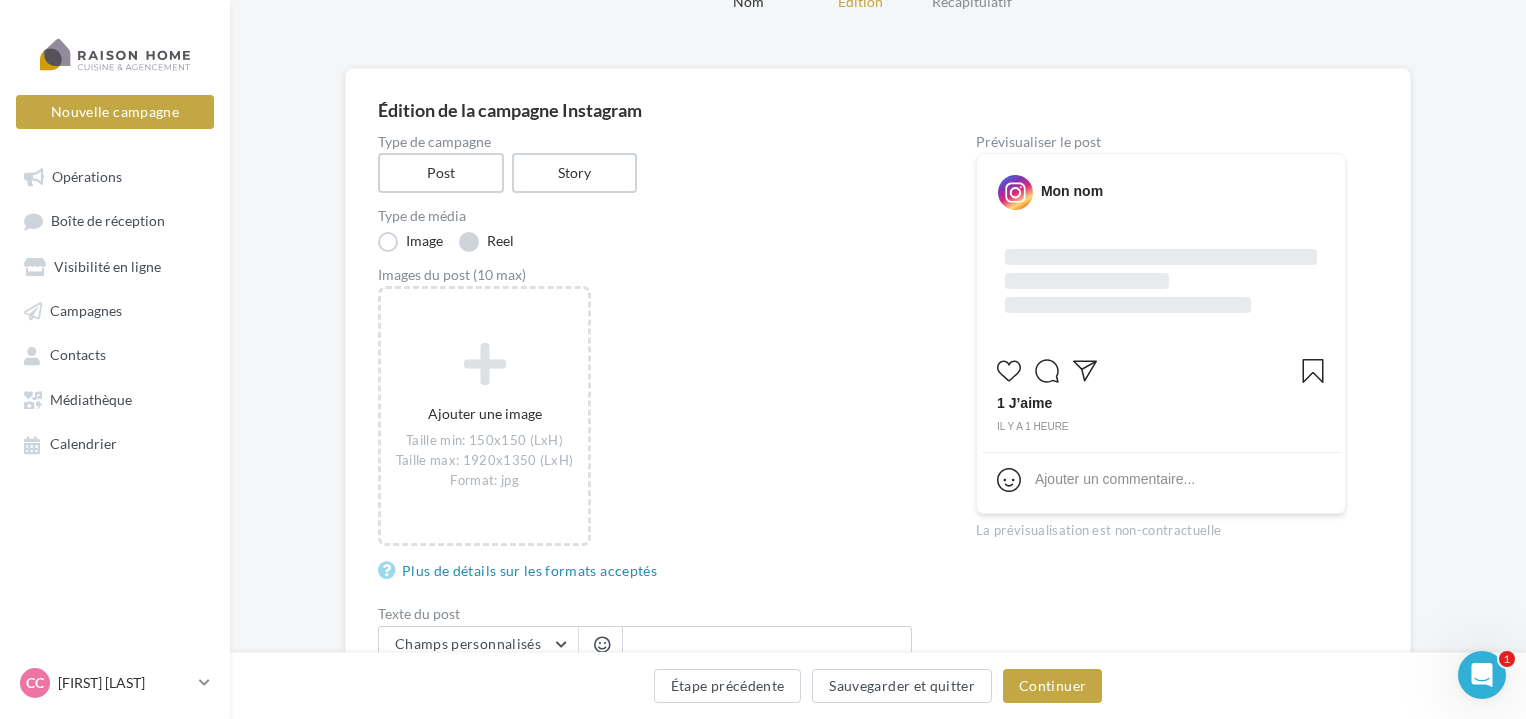 click on "Reel" at bounding box center [486, 242] 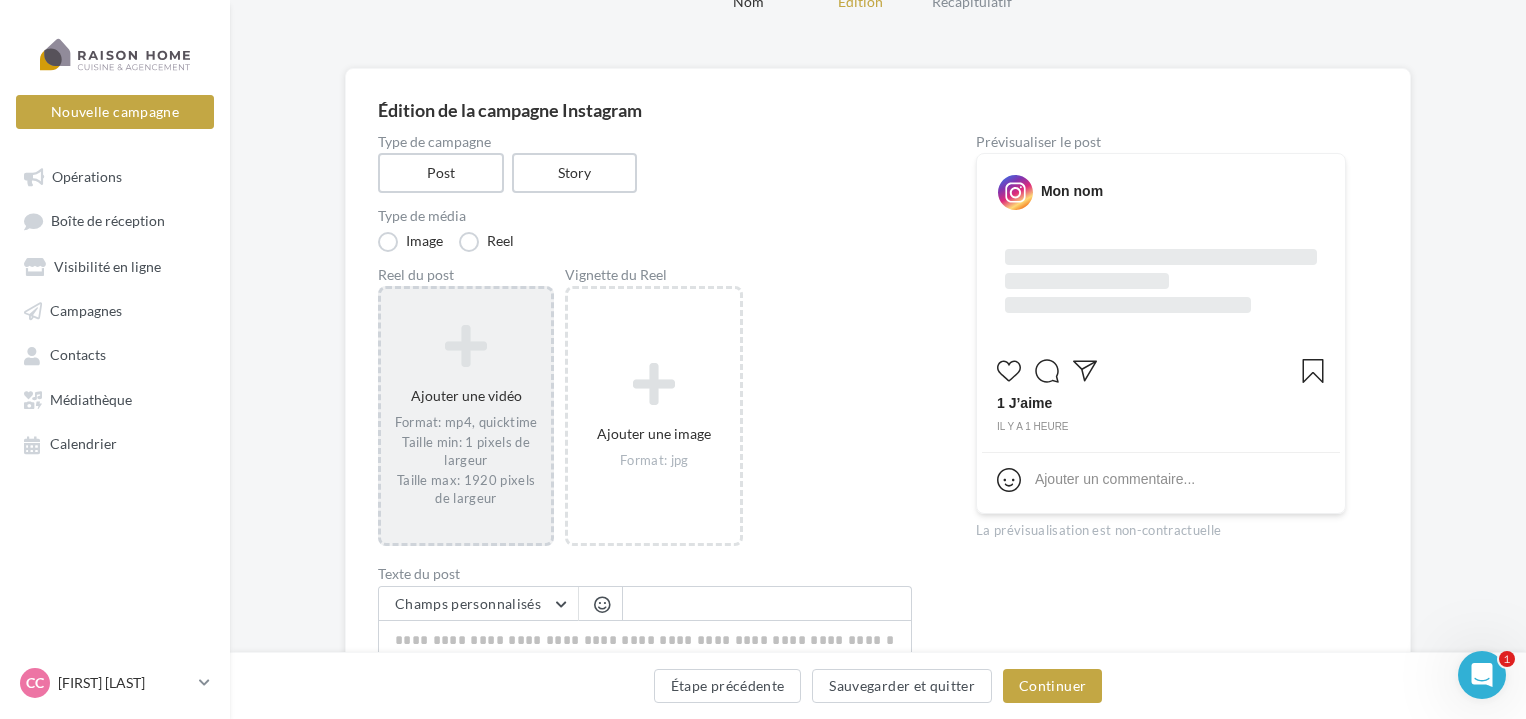 click on "Ajouter une vidéo     Format: mp4, quicktime   Taille min: 1 pixels de largeur   Taille max: 1920 pixels de largeur" at bounding box center (466, 415) 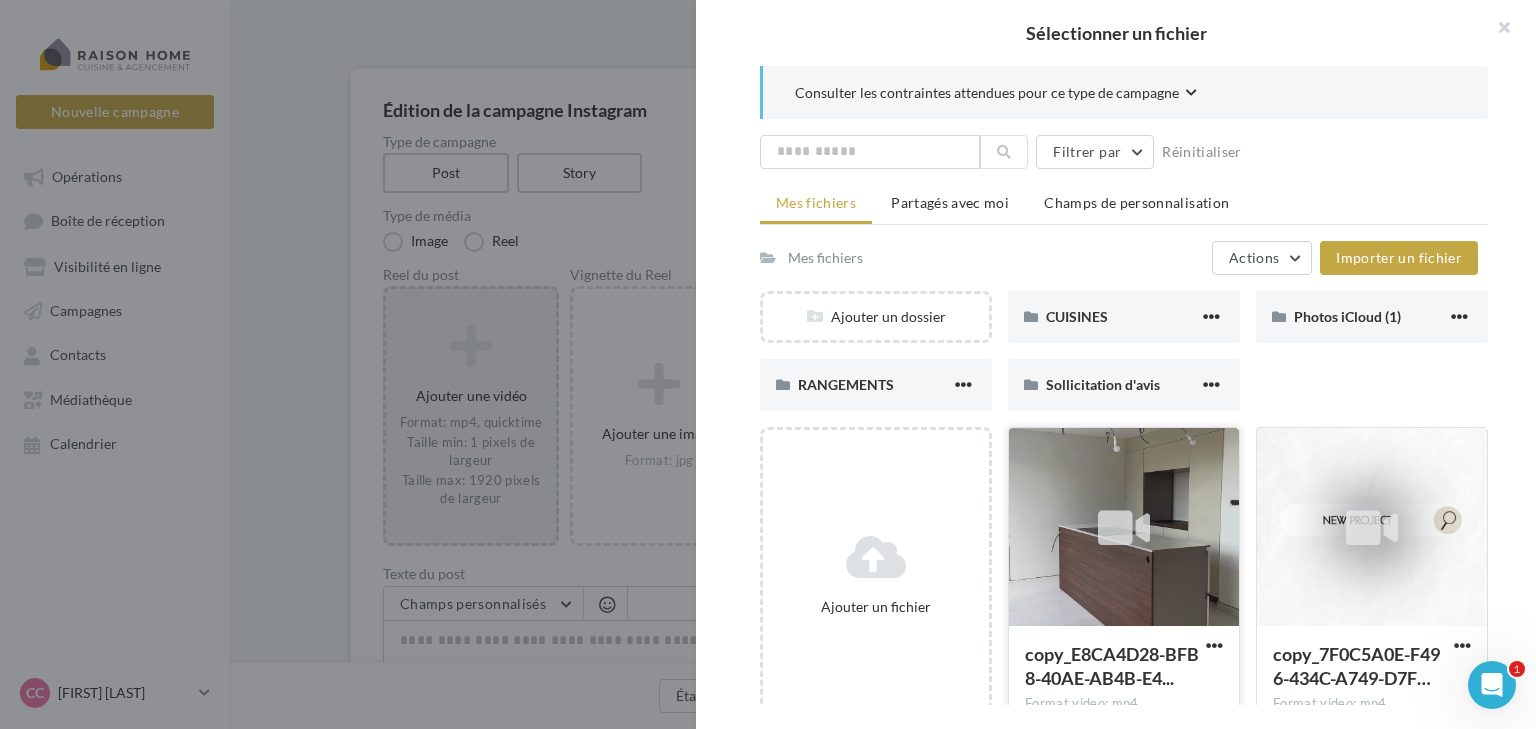 click at bounding box center [1124, 528] 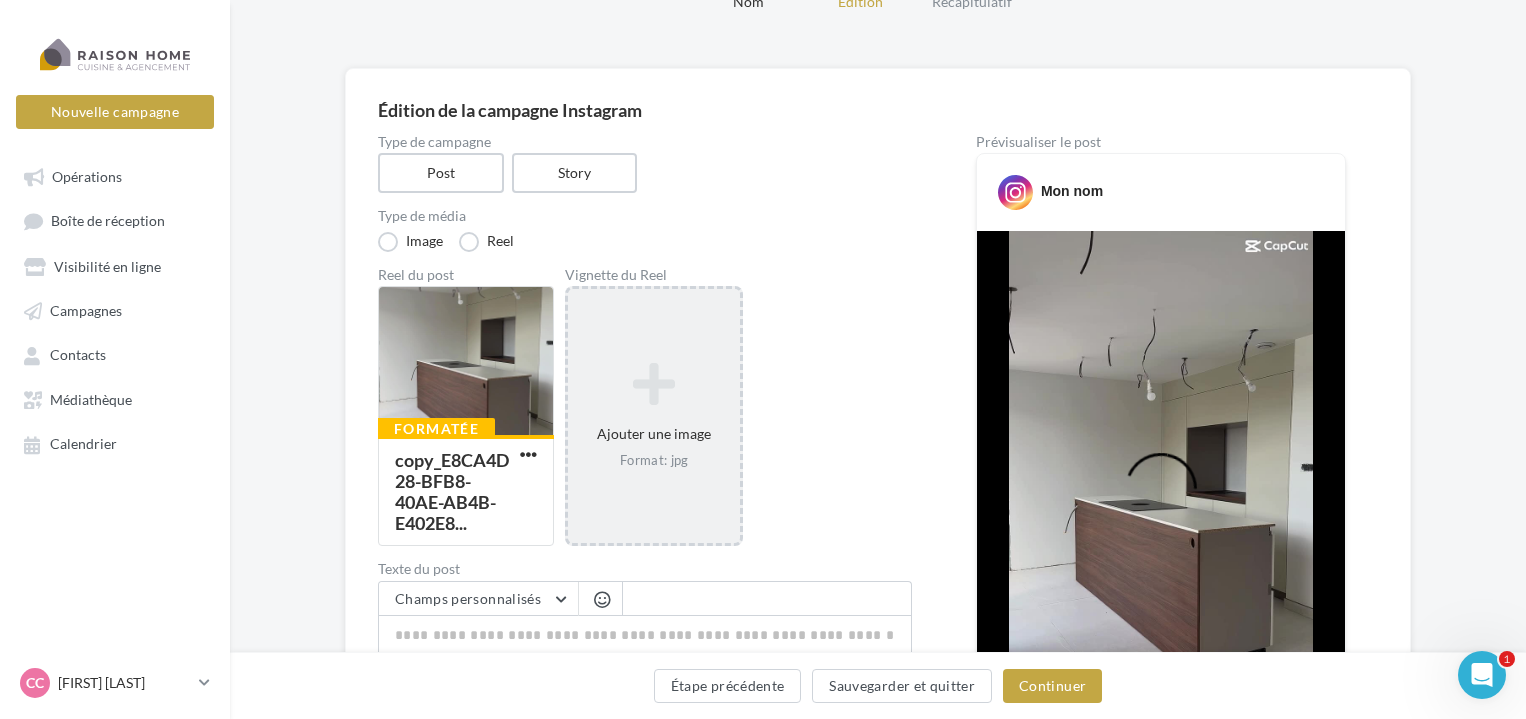 click on "Ajouter une image     Format: jpg" at bounding box center [654, 416] 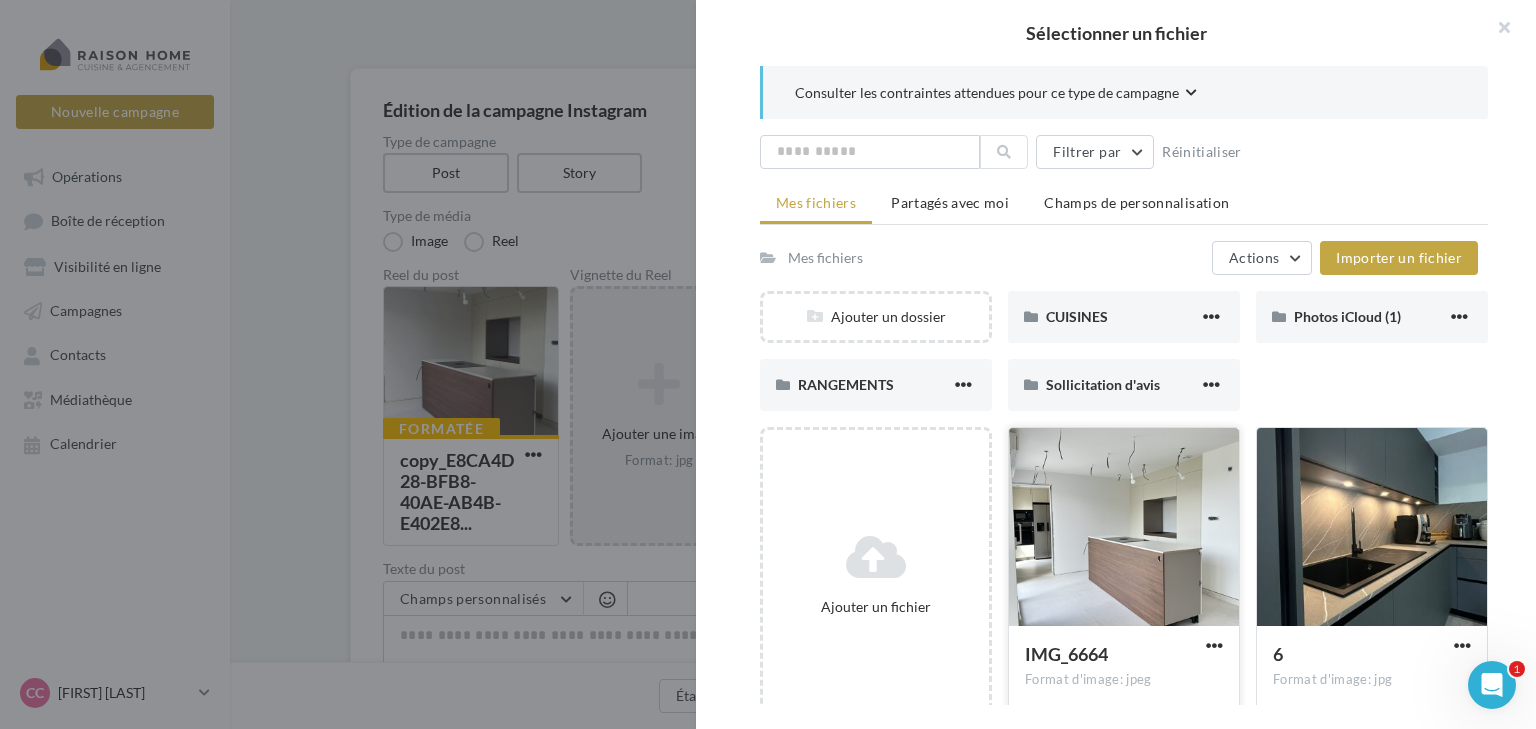 click at bounding box center (1124, 528) 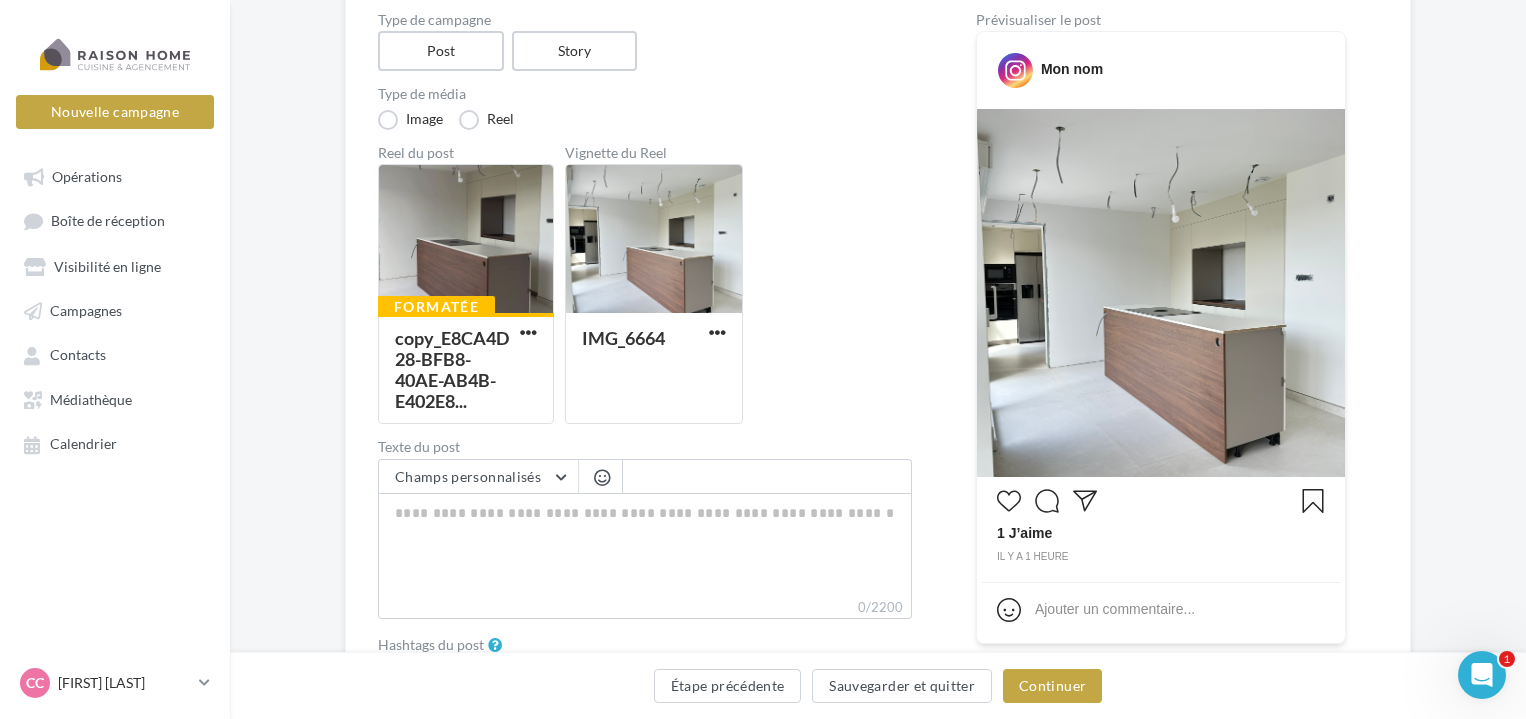 scroll, scrollTop: 300, scrollLeft: 0, axis: vertical 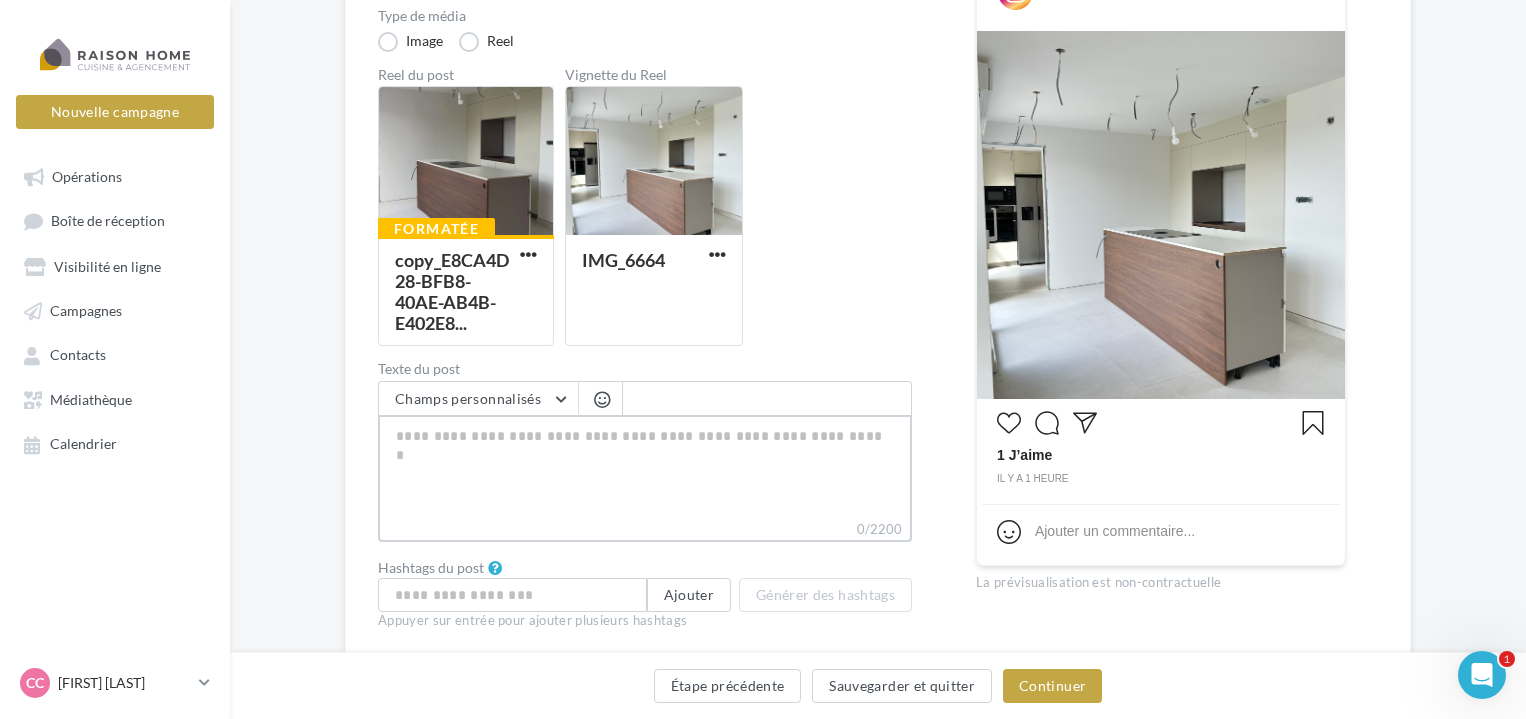 click on "0/2200" at bounding box center (645, 467) 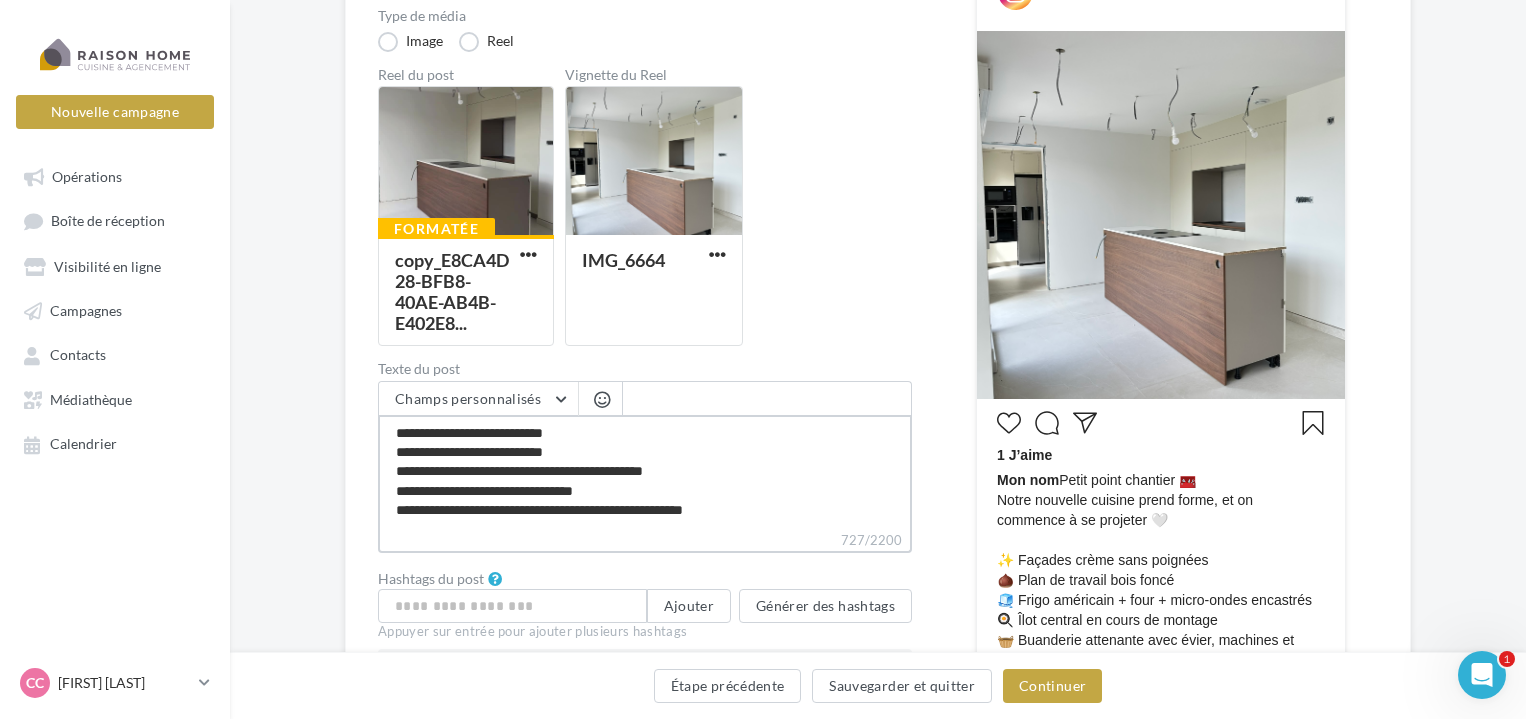 scroll, scrollTop: 0, scrollLeft: 0, axis: both 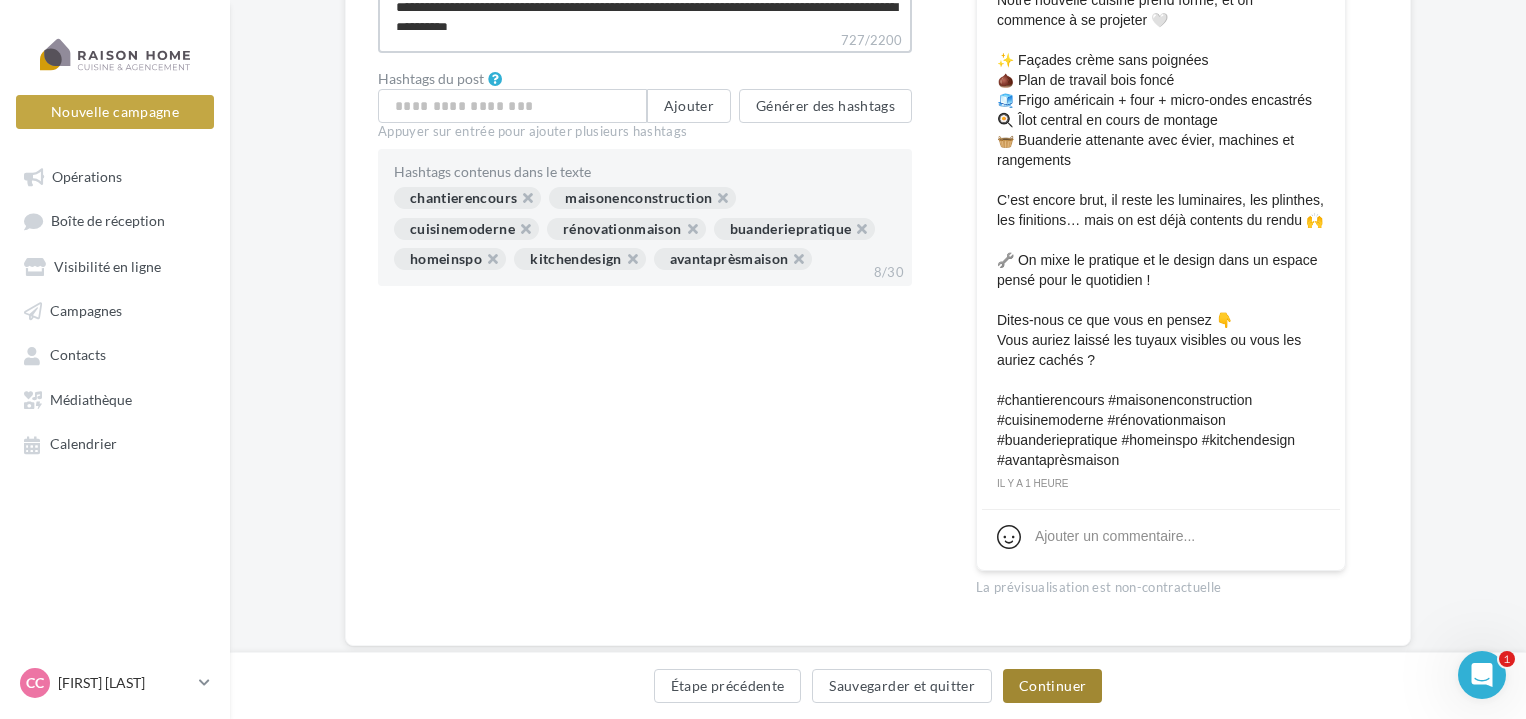 type on "**********" 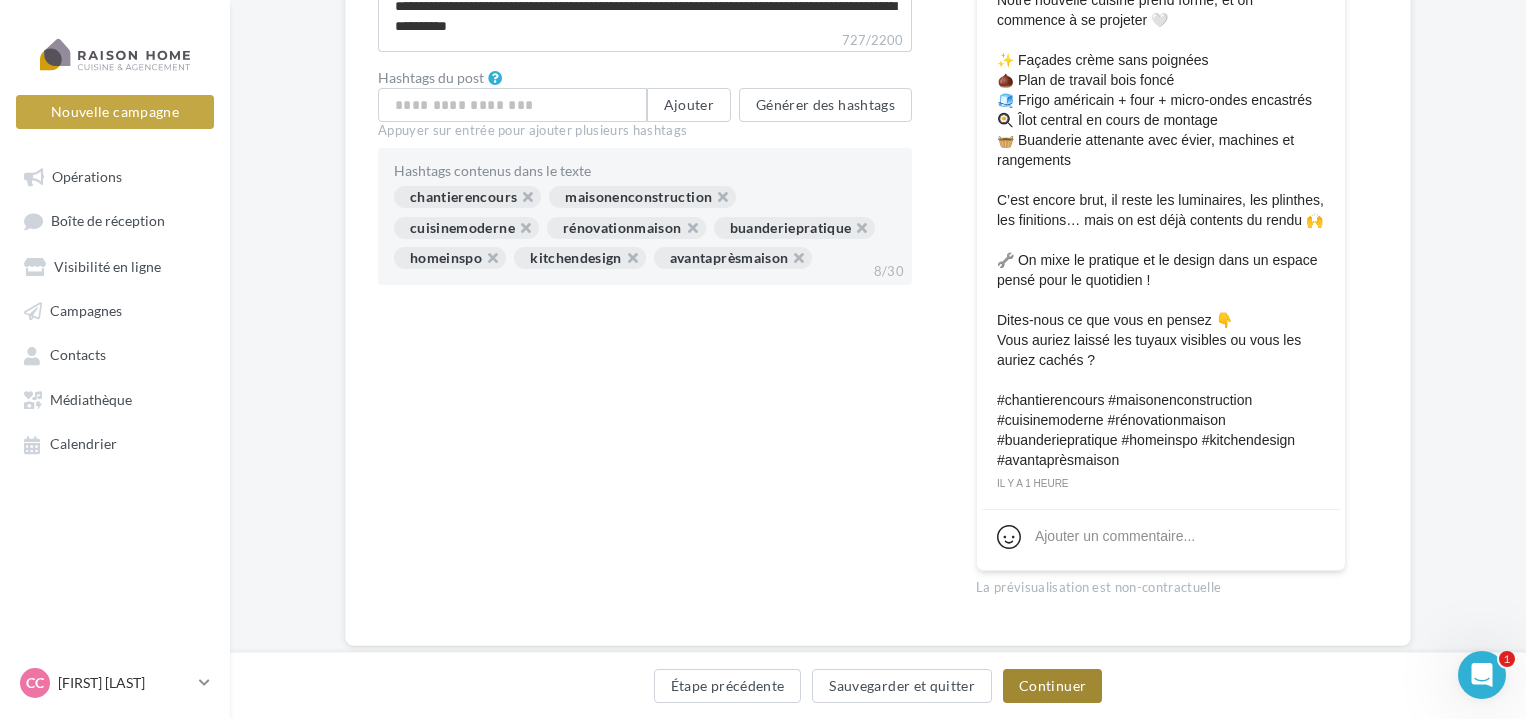 click on "Continuer" at bounding box center [1052, 686] 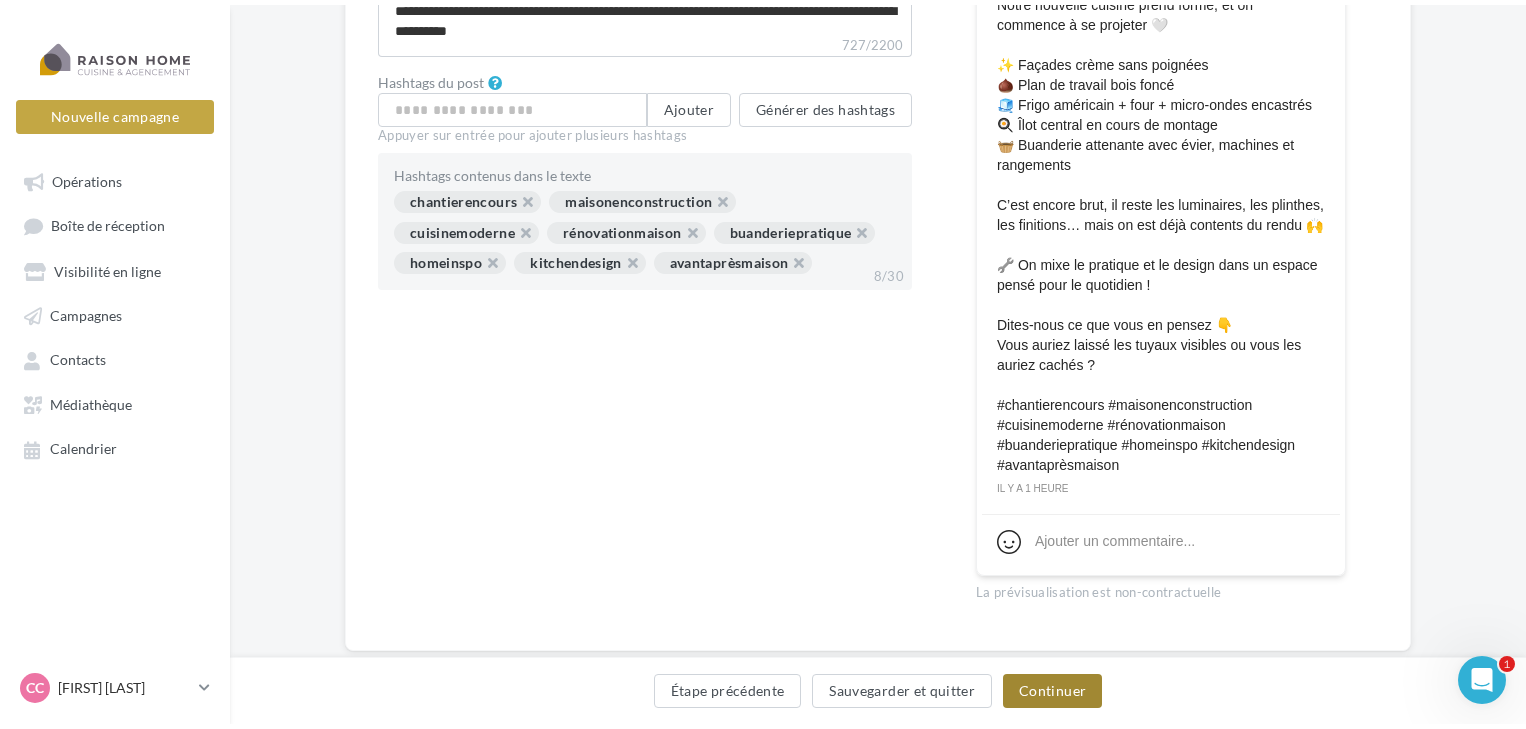 scroll, scrollTop: 0, scrollLeft: 0, axis: both 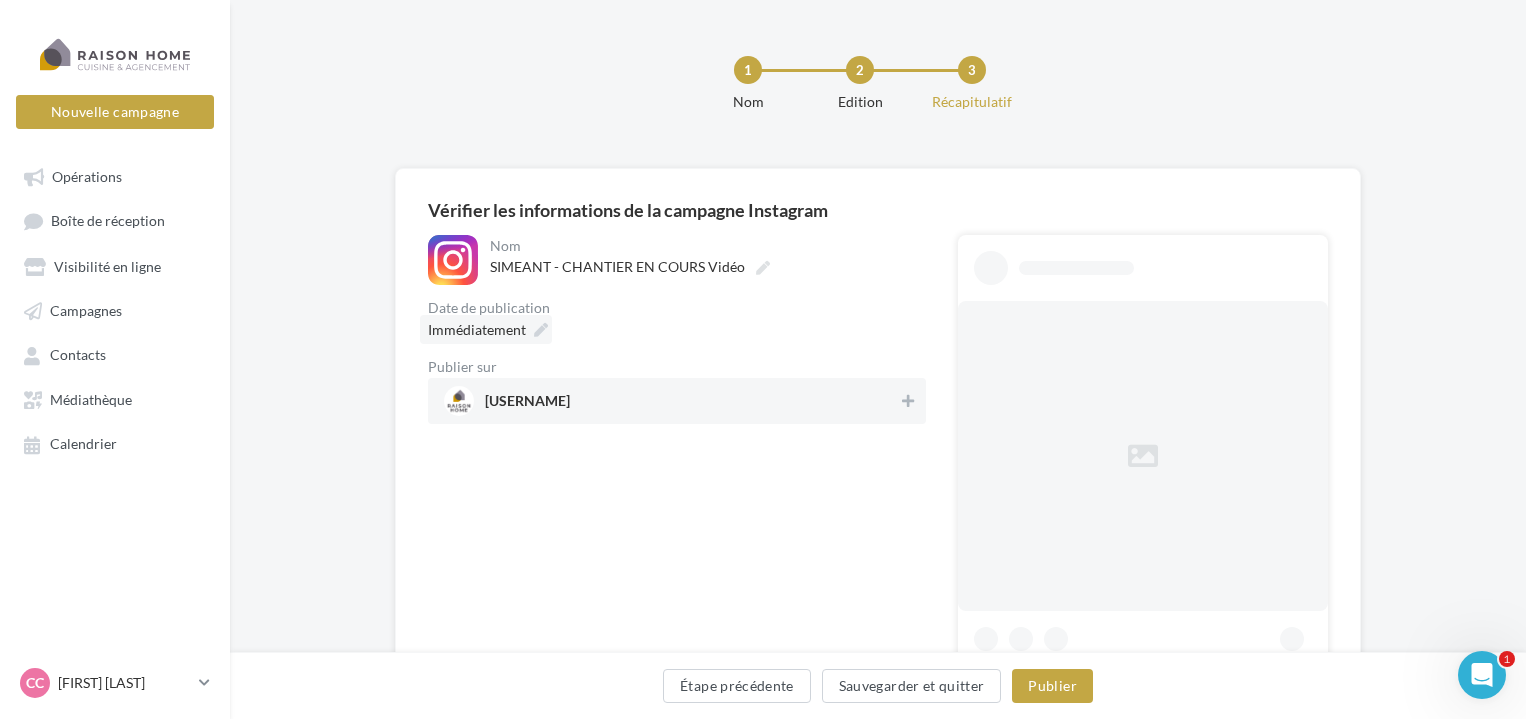 click on "Immédiatement" at bounding box center [486, 329] 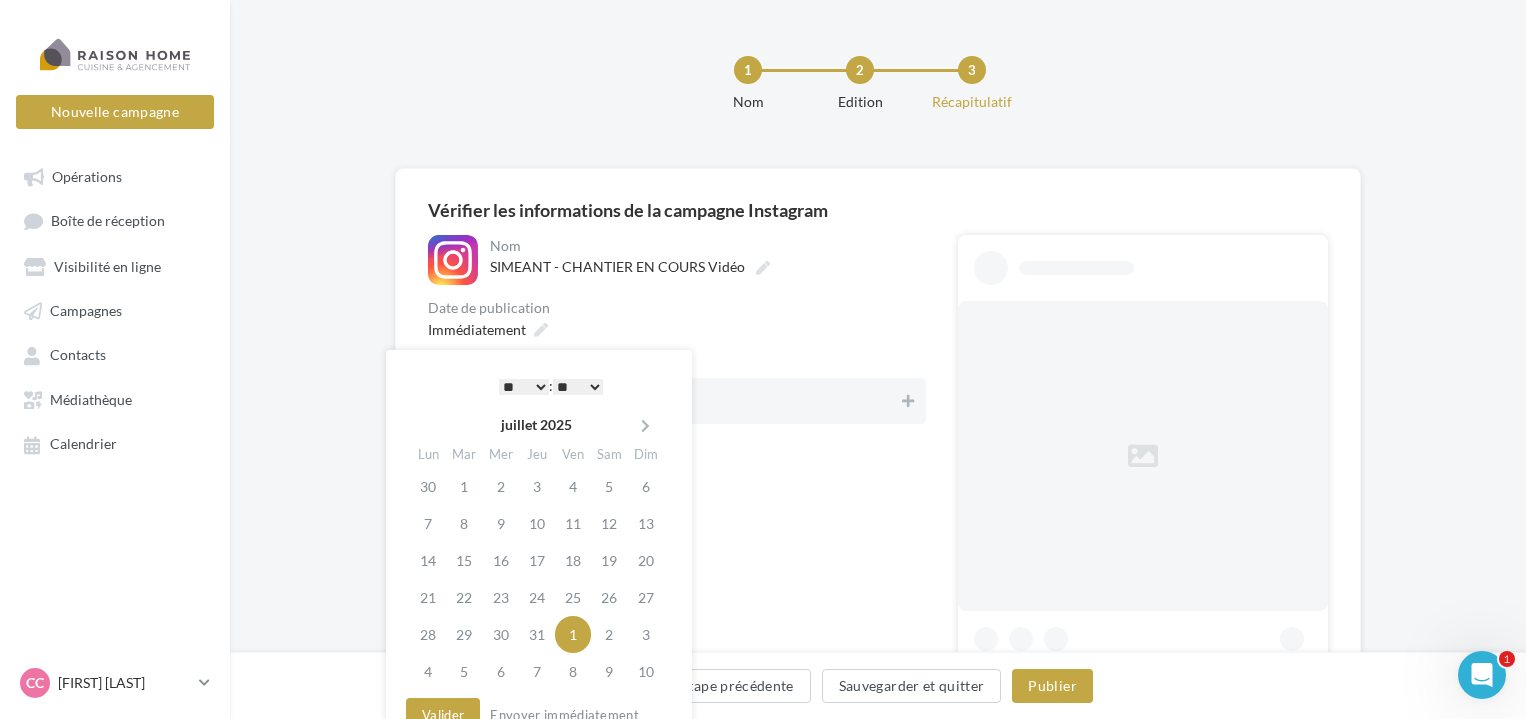 click on "* * * * * * * * * * ** ** ** ** ** ** ** ** ** ** ** ** ** **" at bounding box center (524, 387) 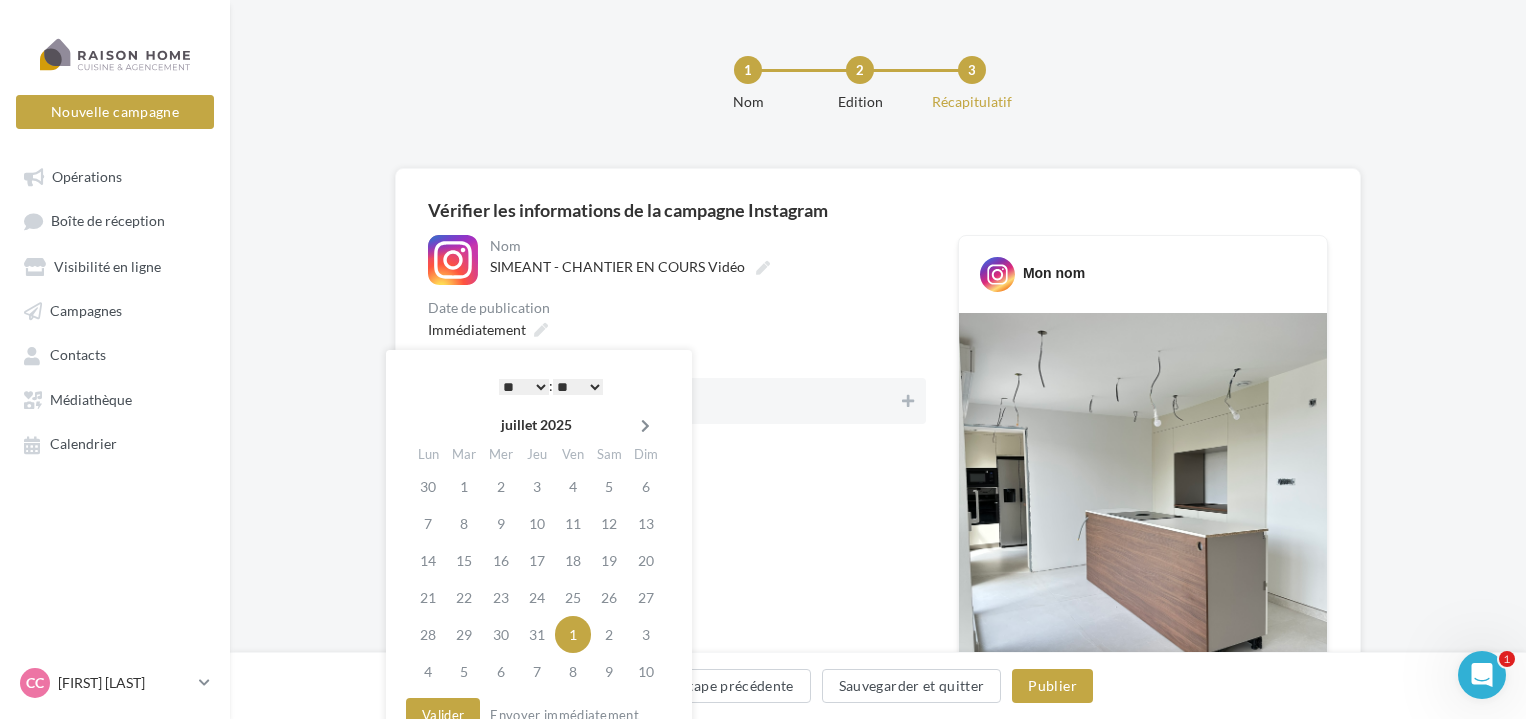 click at bounding box center (645, 426) 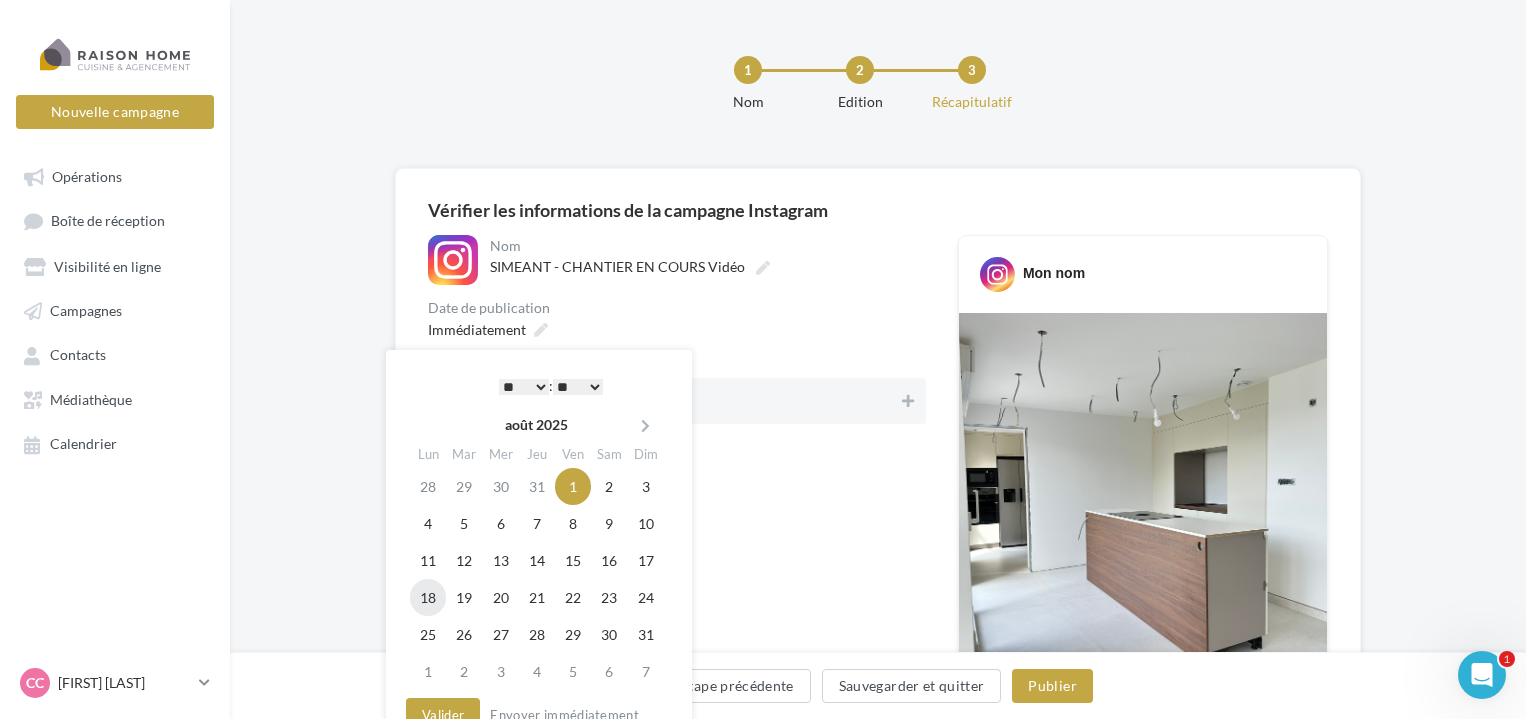 click on "18" at bounding box center (428, 597) 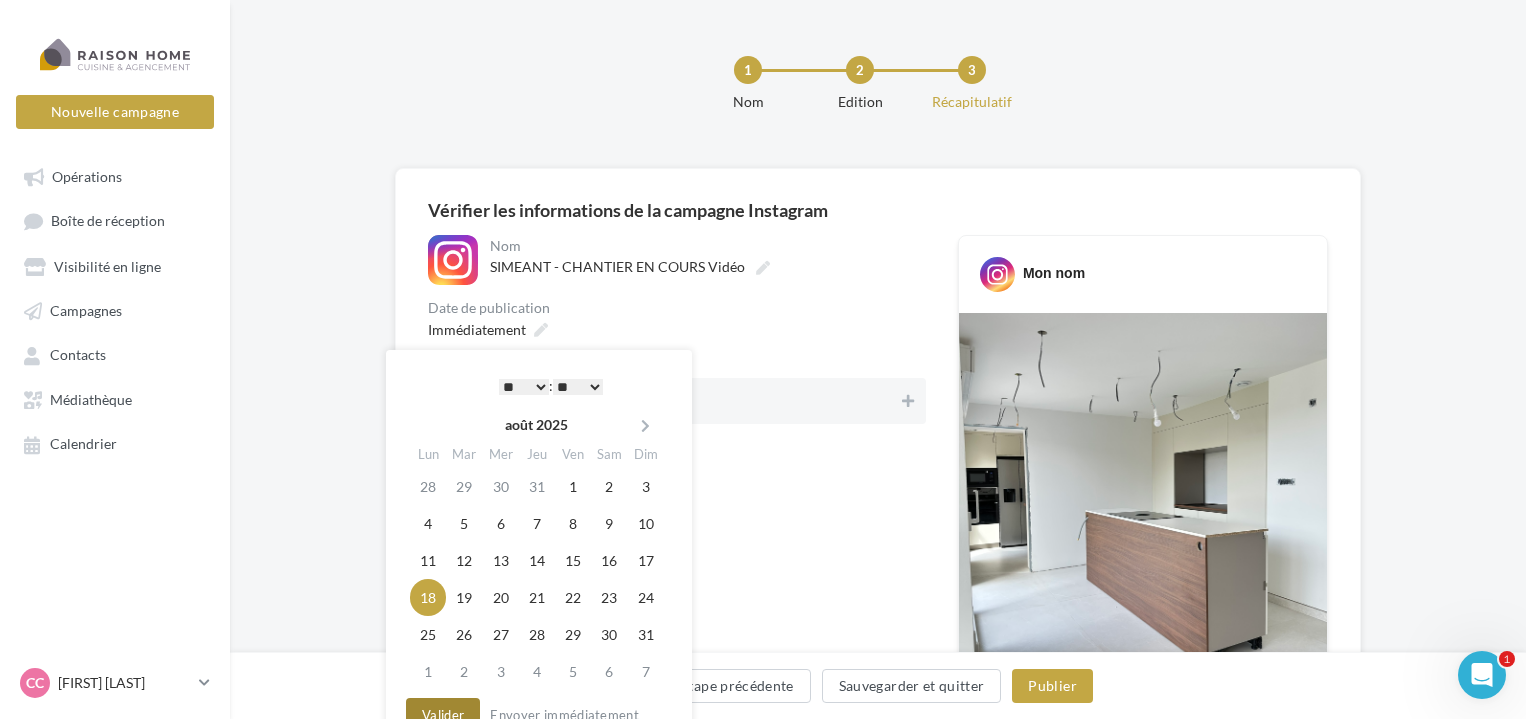 click on "Valider" at bounding box center [443, 715] 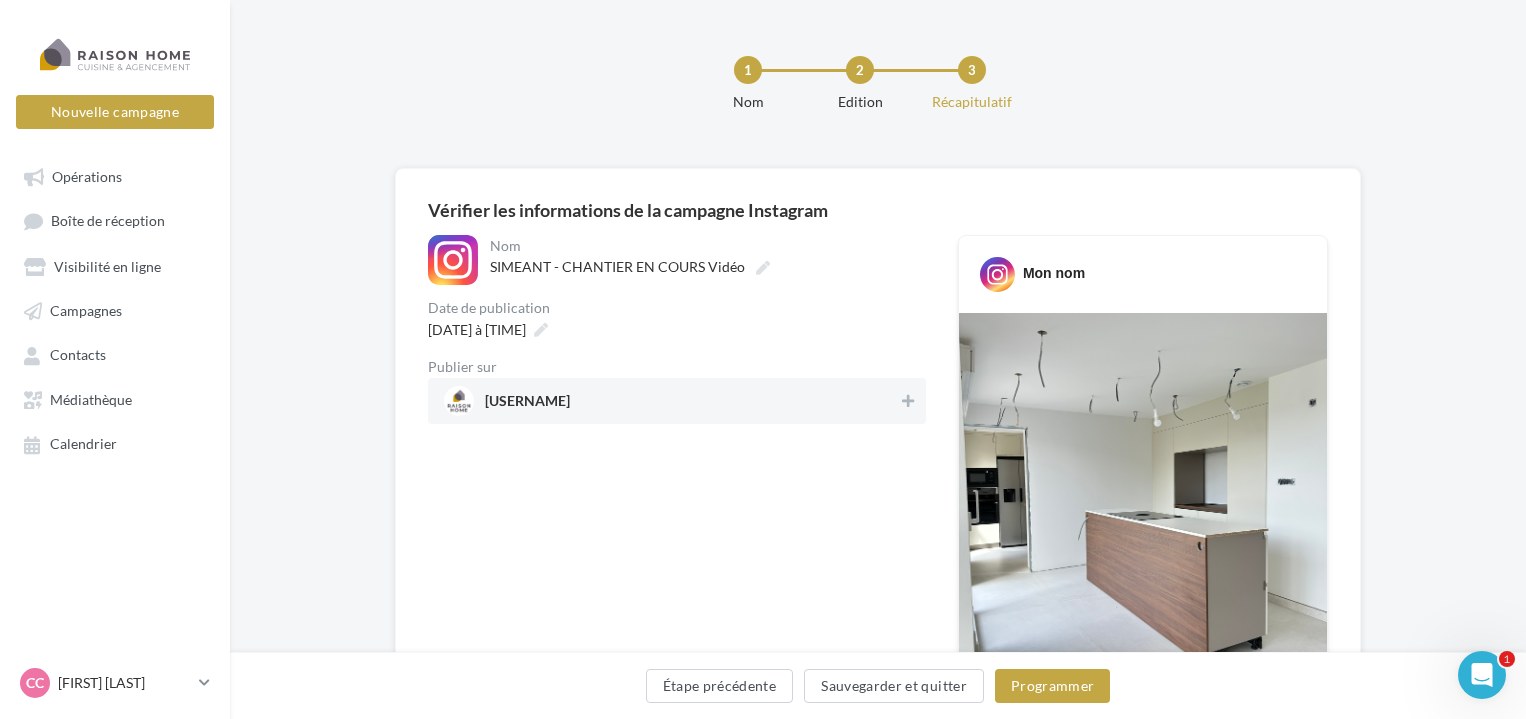 click on "[USERNAME]" at bounding box center [671, 401] 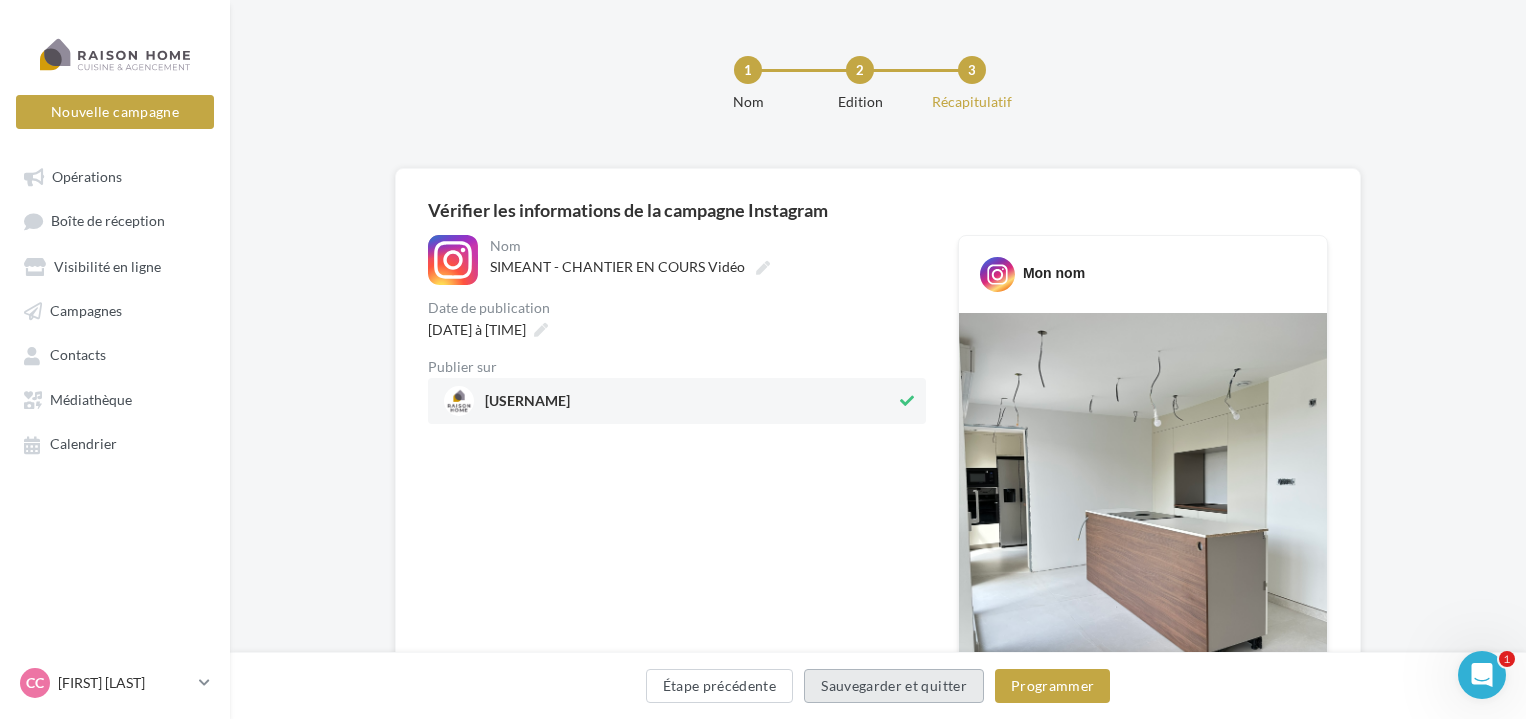 click on "Sauvegarder et quitter" at bounding box center (894, 686) 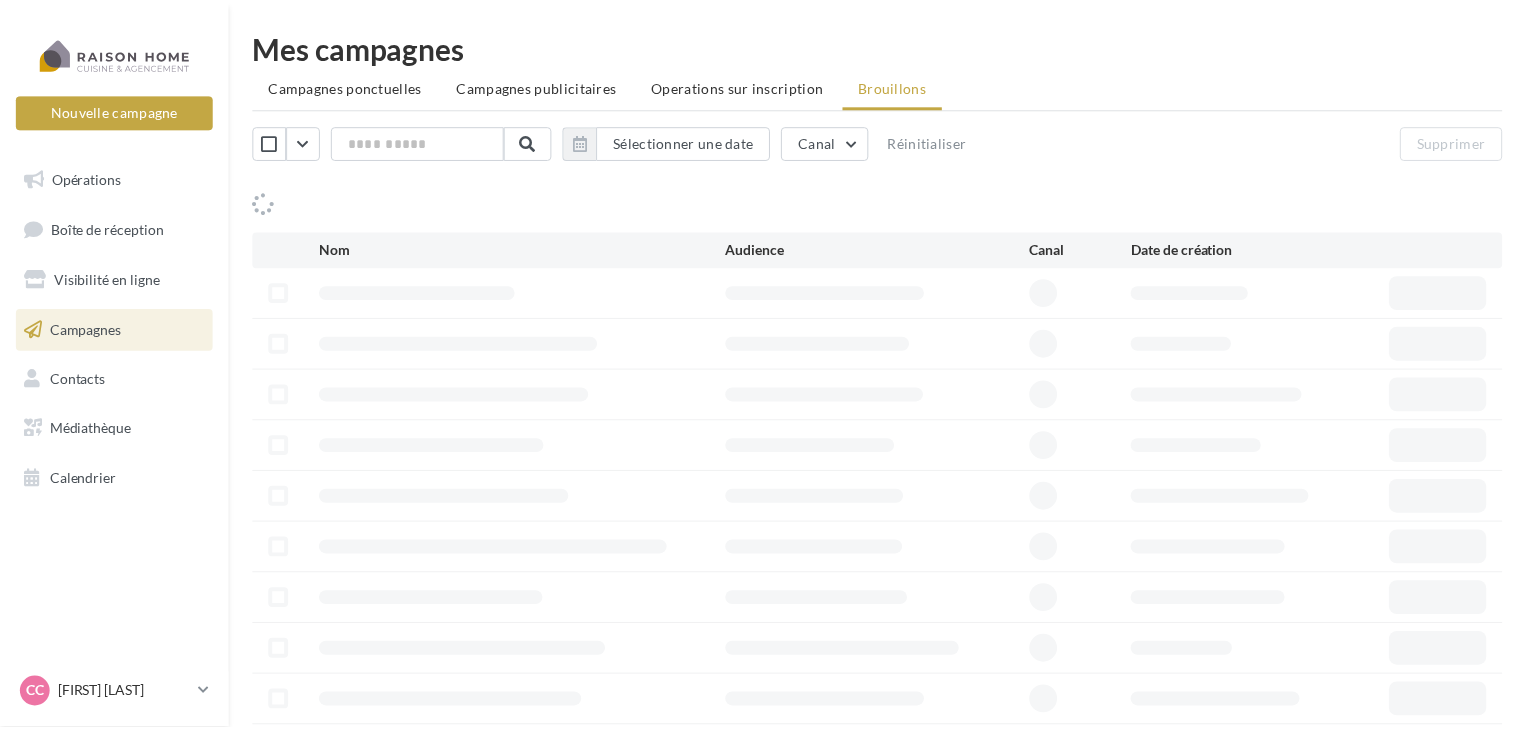 scroll, scrollTop: 0, scrollLeft: 0, axis: both 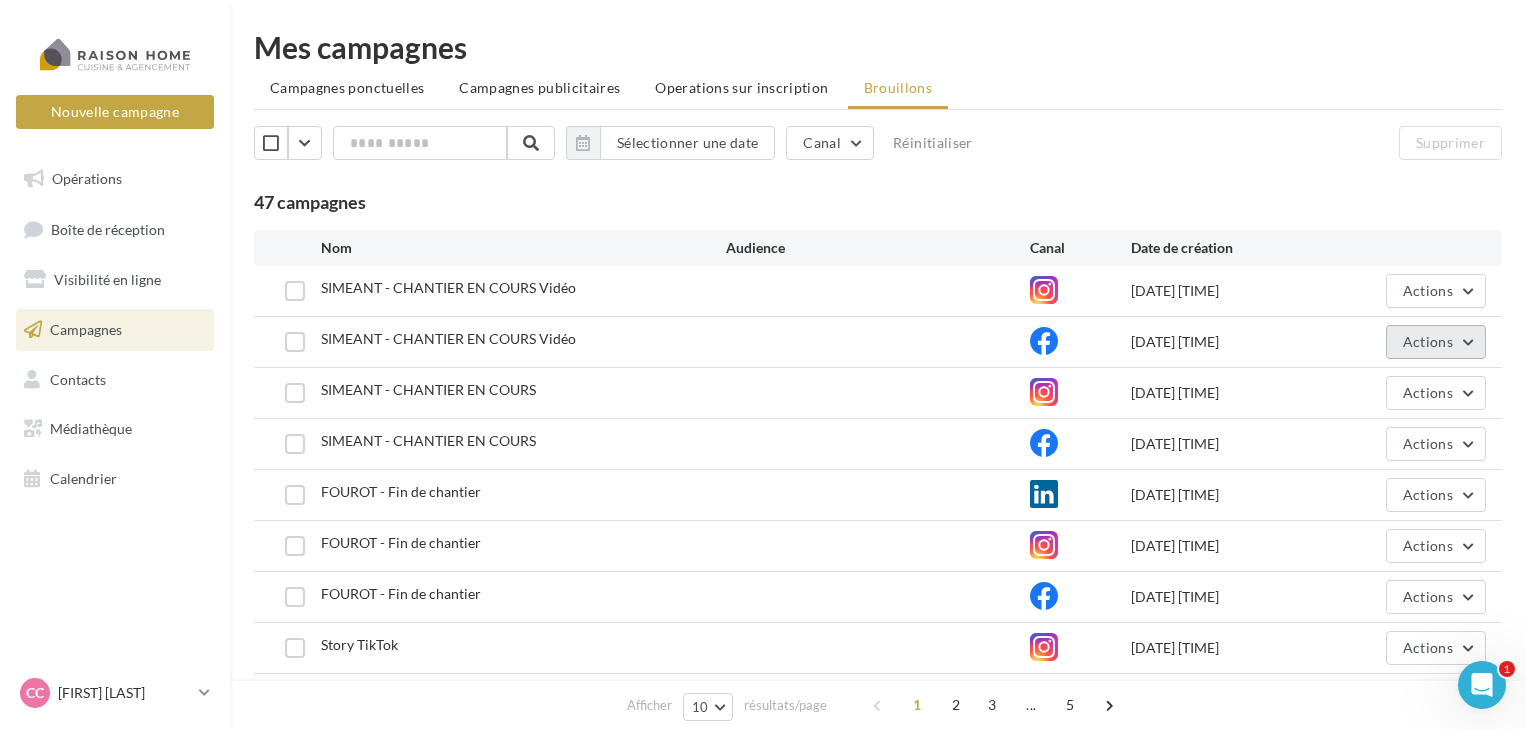 click on "Actions" at bounding box center (1428, 341) 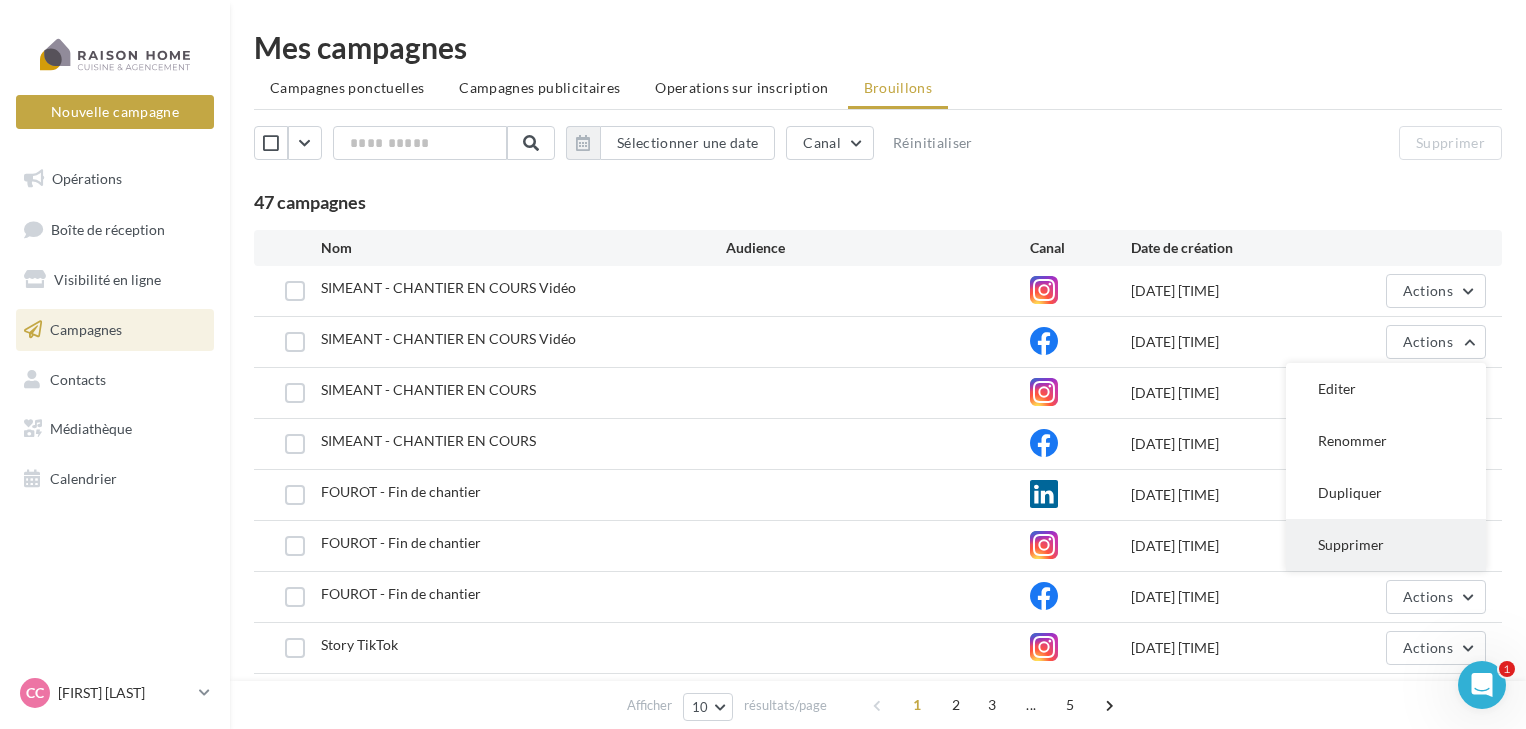 click on "Supprimer" at bounding box center [1386, 545] 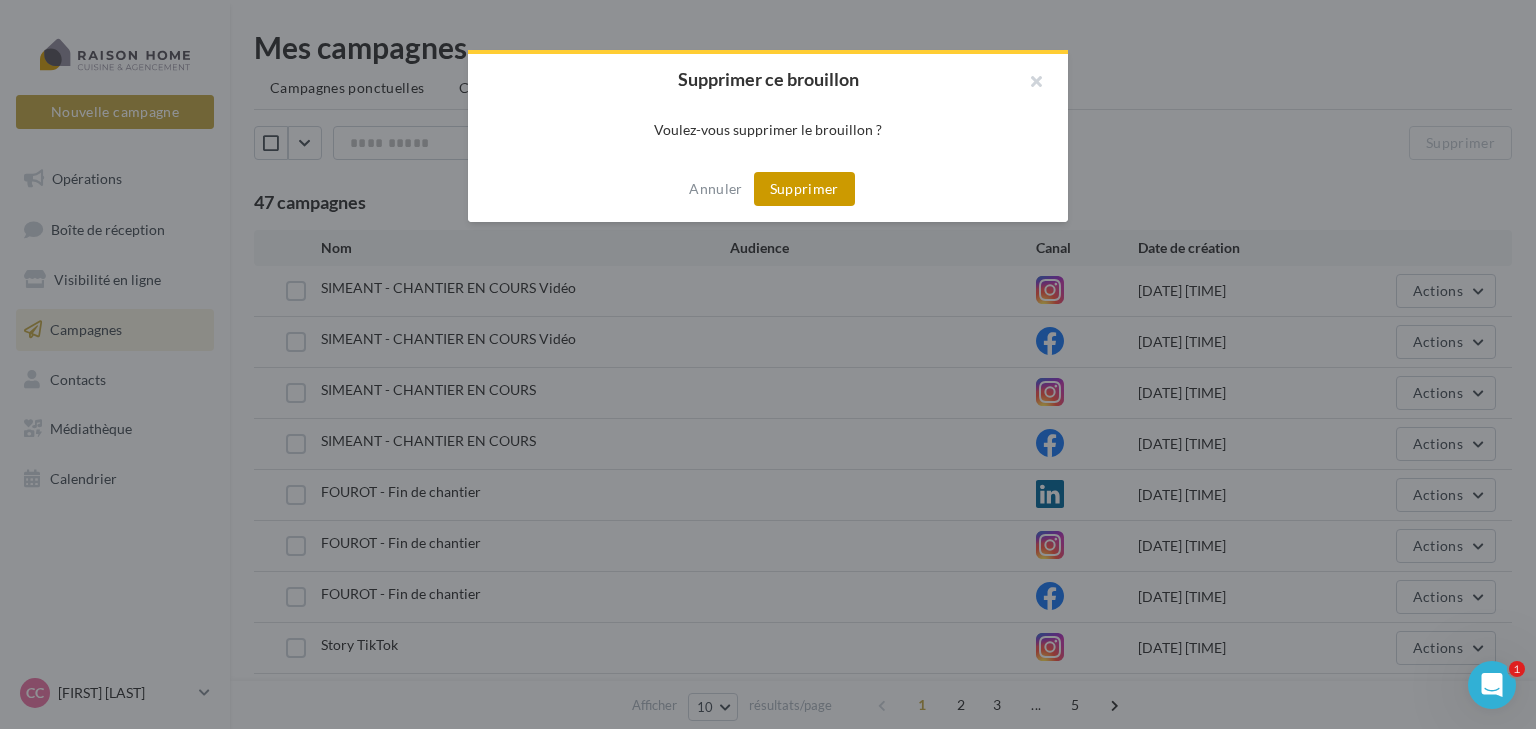 click on "Supprimer" at bounding box center [804, 189] 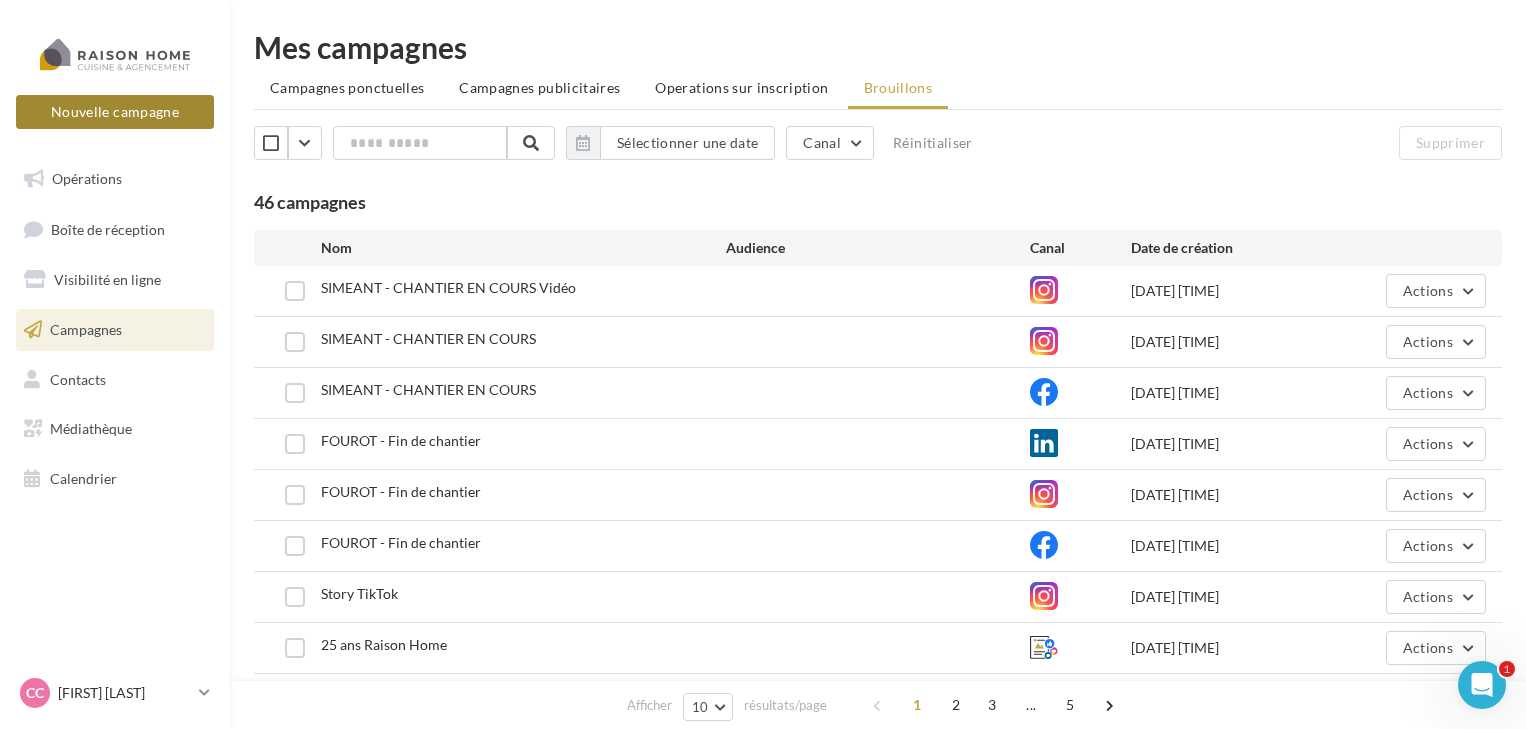 click on "Nouvelle campagne" at bounding box center (115, 112) 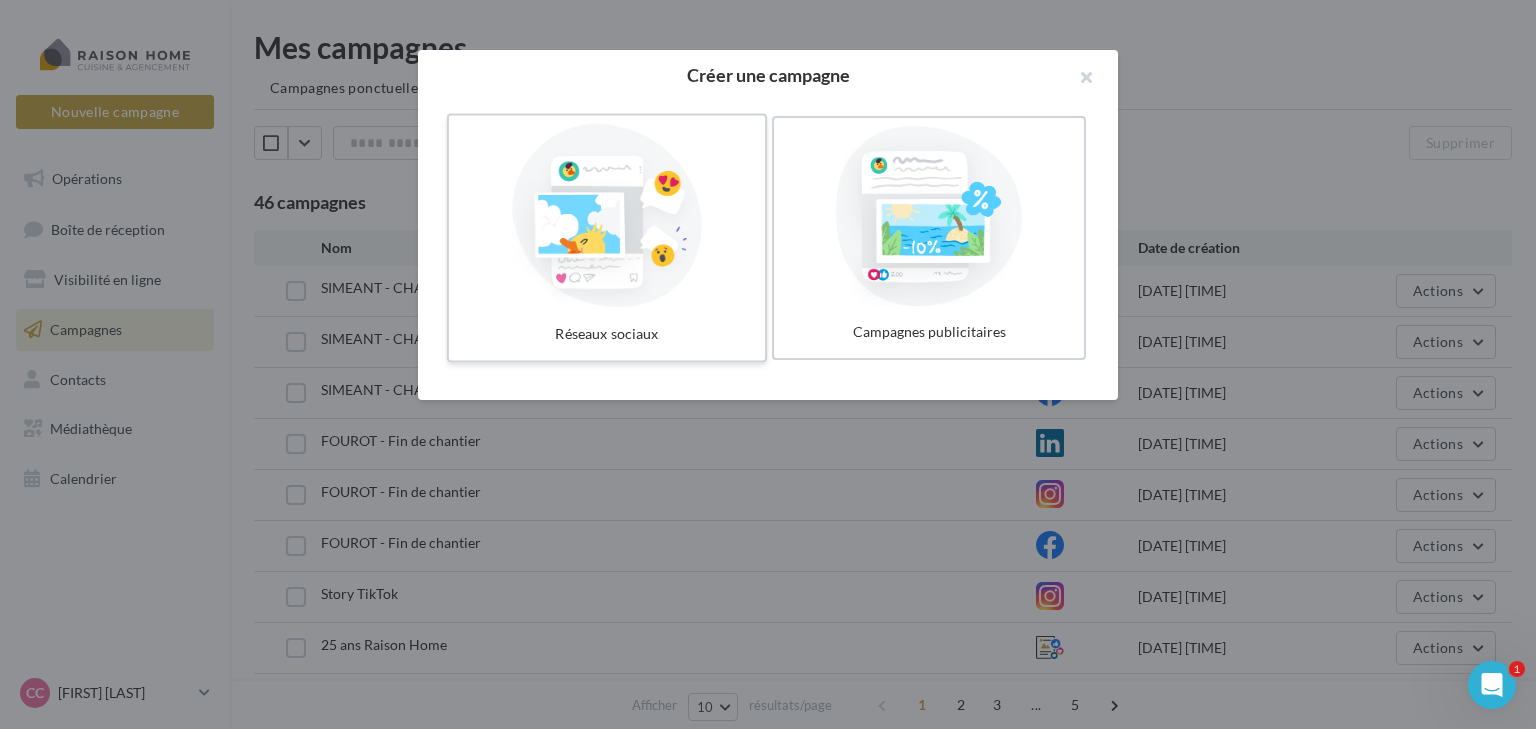 click at bounding box center (607, 216) 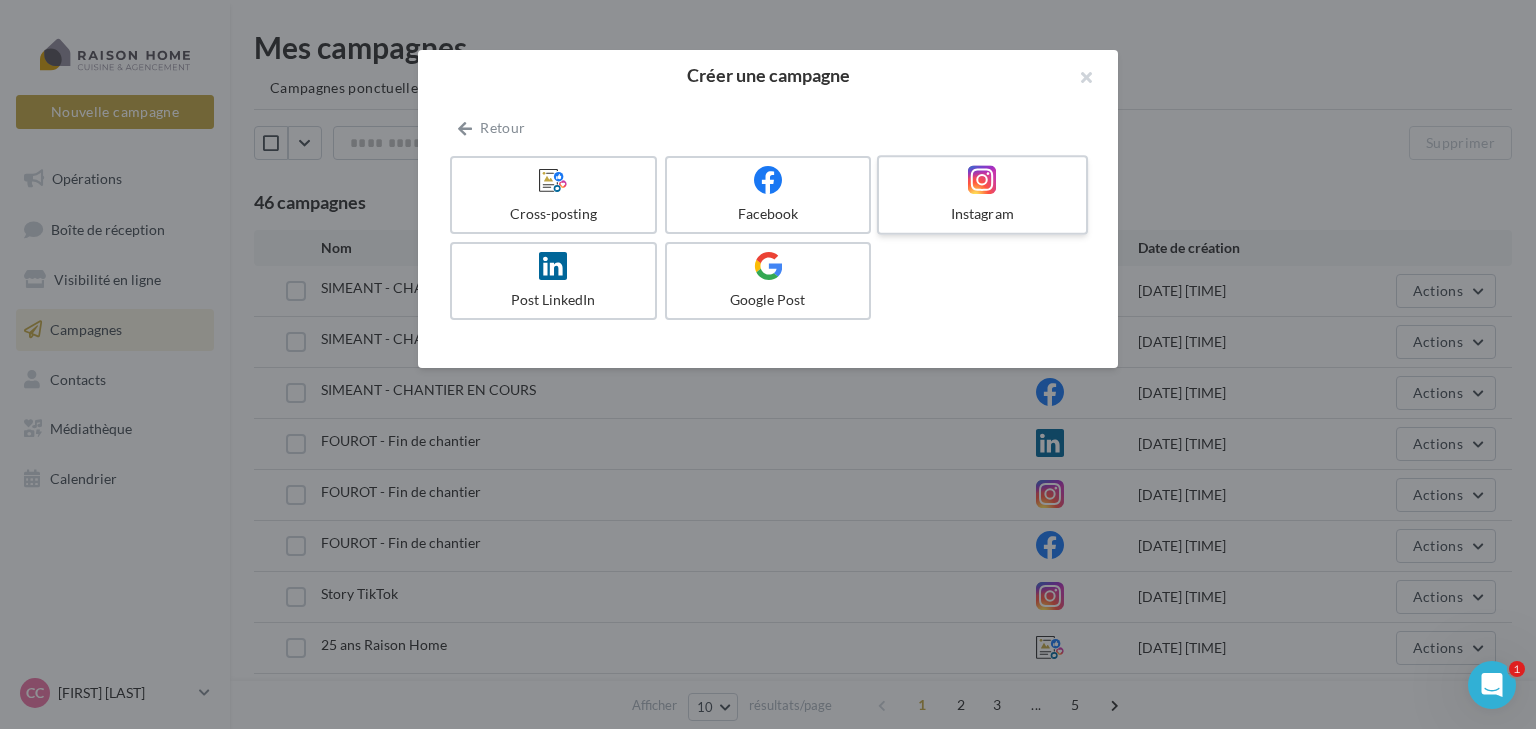 click on "Instagram" at bounding box center (982, 214) 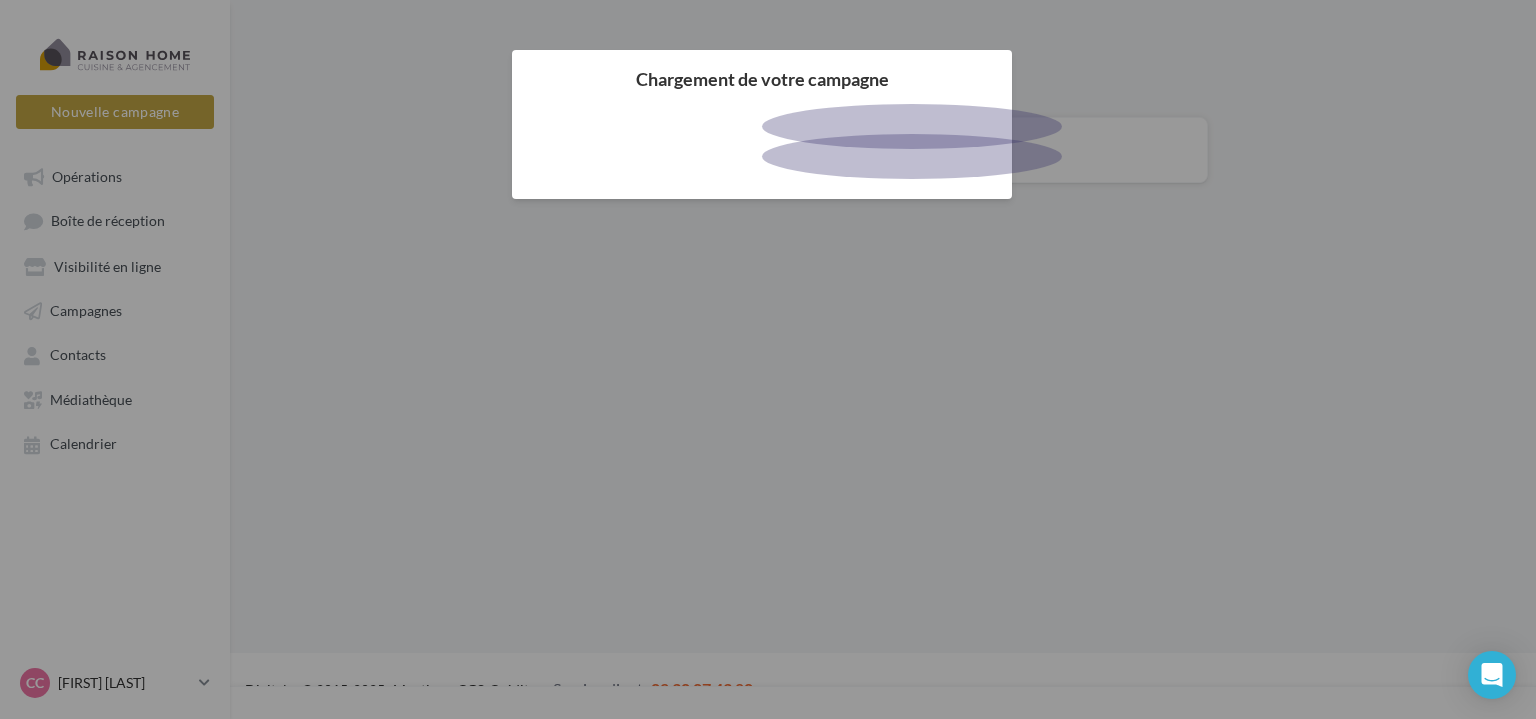 scroll, scrollTop: 0, scrollLeft: 0, axis: both 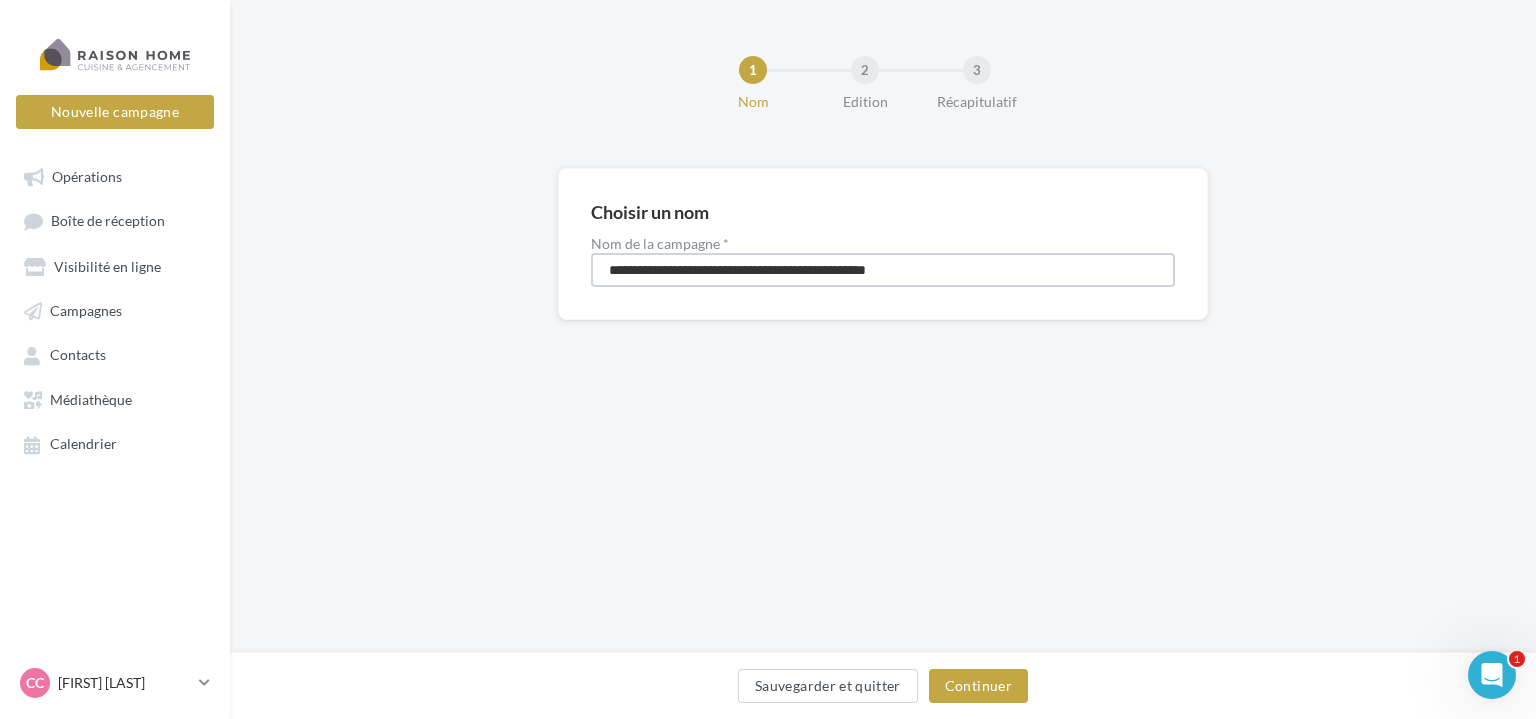 drag, startPoint x: 988, startPoint y: 266, endPoint x: 352, endPoint y: 268, distance: 636.0032 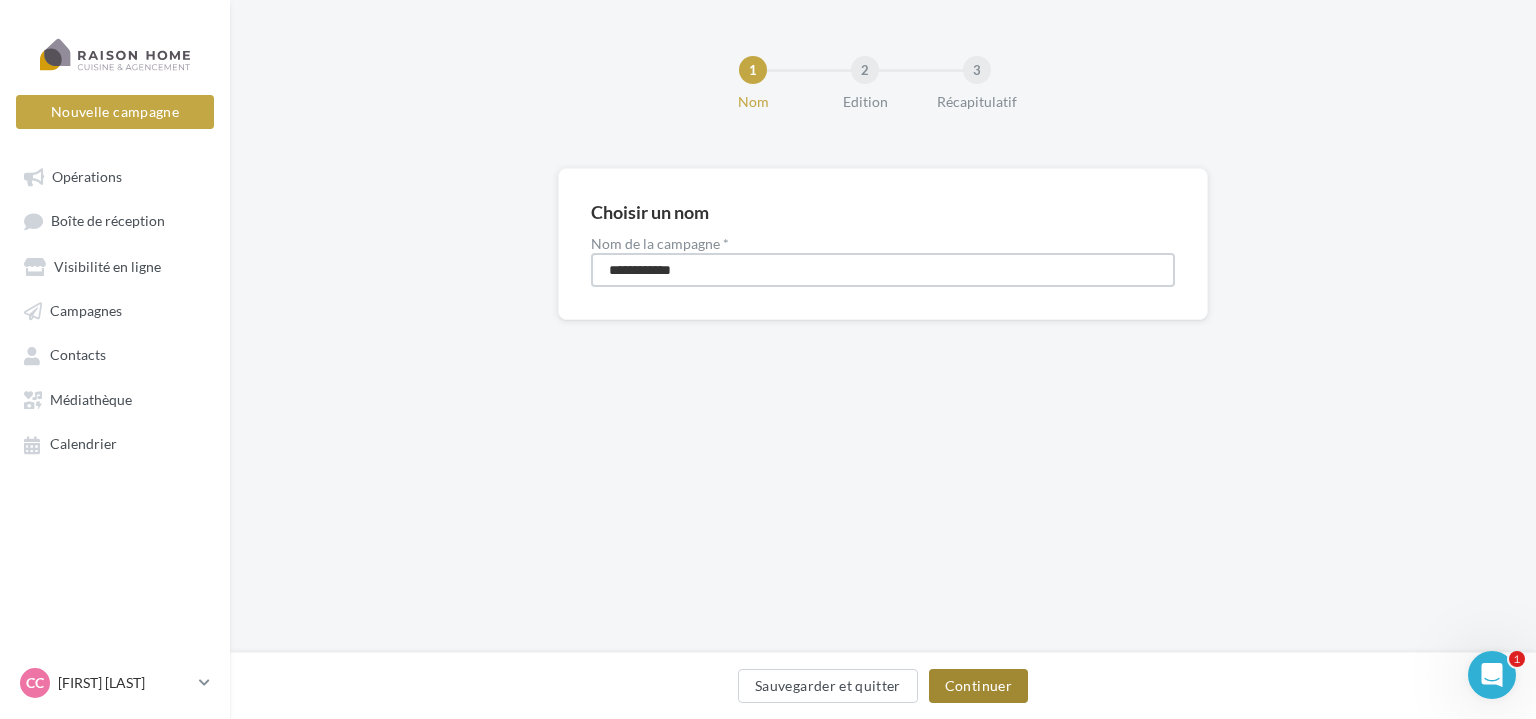 type on "**********" 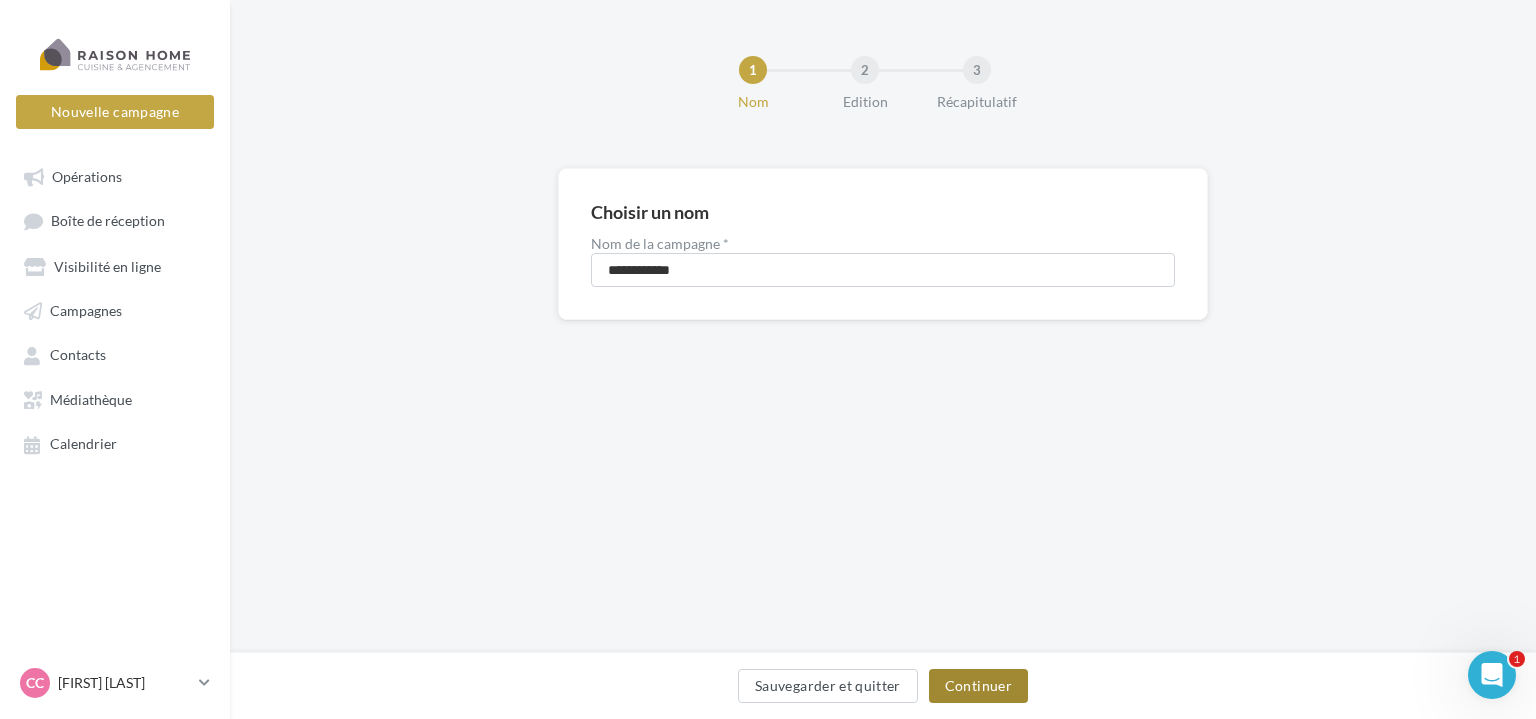 click on "Continuer" at bounding box center [978, 686] 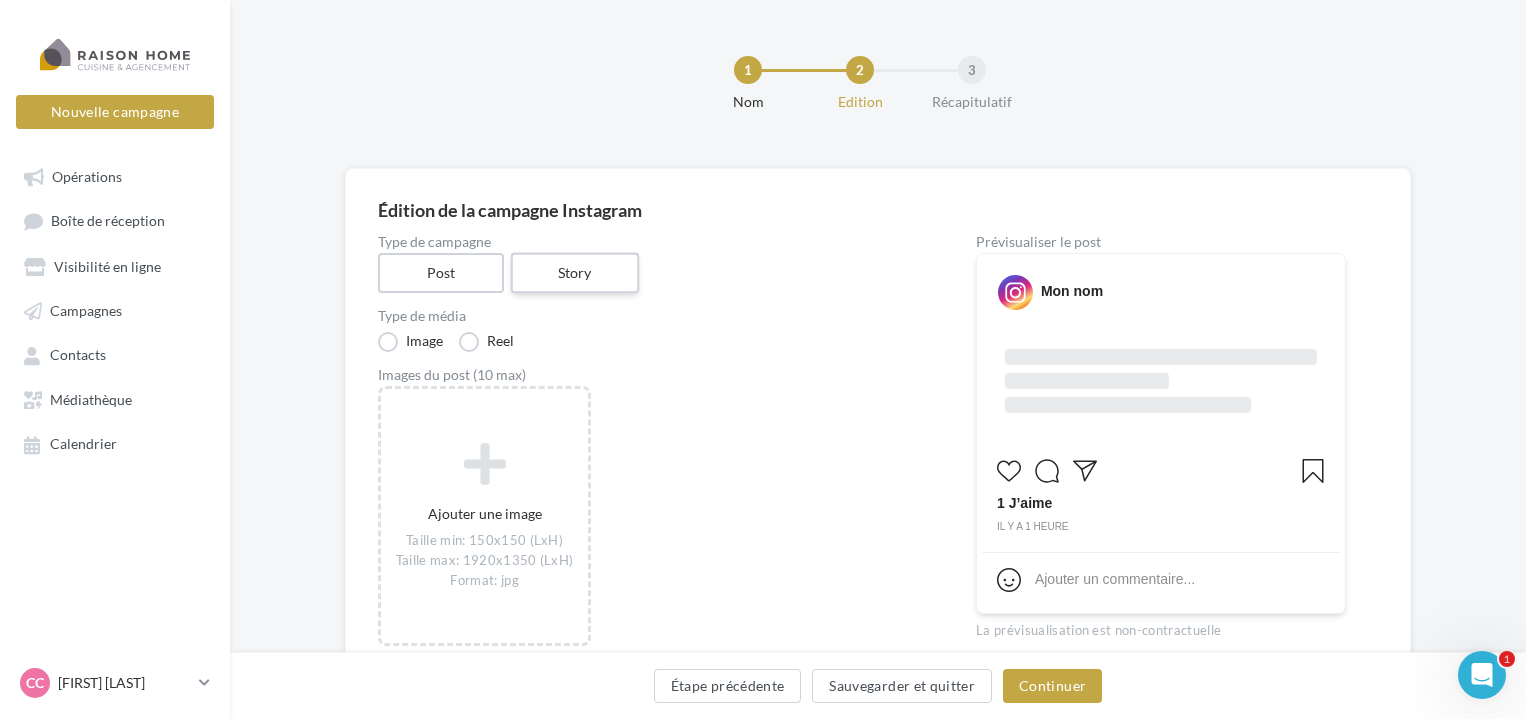 click on "Story" at bounding box center [574, 273] 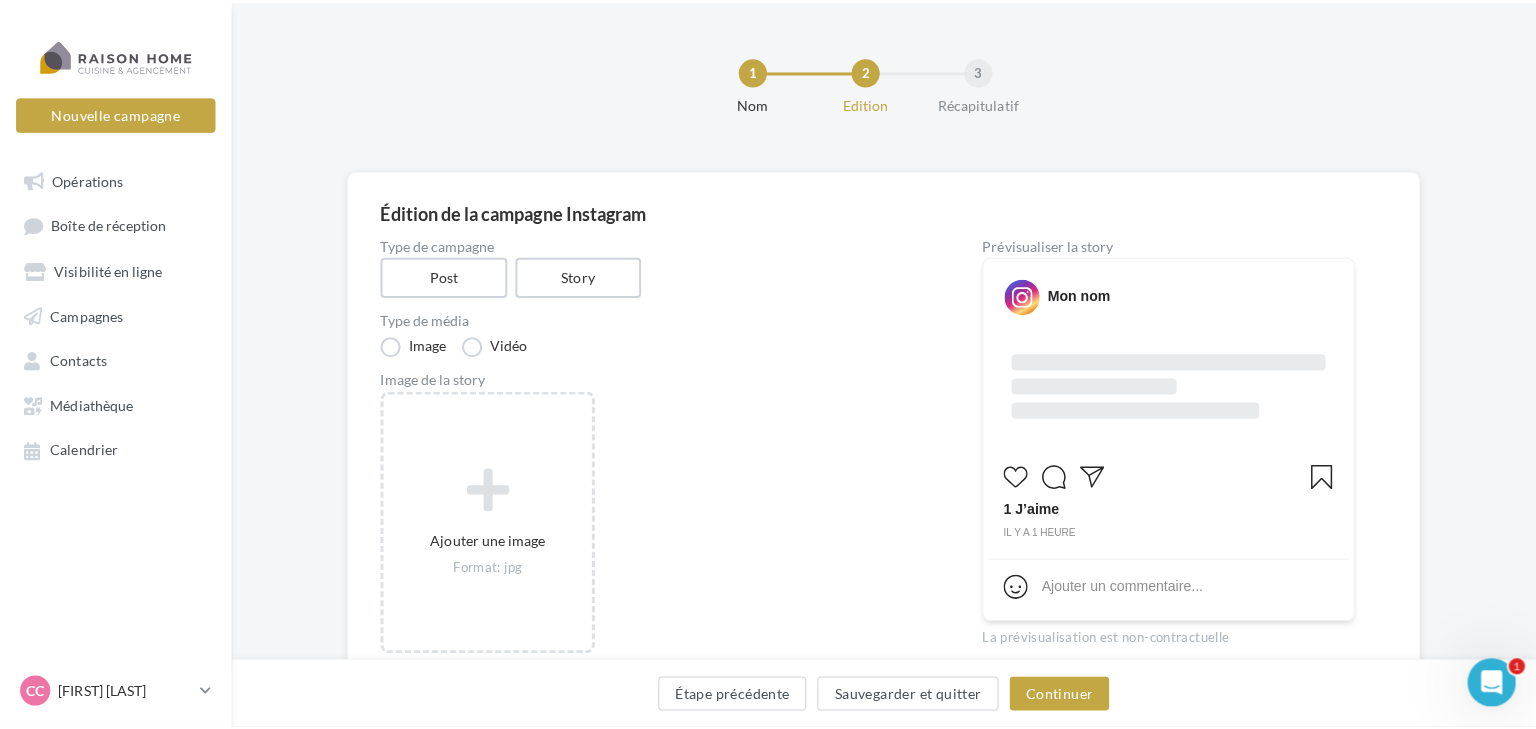 scroll, scrollTop: 100, scrollLeft: 0, axis: vertical 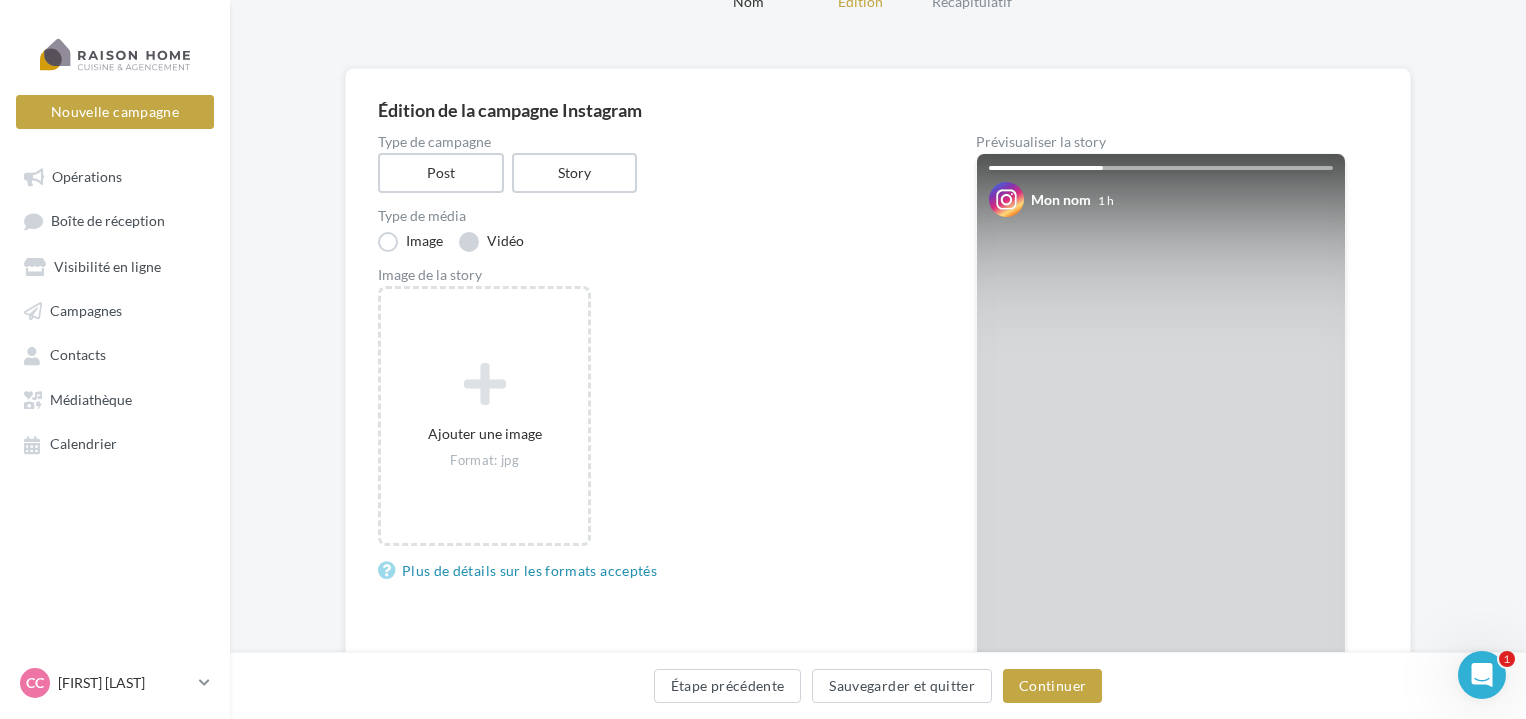 click on "Vidéo" at bounding box center [491, 242] 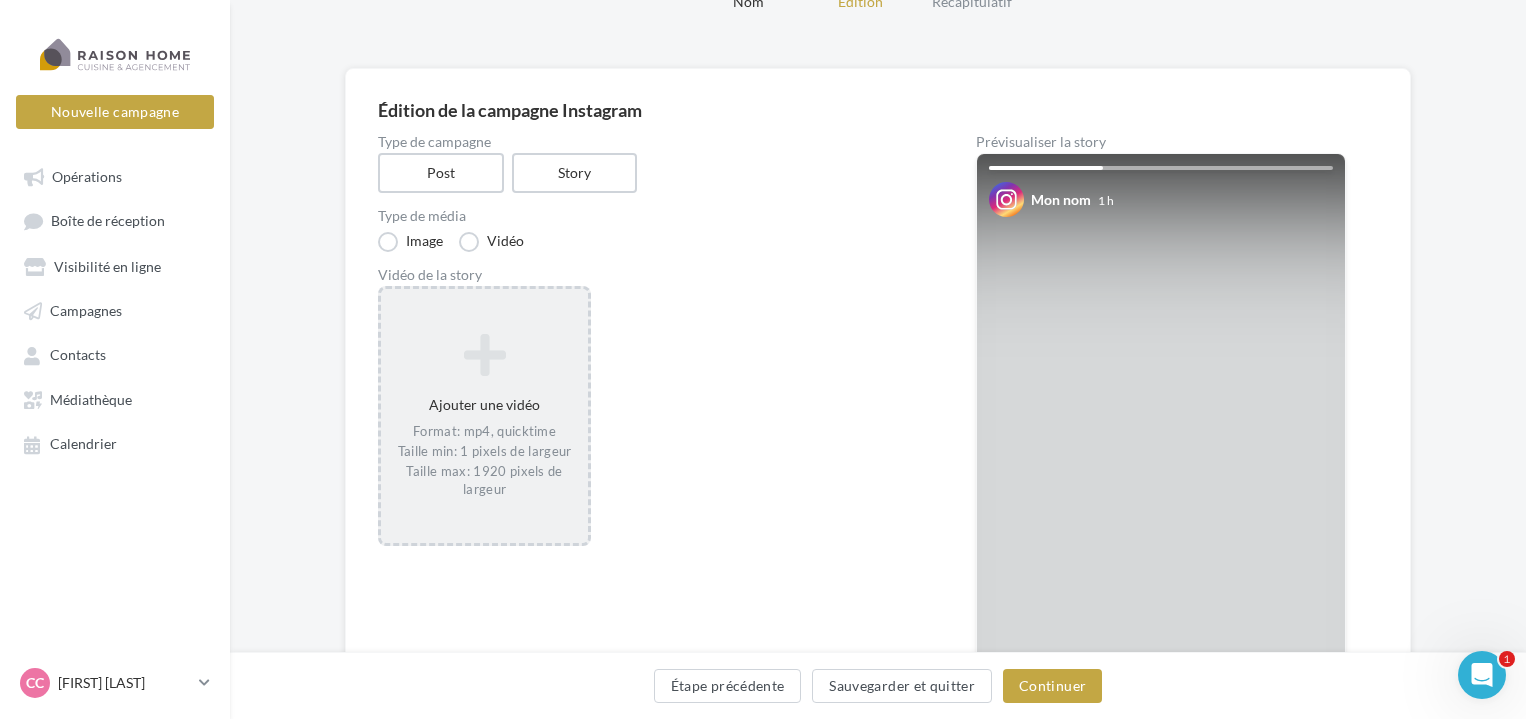 click on "Ajouter une vidéo     Format: mp4, quicktime   Taille min: 1 pixels de largeur   Taille max: 1920 pixels de largeur" at bounding box center [484, 416] 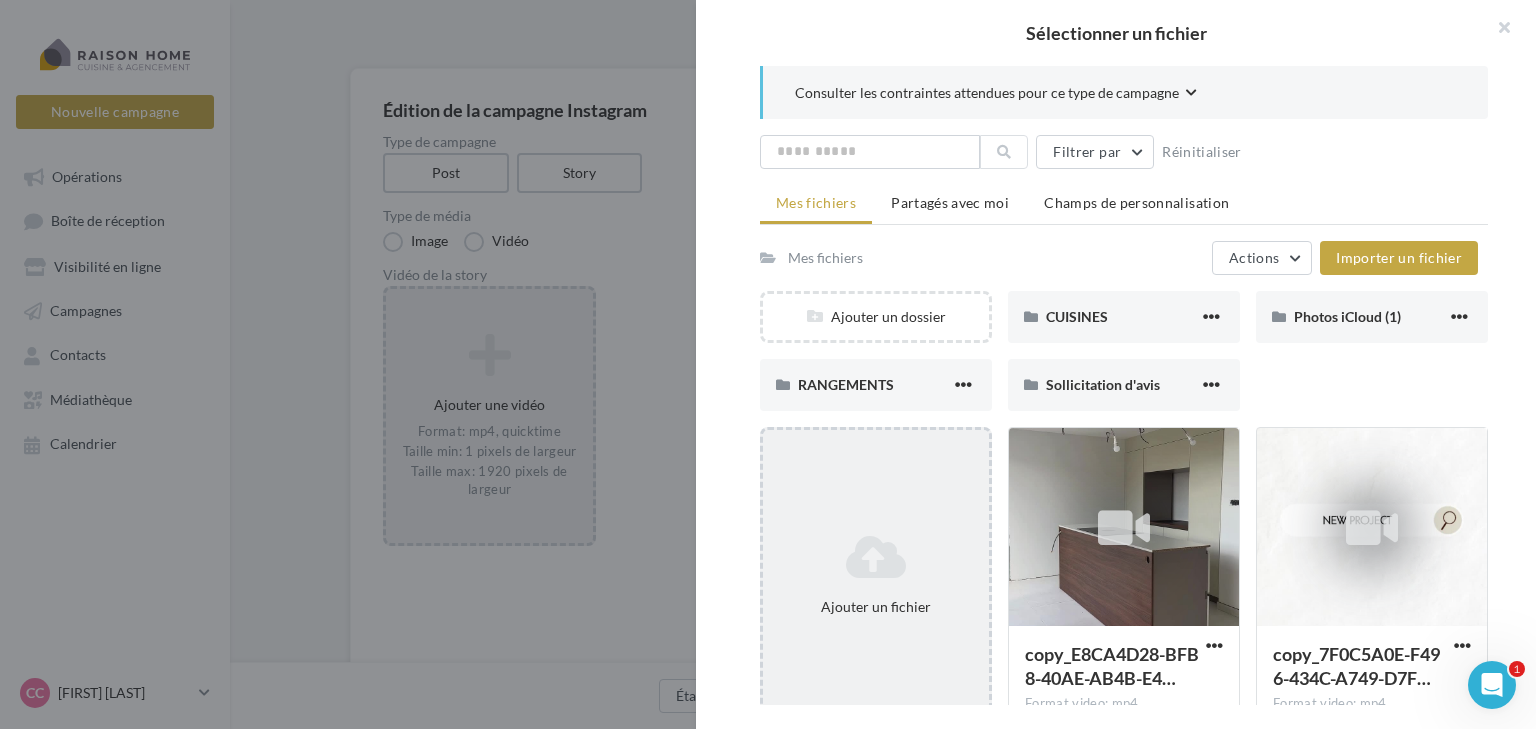 click at bounding box center [876, 557] 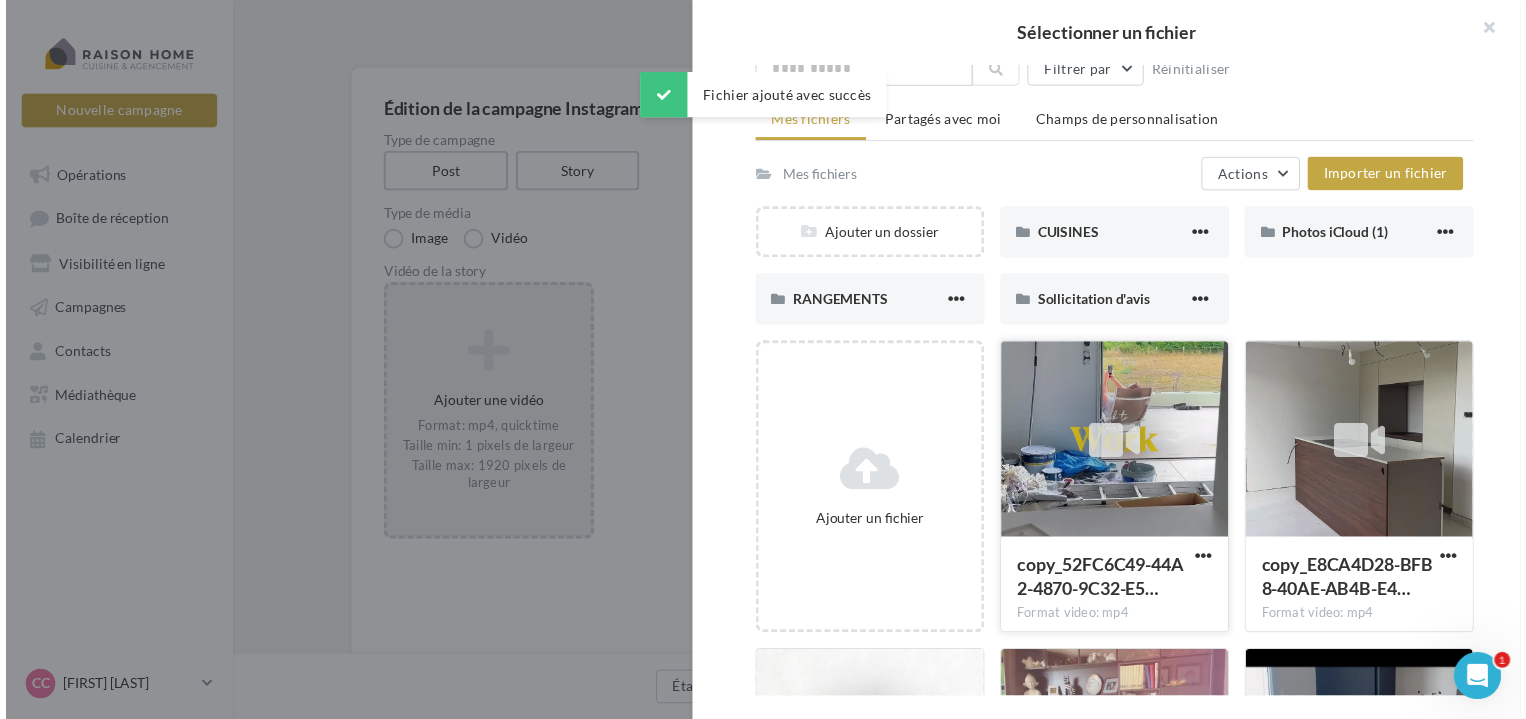 scroll, scrollTop: 100, scrollLeft: 0, axis: vertical 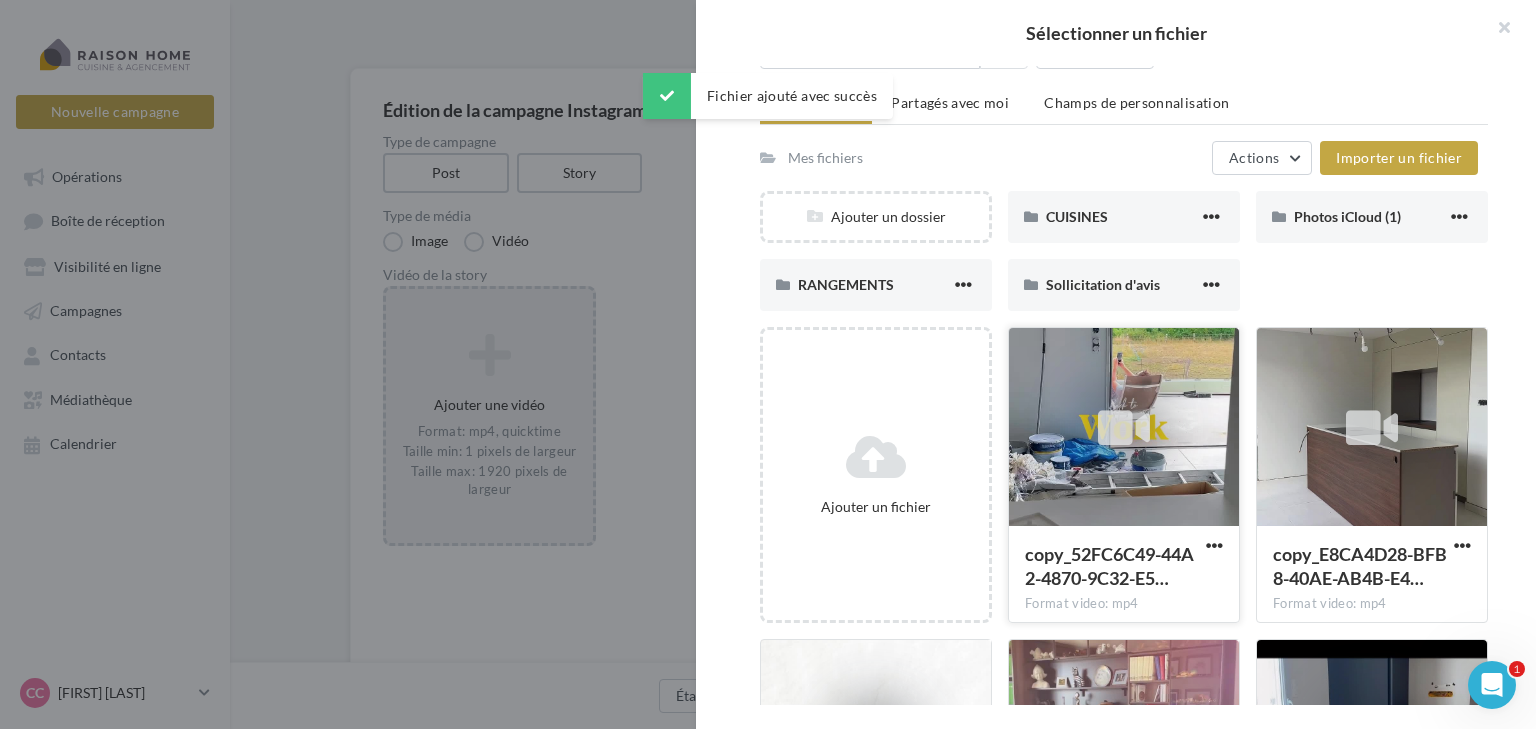 click at bounding box center [1124, 428] 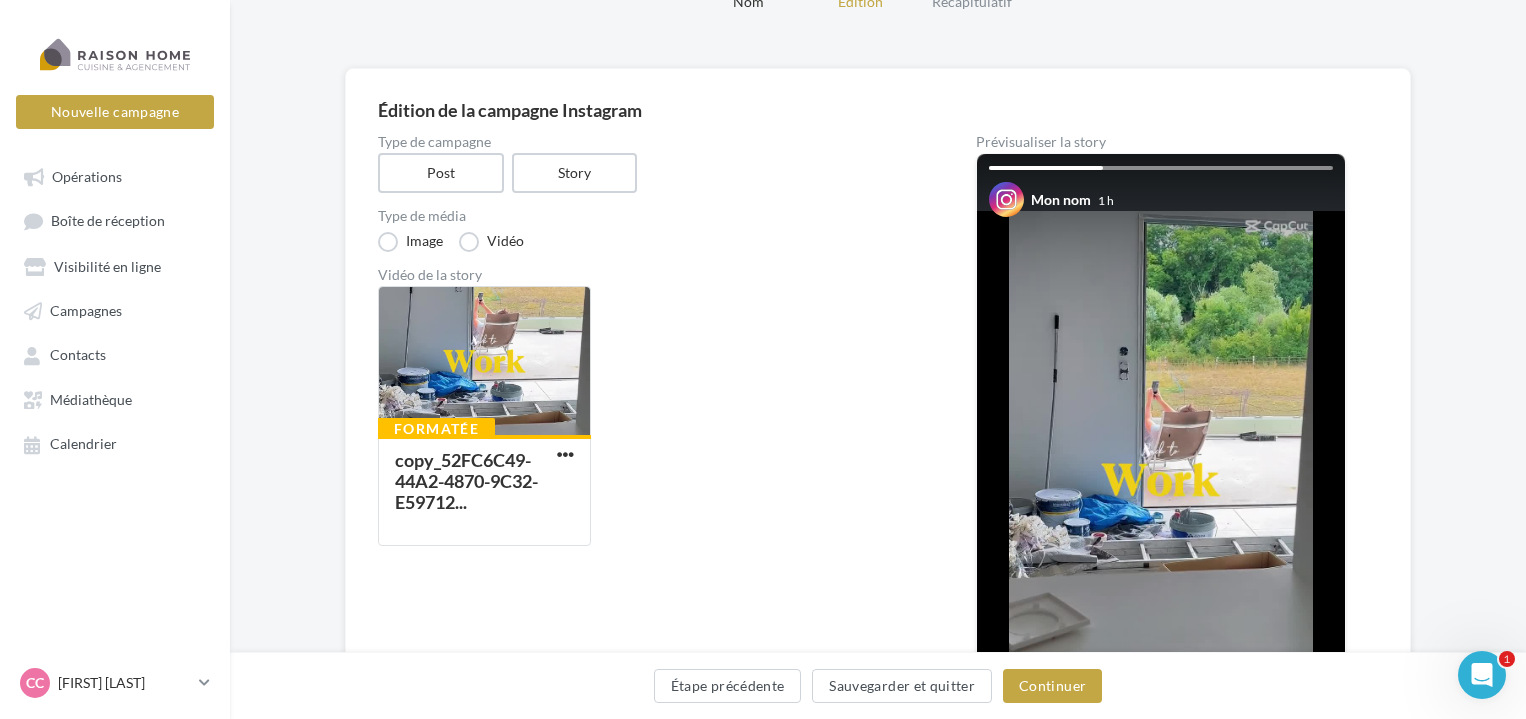 scroll, scrollTop: 200, scrollLeft: 0, axis: vertical 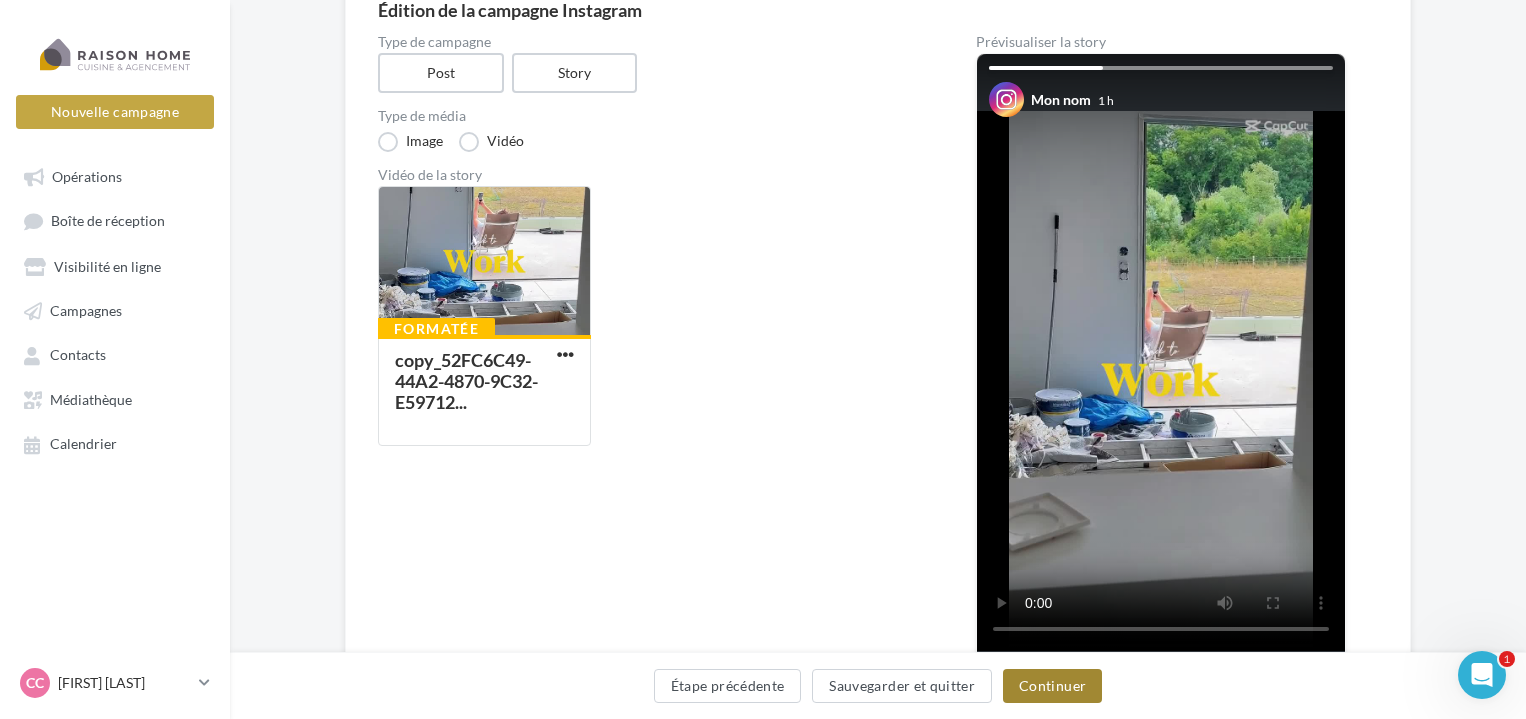 click on "Continuer" at bounding box center (1052, 686) 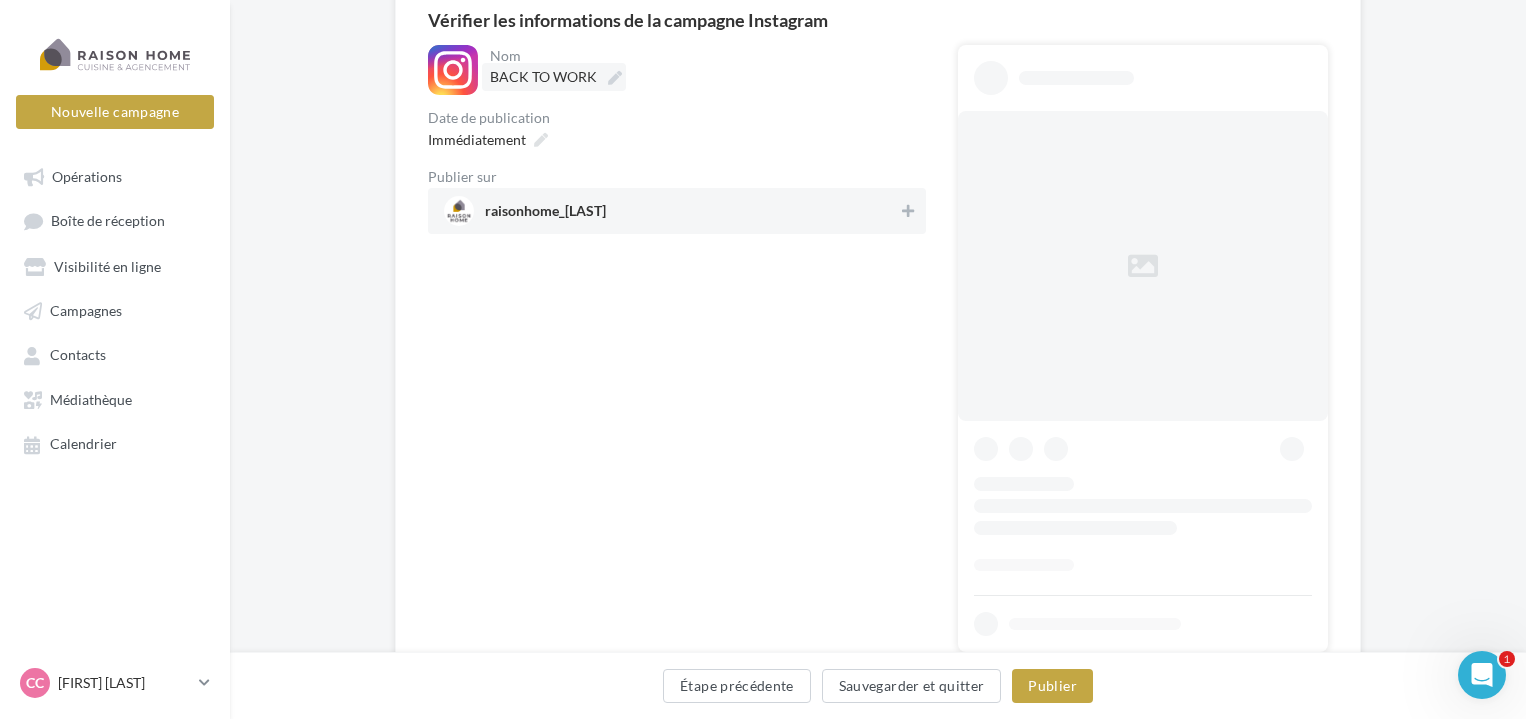 scroll, scrollTop: 173, scrollLeft: 0, axis: vertical 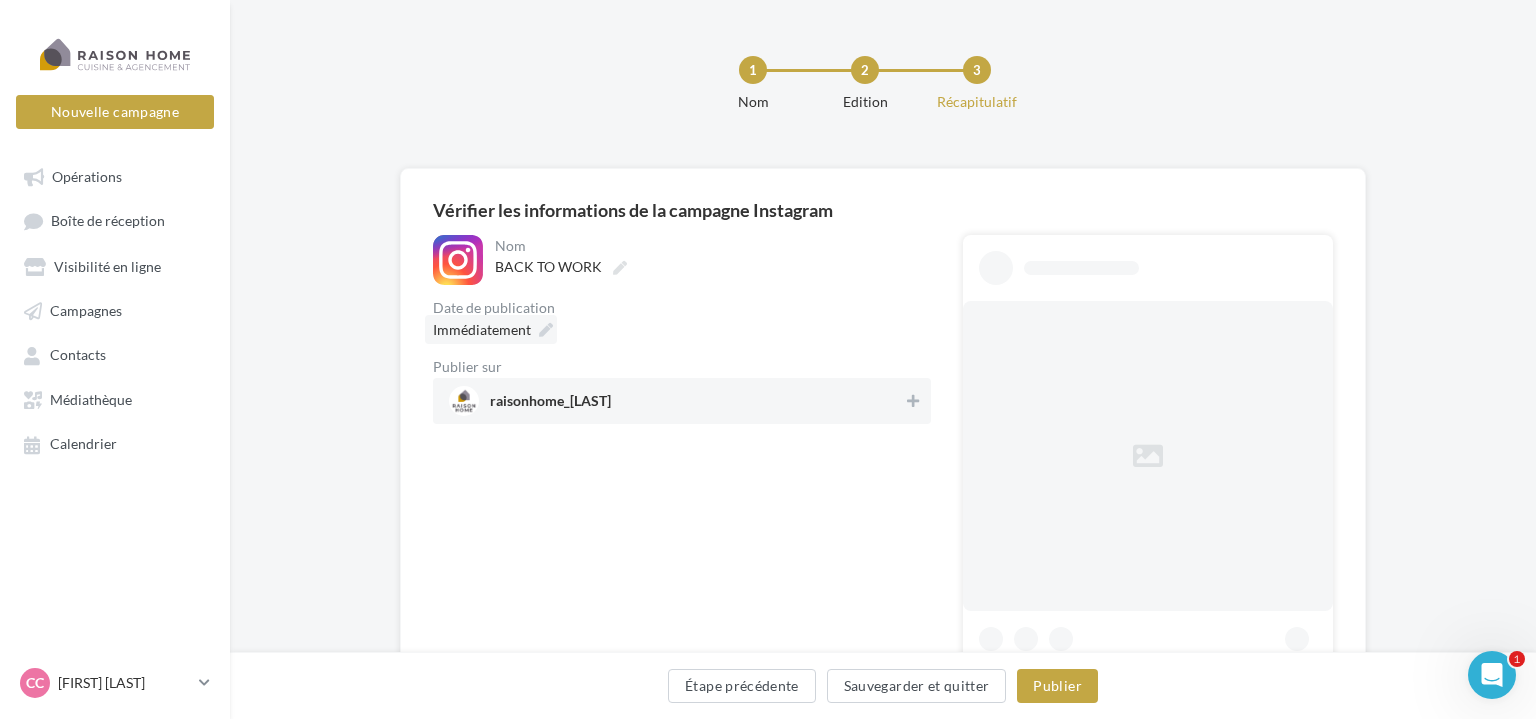 click on "**********" at bounding box center (883, 469) 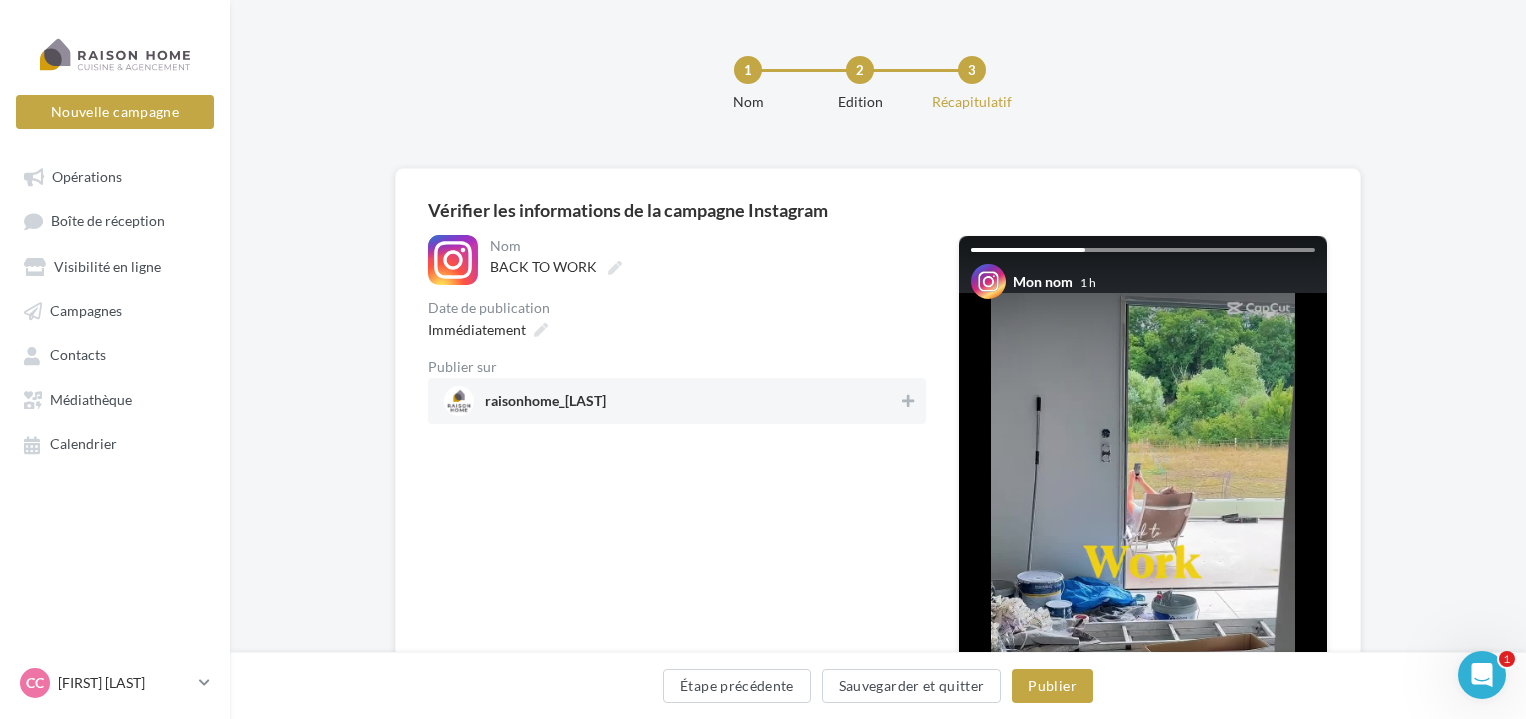 click on "**********" at bounding box center [677, 329] 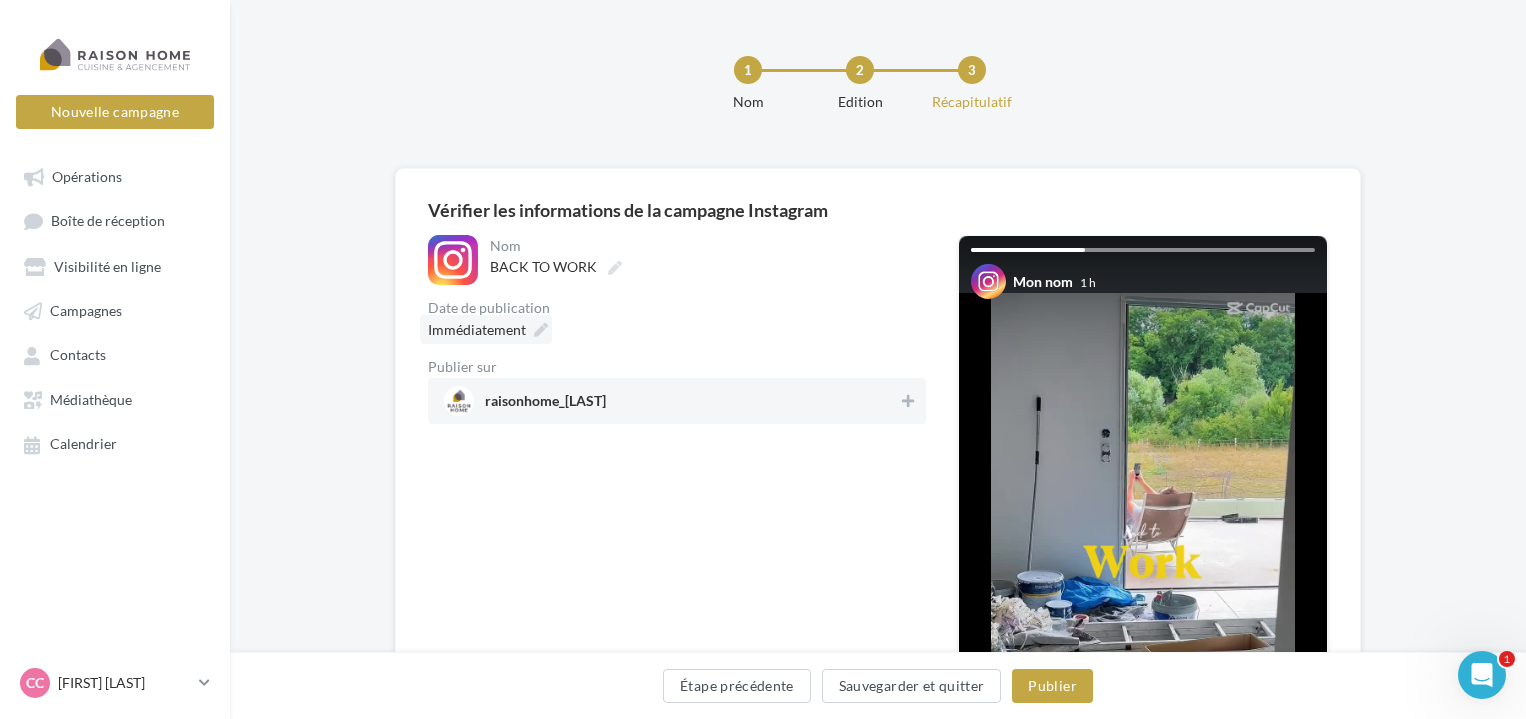 click at bounding box center [541, 330] 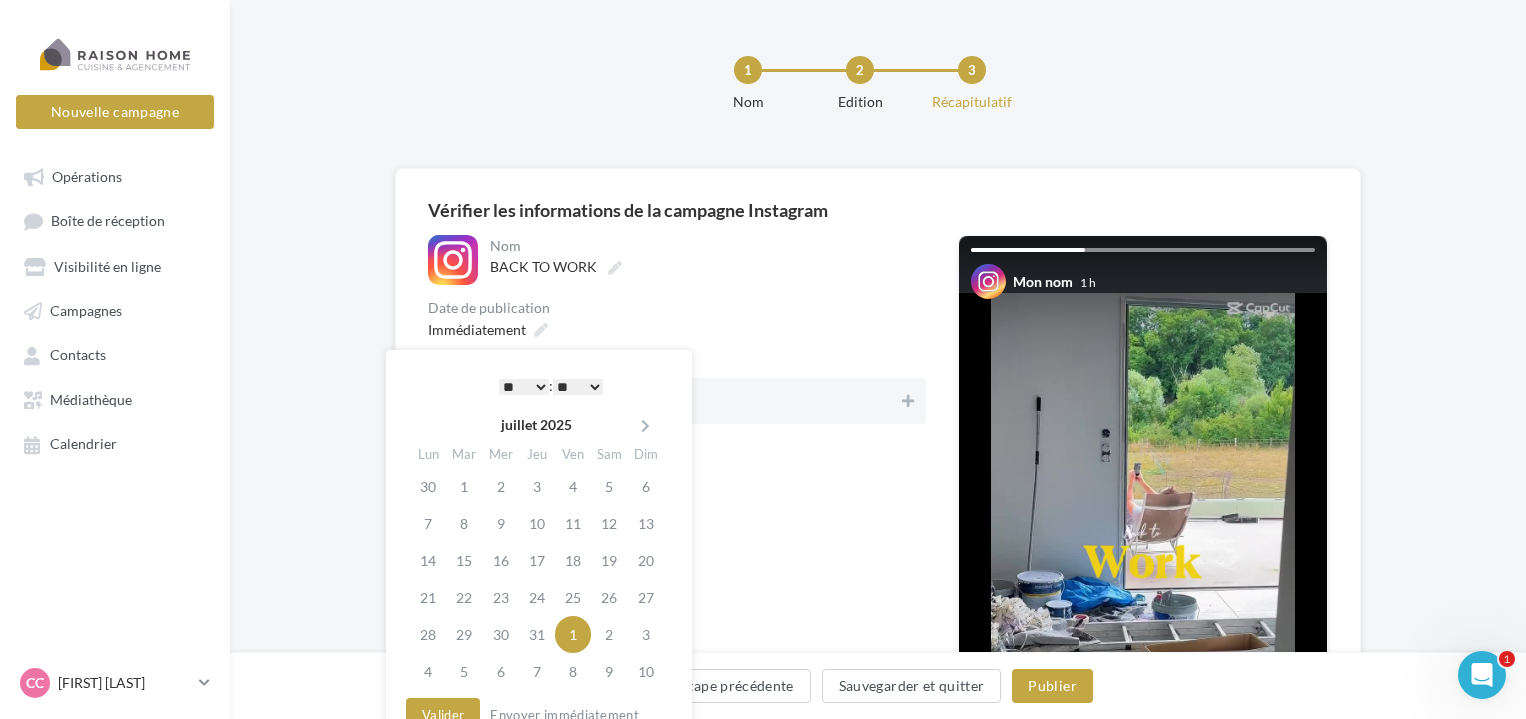 click on "* * * * * * * * * * ** ** ** ** ** ** ** ** ** ** ** ** ** **" at bounding box center [524, 387] 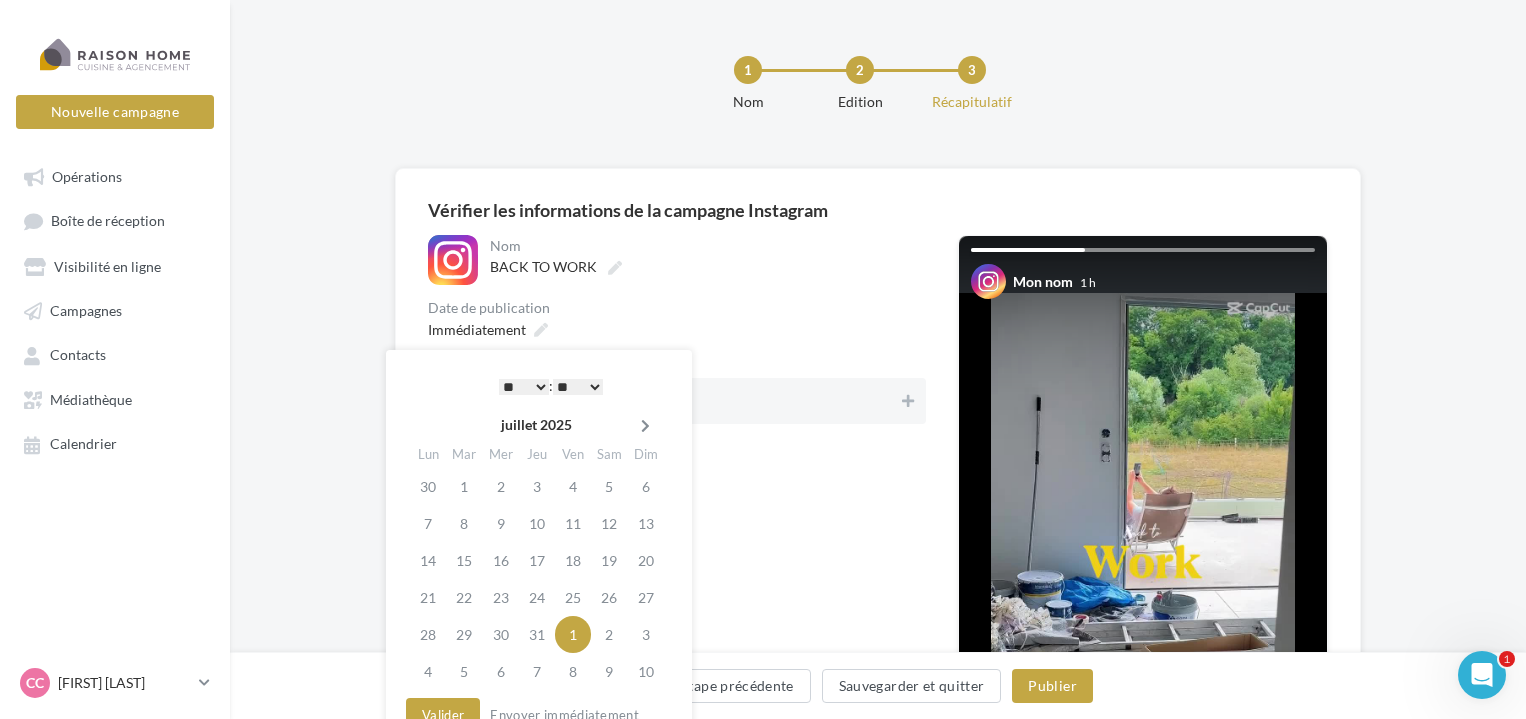 click at bounding box center (645, 425) 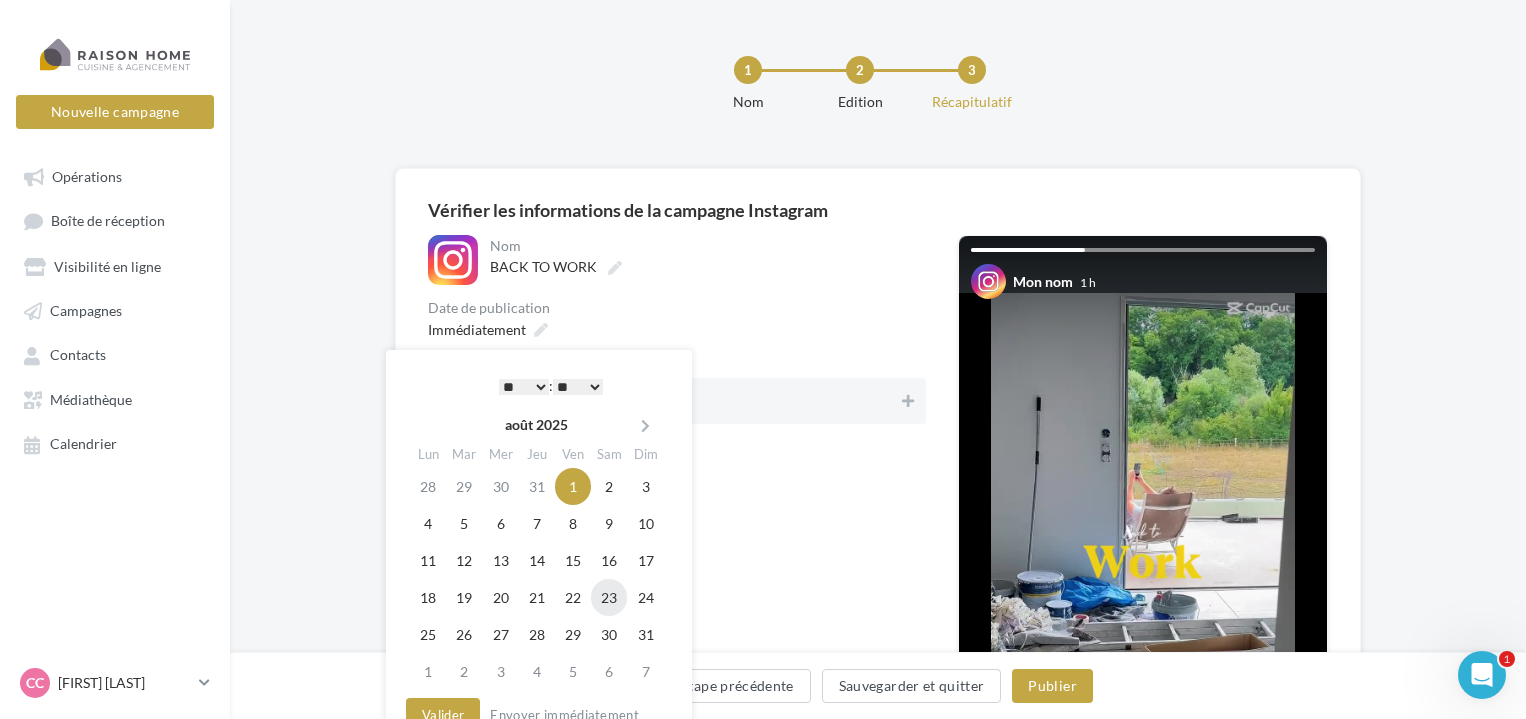 click on "23" at bounding box center [609, 597] 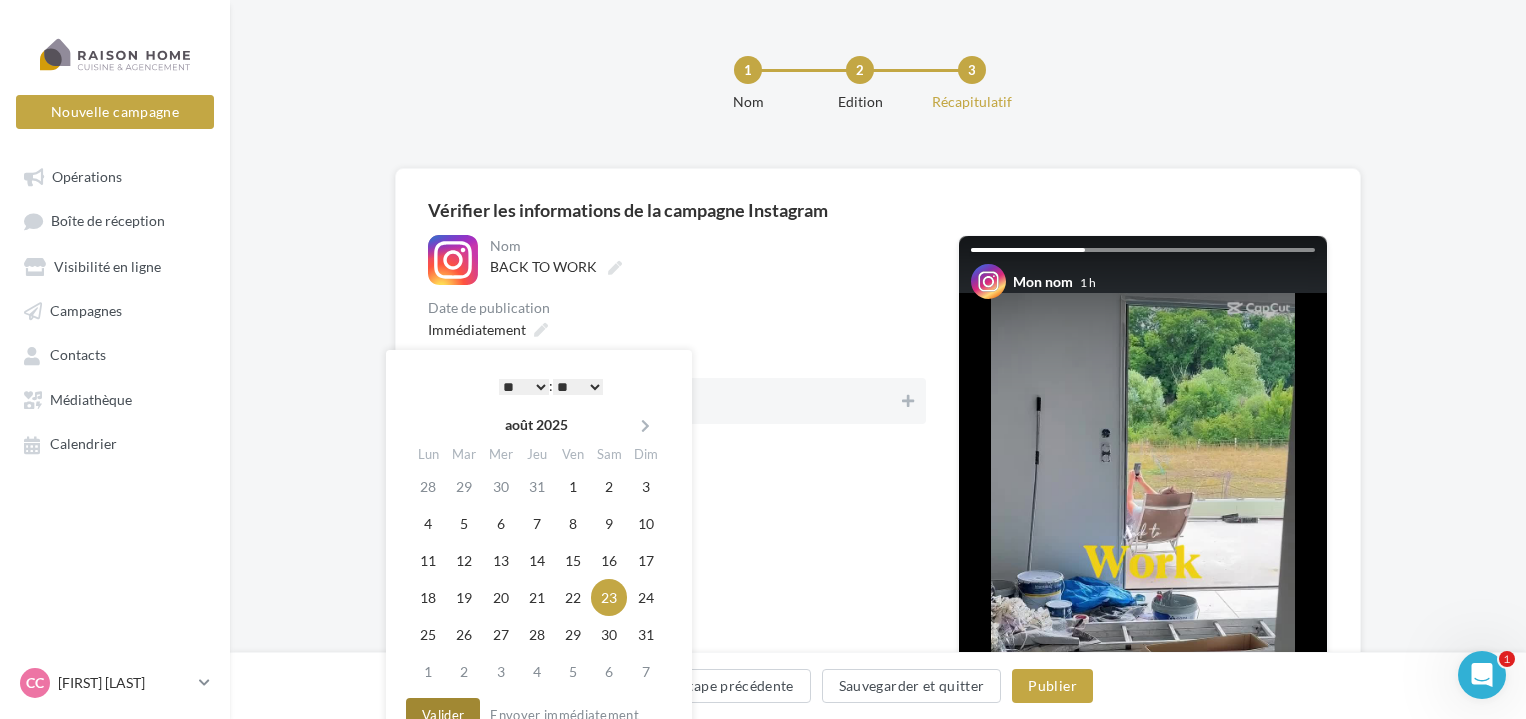 click on "Valider" at bounding box center (443, 715) 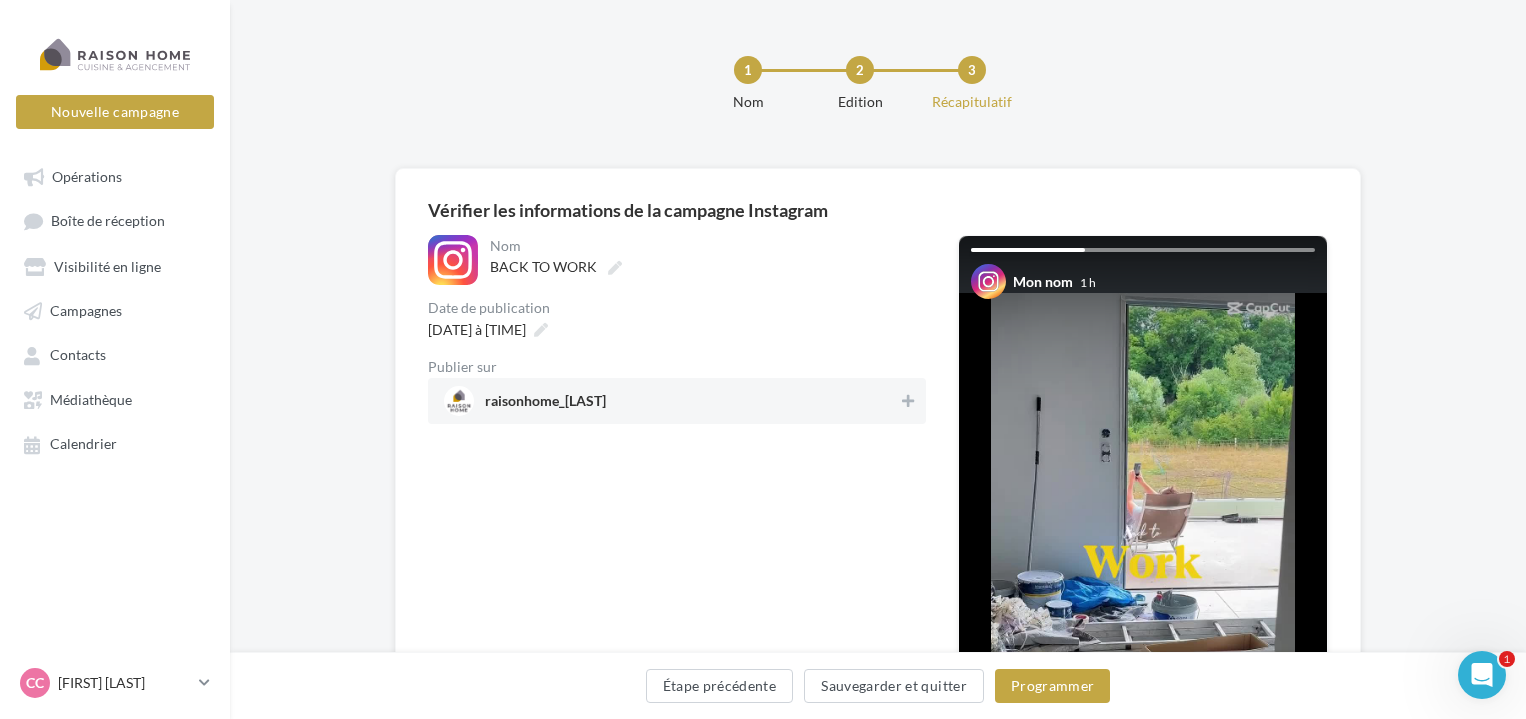 click on "raisonhome_[LAST]" at bounding box center (677, 401) 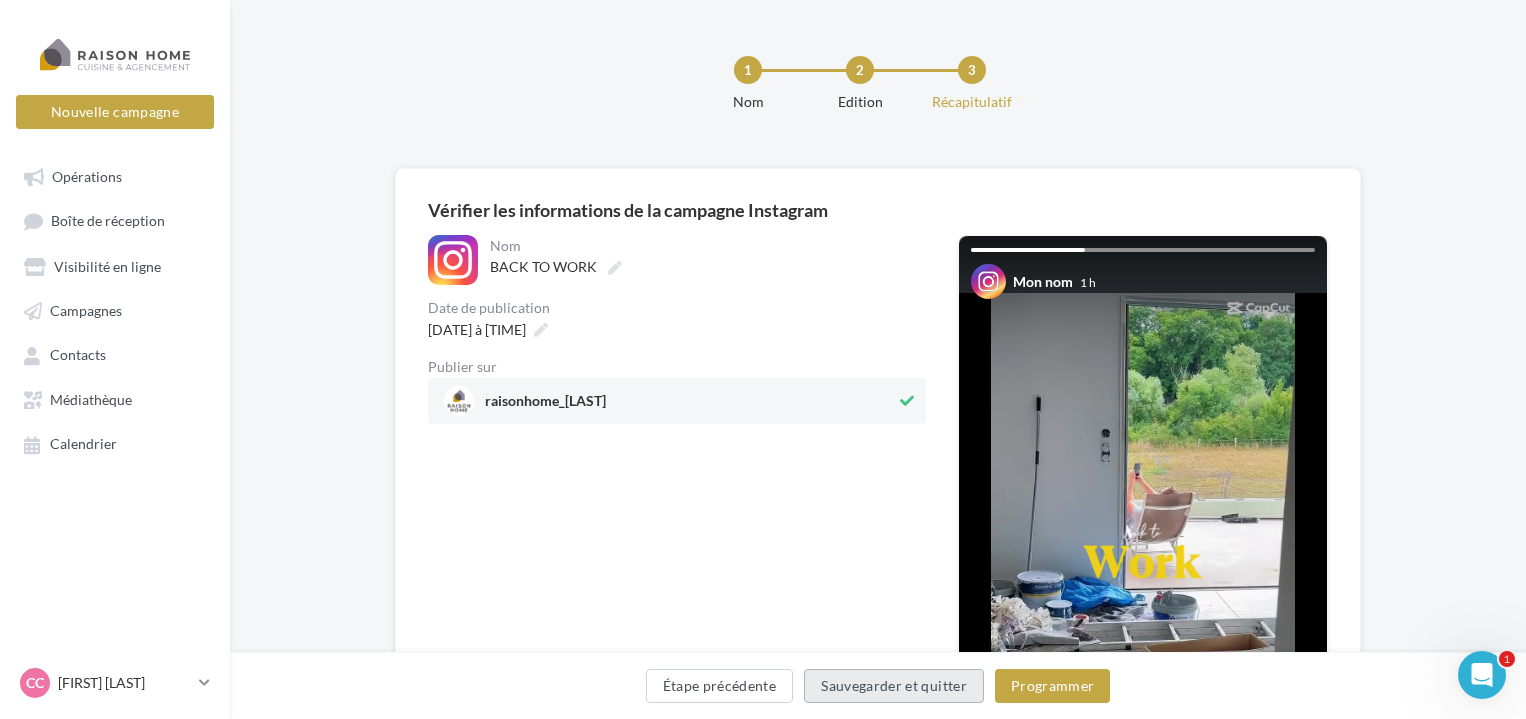 click on "Sauvegarder et quitter" at bounding box center [894, 686] 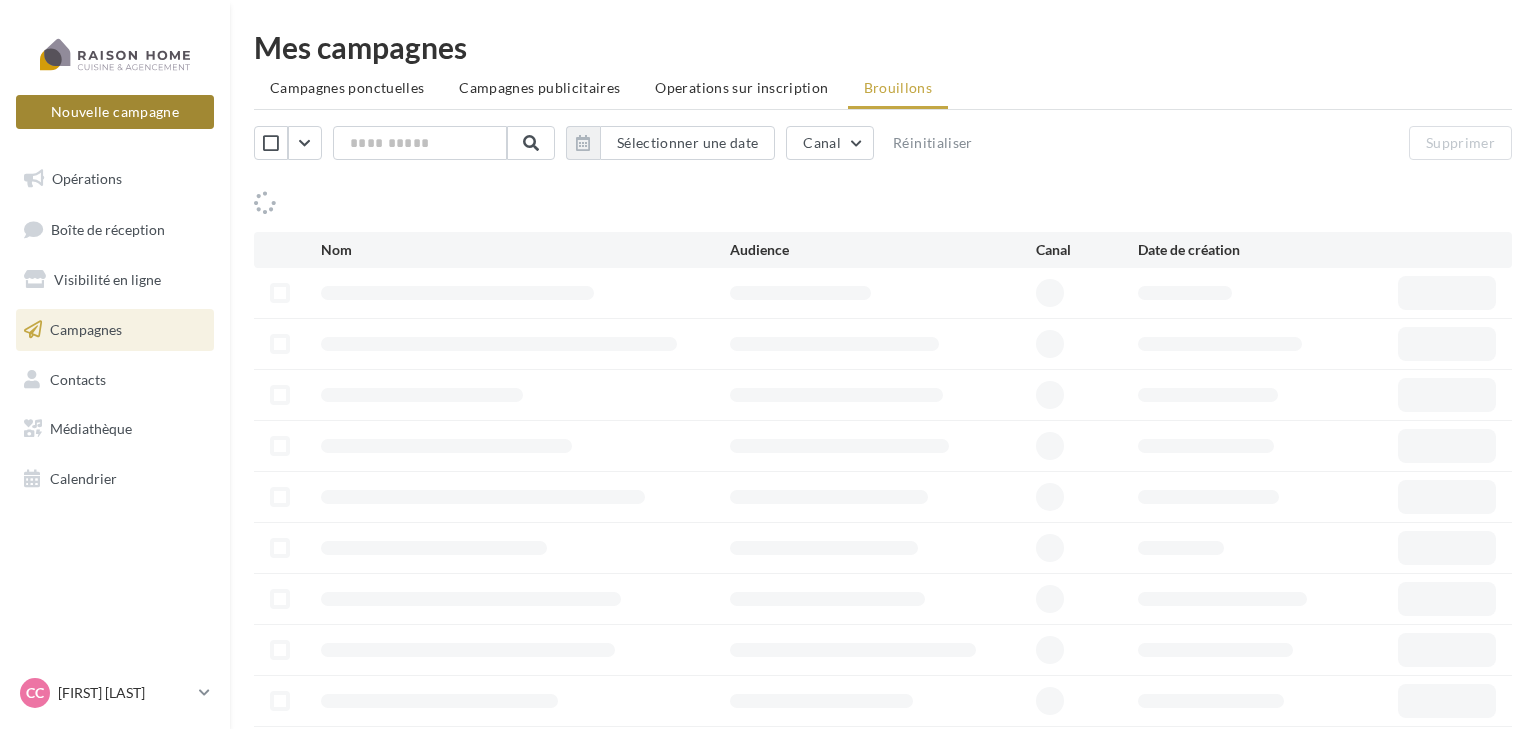 scroll, scrollTop: 0, scrollLeft: 0, axis: both 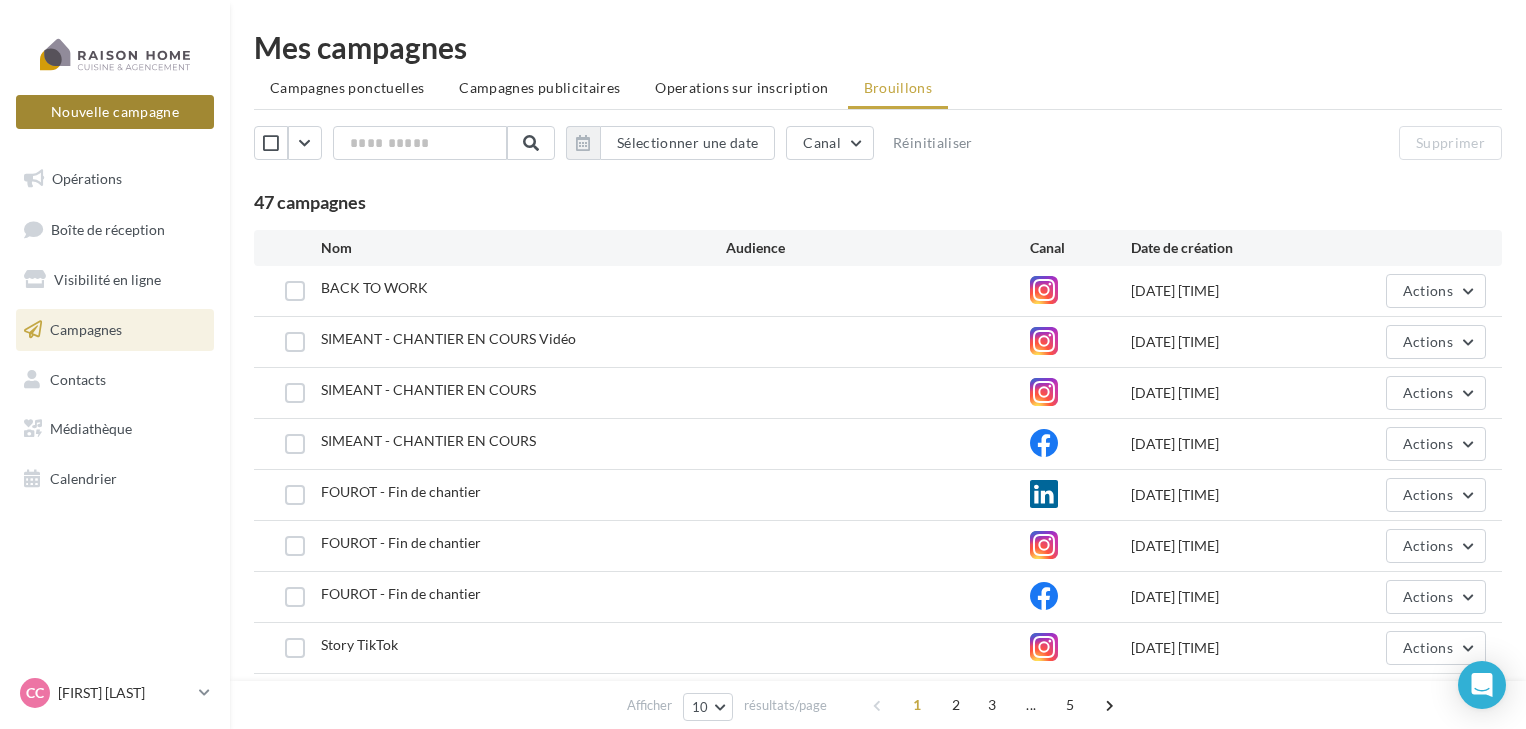 click on "Nouvelle campagne" at bounding box center (115, 112) 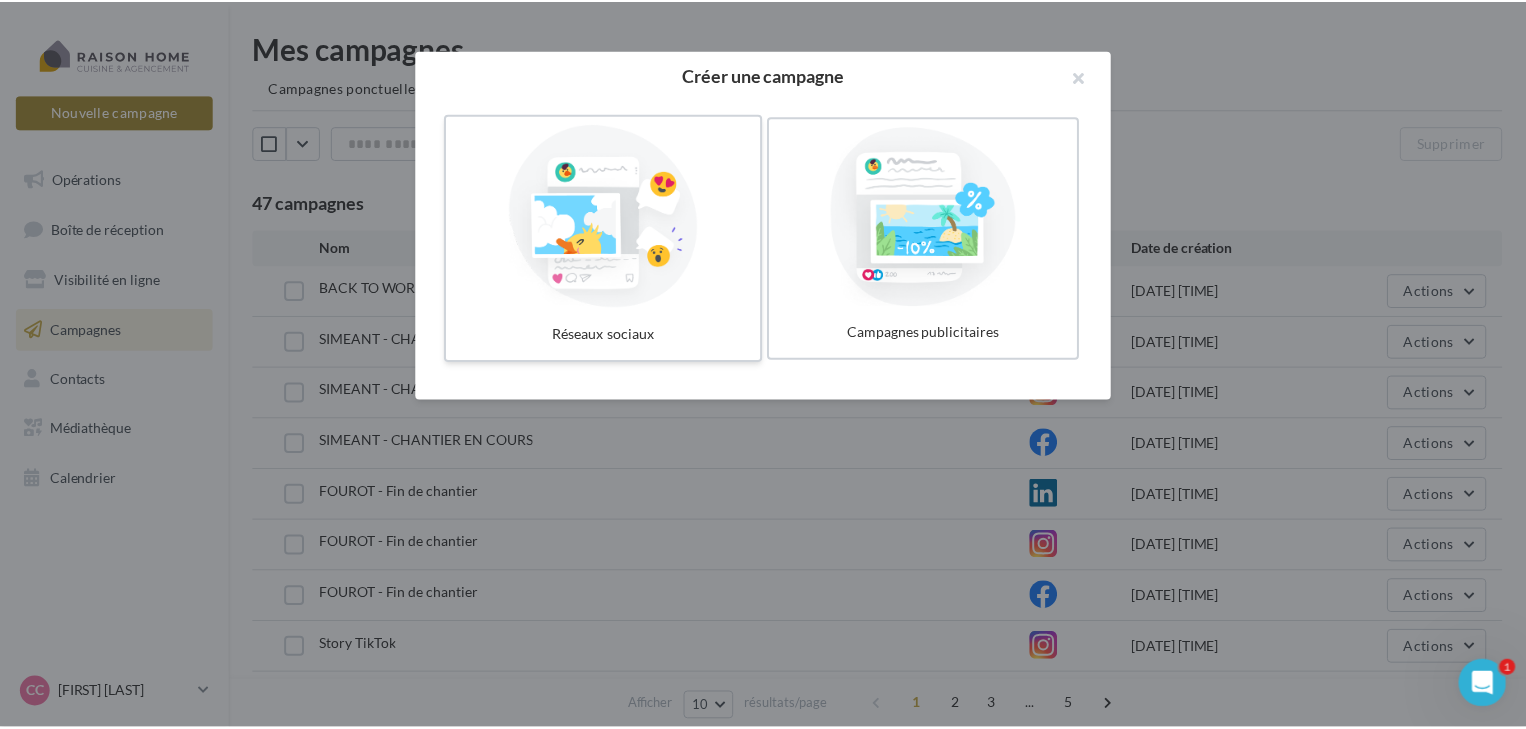 scroll, scrollTop: 0, scrollLeft: 0, axis: both 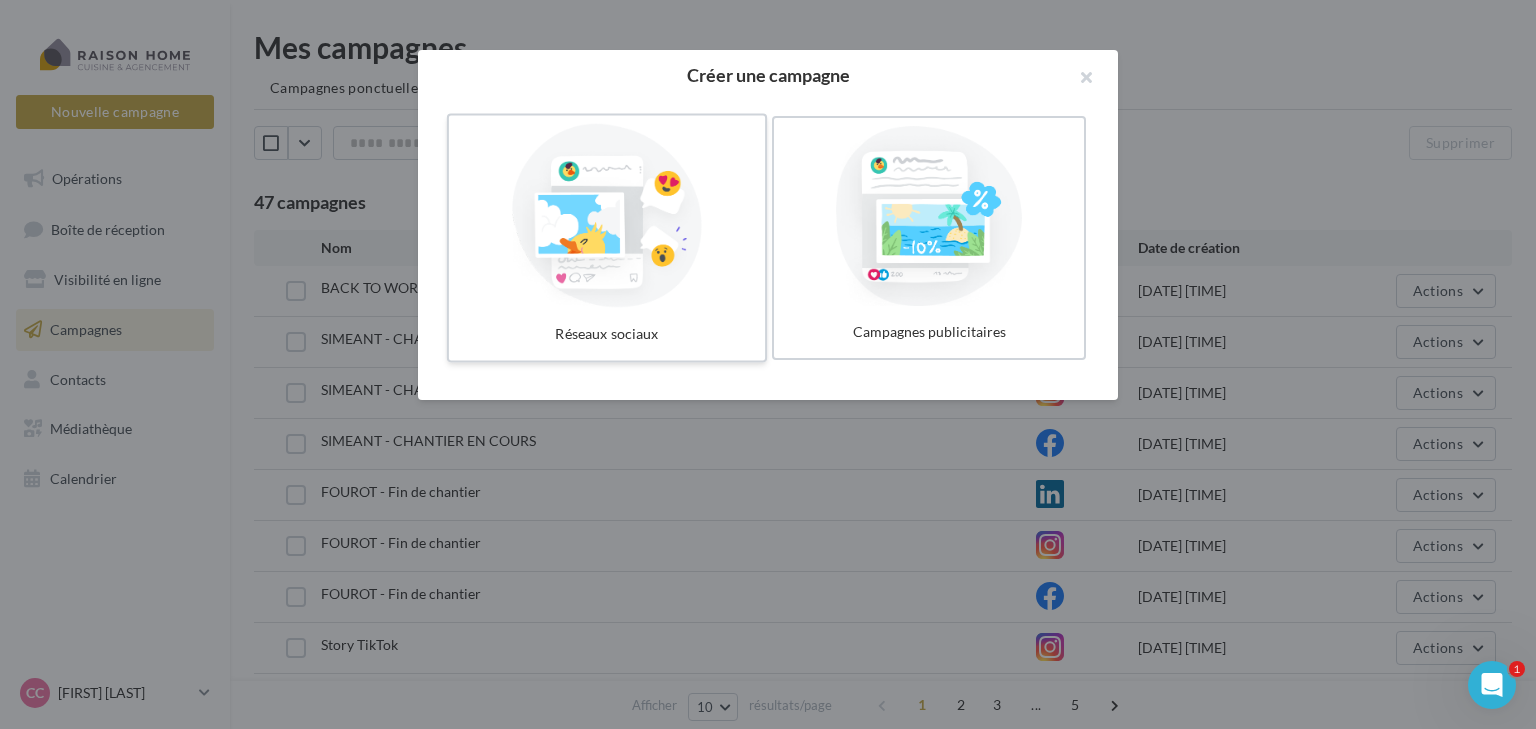 click at bounding box center [607, 216] 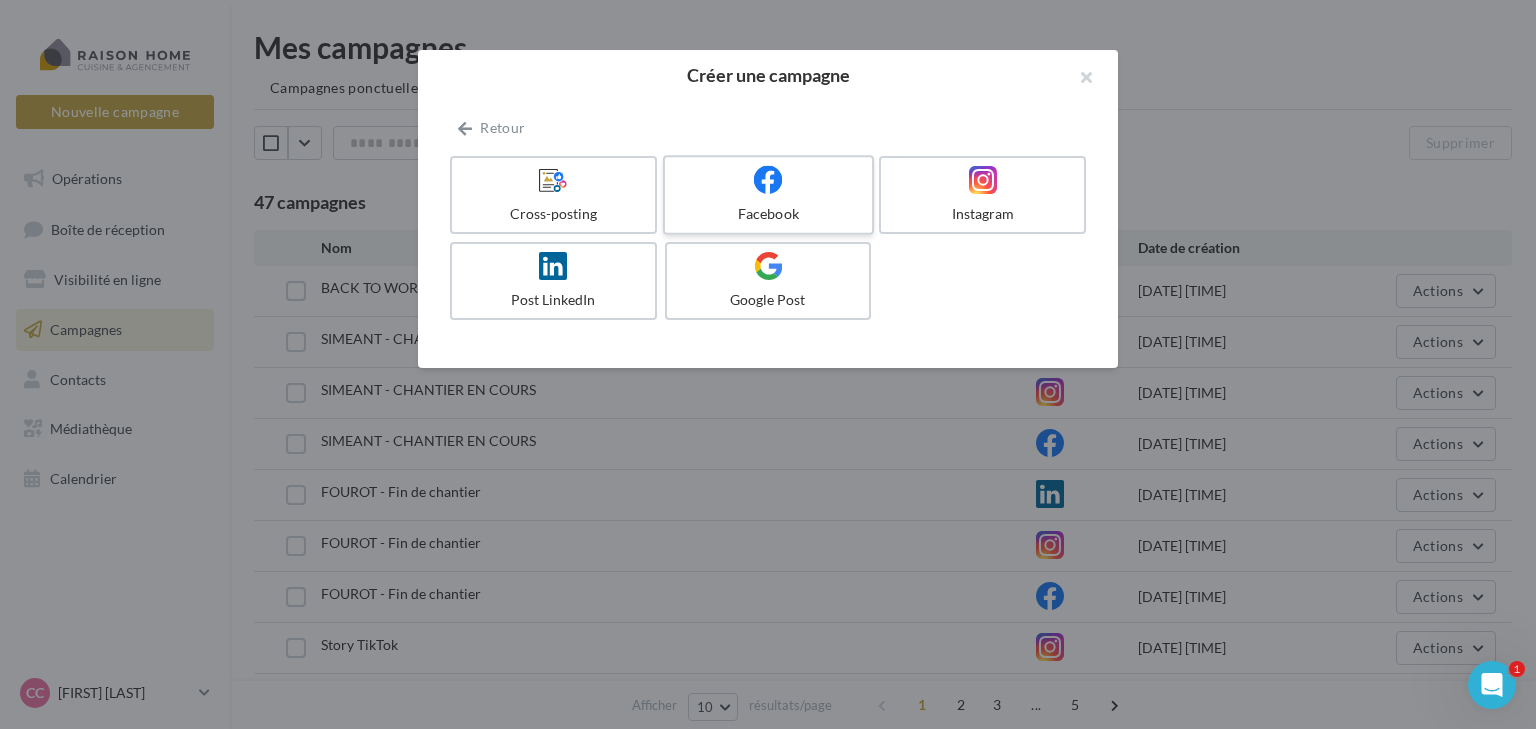 click at bounding box center (768, 180) 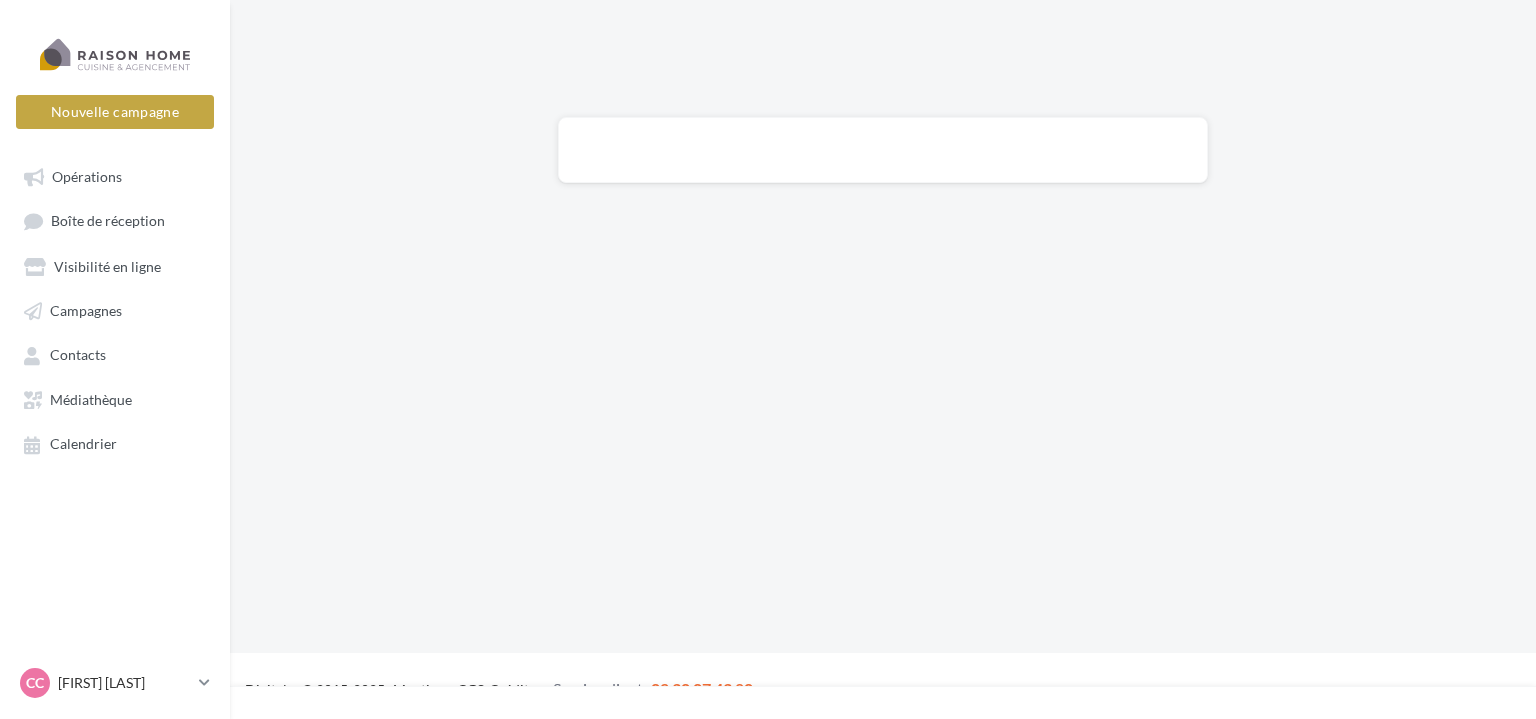 scroll, scrollTop: 0, scrollLeft: 0, axis: both 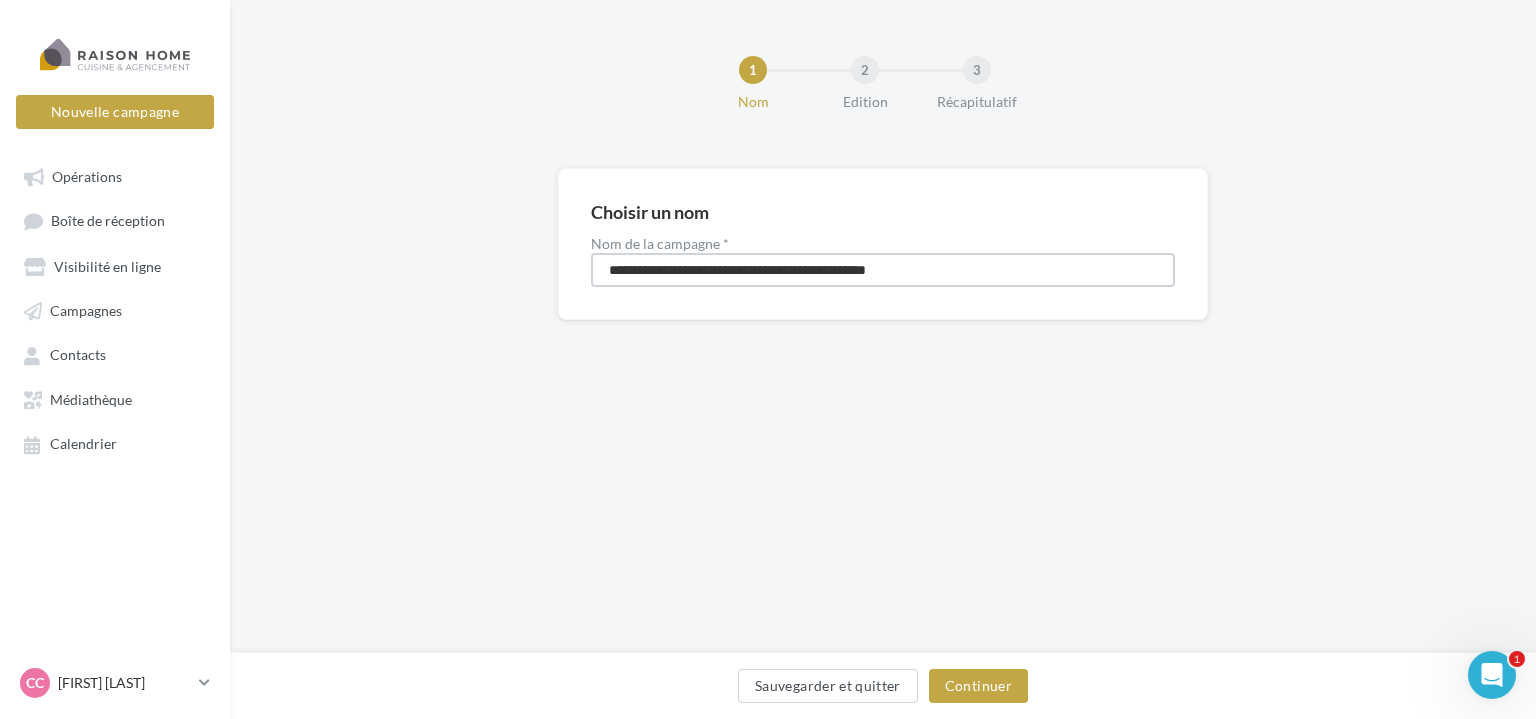drag, startPoint x: 915, startPoint y: 273, endPoint x: 359, endPoint y: 273, distance: 556 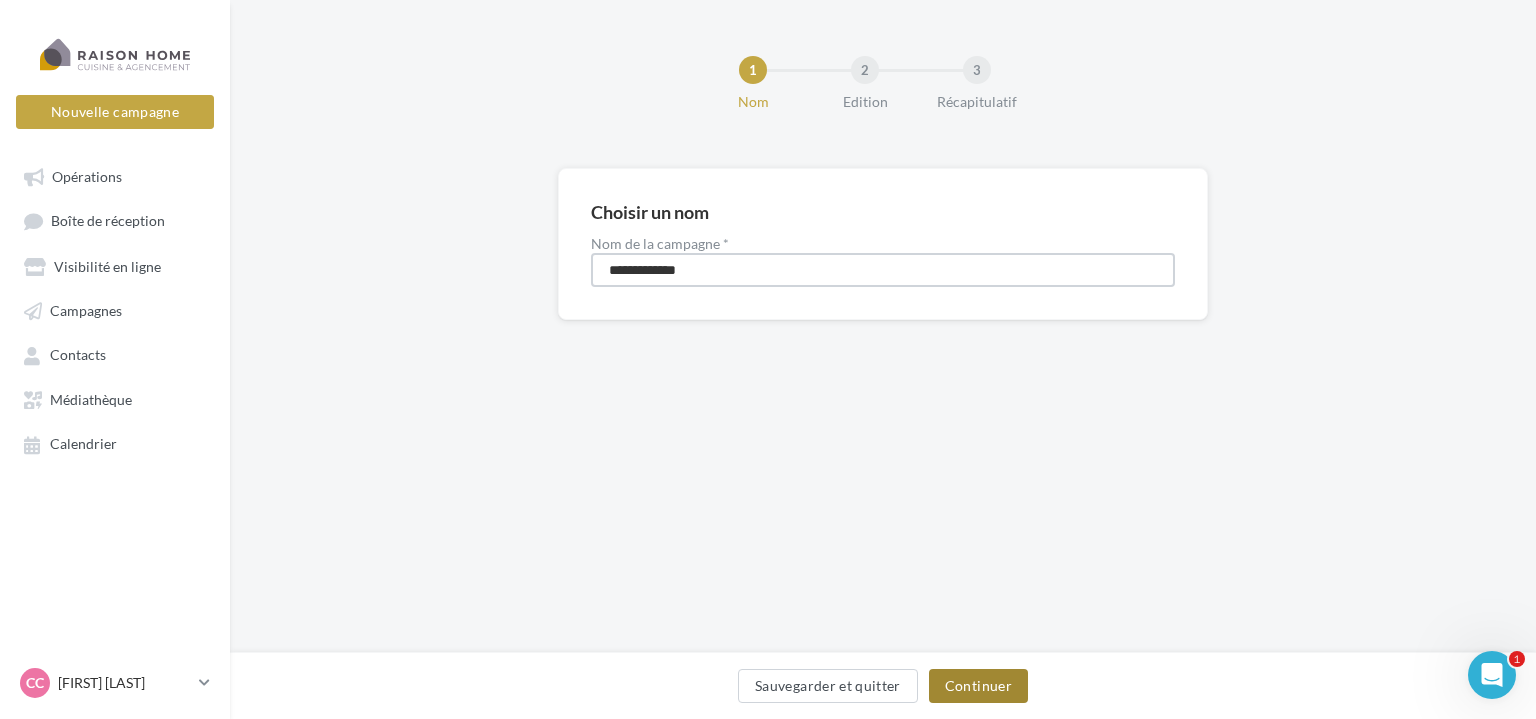 type on "**********" 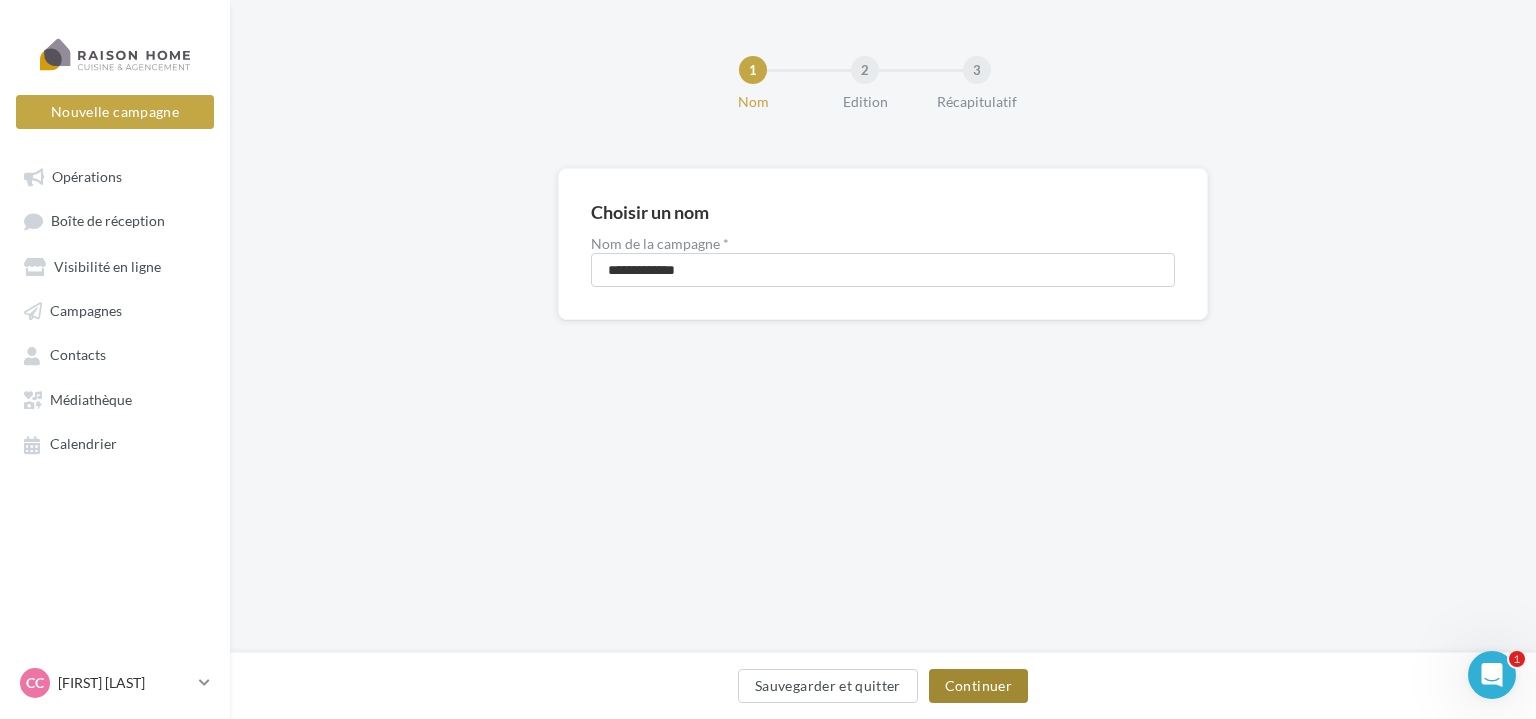 click on "Continuer" at bounding box center (978, 686) 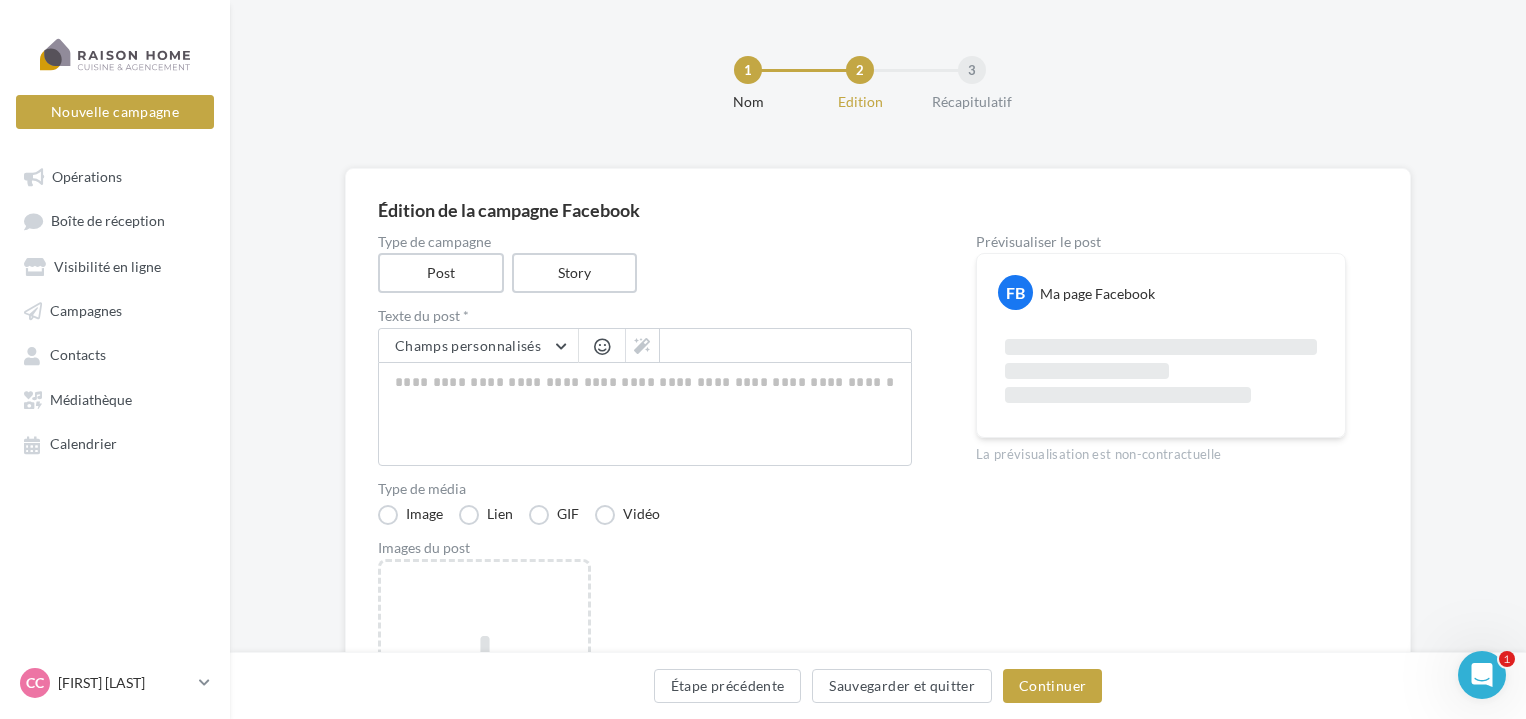click on "Type de campagne
Post
Story
Texte du post
*       Champs personnalisés         Adresse du franchisé     Page franchisé du site RH     Téléphone du franchisé     Nom de l'entreprise Raison Home     Prénom du franchisé     Email du franchisé     Zone du franchisé     Google My Business franchisé     Métier     Lien de sollicitation d'avis Google     Code Postal     Ville     Nom  du Franchisé                                          Type de média
Image   Lien   GIF   Vidéo
Images du post
Ajouter une image     Format: png, jpg" at bounding box center (645, 533) 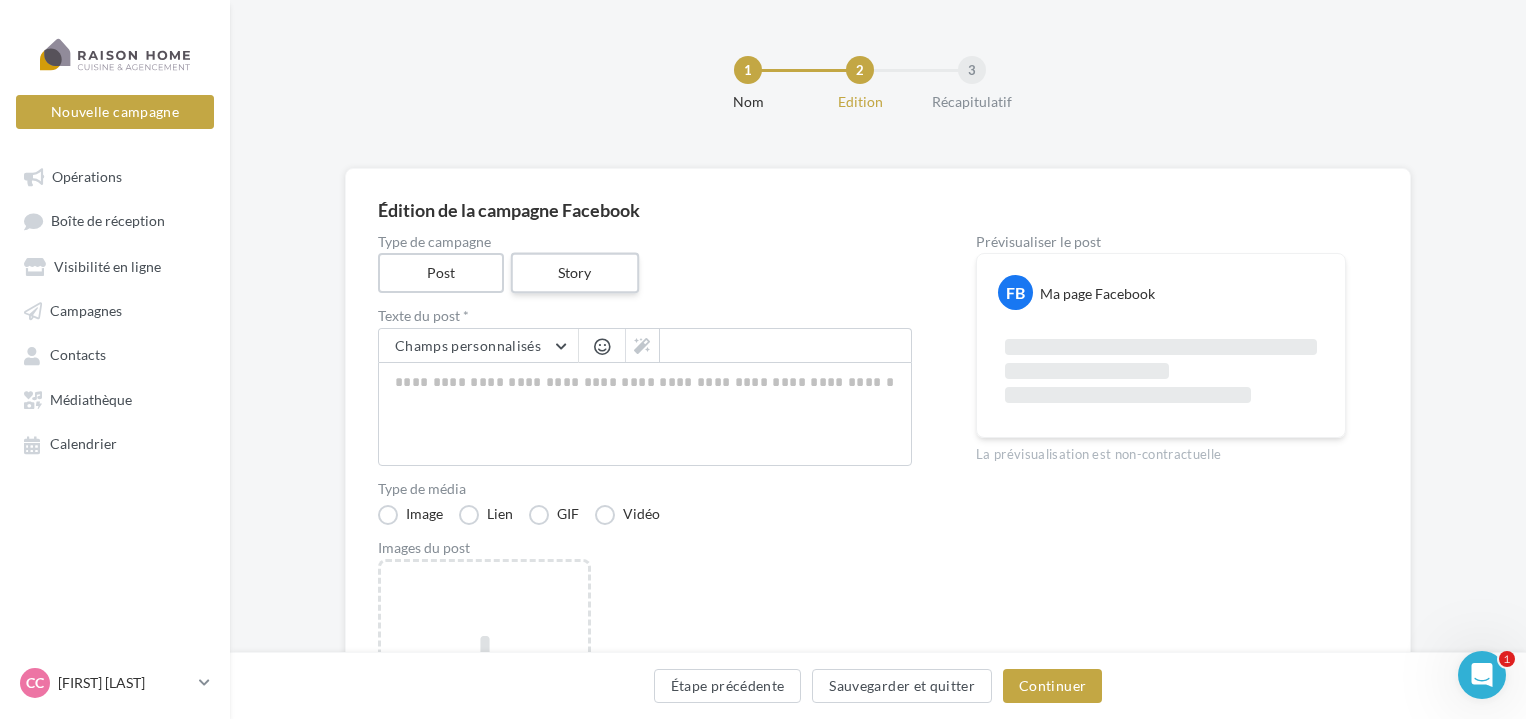 click on "Story" at bounding box center [574, 273] 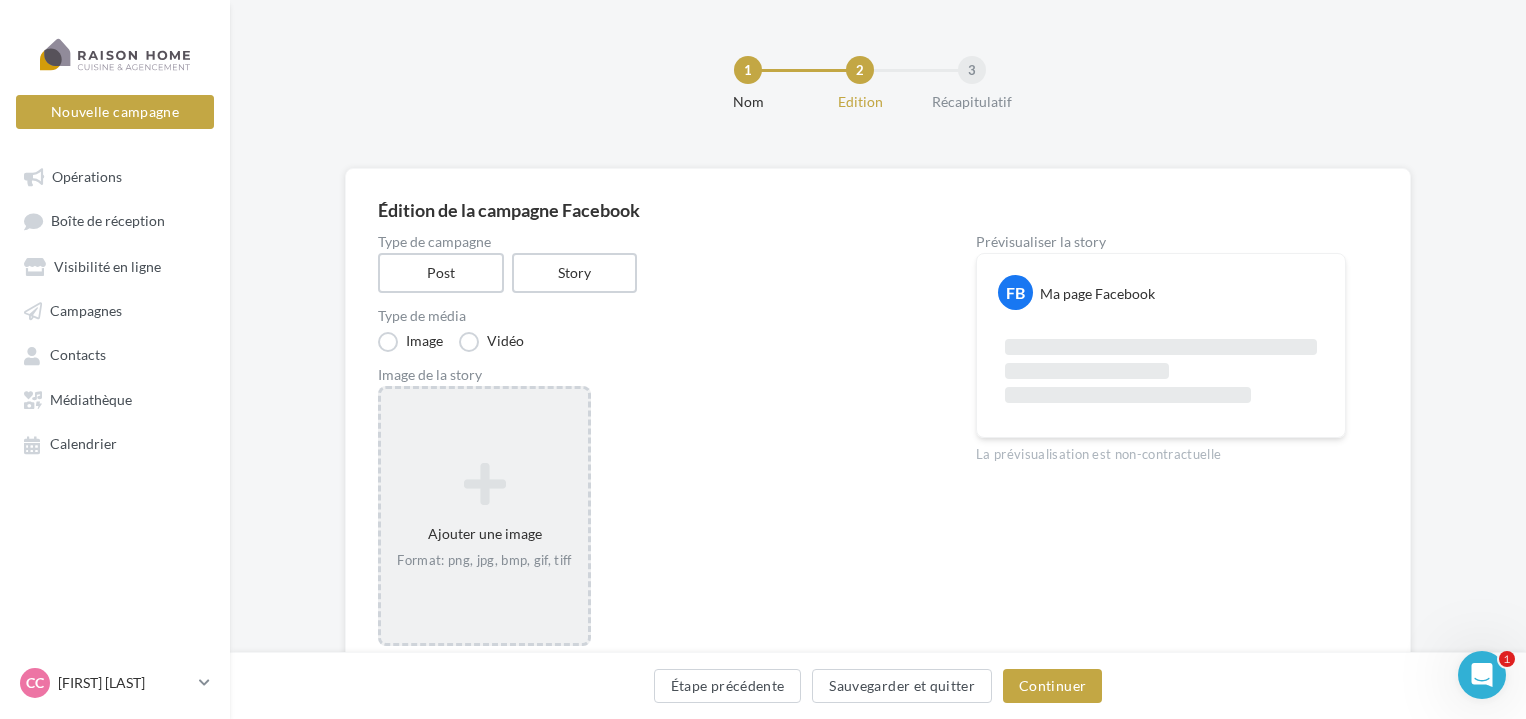 click at bounding box center [484, 484] 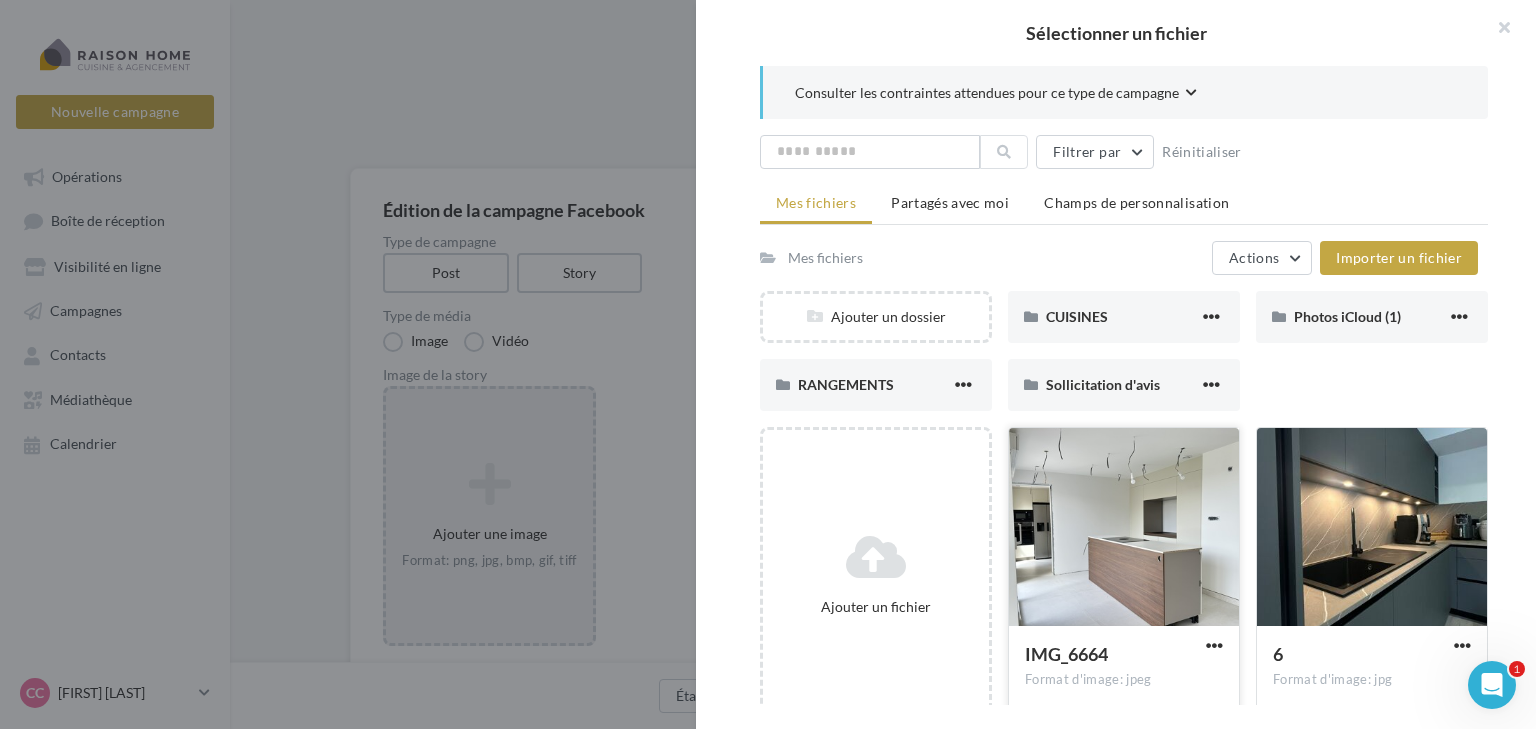 click at bounding box center [1124, 528] 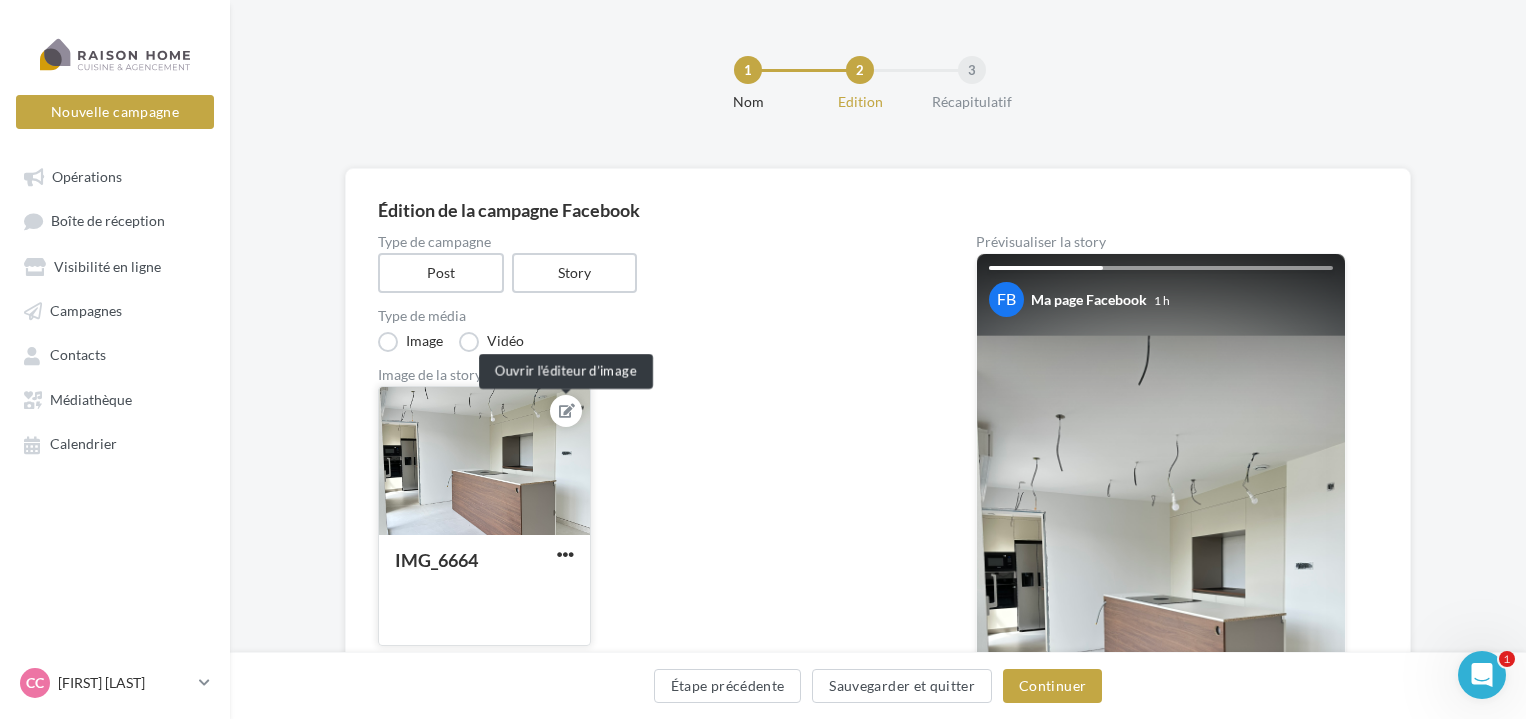 click at bounding box center (566, 411) 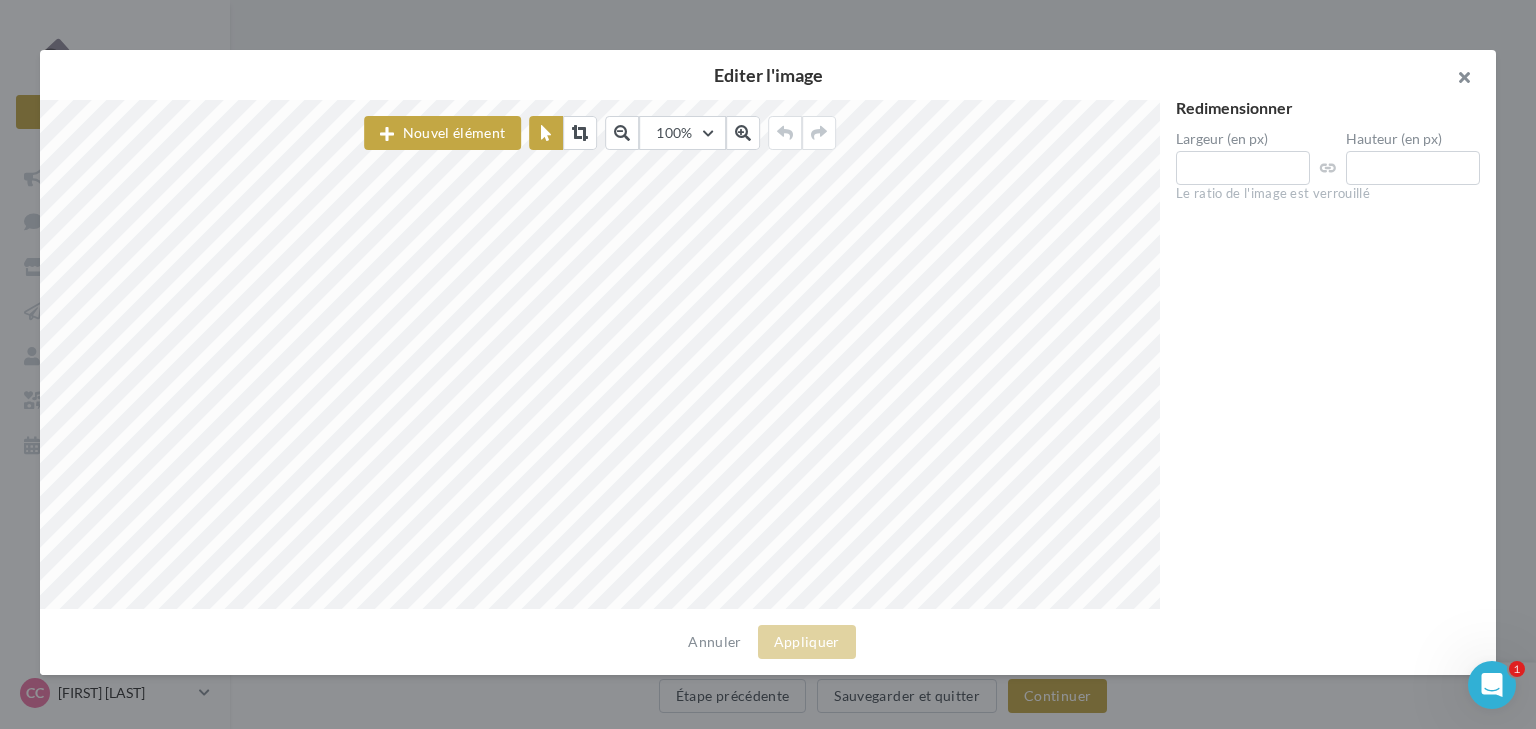 click at bounding box center (1456, 80) 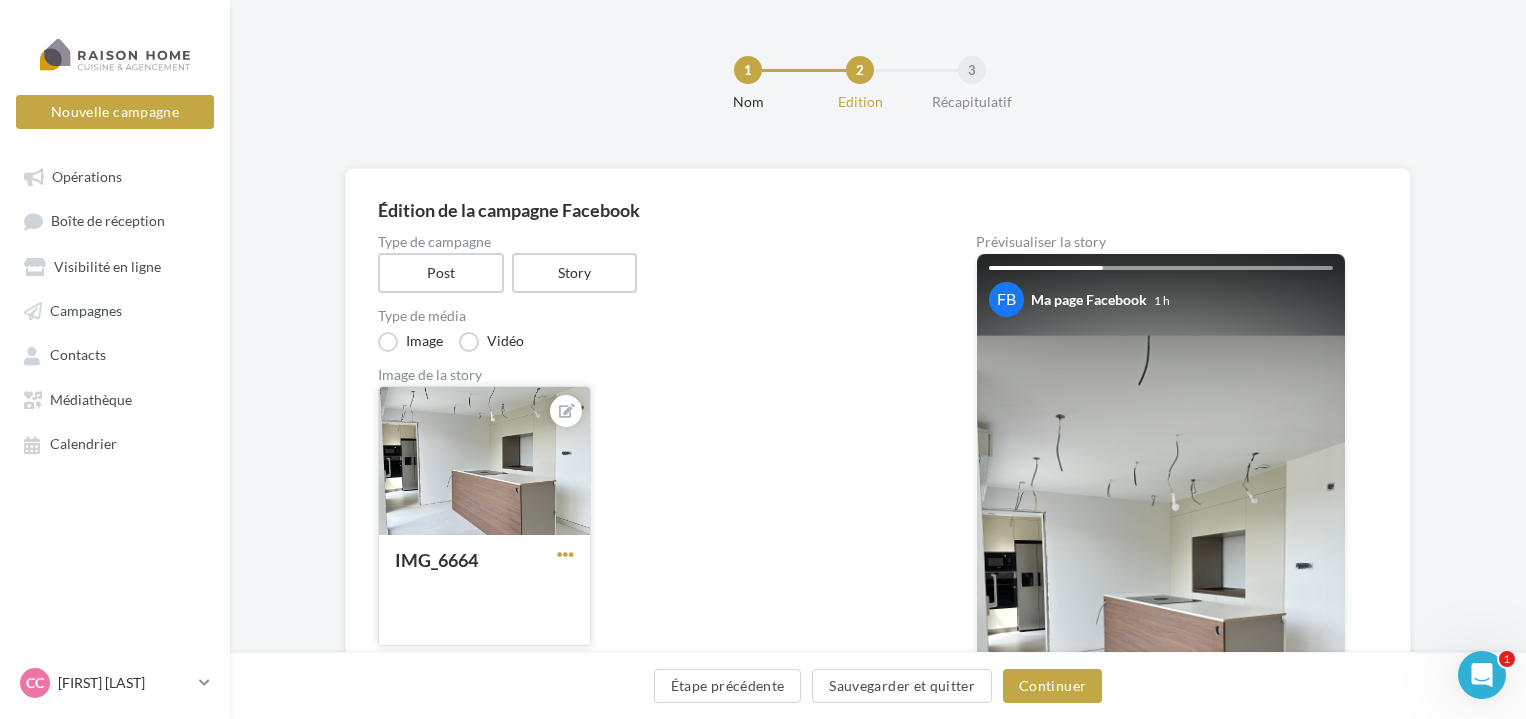 click at bounding box center (565, 554) 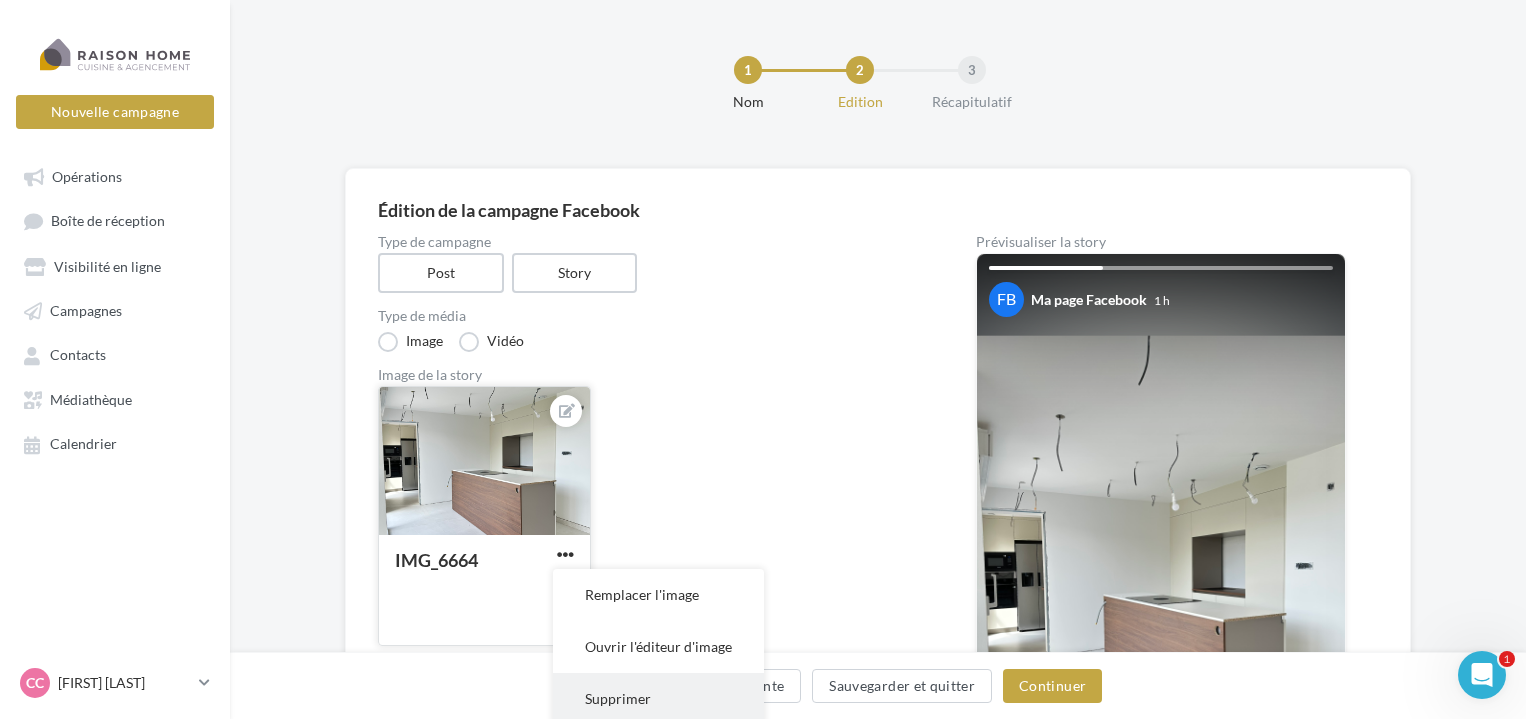 click on "Supprimer" at bounding box center (658, 699) 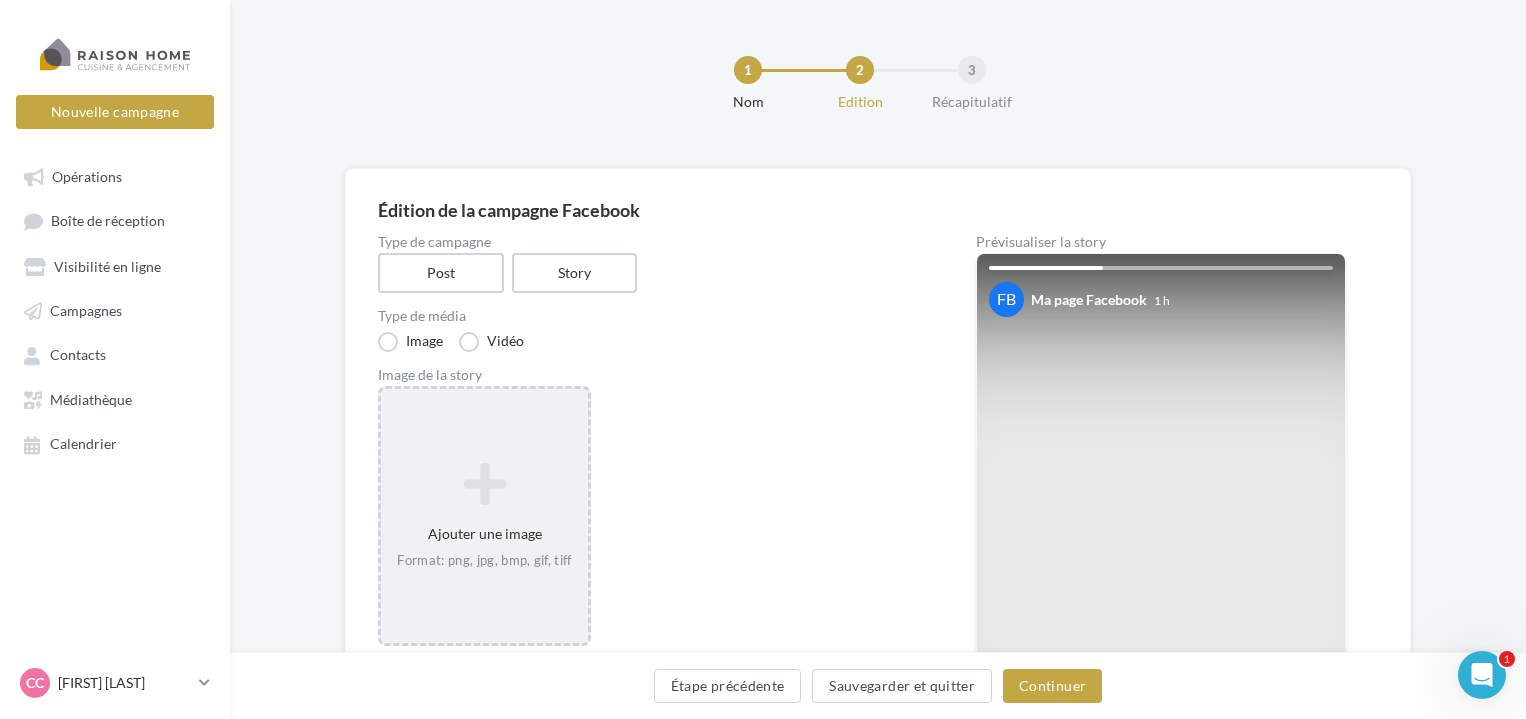 click at bounding box center (484, 484) 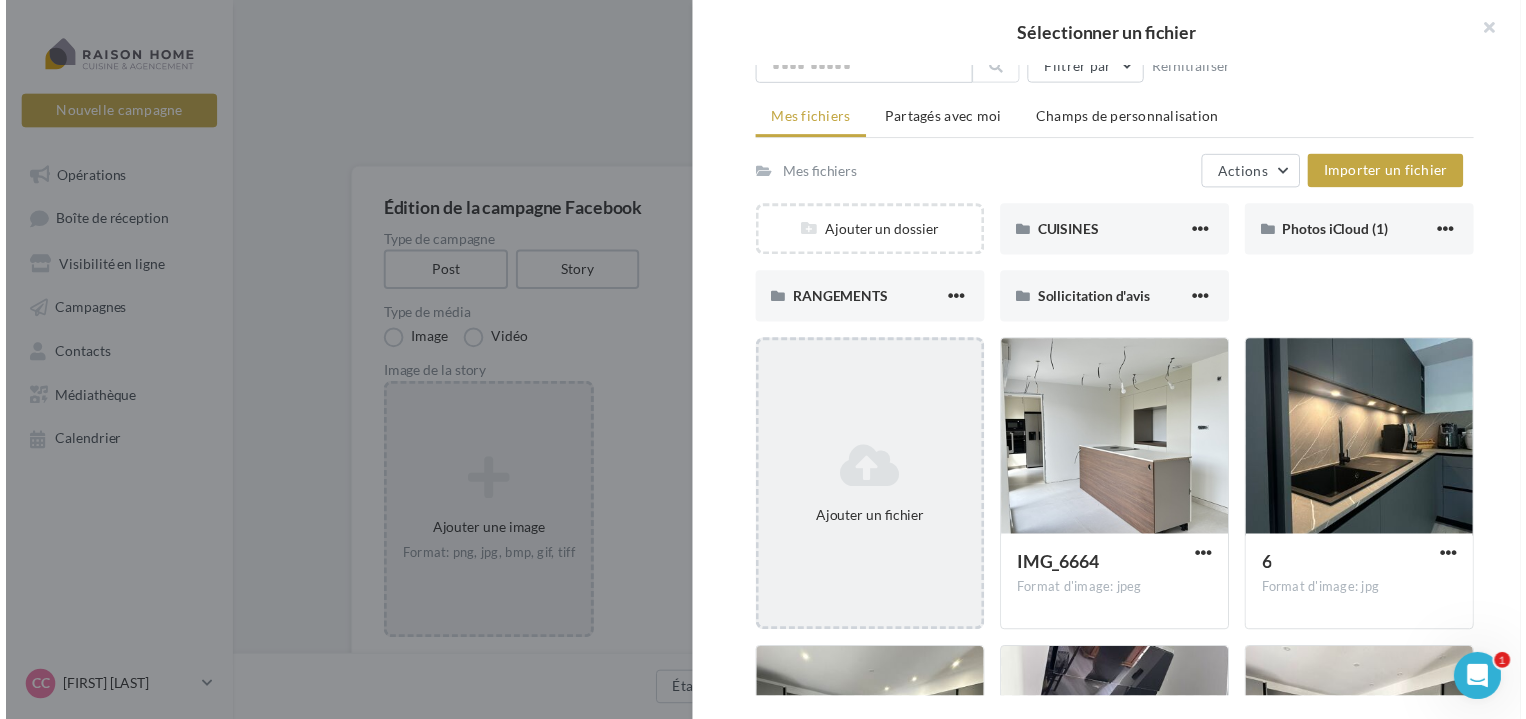 scroll, scrollTop: 200, scrollLeft: 0, axis: vertical 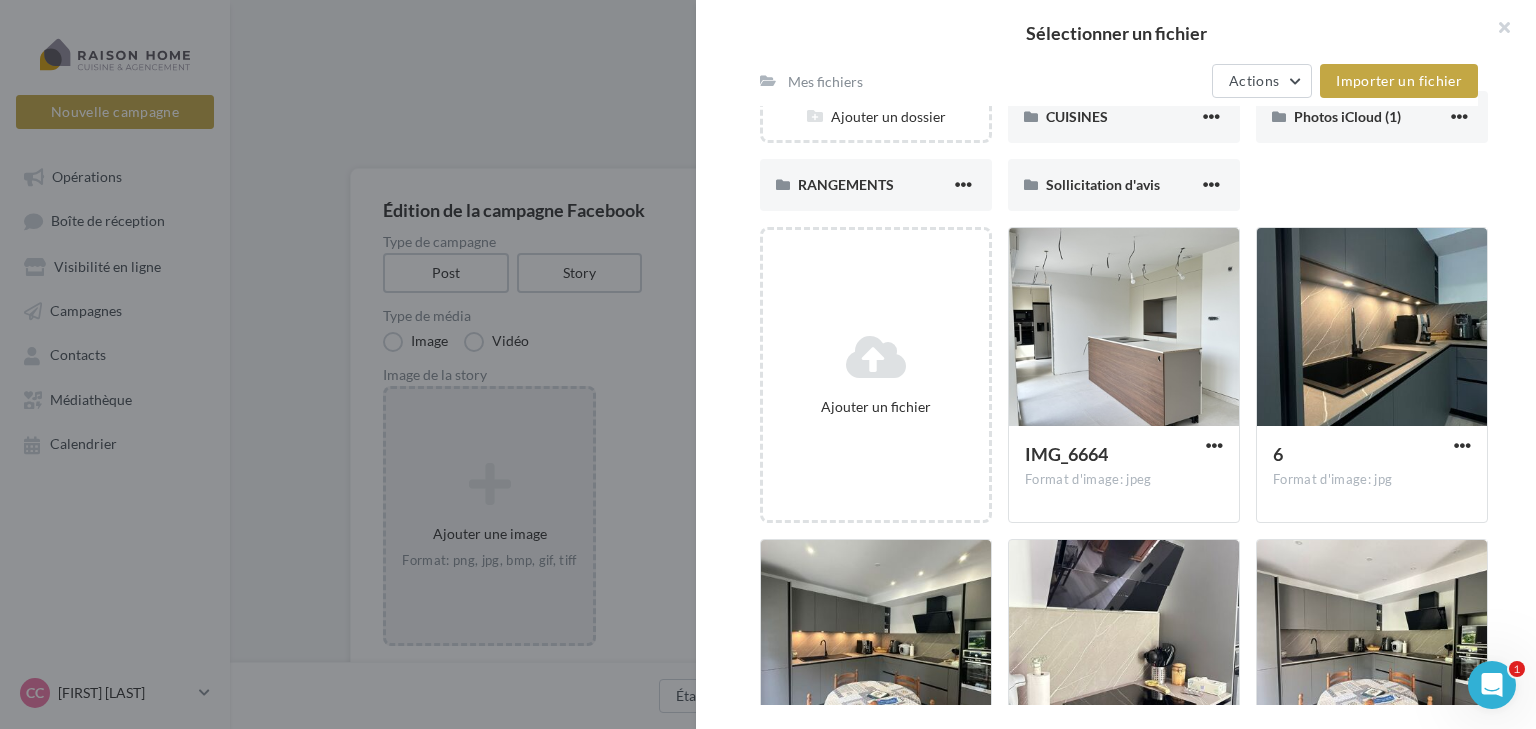 click at bounding box center [768, 364] 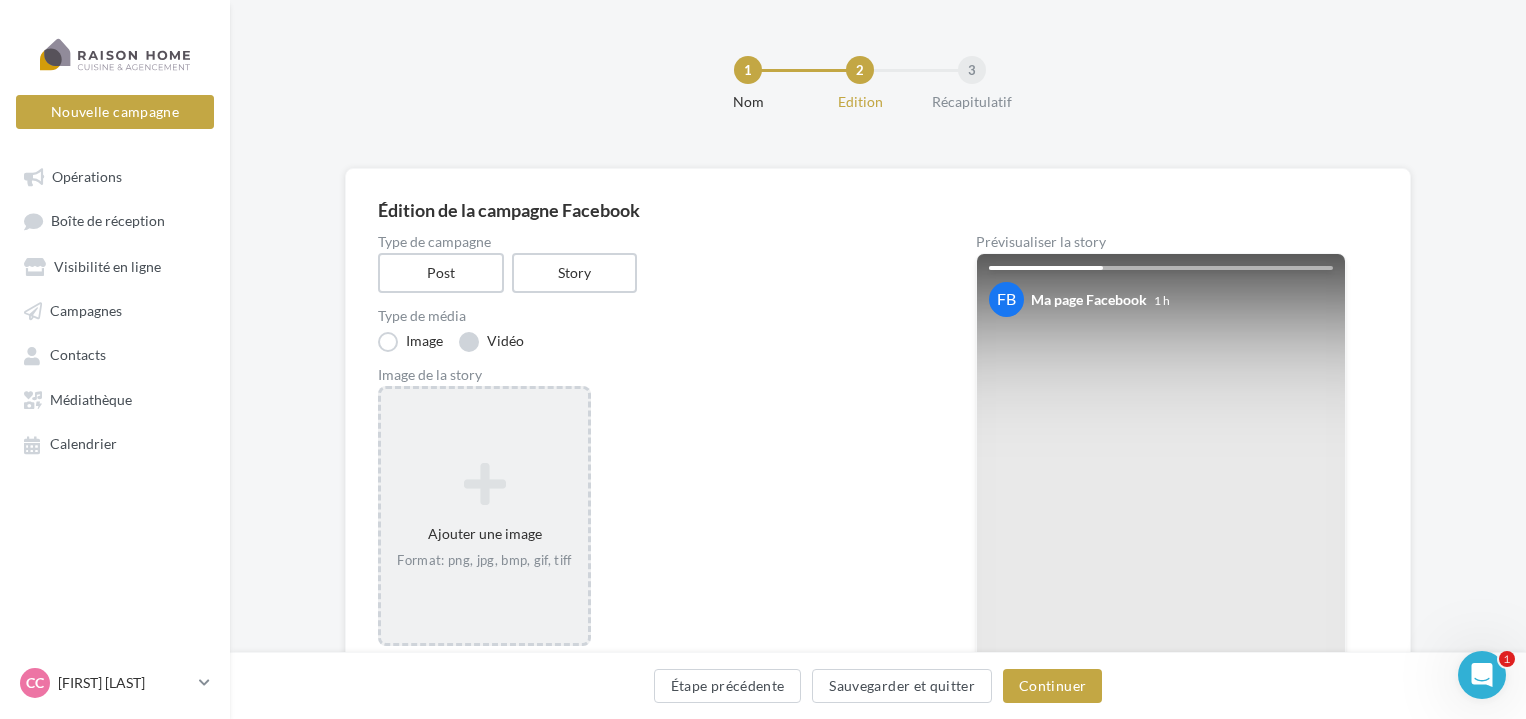 click on "Vidéo" at bounding box center [491, 342] 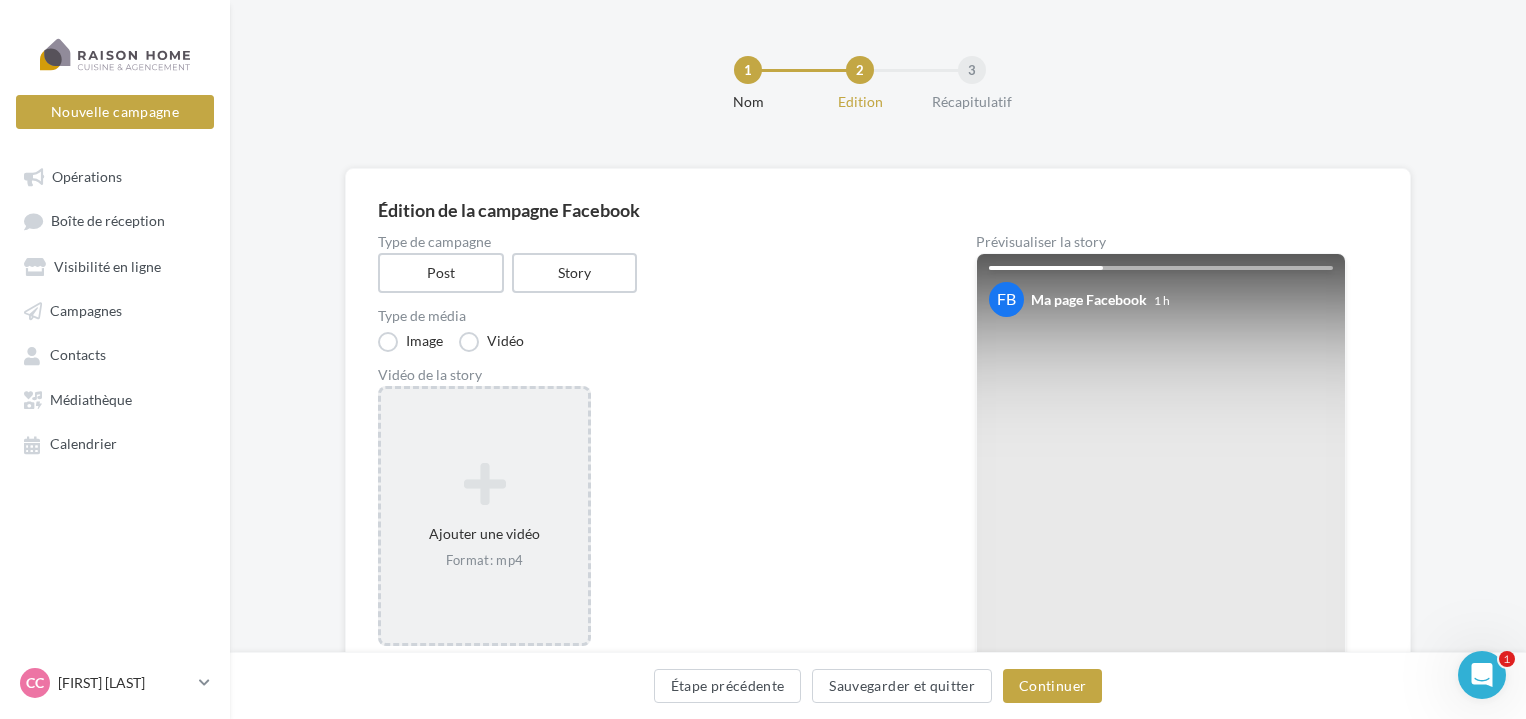 click at bounding box center [484, 484] 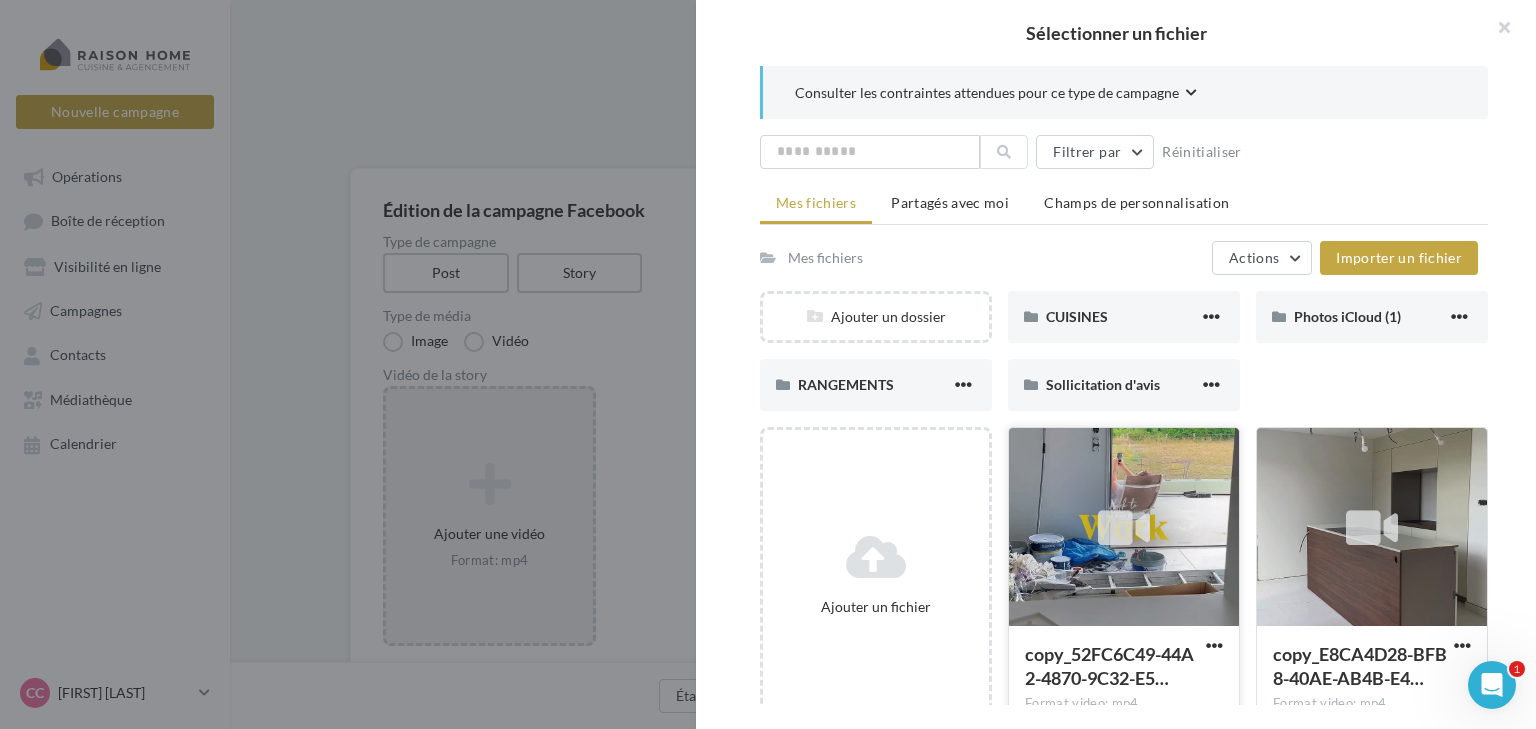 click at bounding box center (1124, 528) 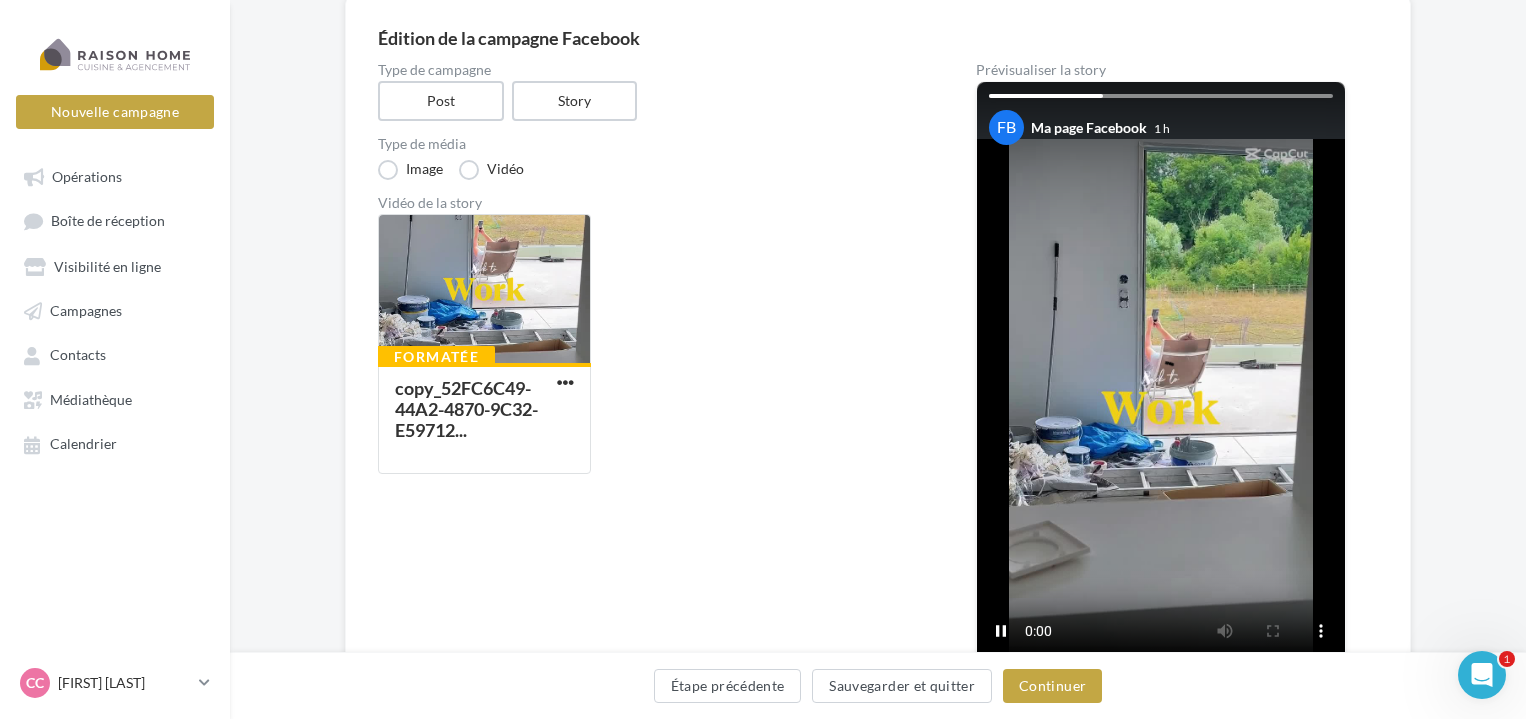 scroll, scrollTop: 200, scrollLeft: 0, axis: vertical 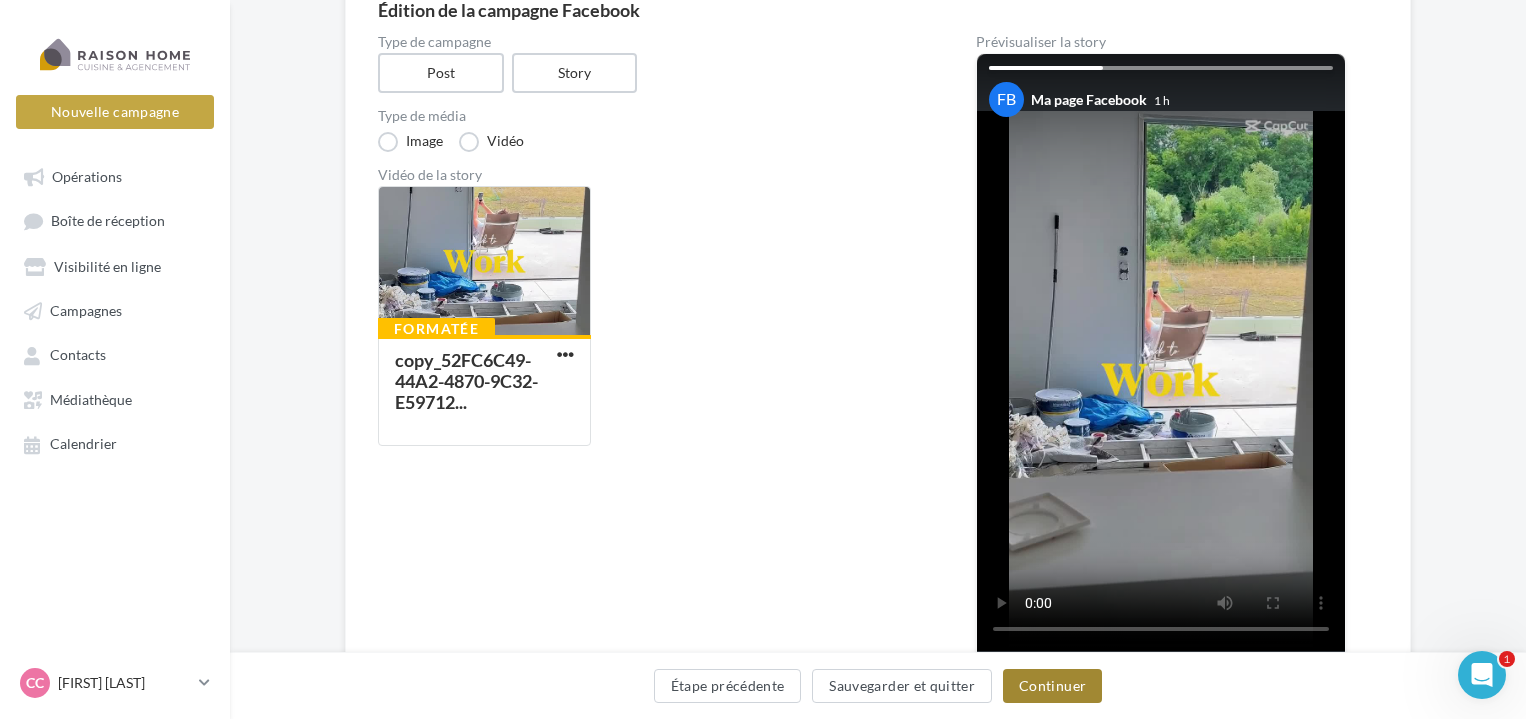 click on "Continuer" at bounding box center (1052, 686) 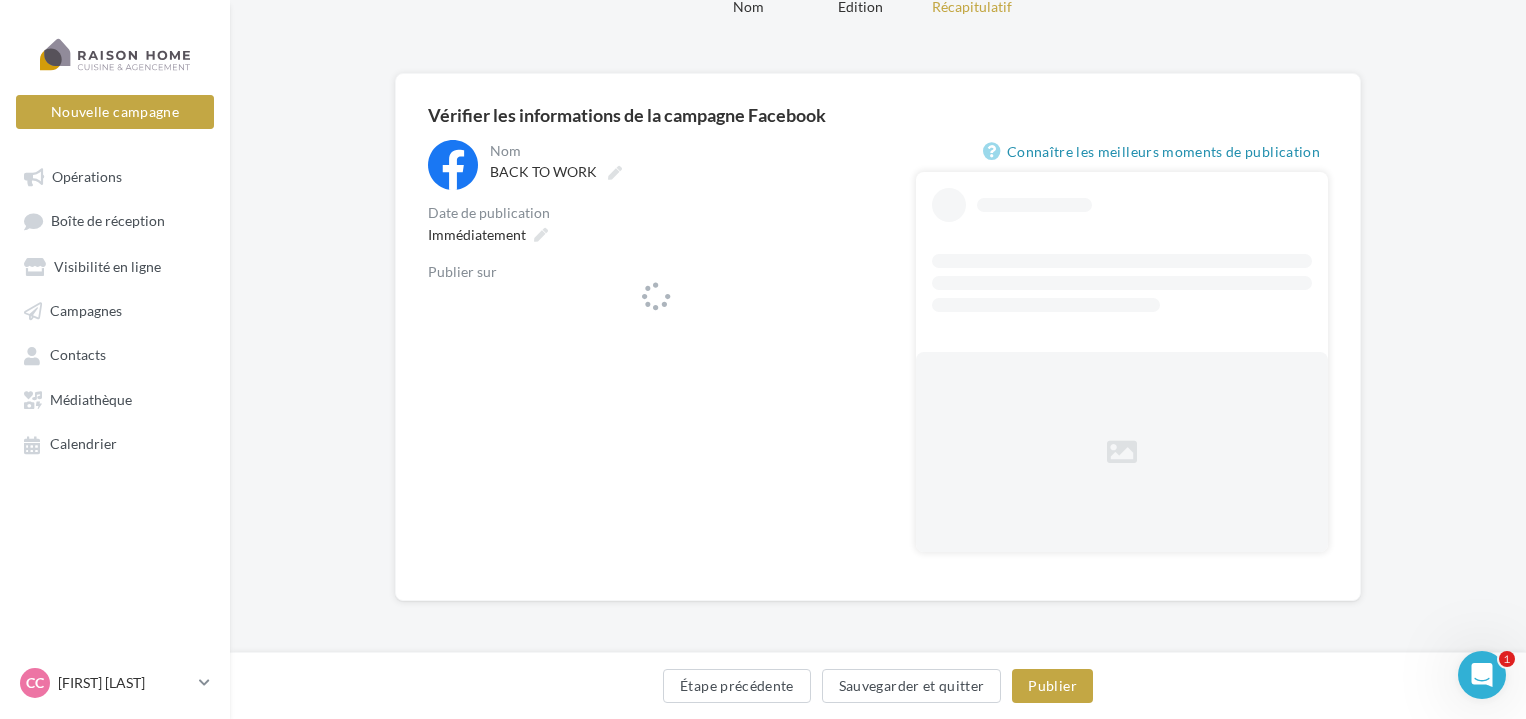 scroll, scrollTop: 94, scrollLeft: 0, axis: vertical 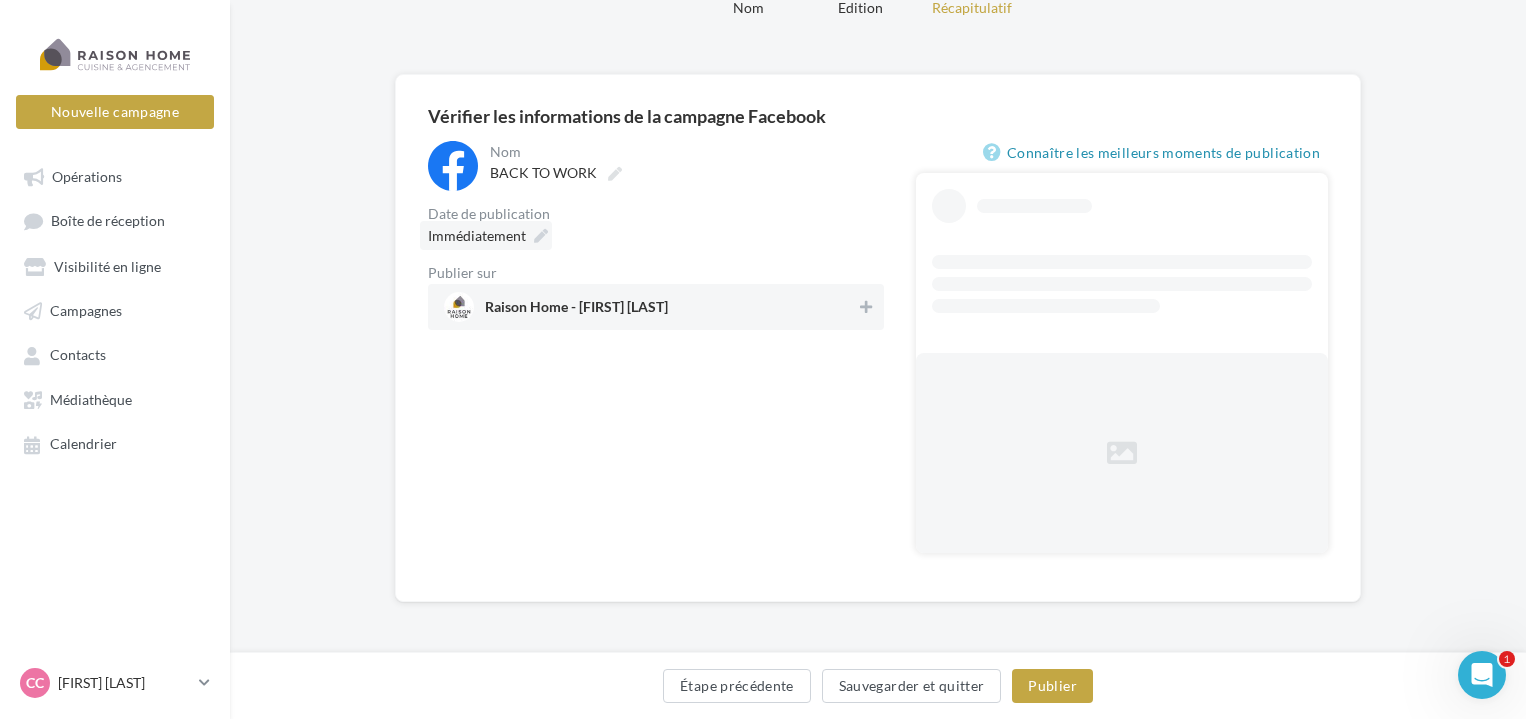 click at bounding box center (541, 236) 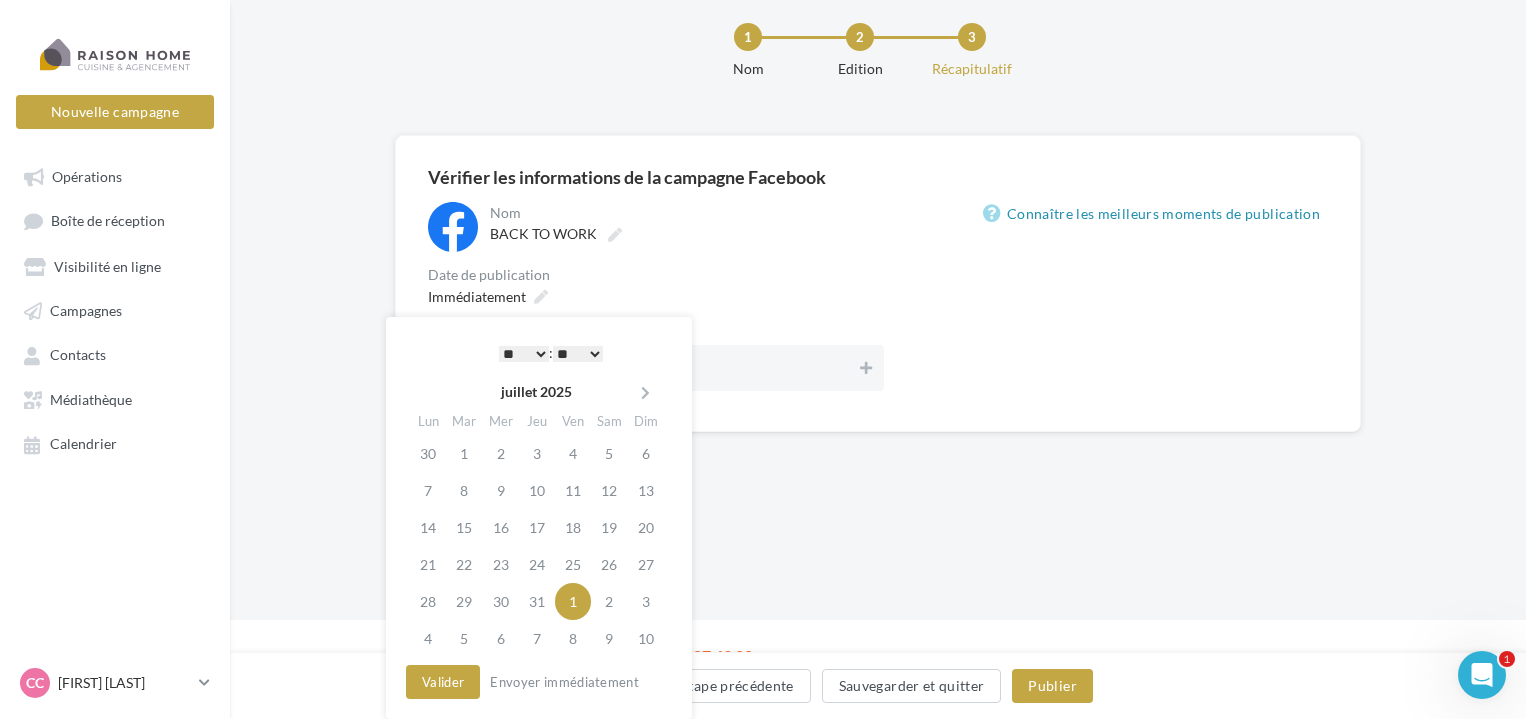 scroll, scrollTop: 94, scrollLeft: 0, axis: vertical 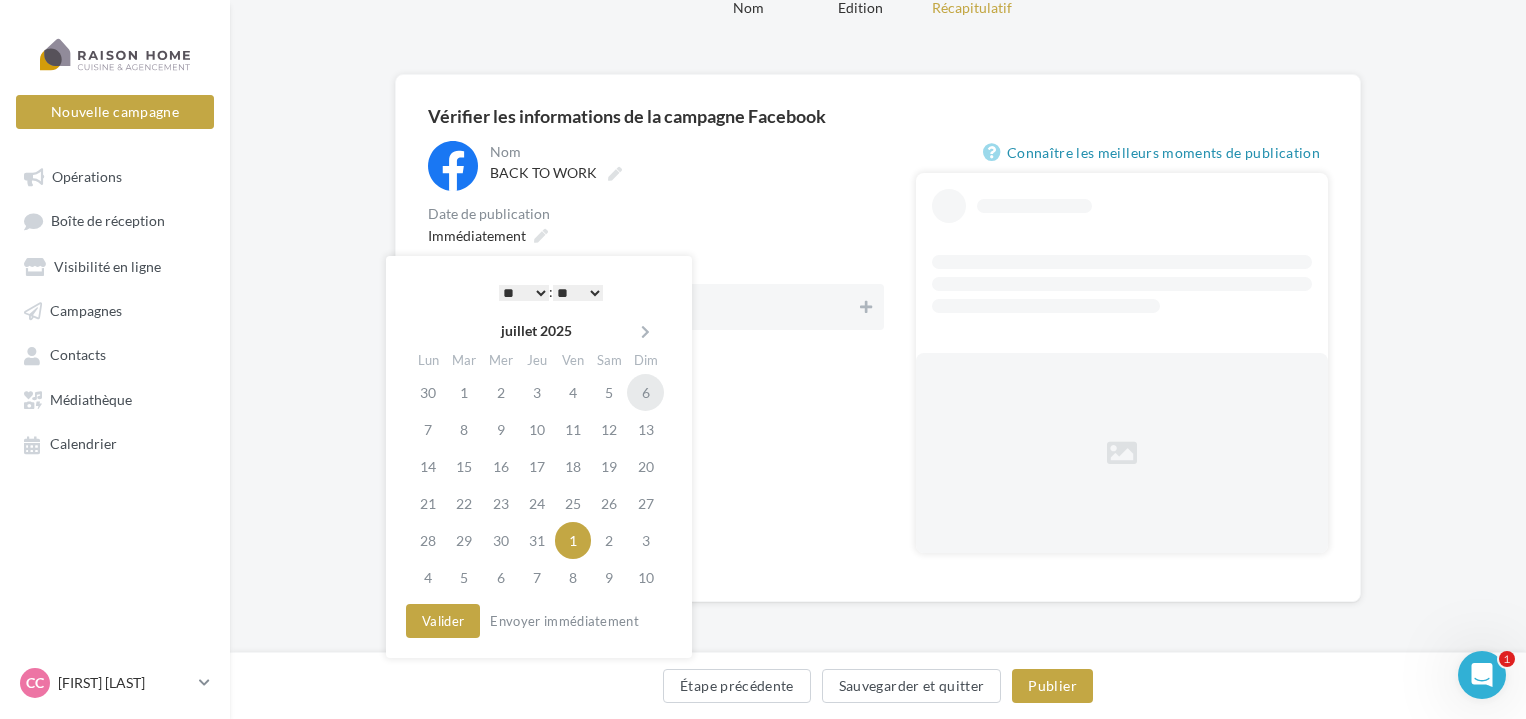 click on "6" at bounding box center (645, 392) 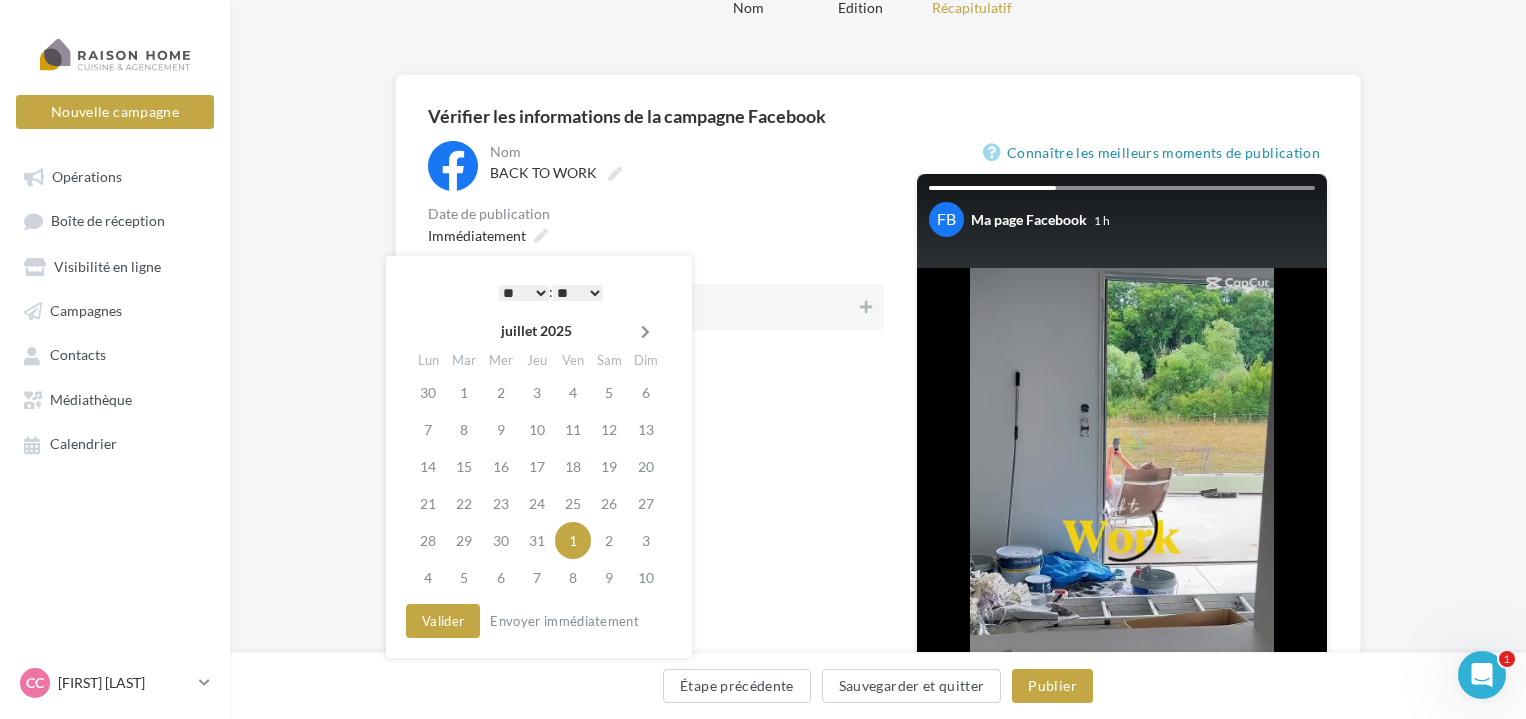click at bounding box center [645, 332] 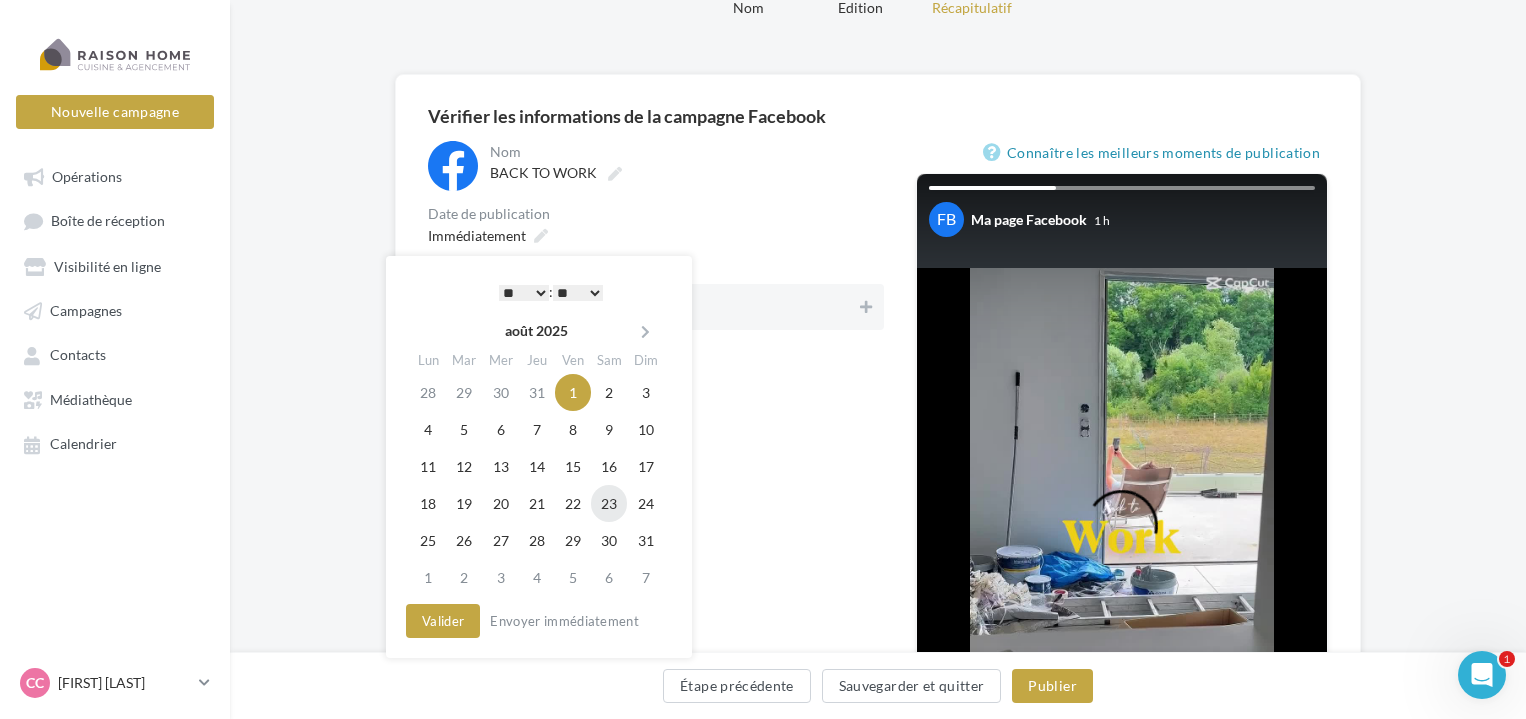 click on "23" at bounding box center (609, 503) 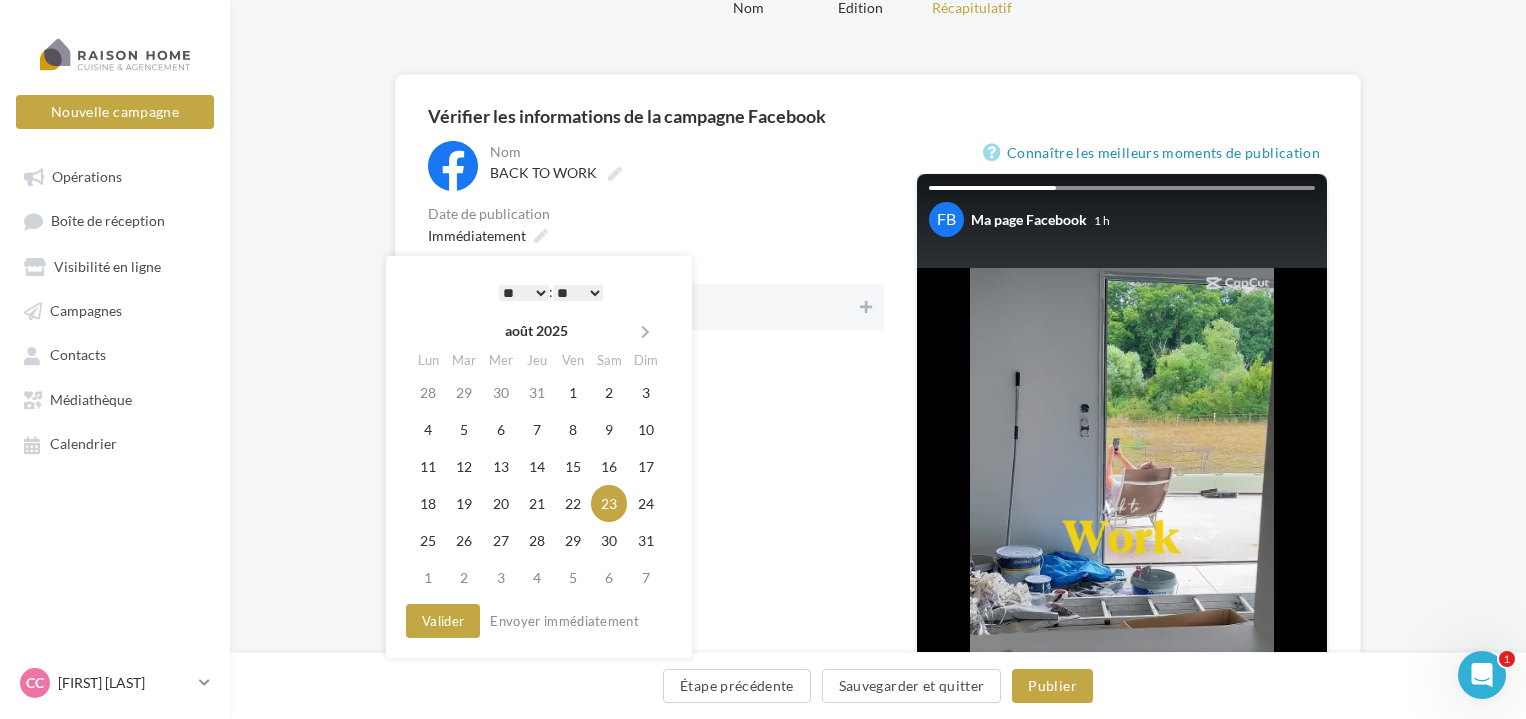 click on "* * * * * * * * * * ** ** ** ** ** ** ** ** ** ** ** ** ** **" at bounding box center [524, 293] 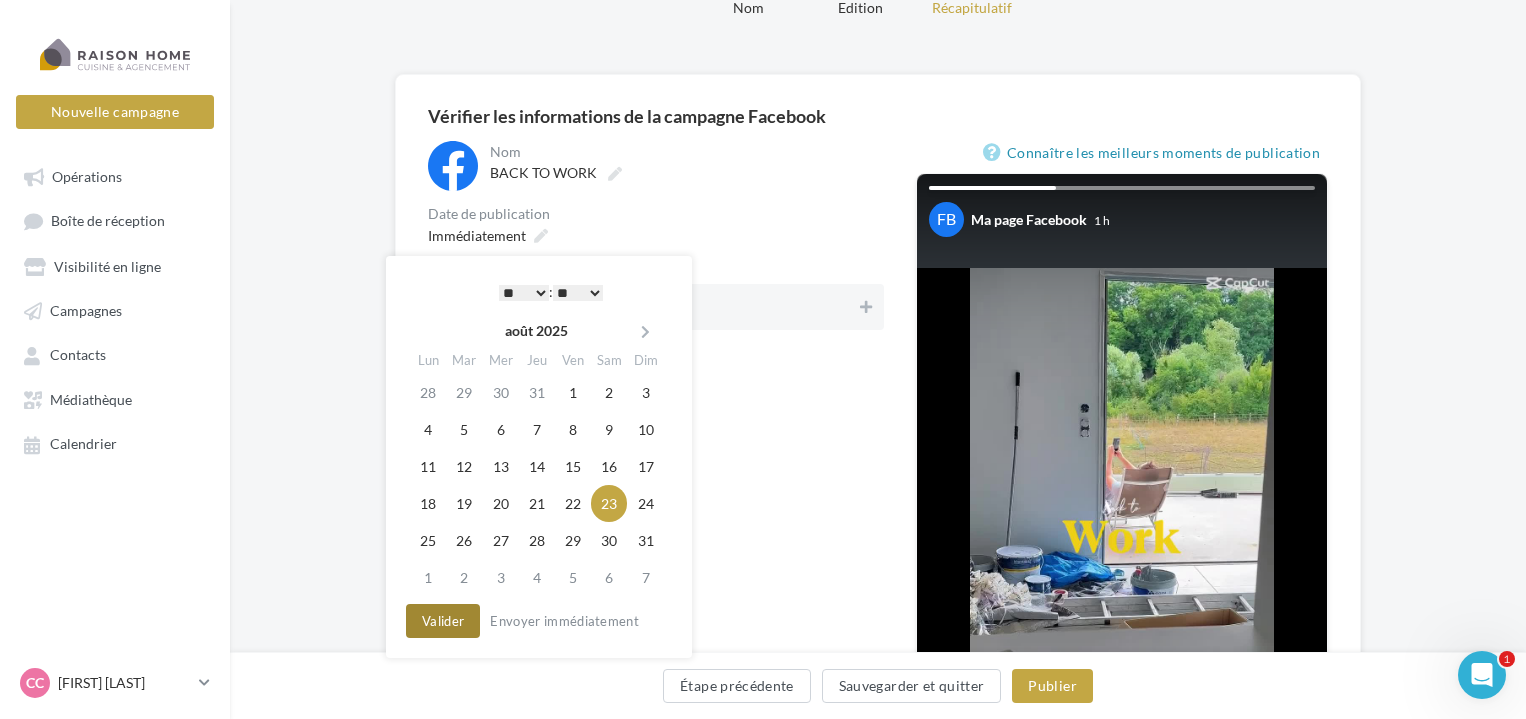 click on "Valider" at bounding box center [443, 621] 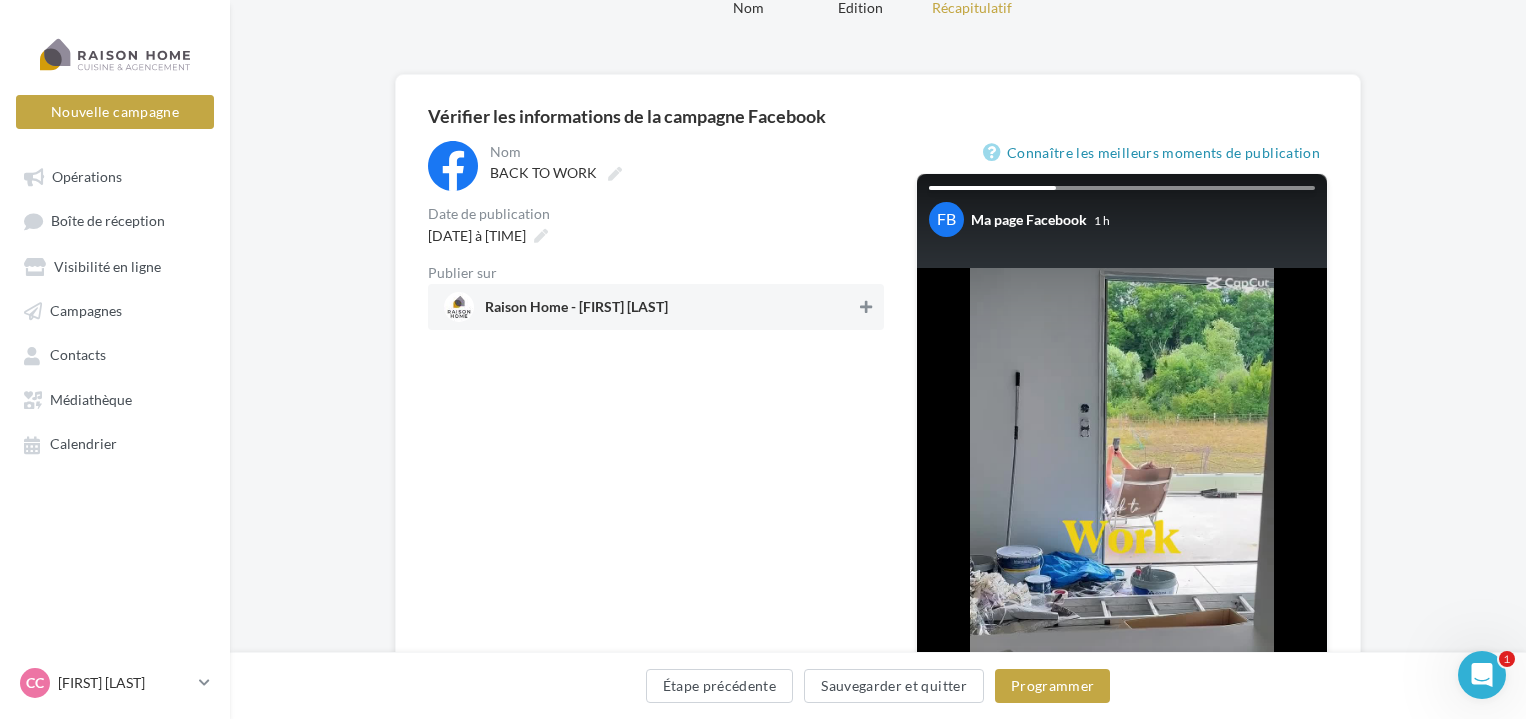 click at bounding box center [866, 307] 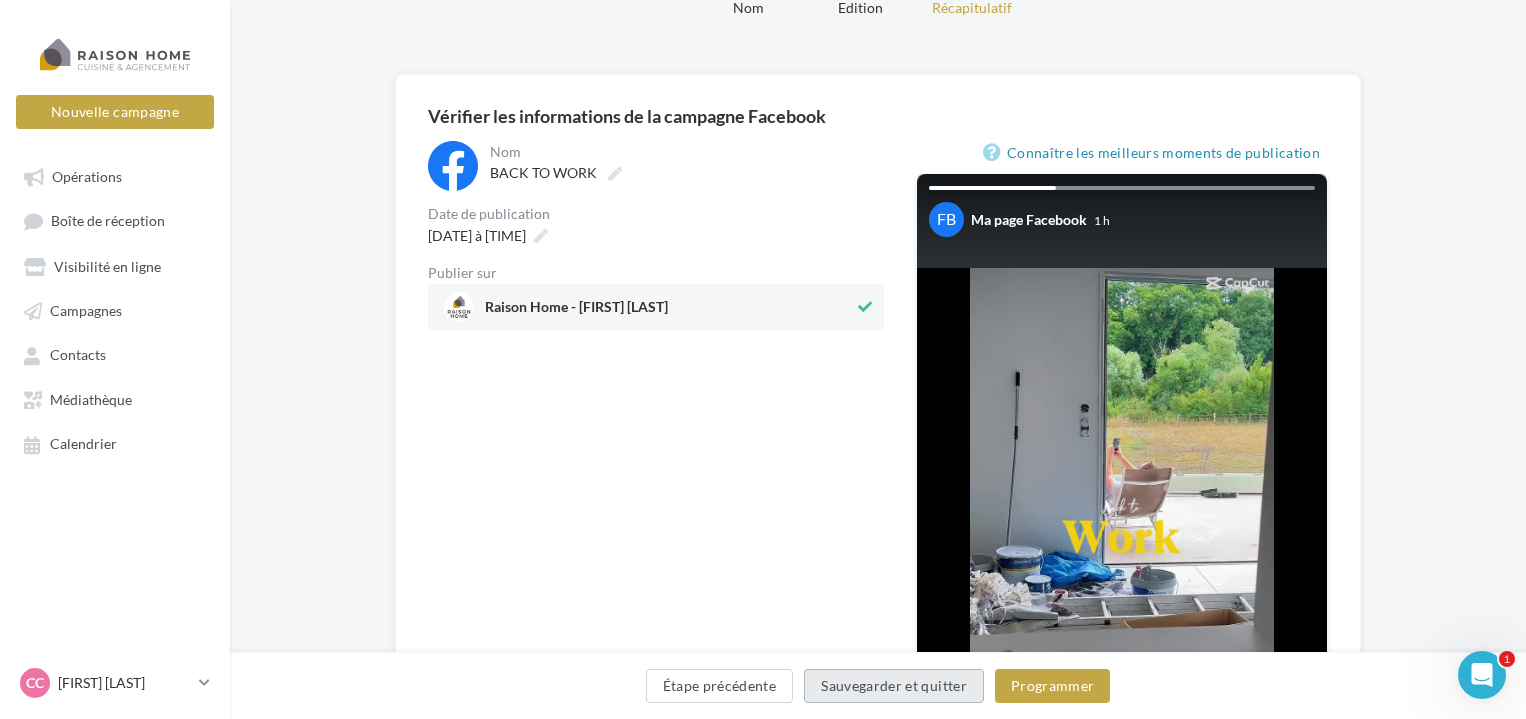click on "Sauvegarder et quitter" at bounding box center (894, 686) 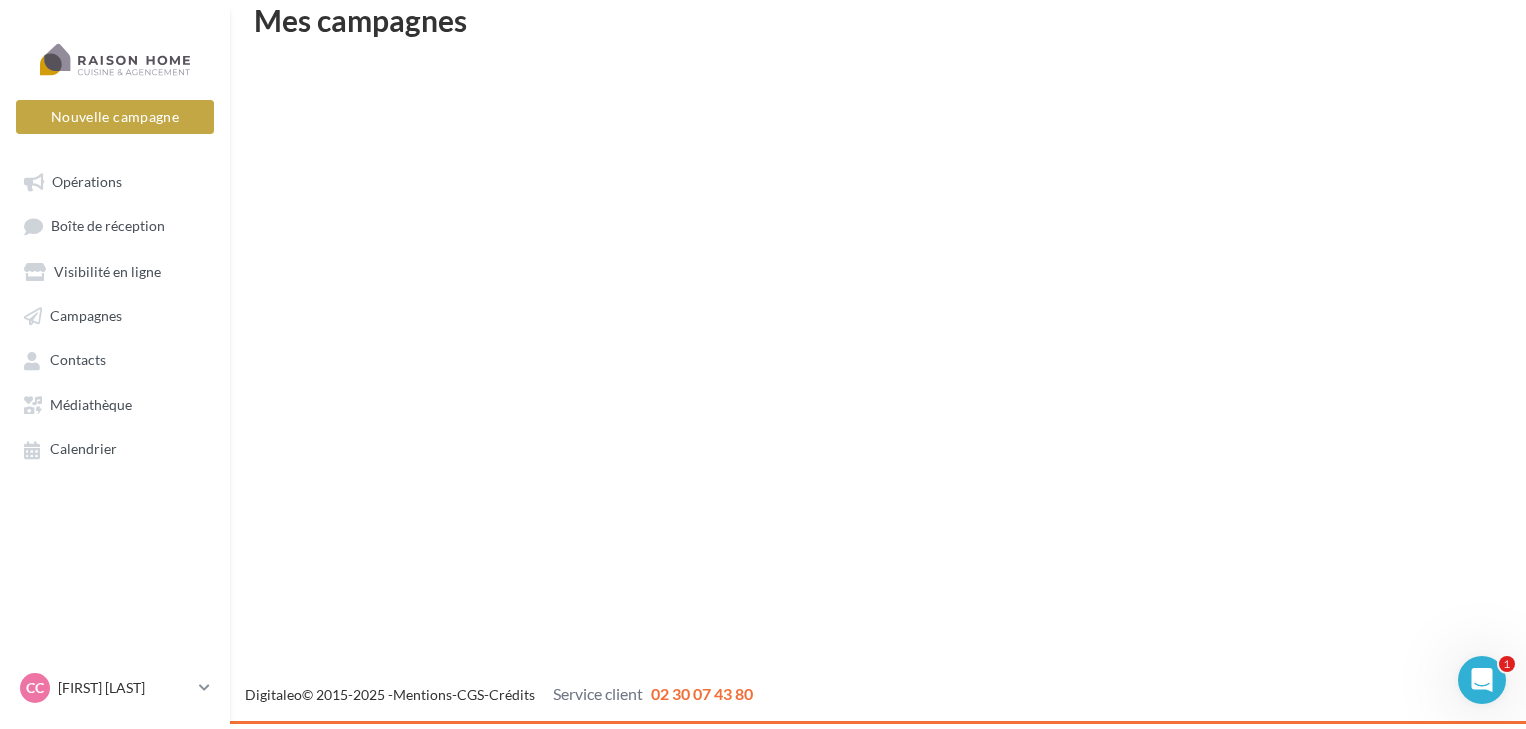 scroll, scrollTop: 32, scrollLeft: 0, axis: vertical 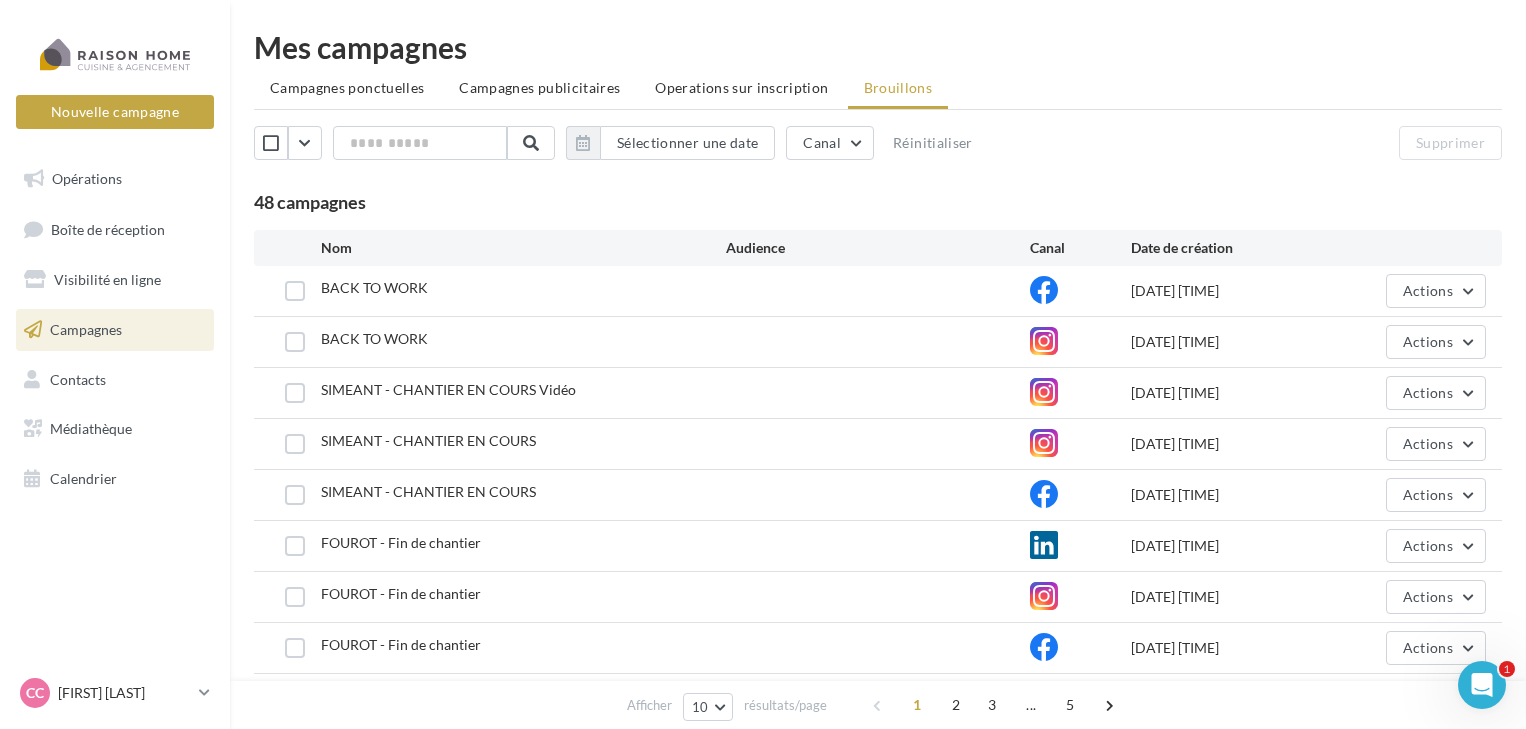 click on "Sélectionner une date
Canal         Réinitialiser" at bounding box center (728, 143) 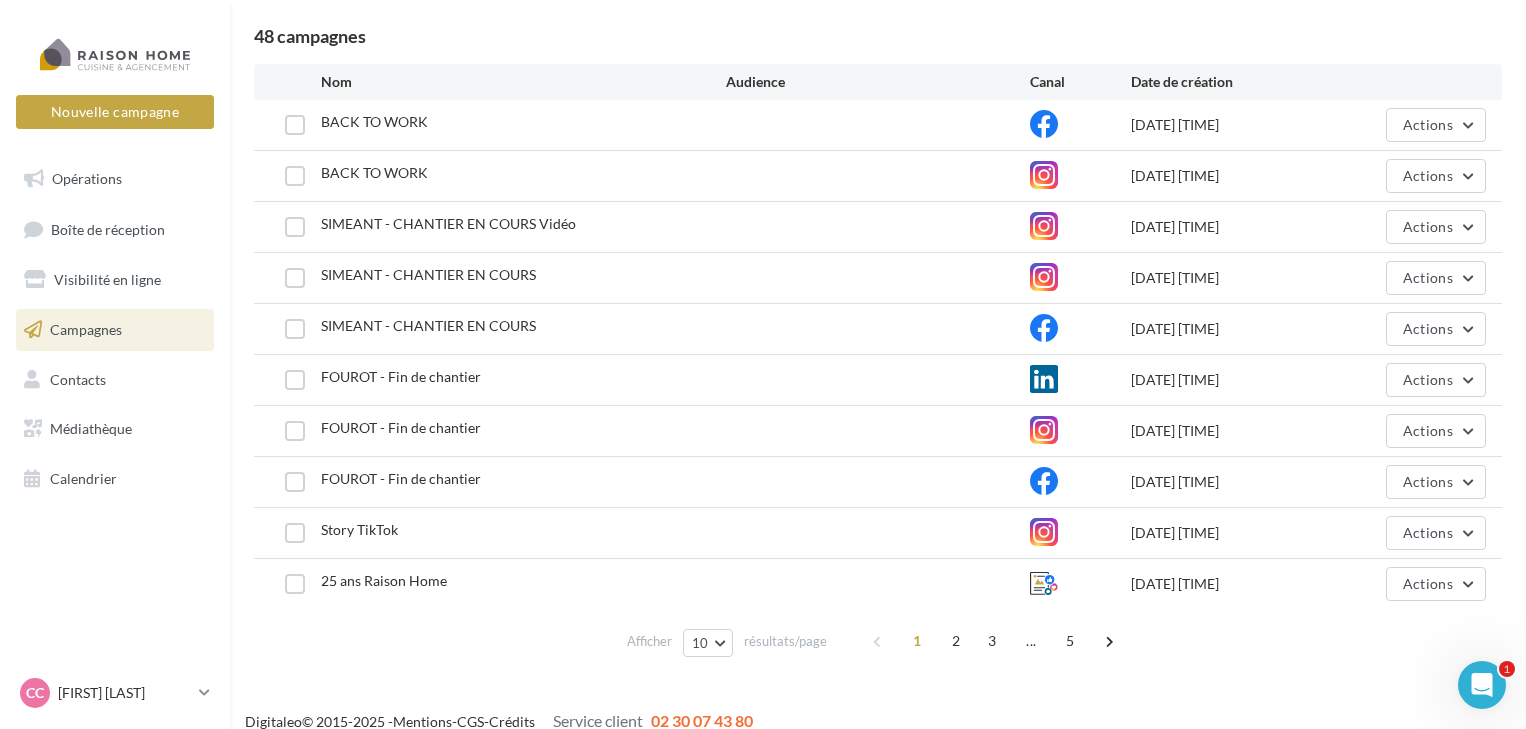 scroll, scrollTop: 185, scrollLeft: 0, axis: vertical 